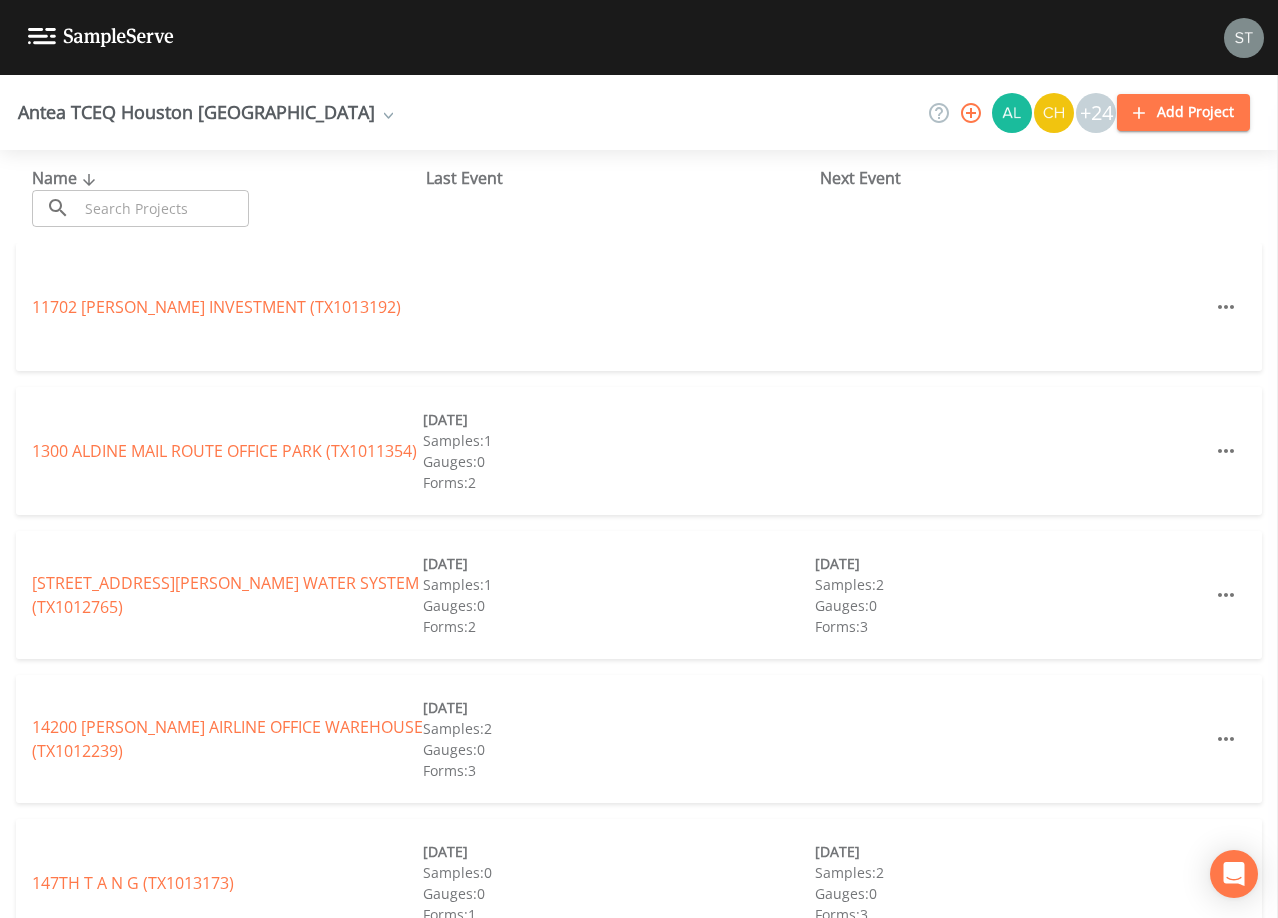 scroll, scrollTop: 0, scrollLeft: 0, axis: both 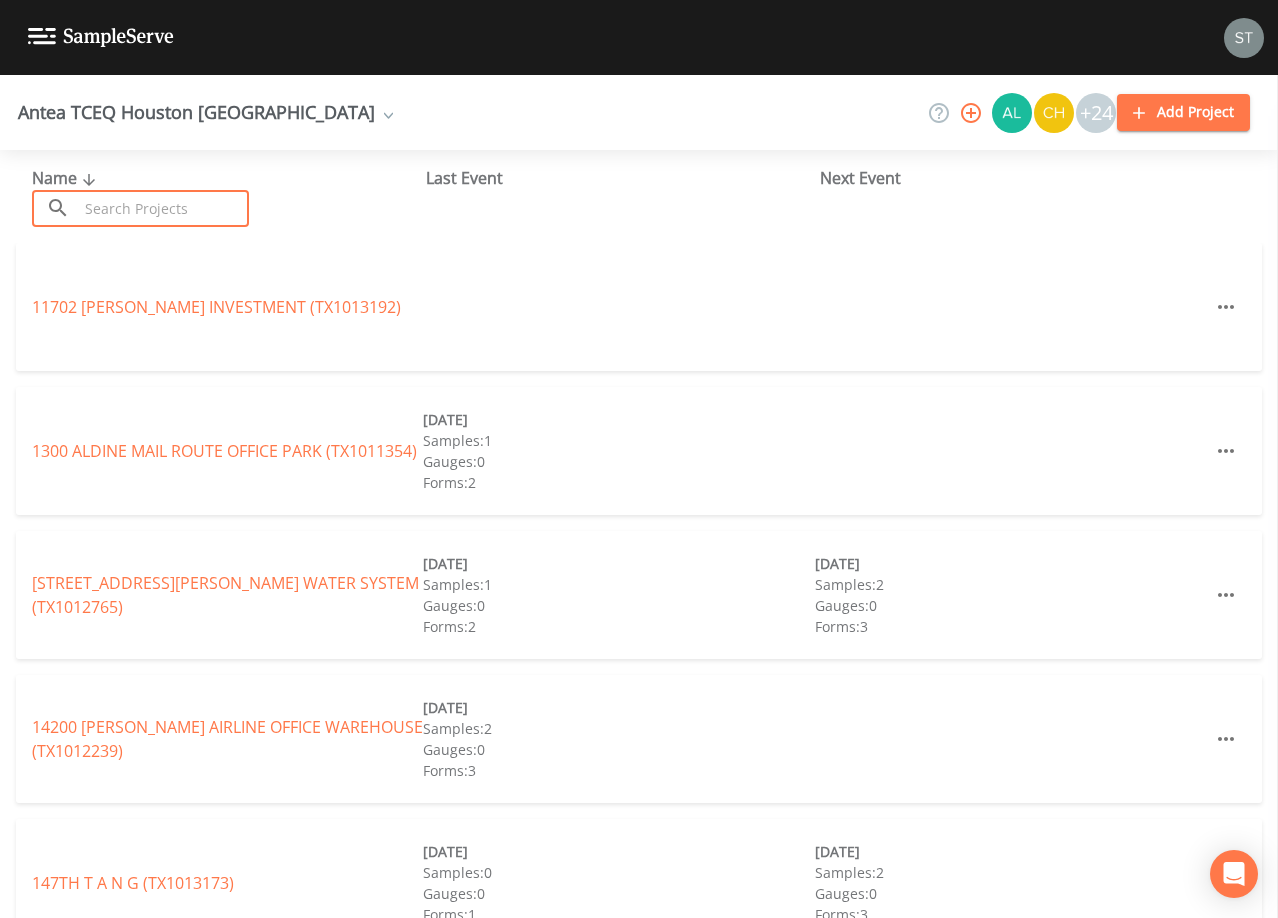 click at bounding box center (163, 208) 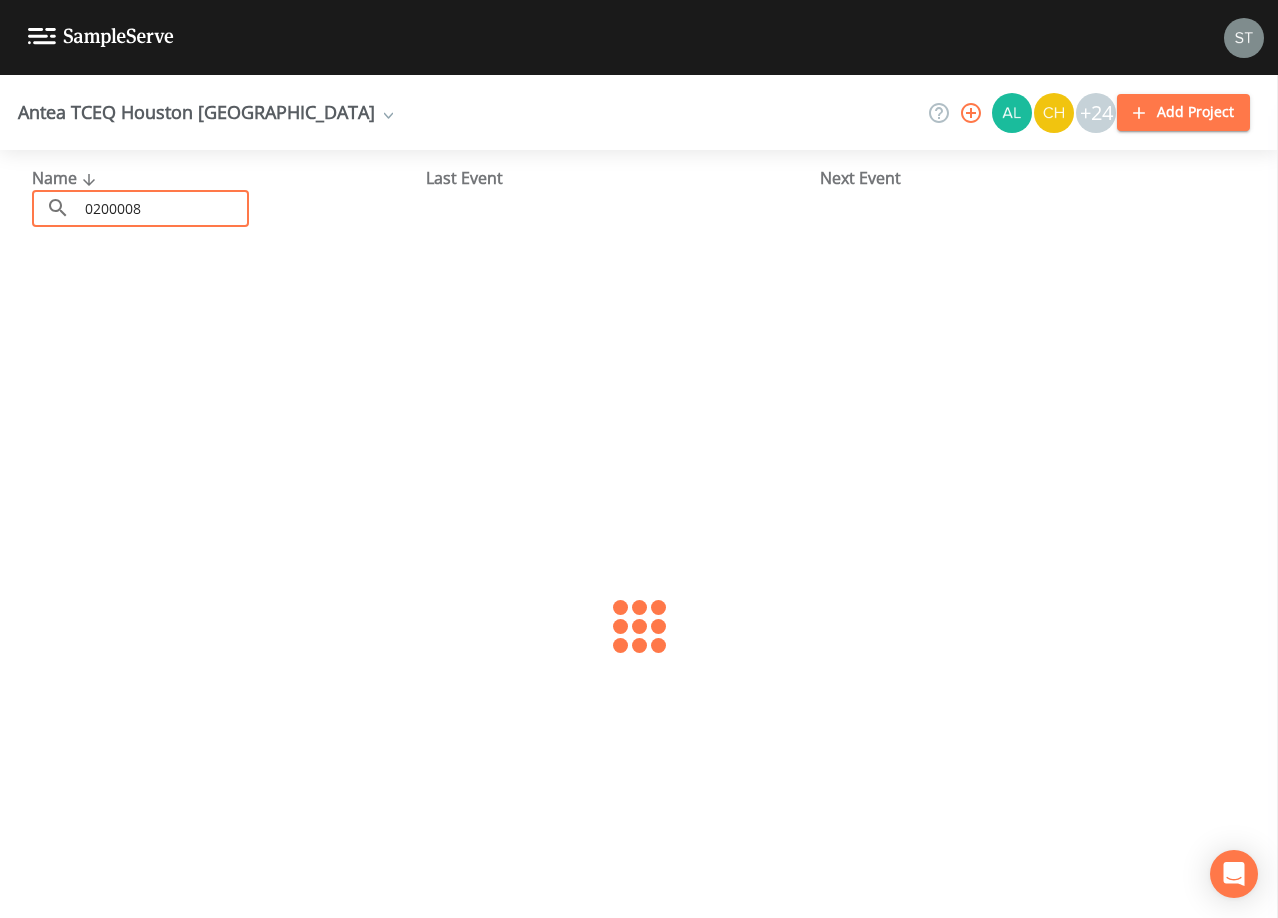 type on "0200008" 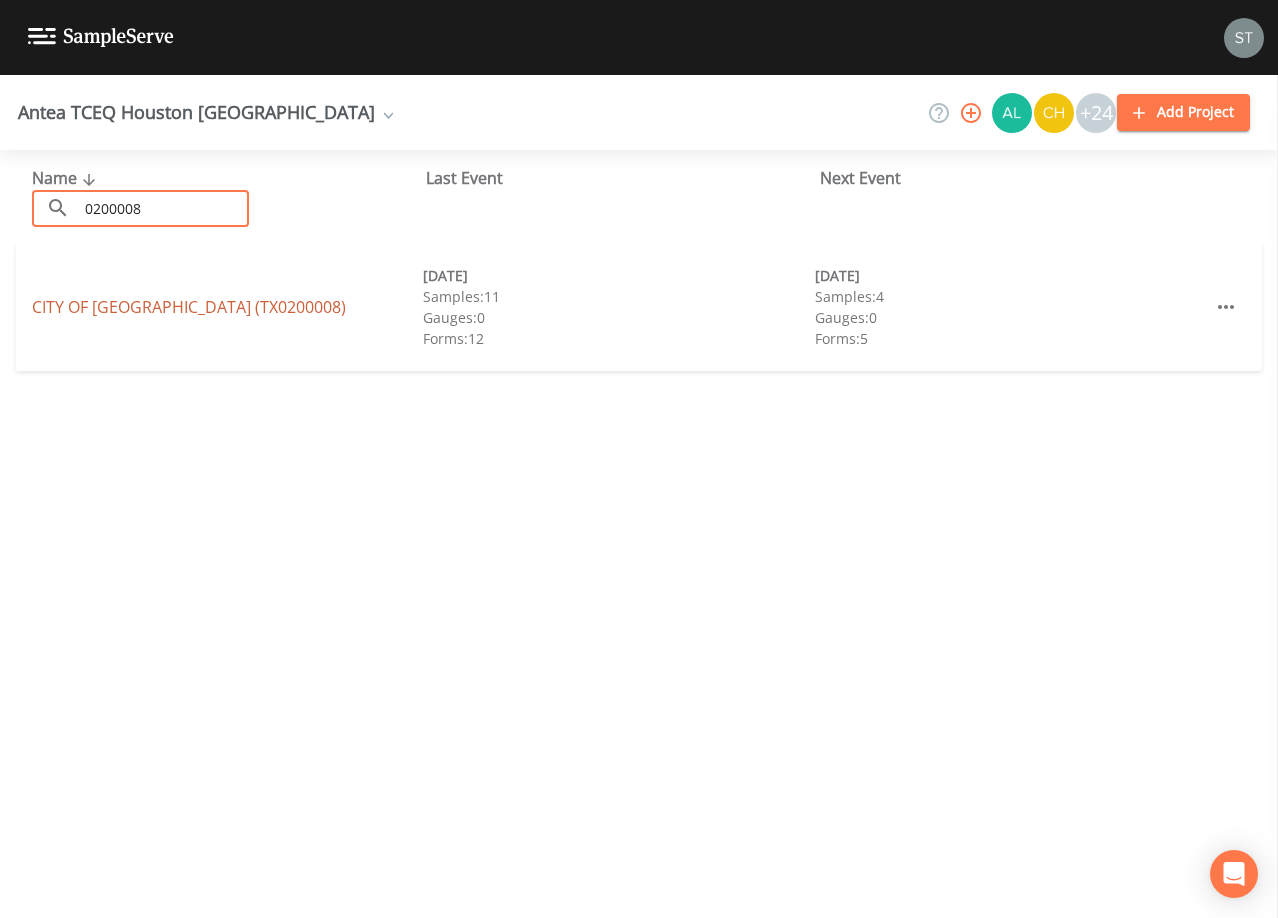 click on "CITY OF [GEOGRAPHIC_DATA]   (TX0200008)" at bounding box center [189, 307] 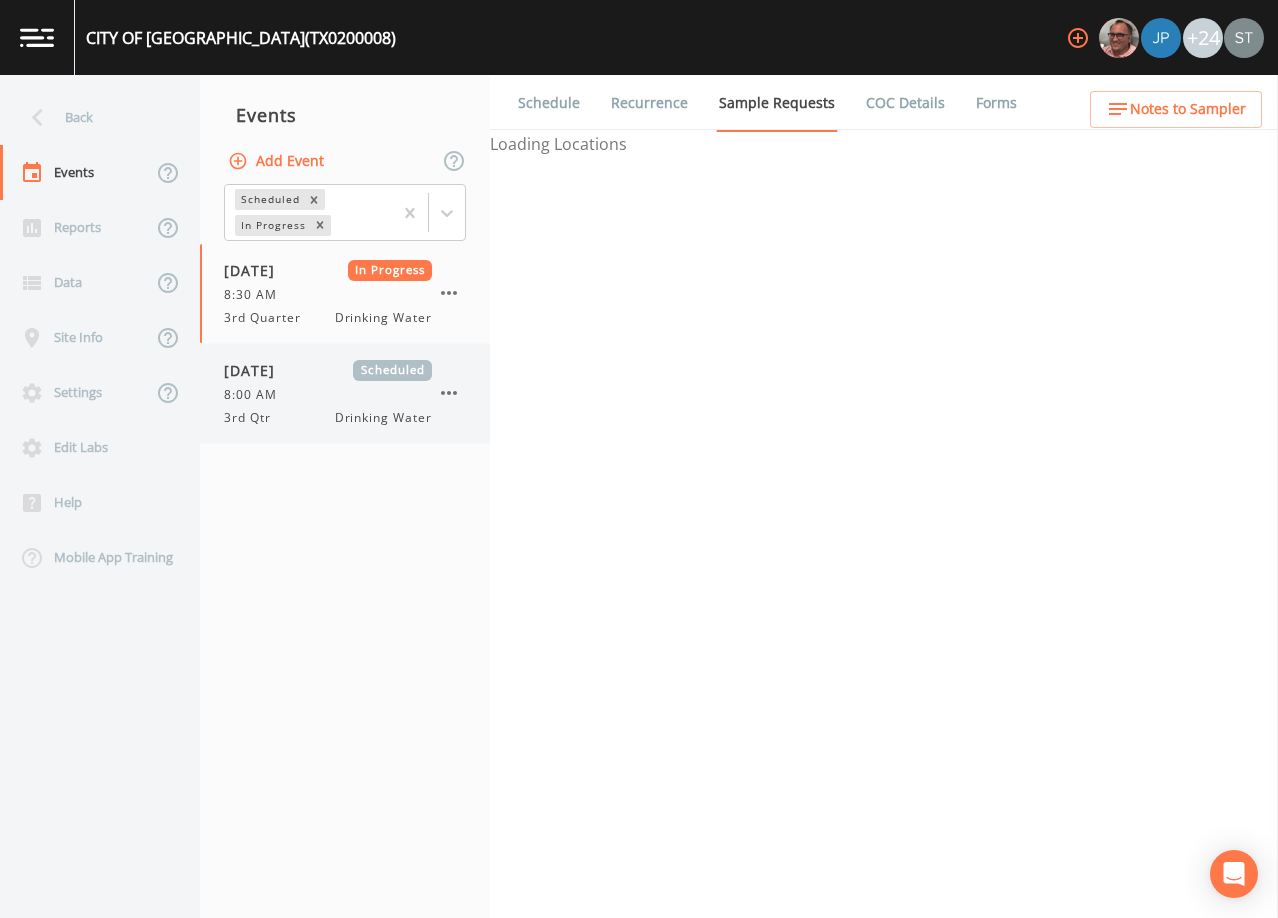 click on "8:00 AM" at bounding box center [328, 395] 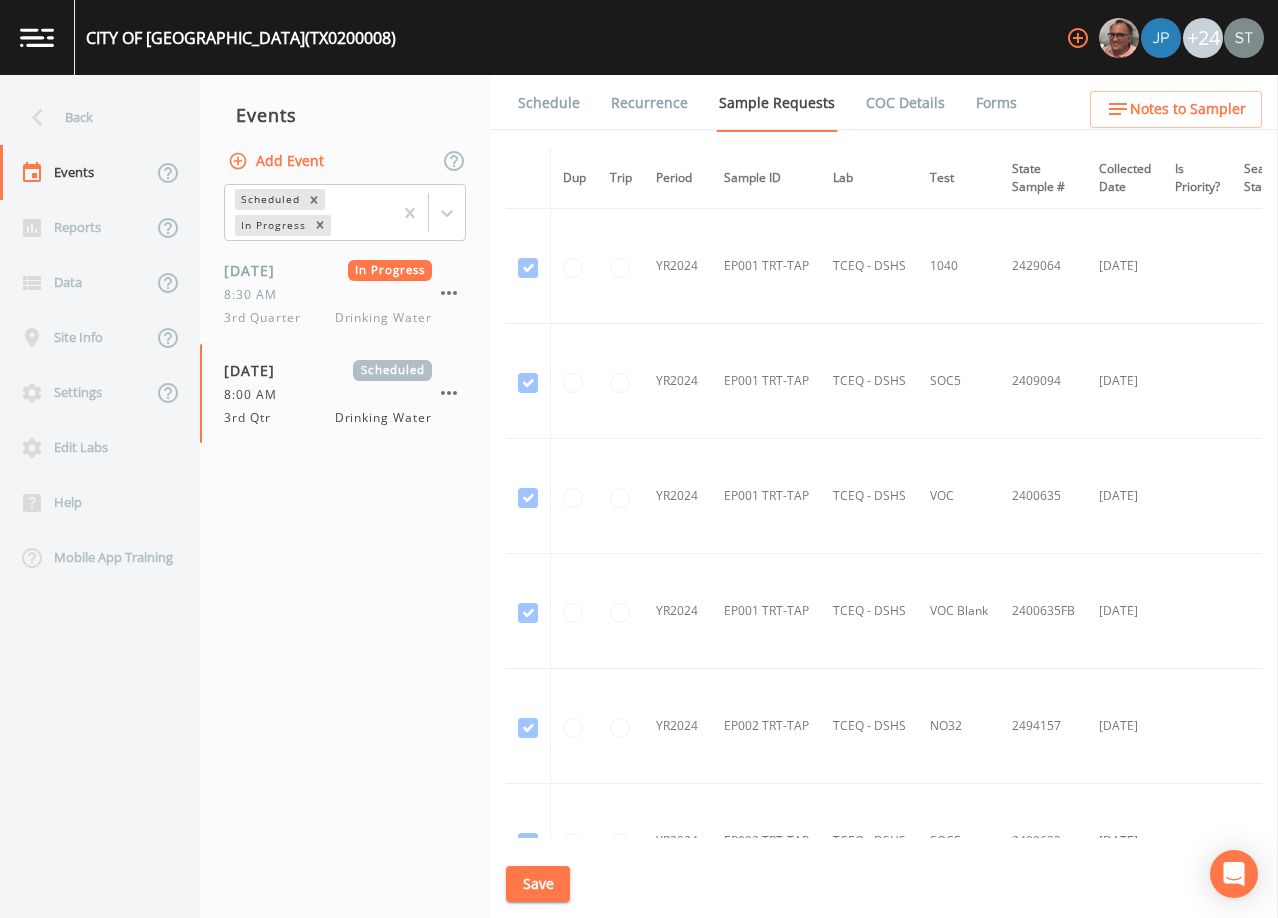 drag, startPoint x: 547, startPoint y: 105, endPoint x: 569, endPoint y: 127, distance: 31.112698 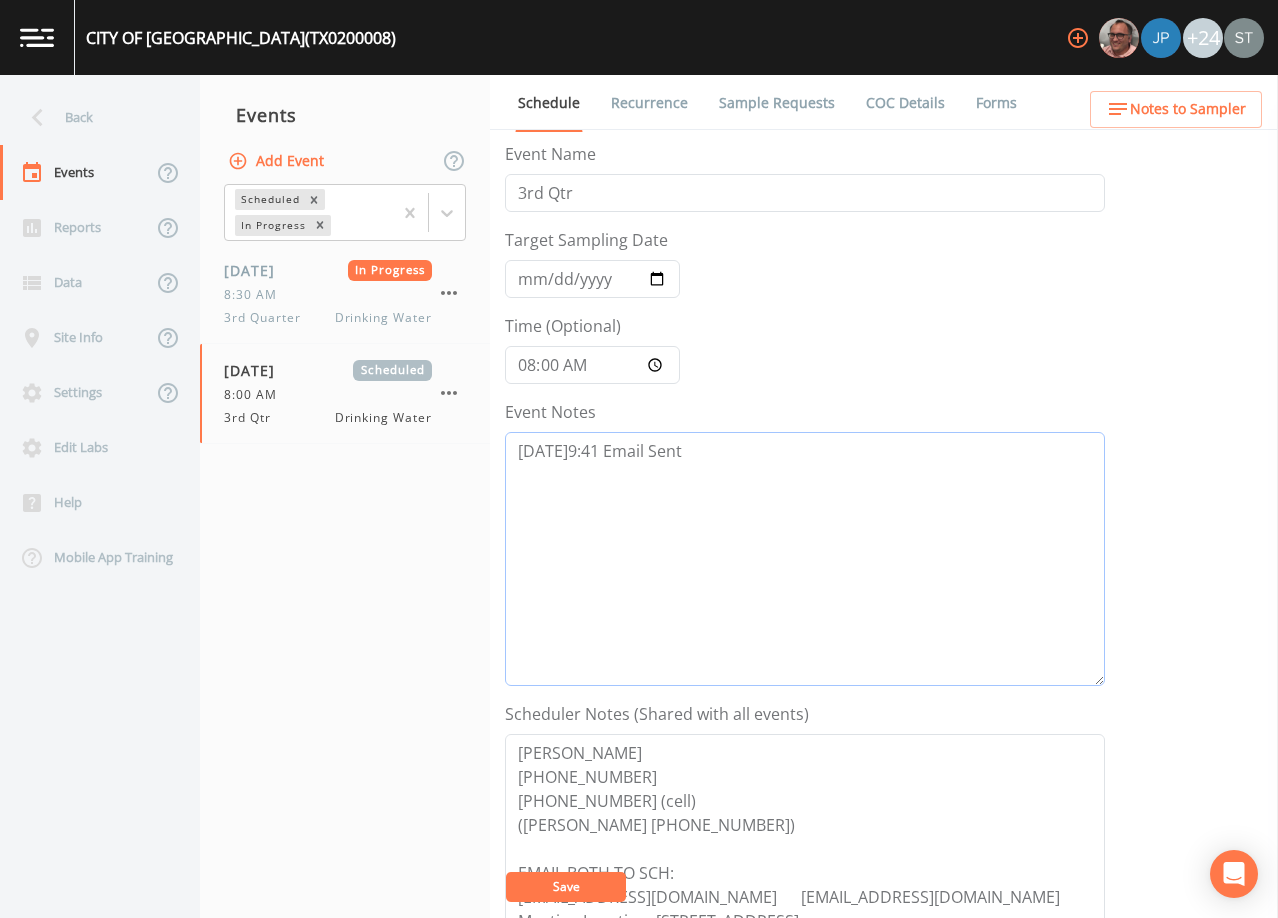 click on "[DATE]9:41 Email Sent" at bounding box center [805, 559] 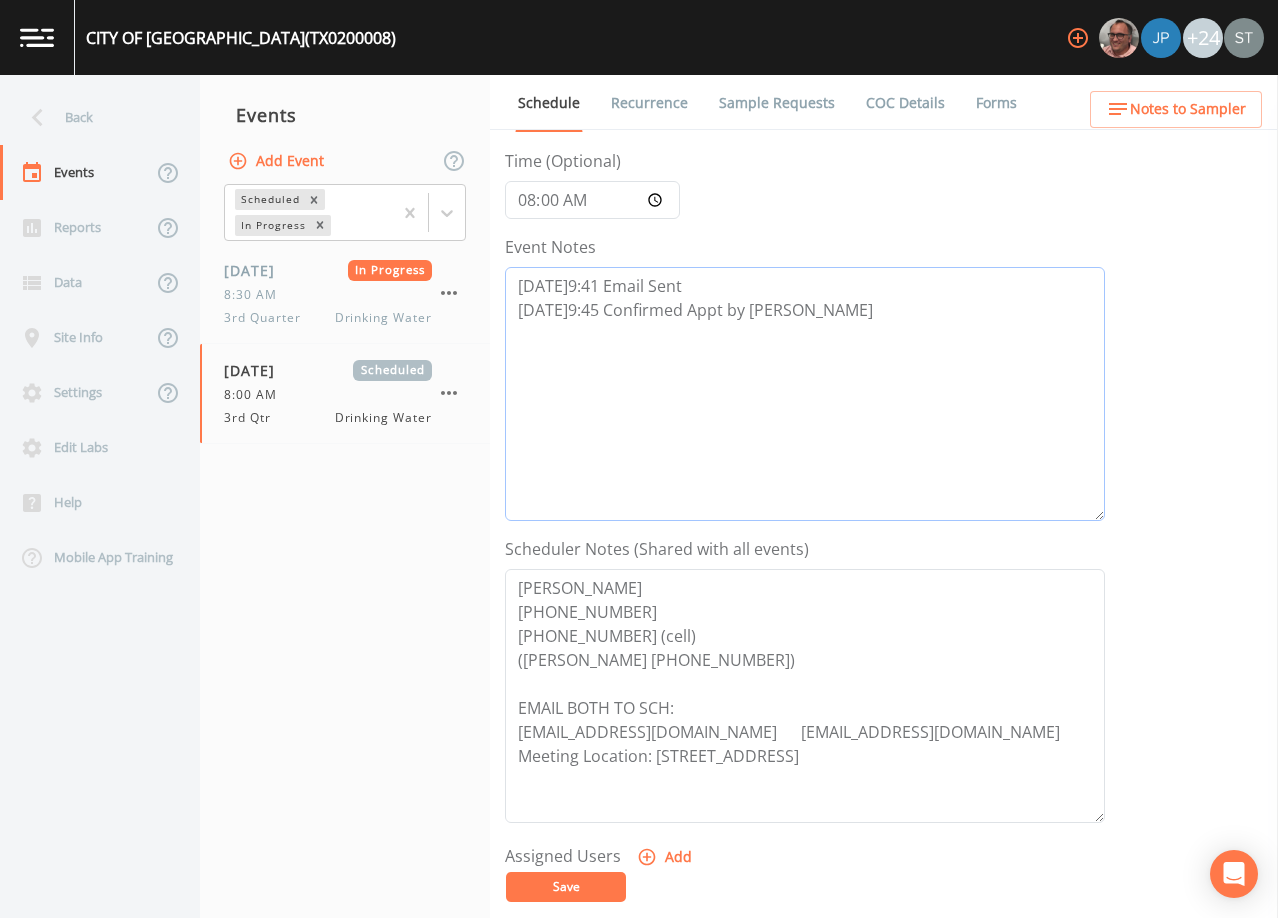 scroll, scrollTop: 200, scrollLeft: 0, axis: vertical 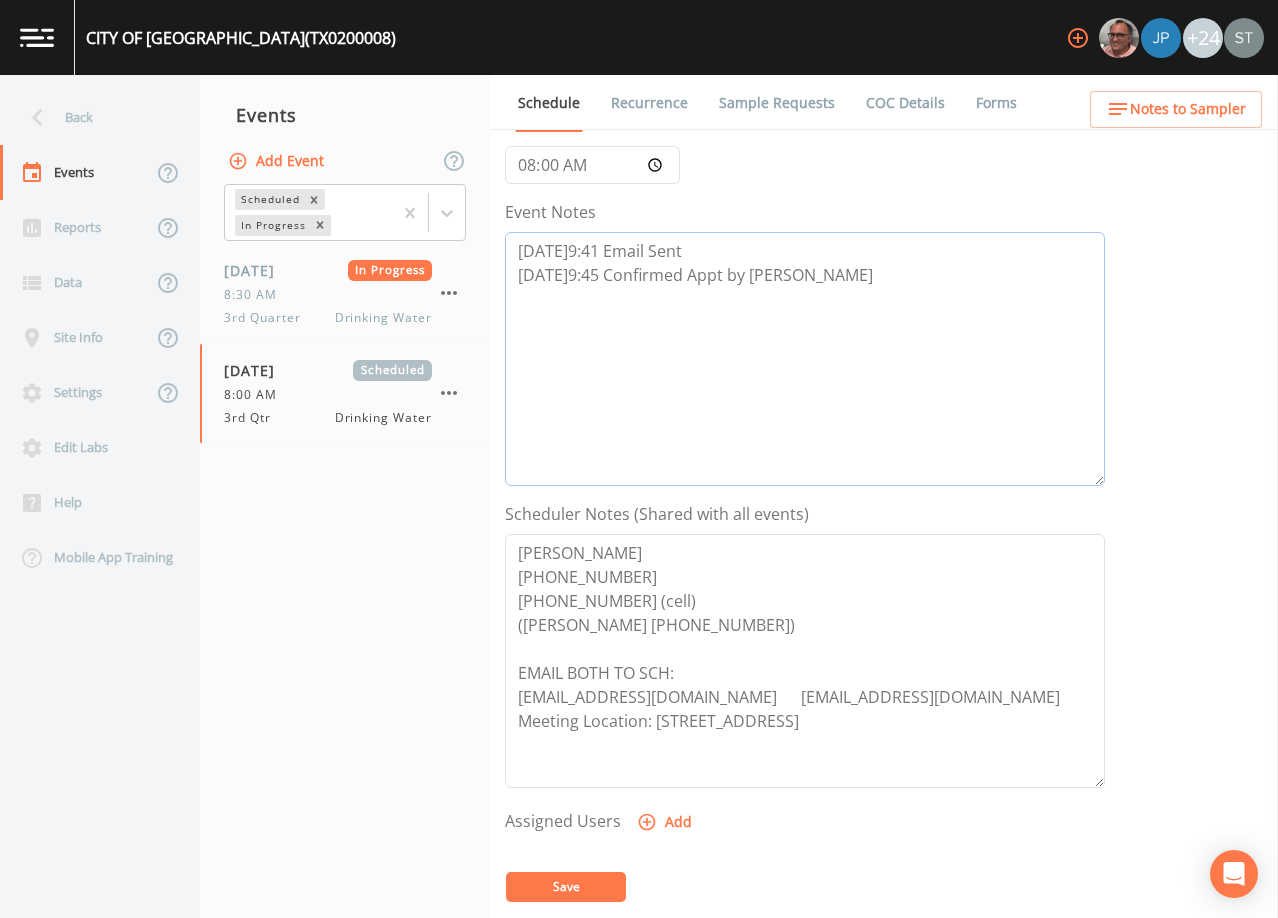 type on "[DATE]9:41 Email Sent
[DATE]9:45 Confirmed Appt by [PERSON_NAME]" 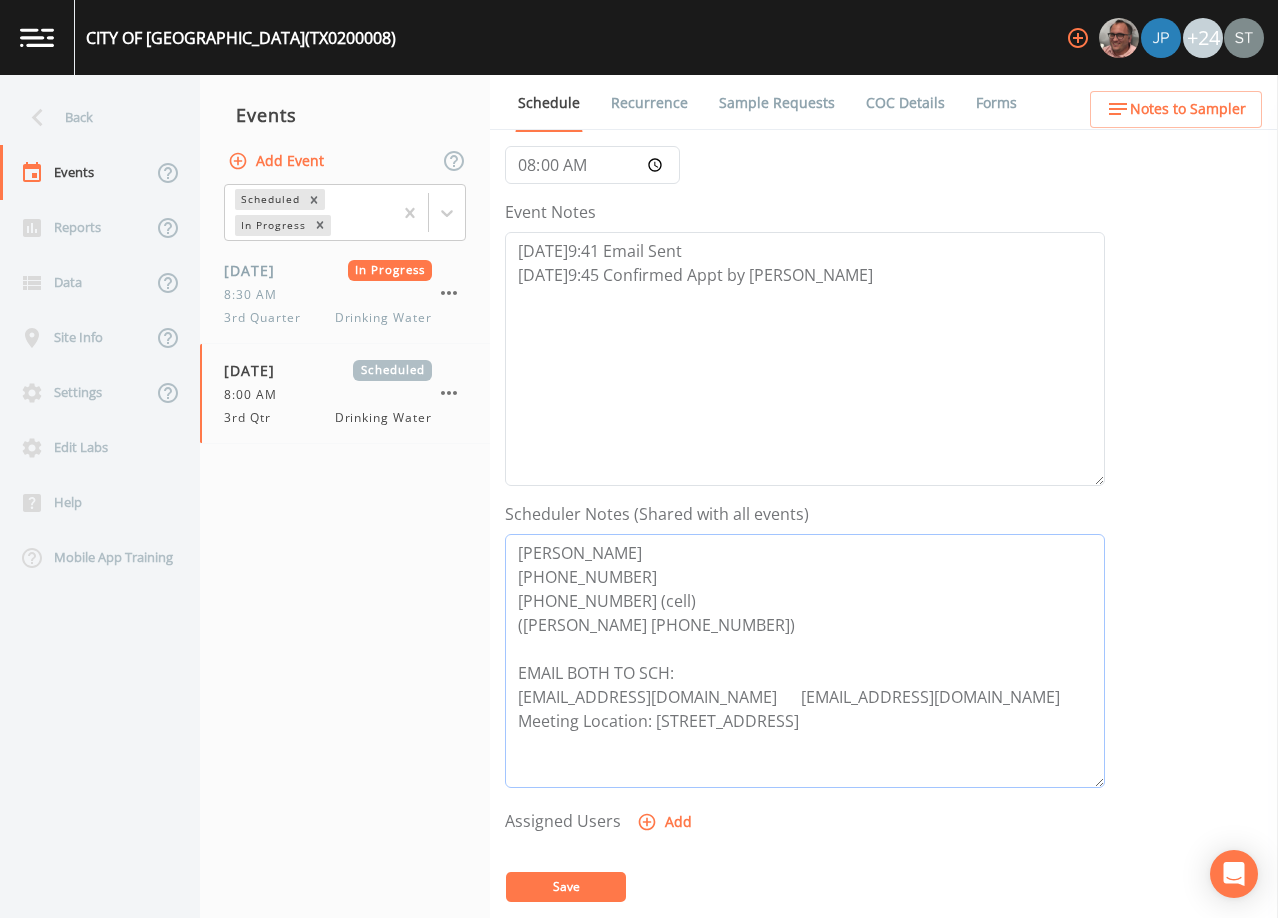 click on "[PERSON_NAME]
[PHONE_NUMBER]
[PHONE_NUMBER] (cell)
([PERSON_NAME] [PHONE_NUMBER])
EMAIL BOTH TO SCH:
[EMAIL_ADDRESS][DOMAIN_NAME]      [EMAIL_ADDRESS][DOMAIN_NAME]
Meeting Location: [STREET_ADDRESS]" at bounding box center (805, 661) 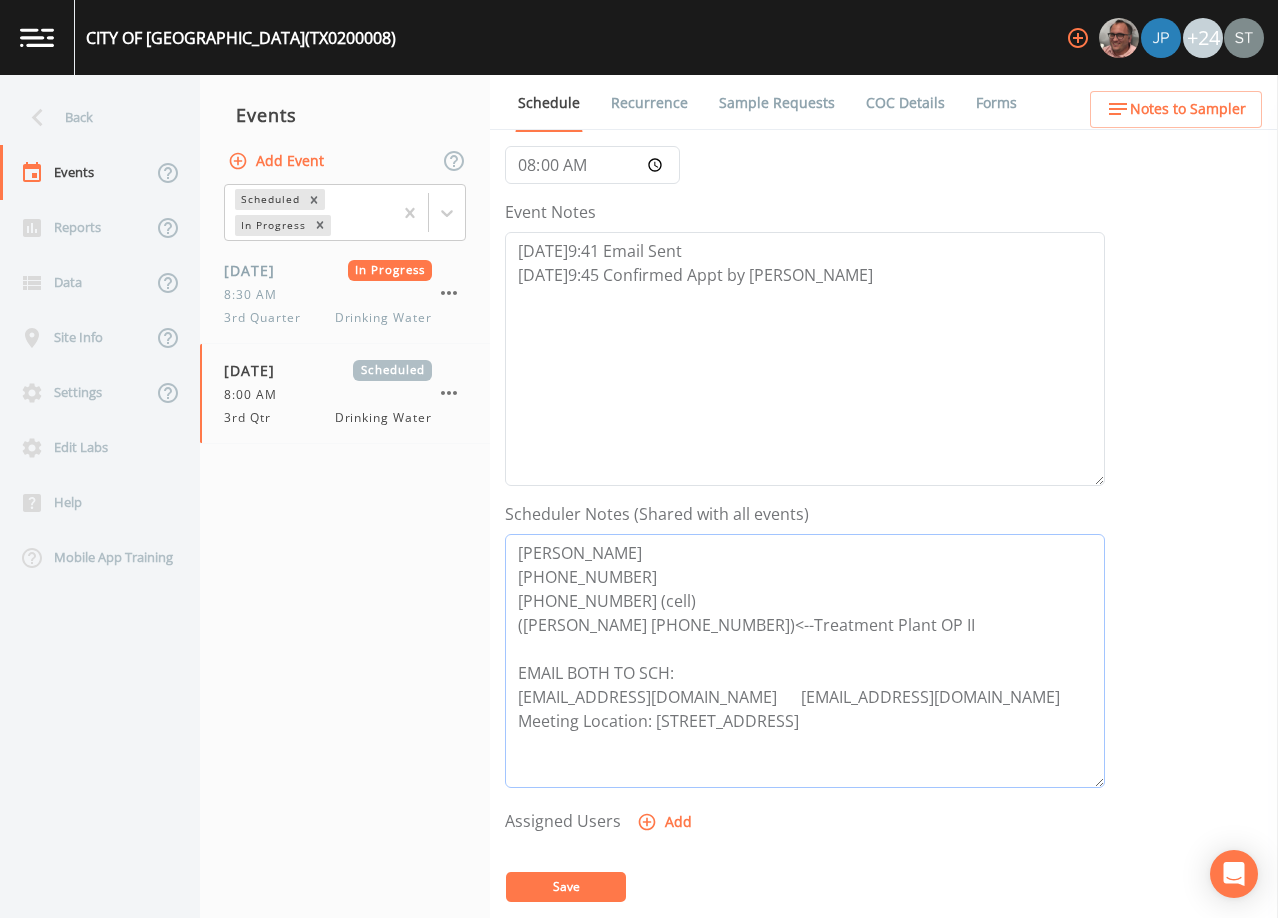 type on "[PERSON_NAME]
[PHONE_NUMBER]
[PHONE_NUMBER] (cell)
([PERSON_NAME] [PHONE_NUMBER])<--Treatment Plant OP II
EMAIL BOTH TO SCH:
[EMAIL_ADDRESS][DOMAIN_NAME]      [EMAIL_ADDRESS][DOMAIN_NAME]
Meeting Location: [STREET_ADDRESS]" 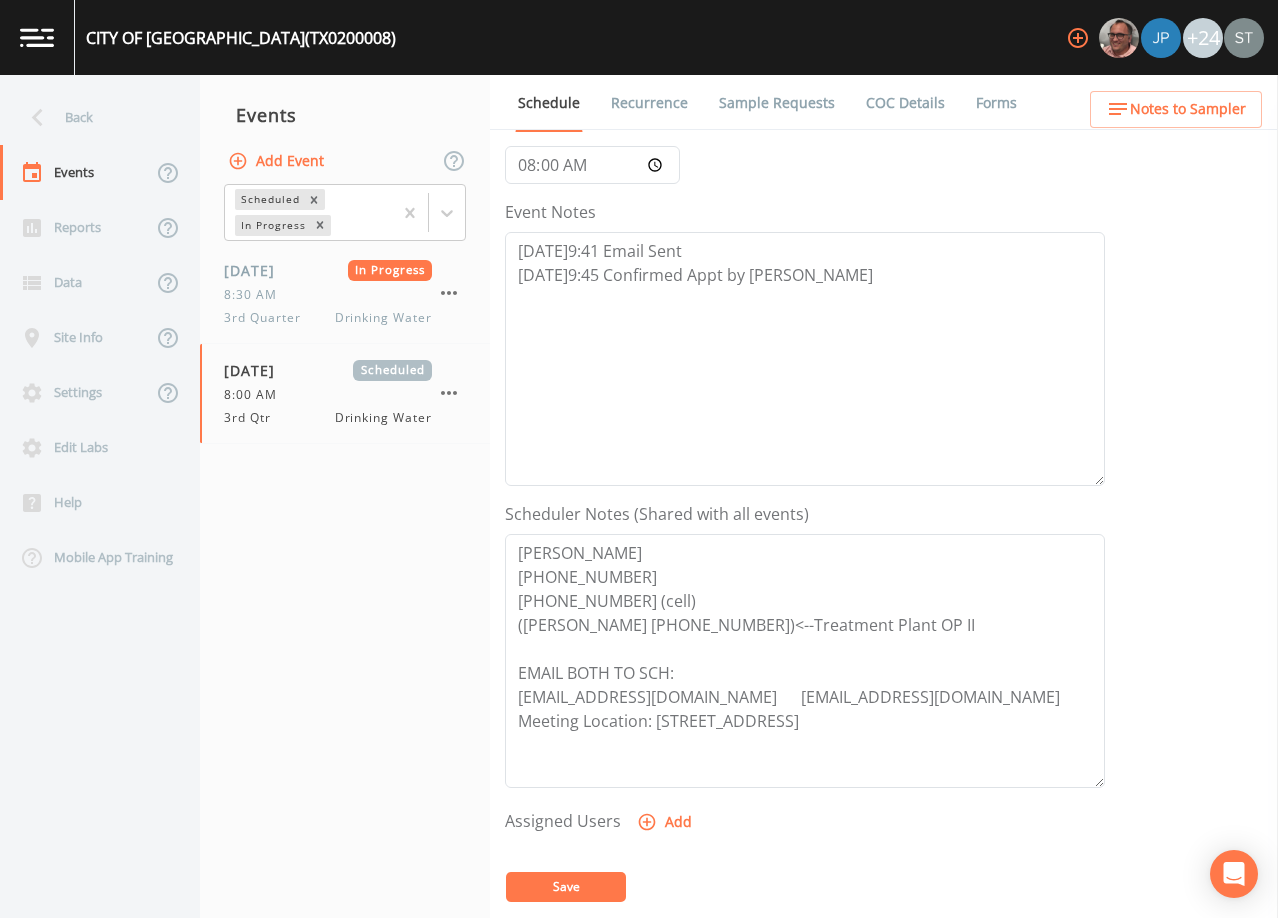 click on "Add" at bounding box center (666, 822) 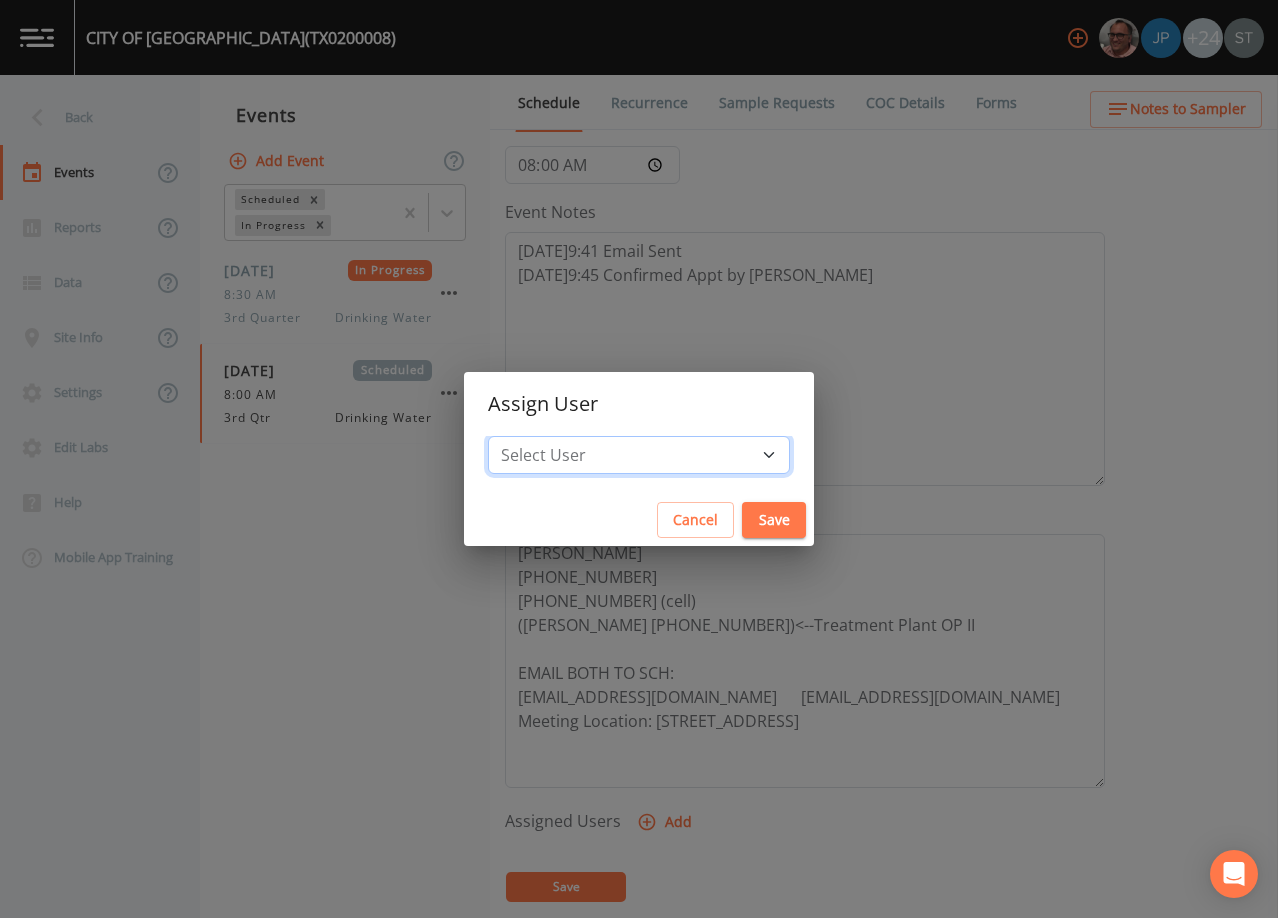 click on "Select User [PERSON_NAME] [PERSON_NAME]  [PERSON_NAME] [PERSON_NAME] [PERSON_NAME] [PERSON_NAME] [PERSON_NAME] [PERSON_NAME] [PERSON_NAME] [PERSON_NAME] [PERSON_NAME]   [PERSON_NAME] [PERSON_NAME] [PERSON_NAME] [PERSON_NAME] [PERSON_NAME] [PERSON_NAME]   [PERSON_NAME] [PERSON_NAME]   [PERSON_NAME] [PERSON_NAME] [PERSON_NAME] [PERSON_NAME] [PERSON_NAME] [PERSON_NAME] [PERSON_NAME] [PERSON_NAME]" at bounding box center (639, 455) 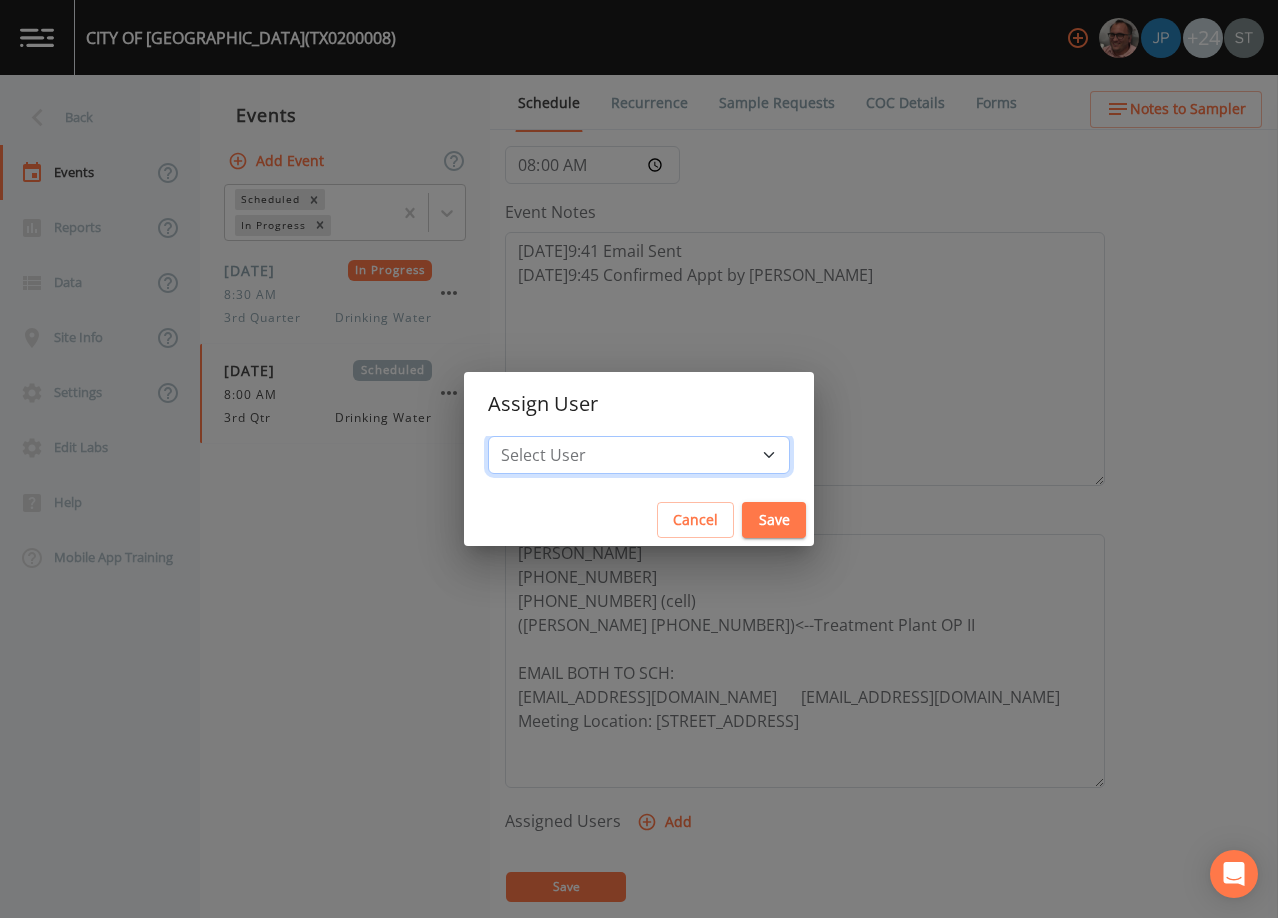 select on "3585e269-5d1f-4d98-ab9d-4913da50343a" 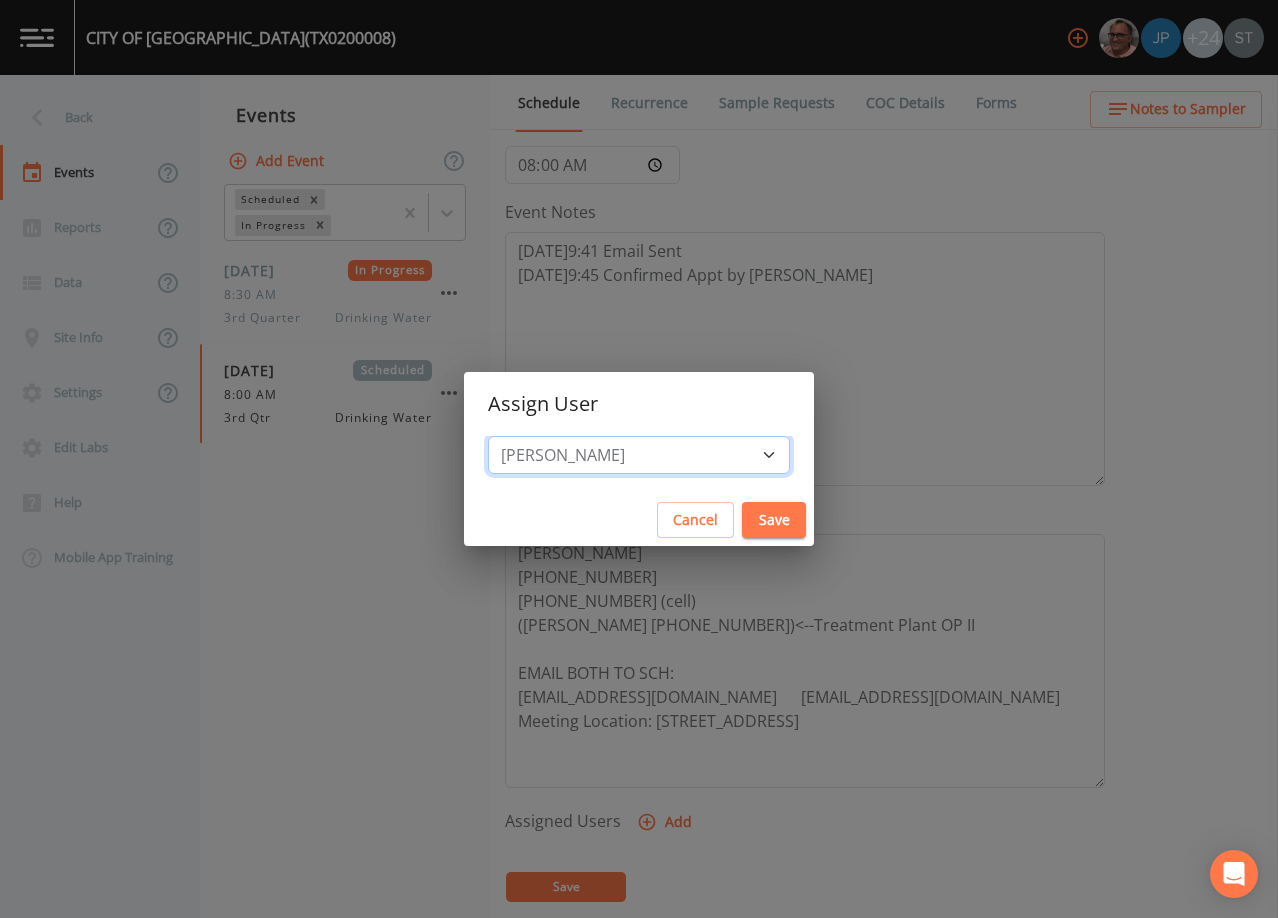 click on "Select User [PERSON_NAME] [PERSON_NAME]  [PERSON_NAME] [PERSON_NAME] [PERSON_NAME] [PERSON_NAME] [PERSON_NAME] [PERSON_NAME] [PERSON_NAME] [PERSON_NAME] [PERSON_NAME]   [PERSON_NAME] [PERSON_NAME] [PERSON_NAME] [PERSON_NAME] [PERSON_NAME] [PERSON_NAME]   [PERSON_NAME] [PERSON_NAME]   [PERSON_NAME] [PERSON_NAME] [PERSON_NAME] [PERSON_NAME] [PERSON_NAME] [PERSON_NAME] [PERSON_NAME] [PERSON_NAME]" at bounding box center [639, 455] 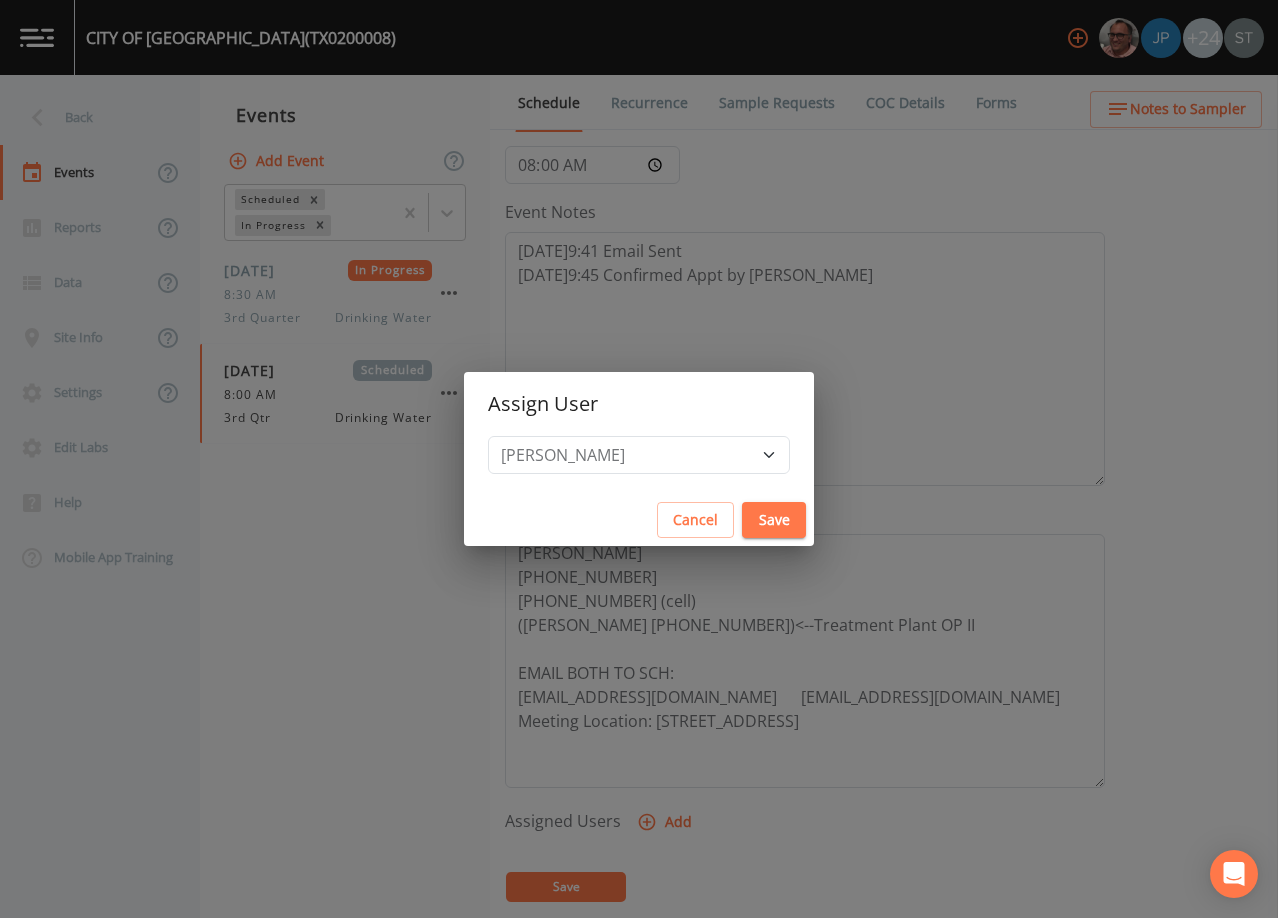 click on "Save" at bounding box center (774, 520) 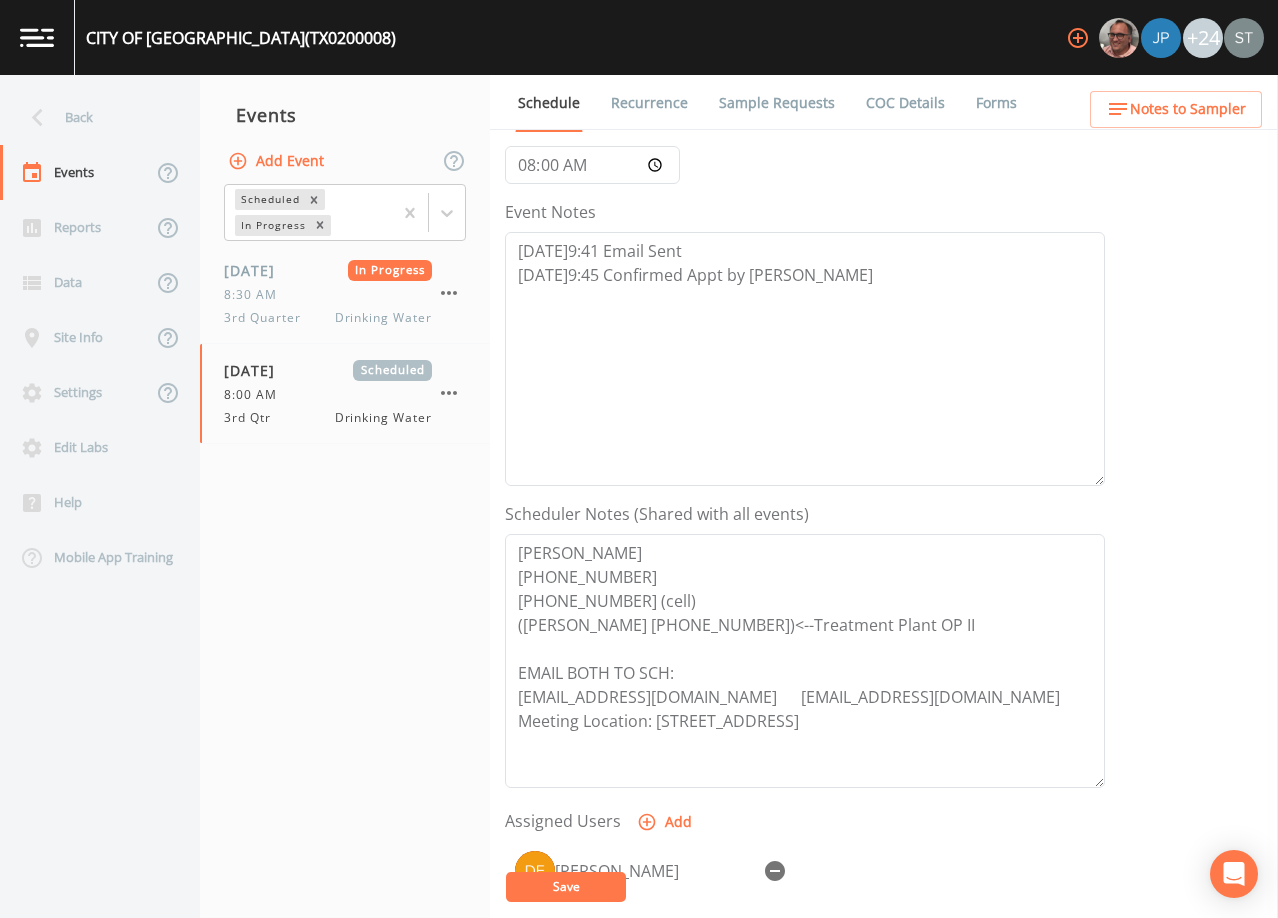 click on "Save" at bounding box center (566, 887) 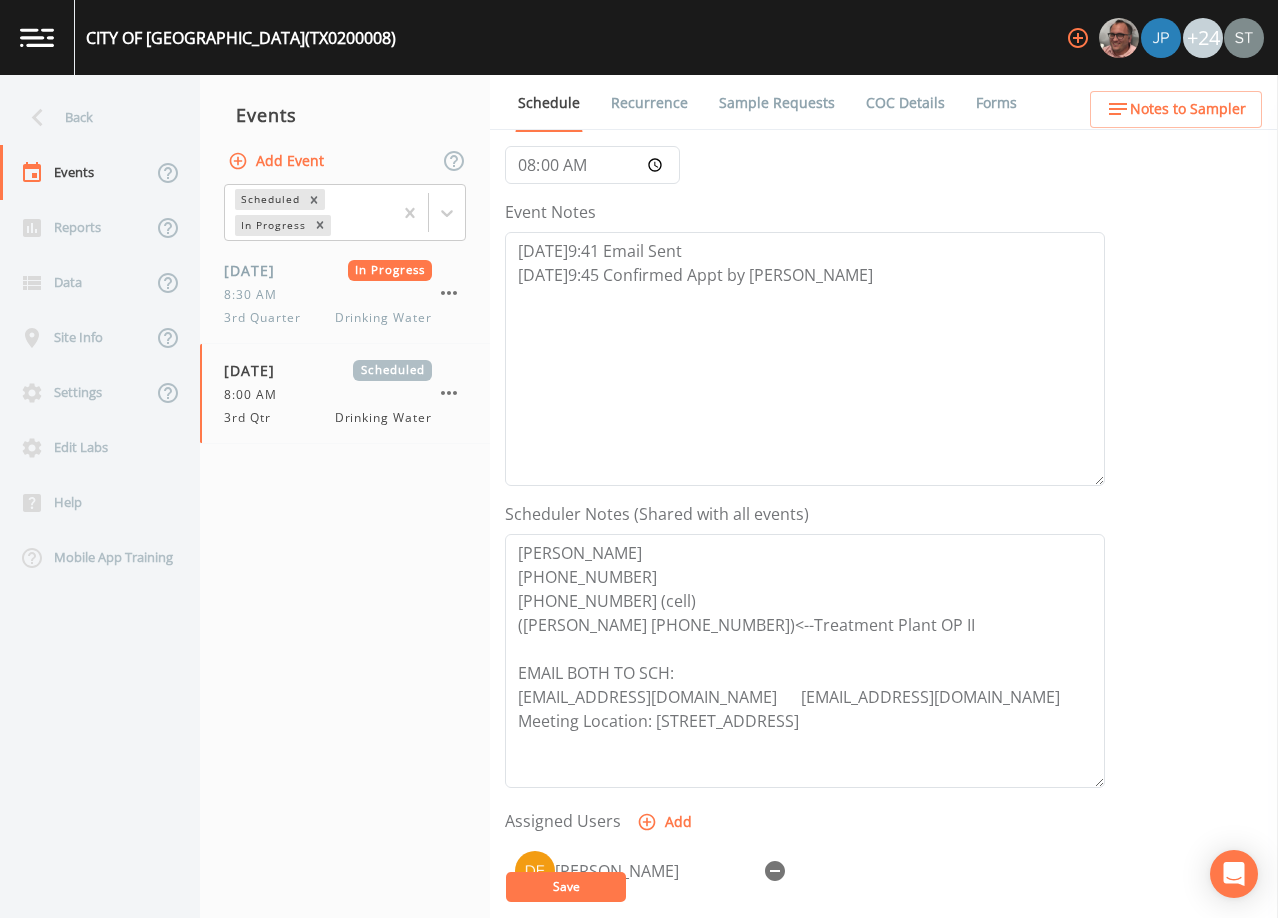 click on "Save" at bounding box center [566, 887] 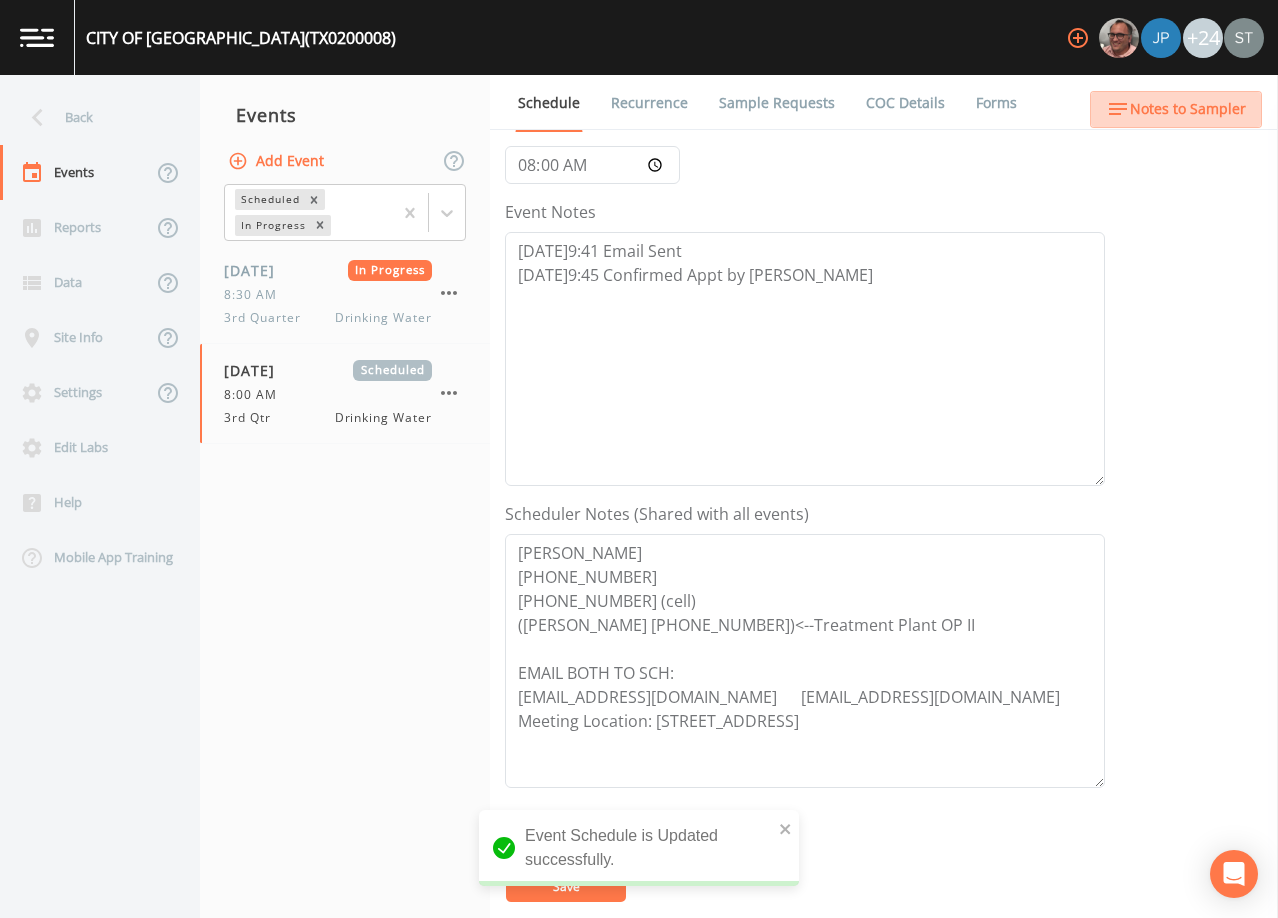 click on "Notes to Sampler" at bounding box center [1176, 109] 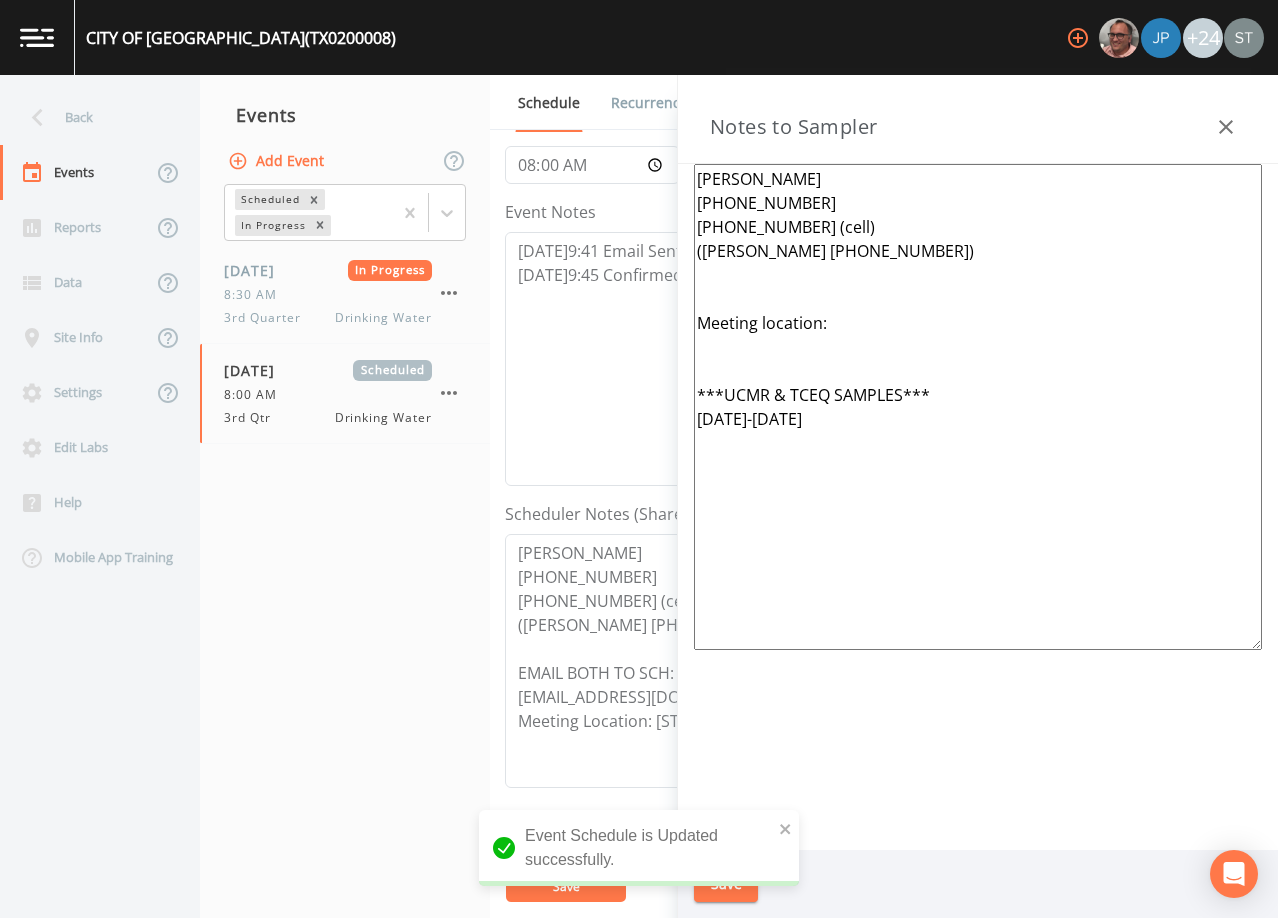 click on "[PERSON_NAME]
[PHONE_NUMBER]
[PHONE_NUMBER] (cell)
([PERSON_NAME] [PHONE_NUMBER])
Meeting location:
***UCMR & TCEQ SAMPLES***
[DATE]-[DATE]" at bounding box center (978, 407) 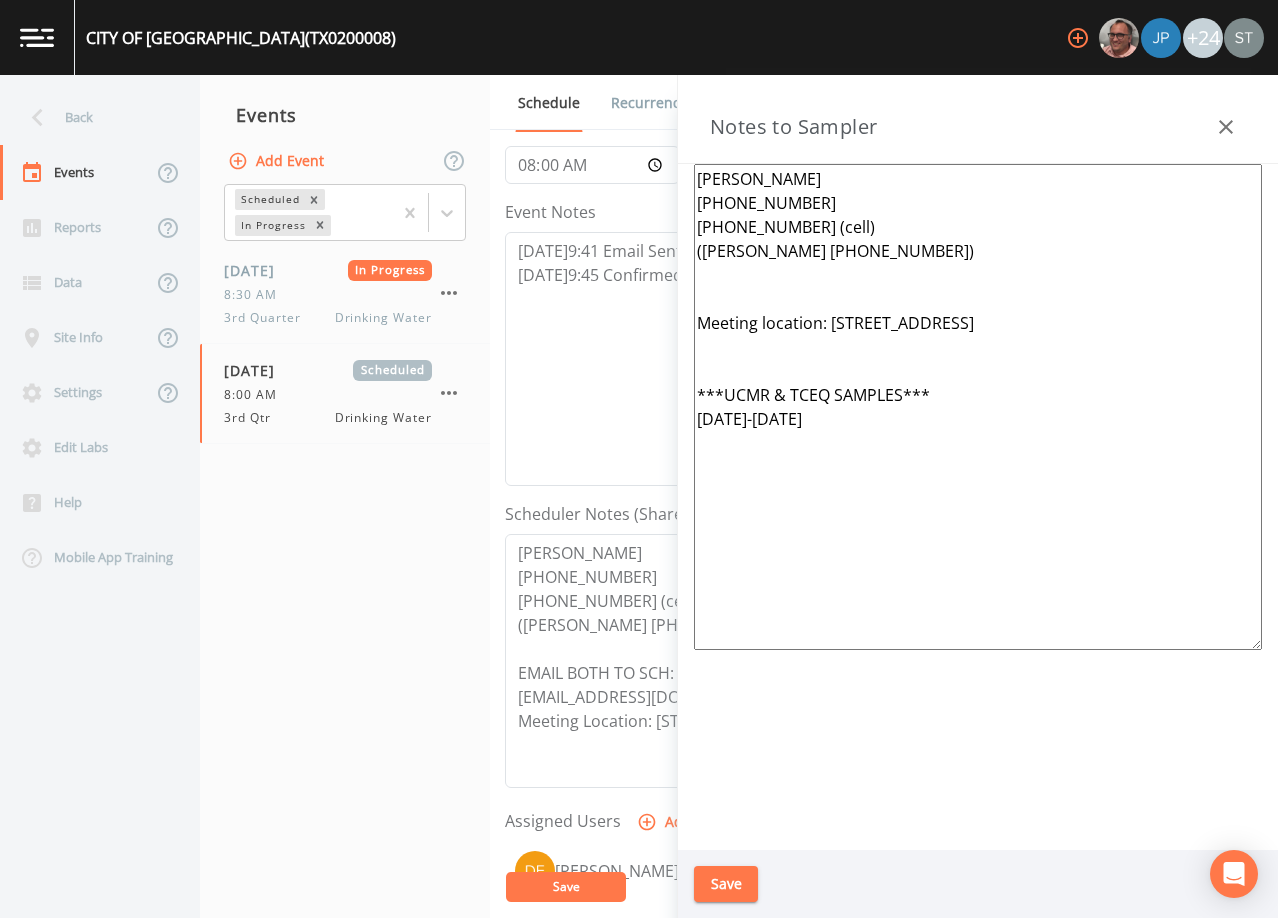 type on "[PERSON_NAME]
[PHONE_NUMBER]
[PHONE_NUMBER] (cell)
([PERSON_NAME] [PHONE_NUMBER])
Meeting location: [STREET_ADDRESS]
***UCMR & TCEQ SAMPLES***
[DATE]-[DATE]" 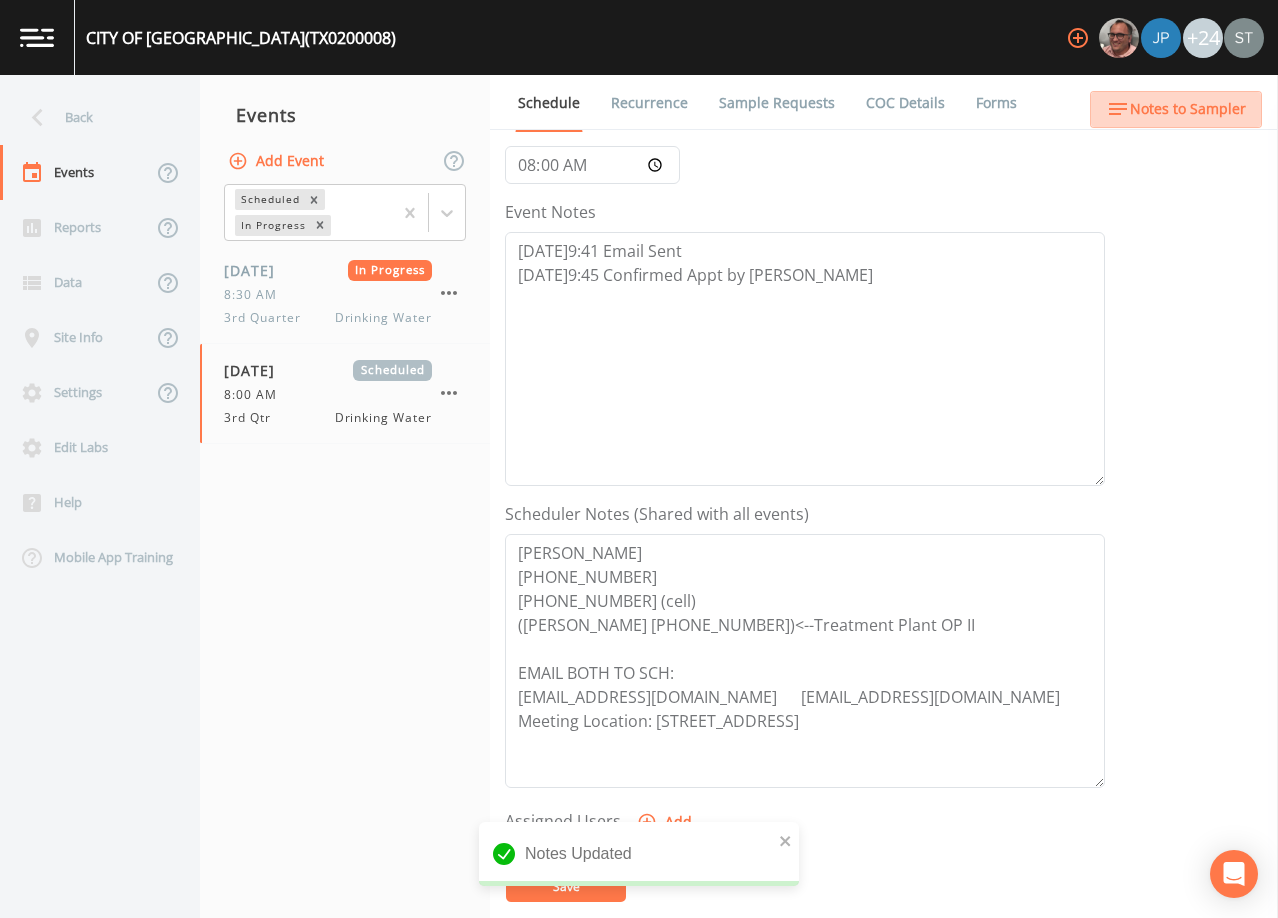 click on "Notes to Sampler" at bounding box center [1188, 109] 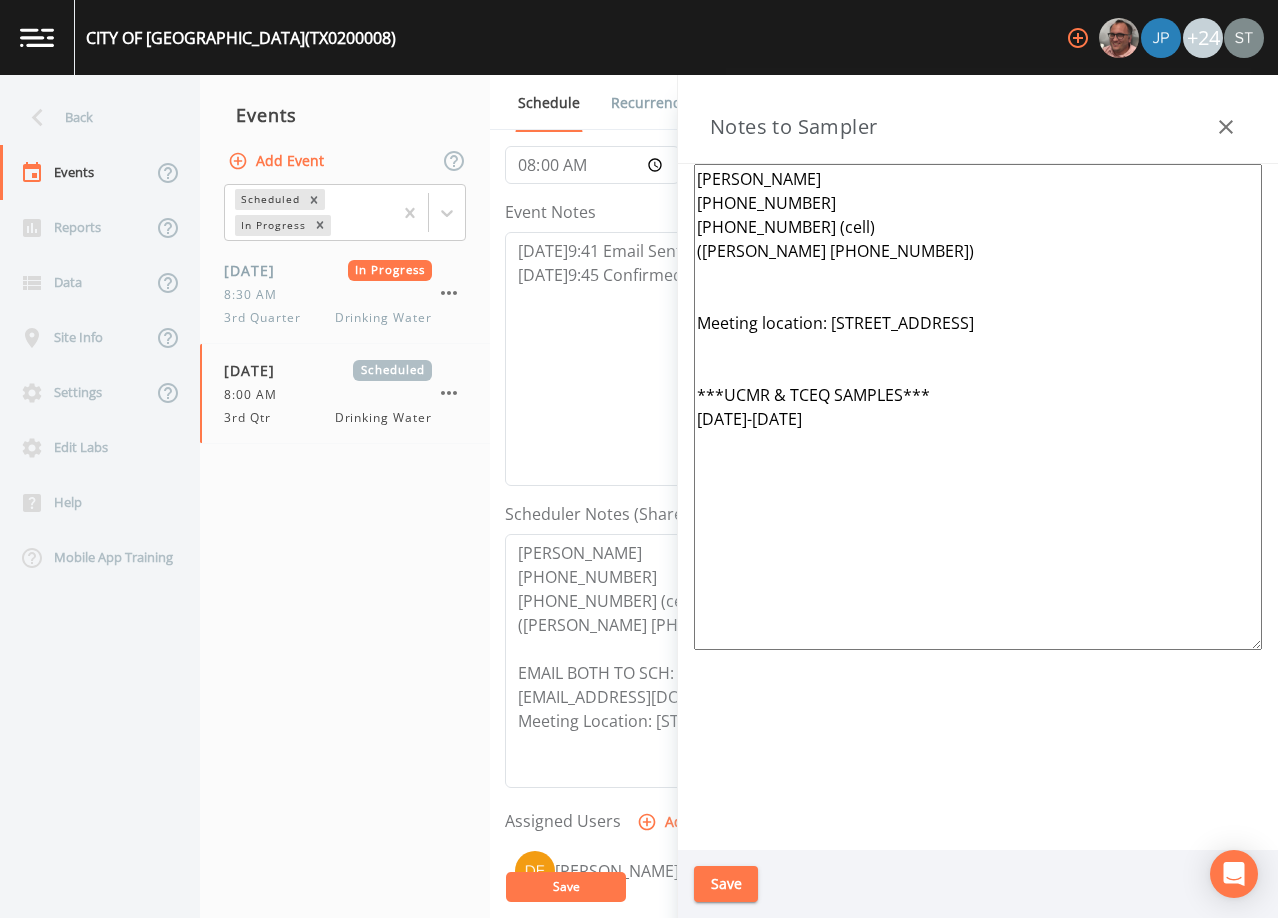 click on "[PERSON_NAME]
[PHONE_NUMBER]
[PHONE_NUMBER] (cell)
([PERSON_NAME] [PHONE_NUMBER])
Meeting location: [STREET_ADDRESS]
***UCMR & TCEQ SAMPLES***
[DATE]-[DATE]" at bounding box center [978, 407] 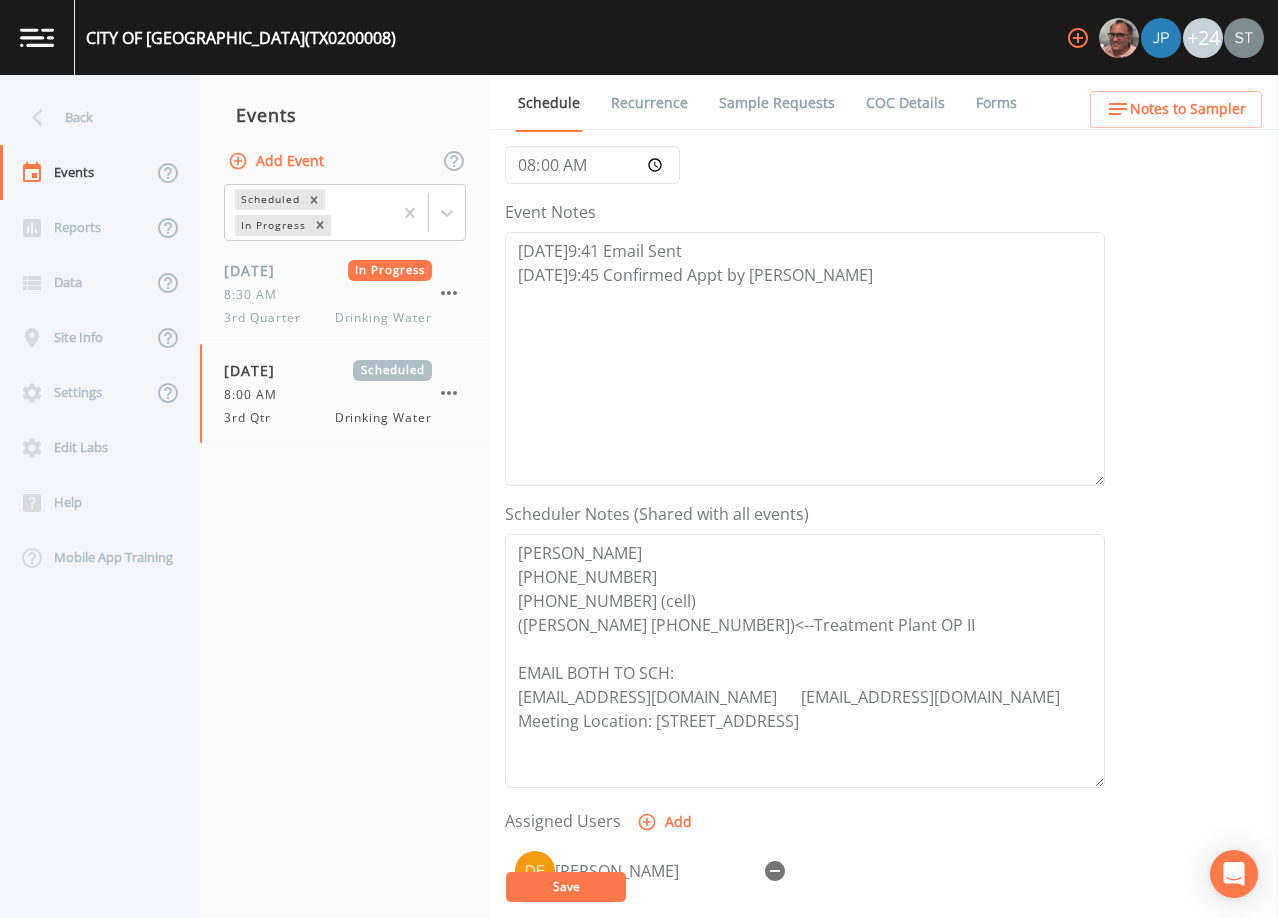 click on "Save" at bounding box center (566, 887) 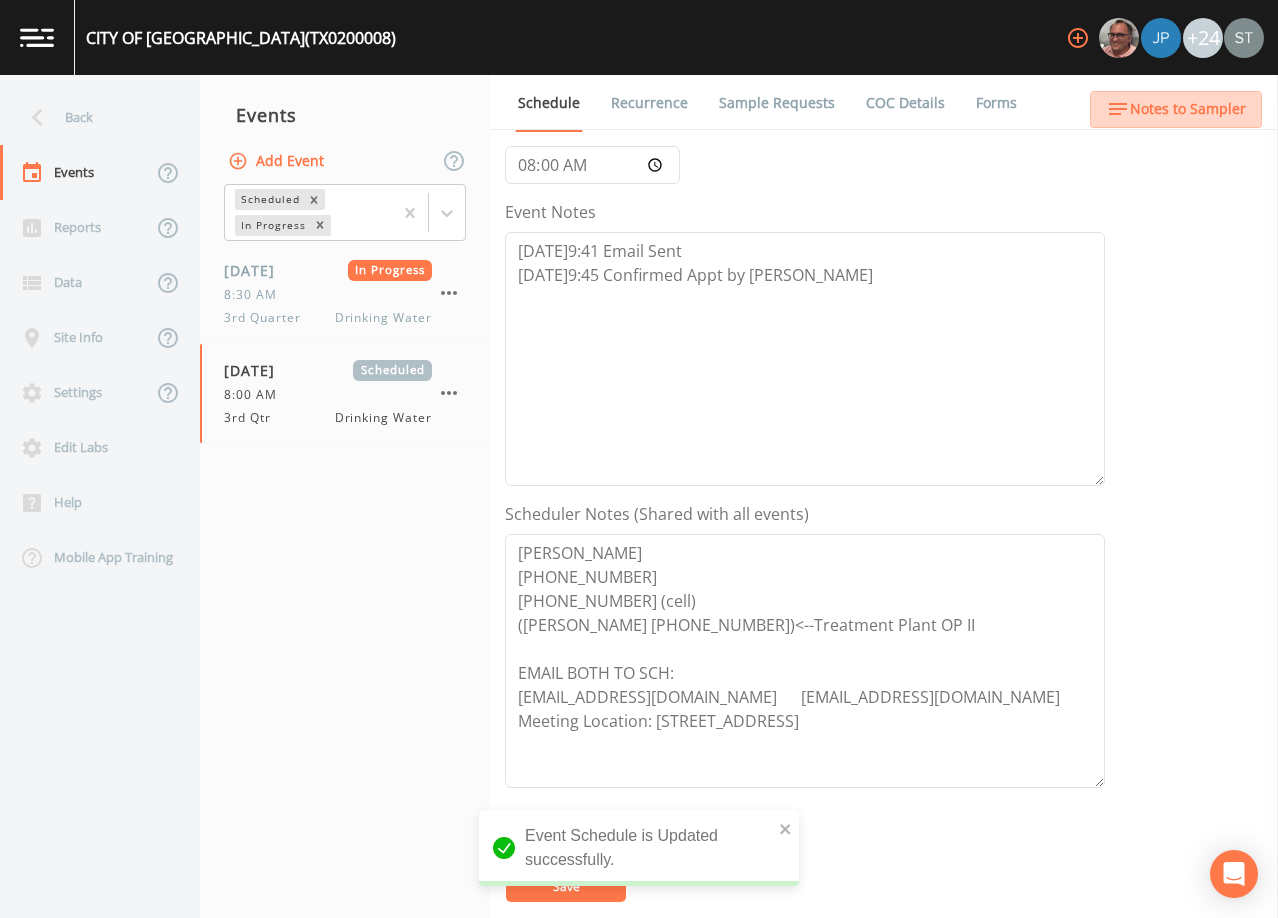 click on "Notes to Sampler" at bounding box center (1188, 109) 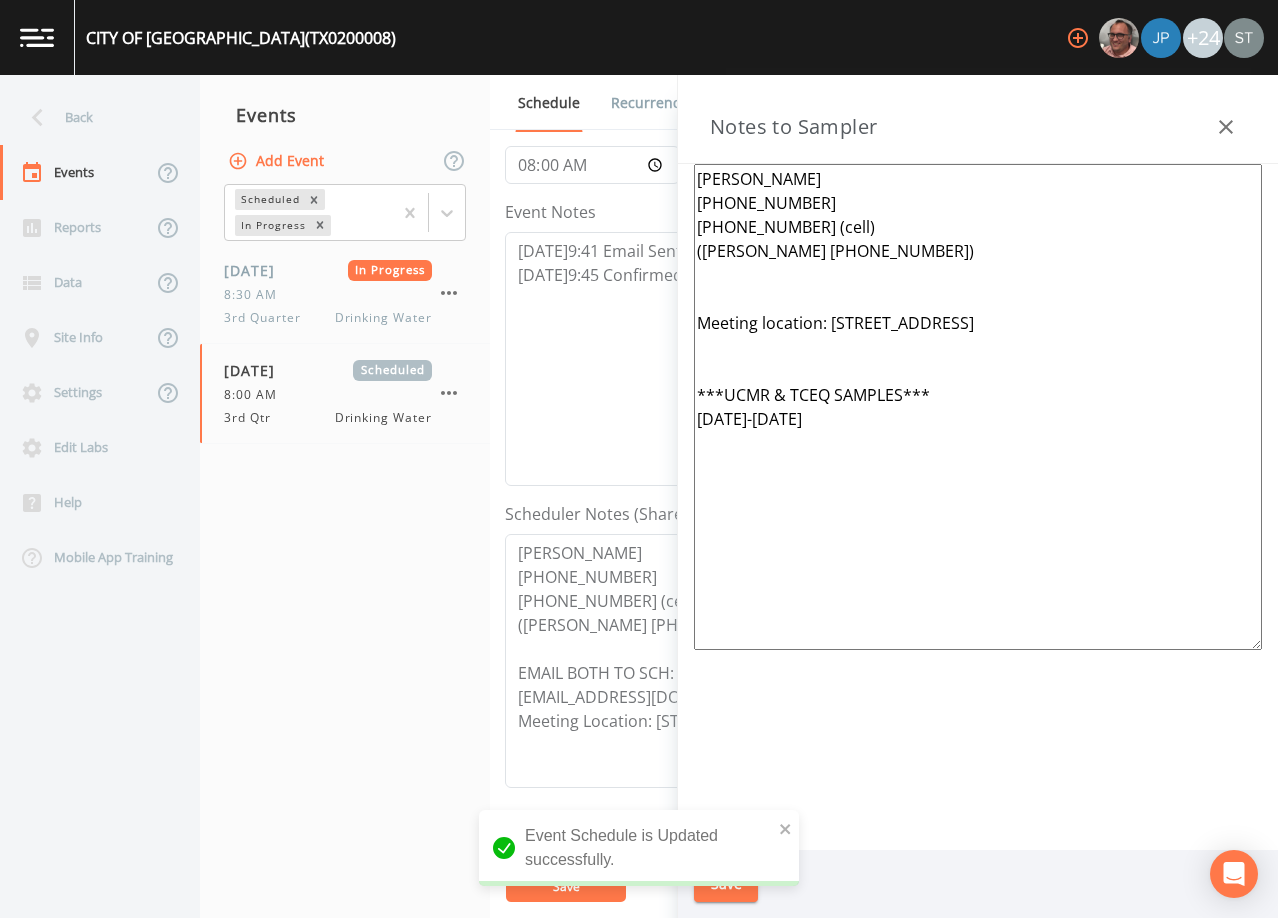 click 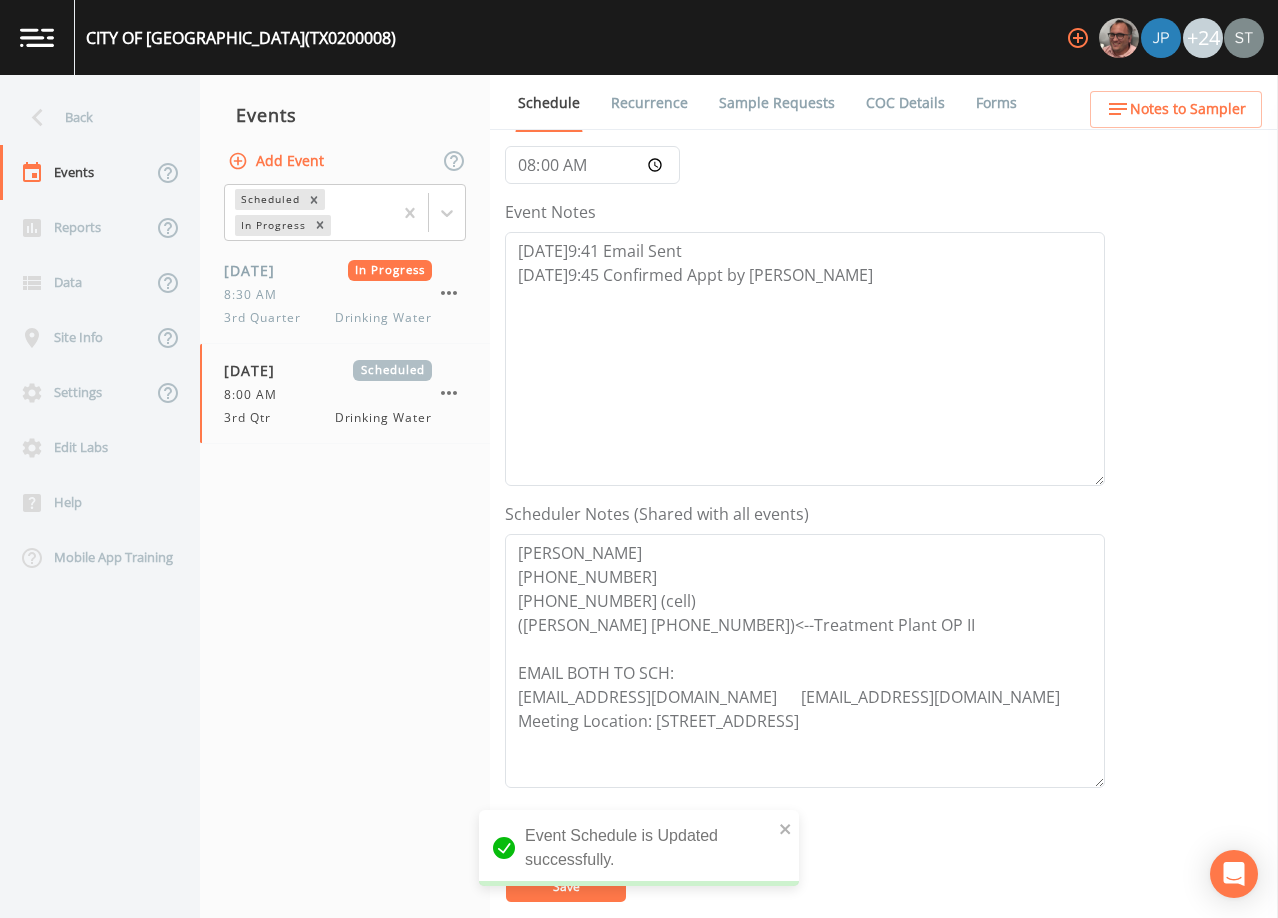 click on "Sample Requests" at bounding box center (777, 103) 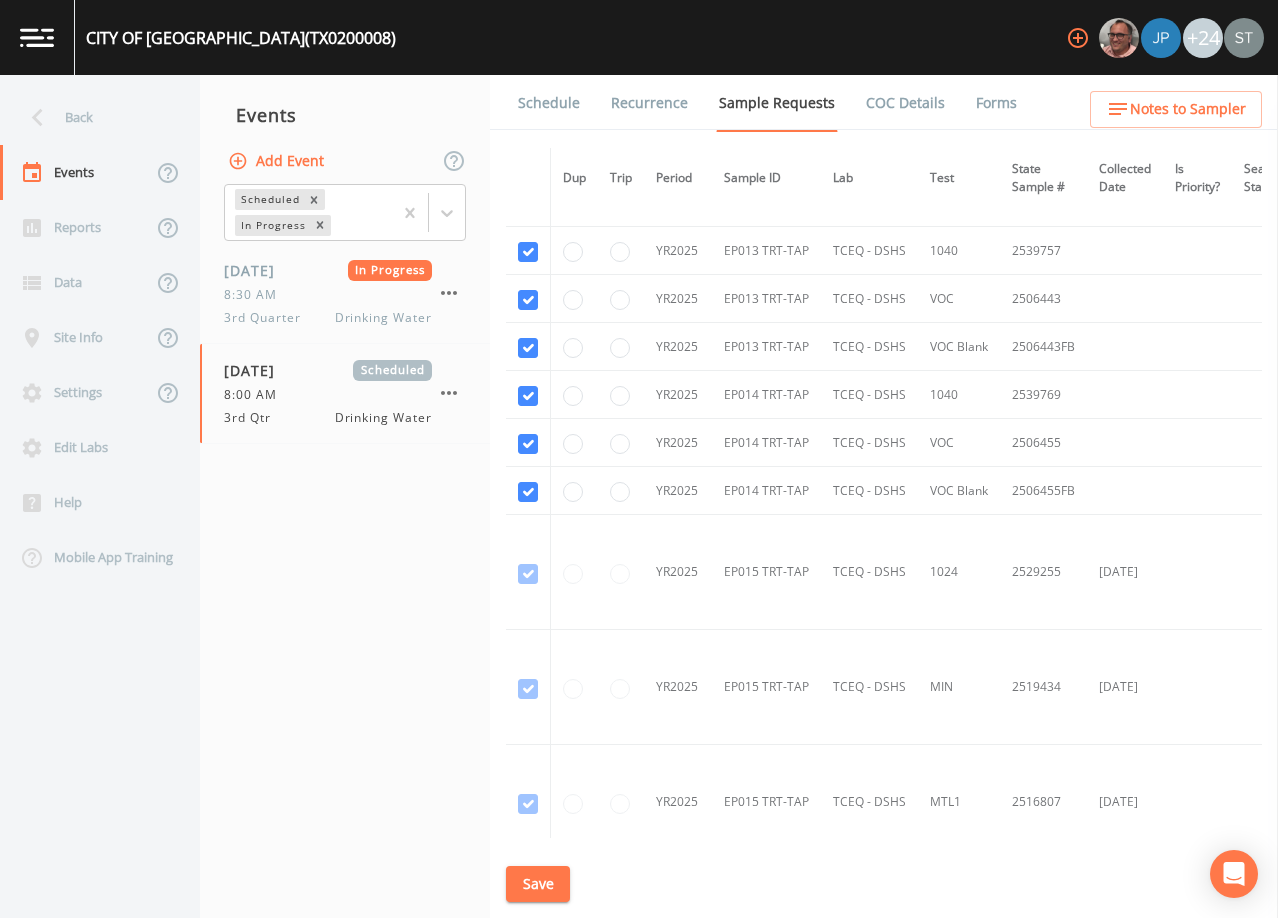 scroll, scrollTop: 12267, scrollLeft: 0, axis: vertical 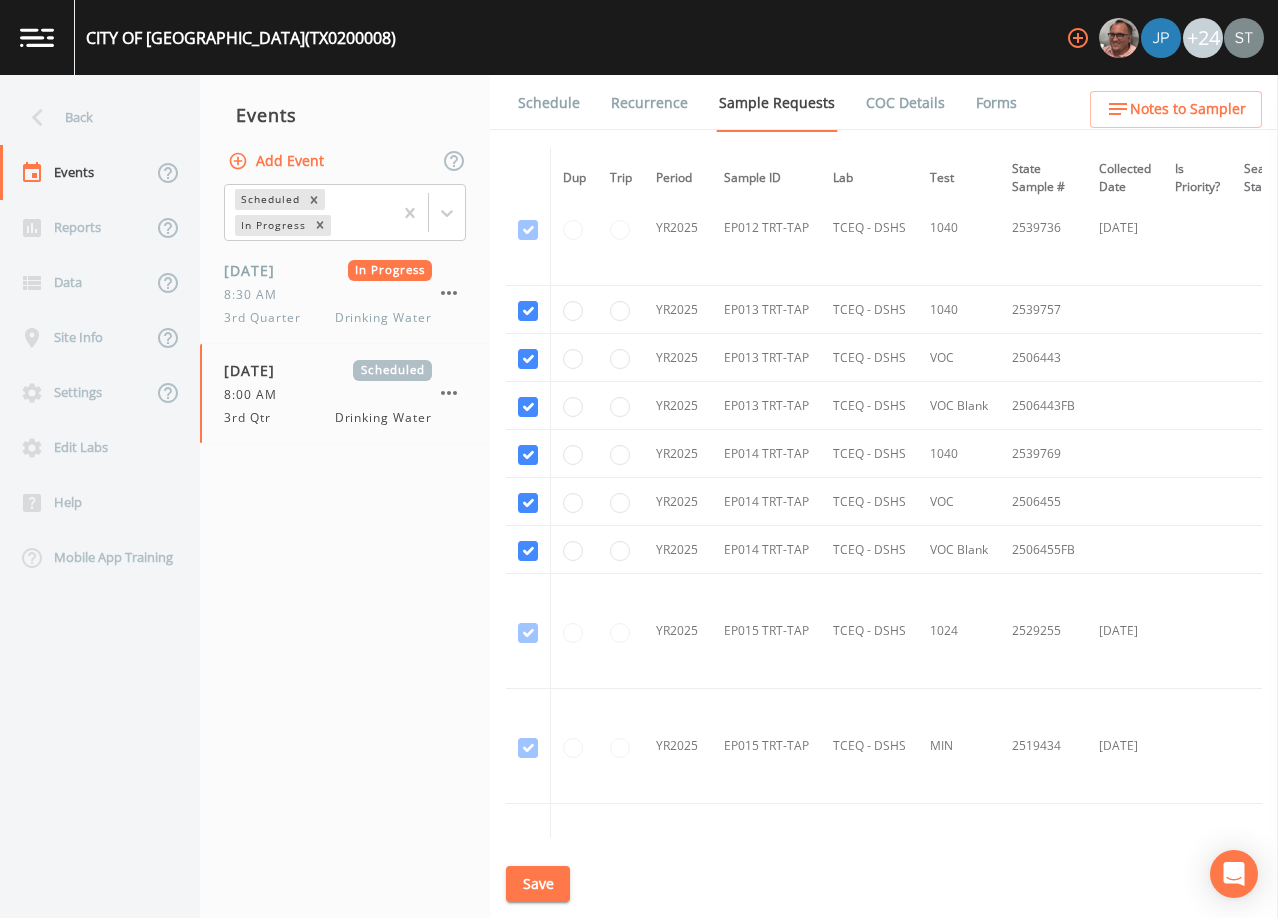 click on "Schedule" at bounding box center [549, 103] 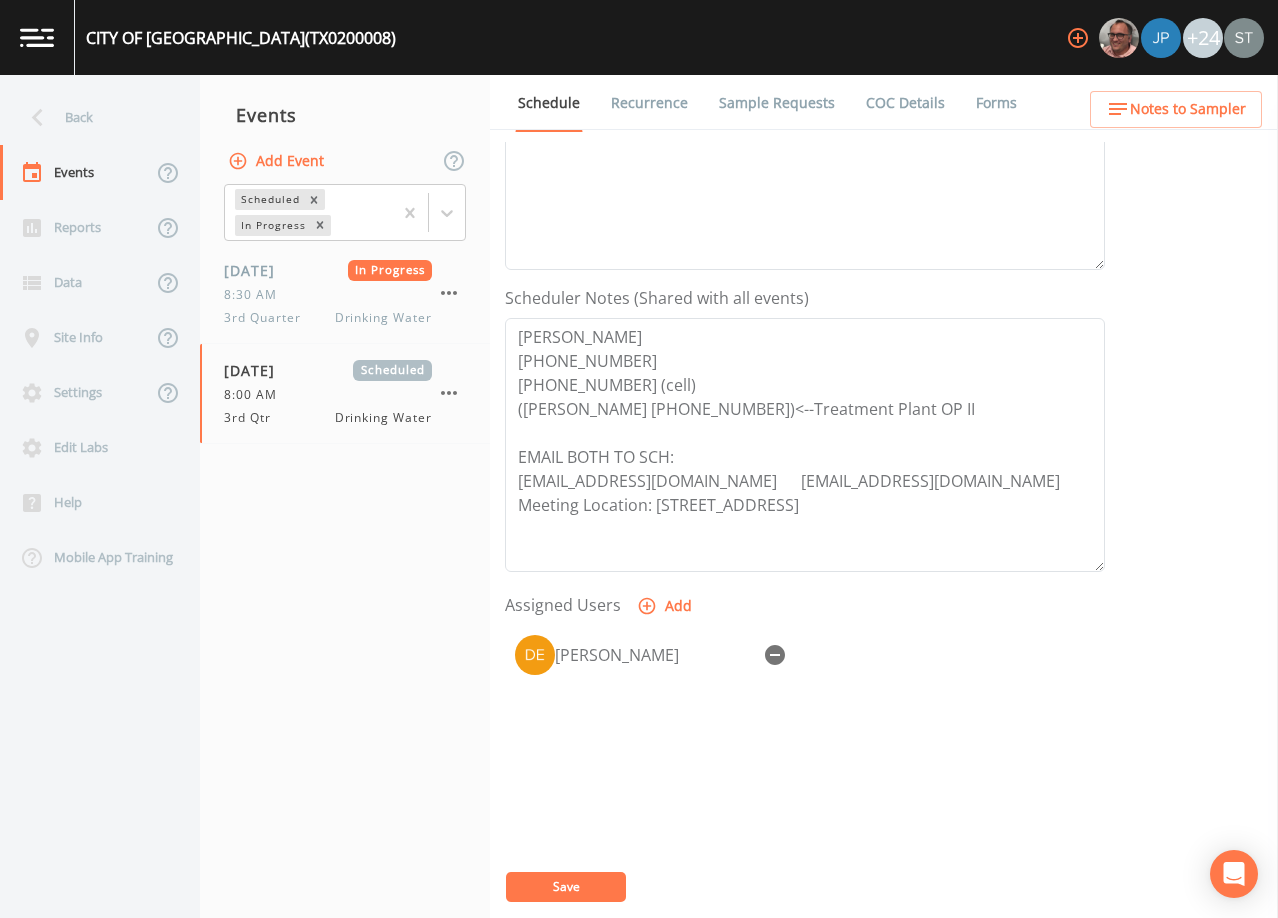 scroll, scrollTop: 93, scrollLeft: 0, axis: vertical 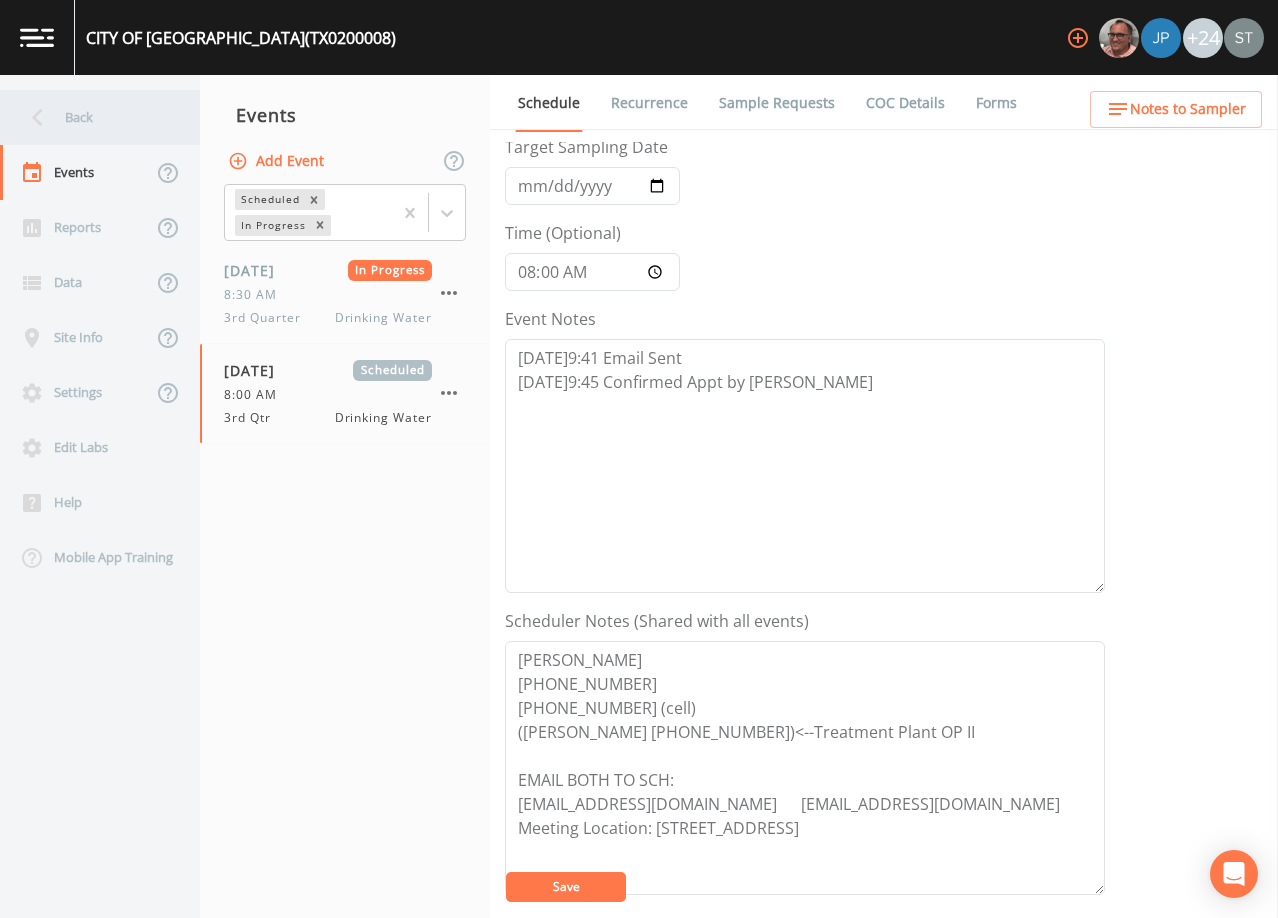 click on "Back" at bounding box center (90, 117) 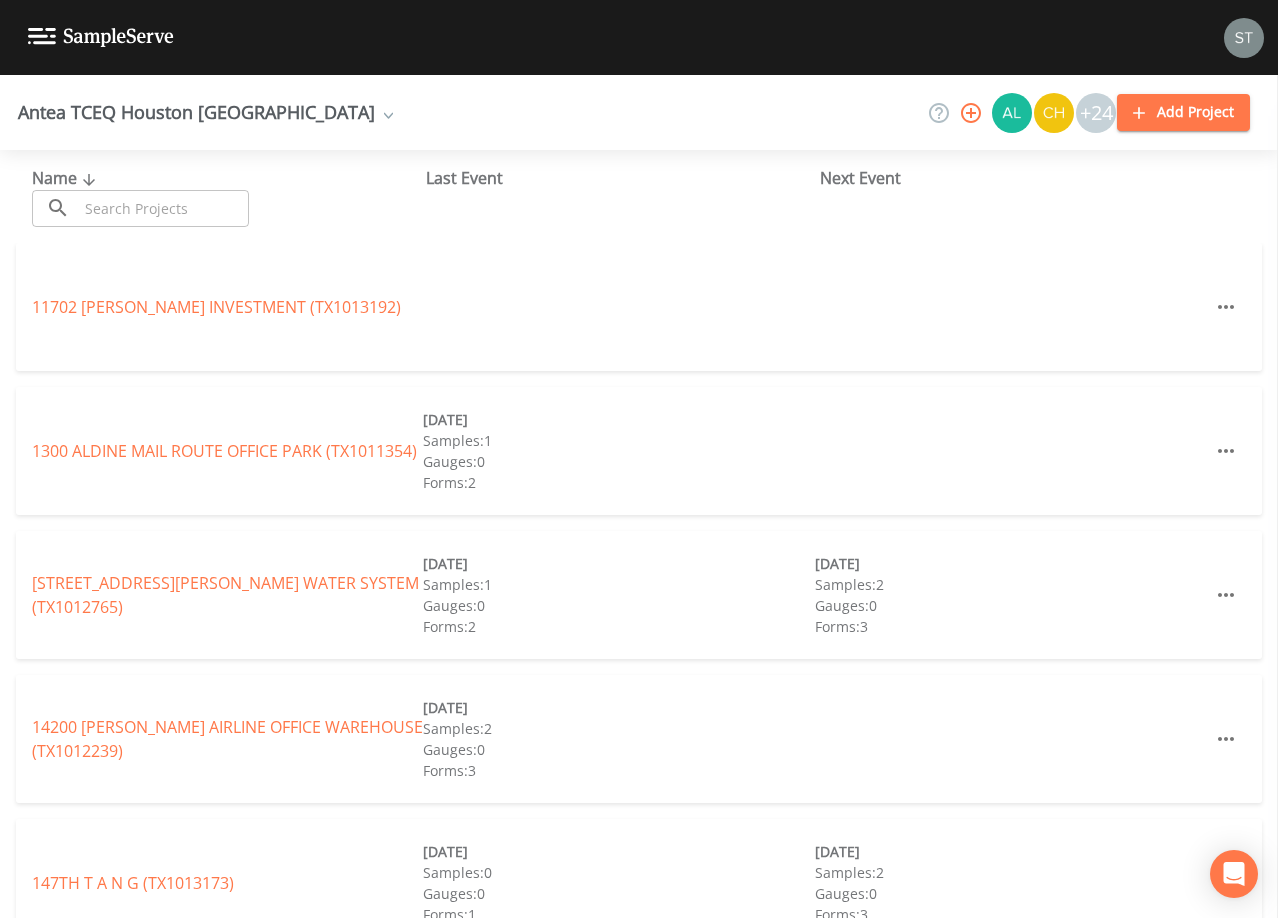 click at bounding box center [163, 208] 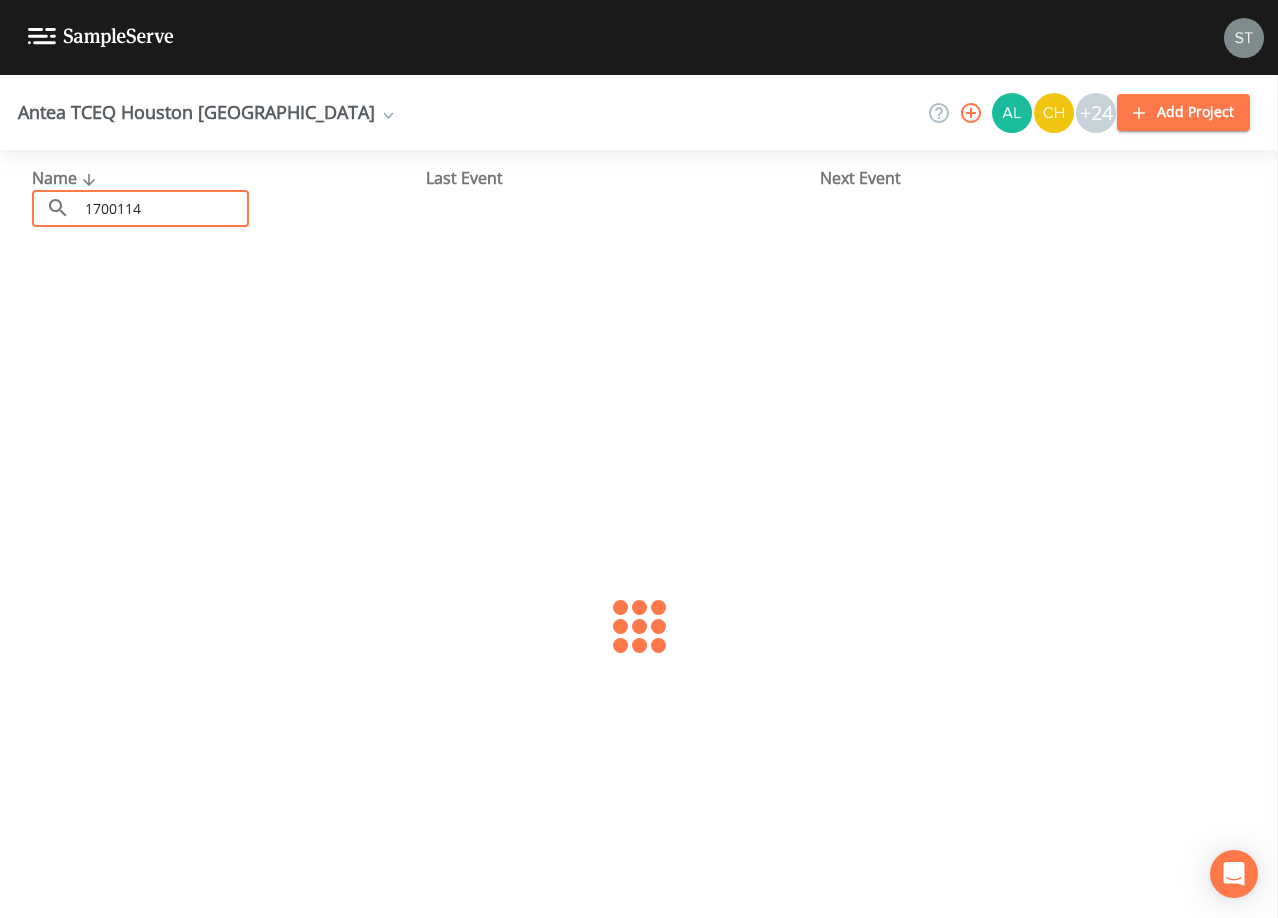 type on "1700114" 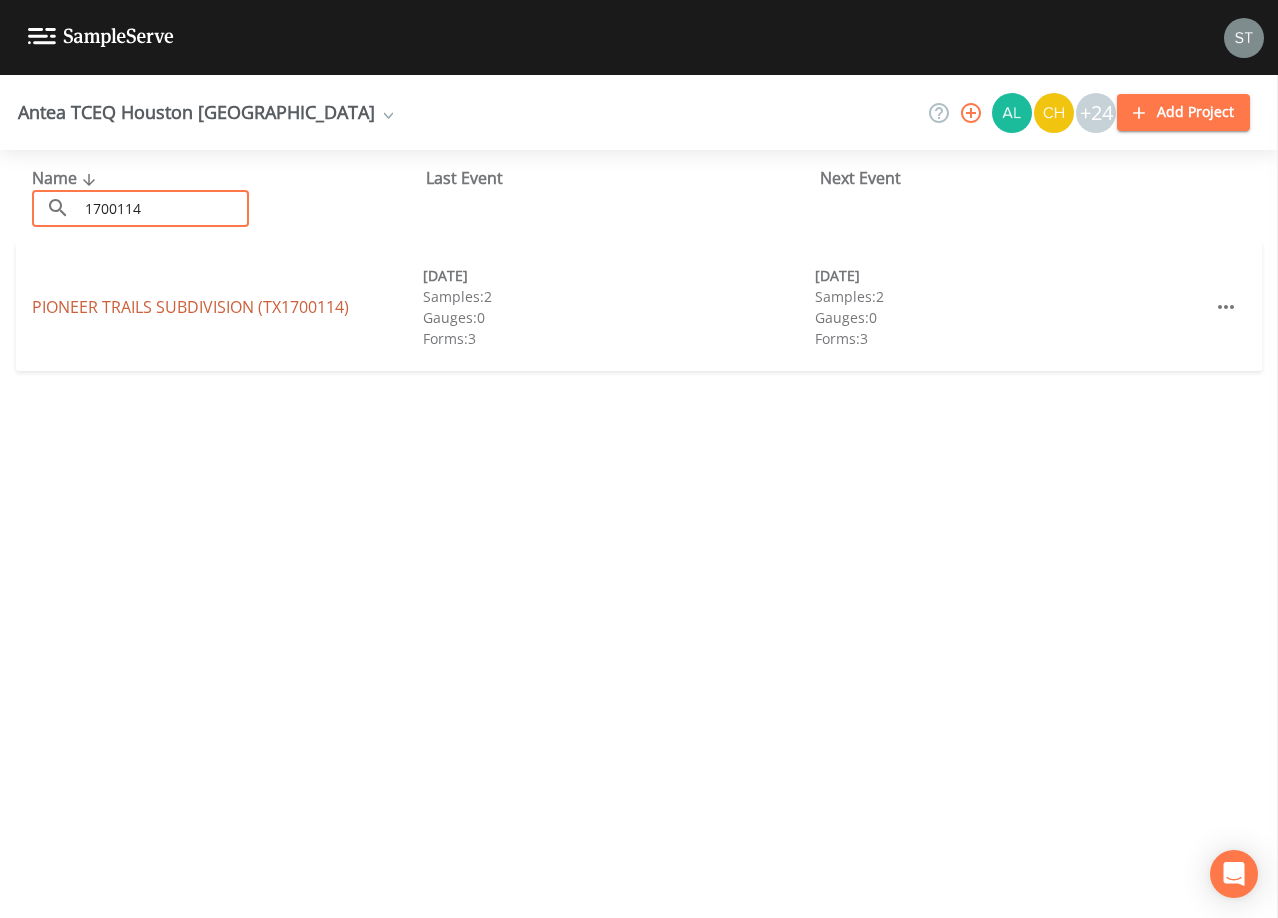 click on "PIONEER TRAILS SUBDIVISION   (TX1700114)" at bounding box center (190, 307) 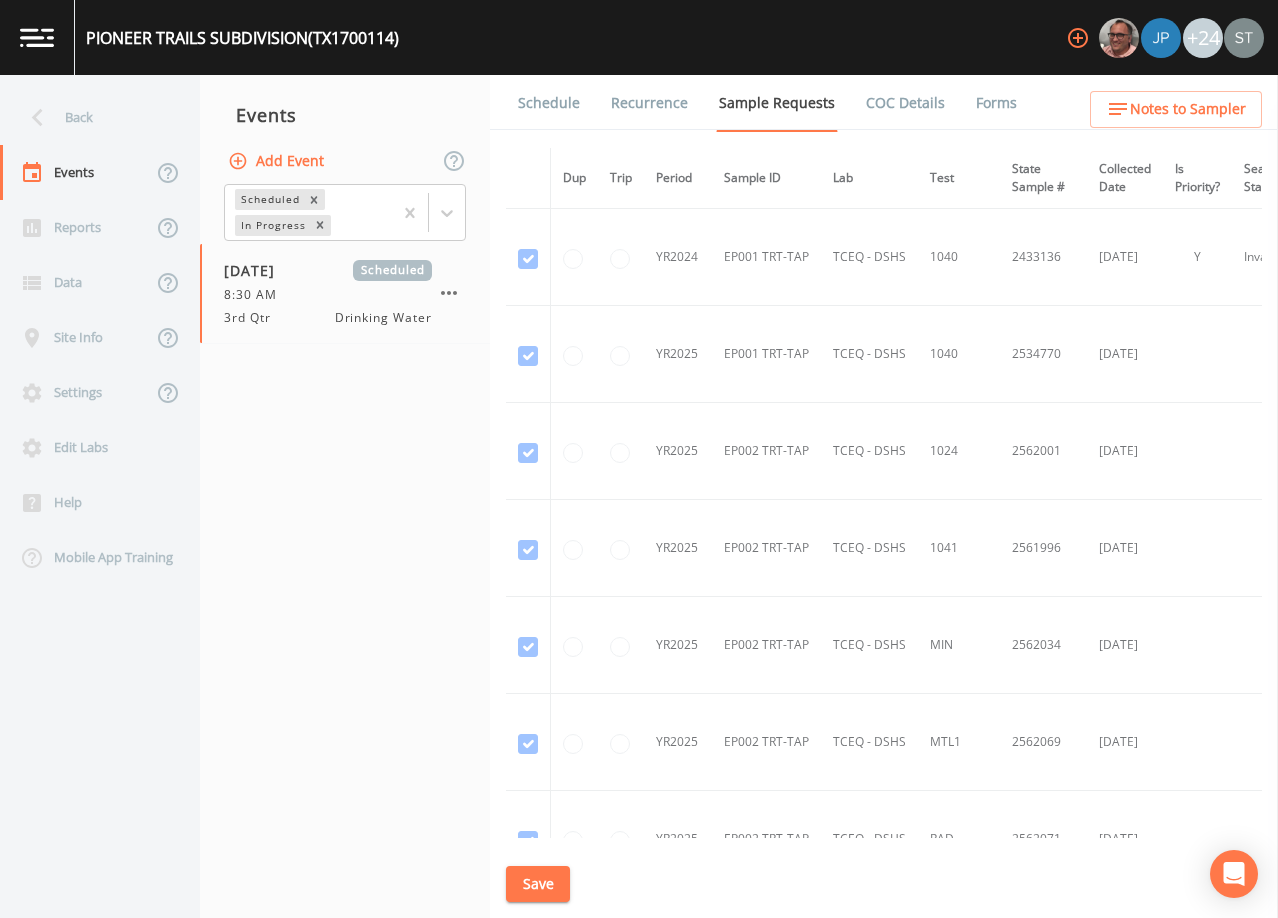 click on "Schedule" at bounding box center (549, 103) 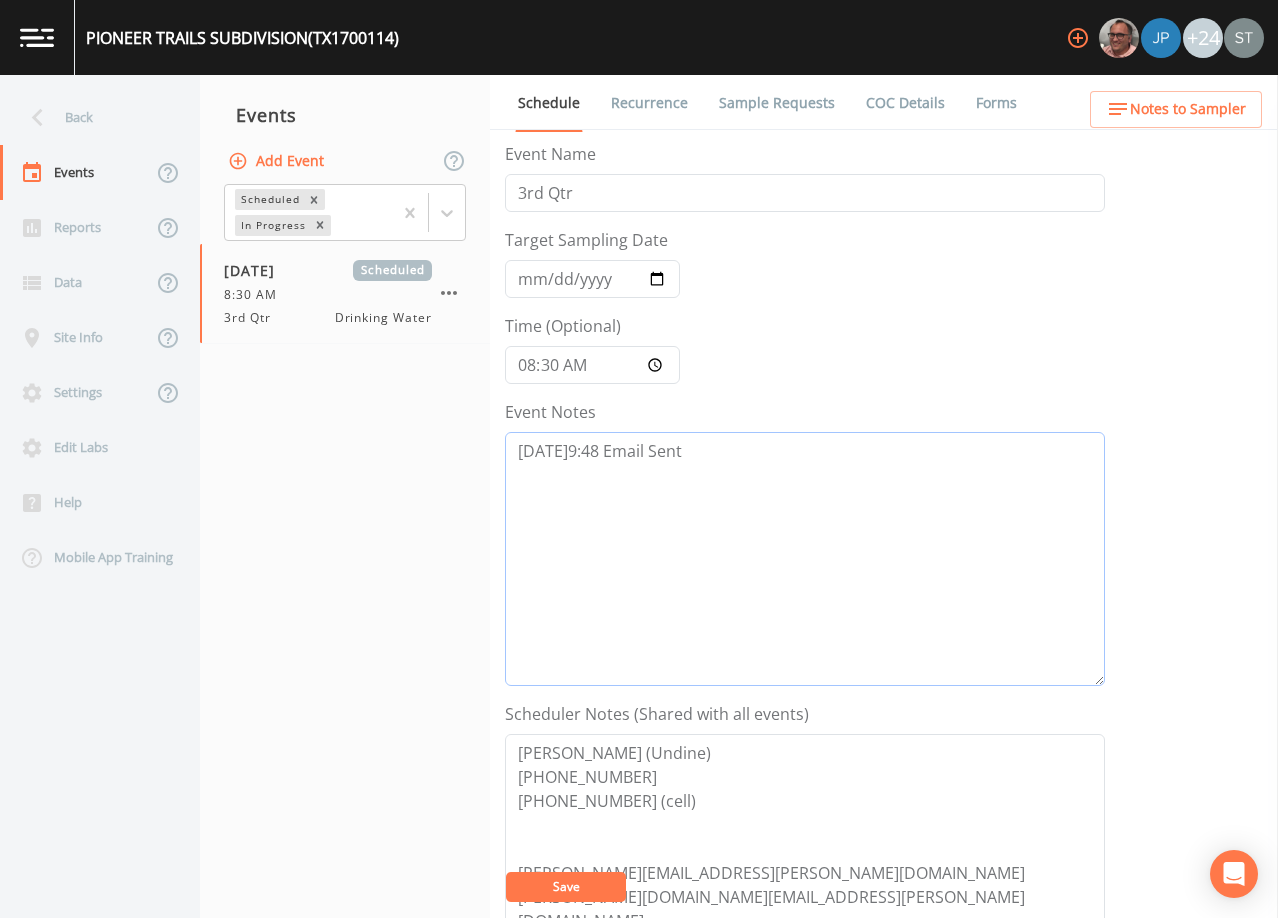 click on "[DATE]9:48 Email Sent" at bounding box center (805, 559) 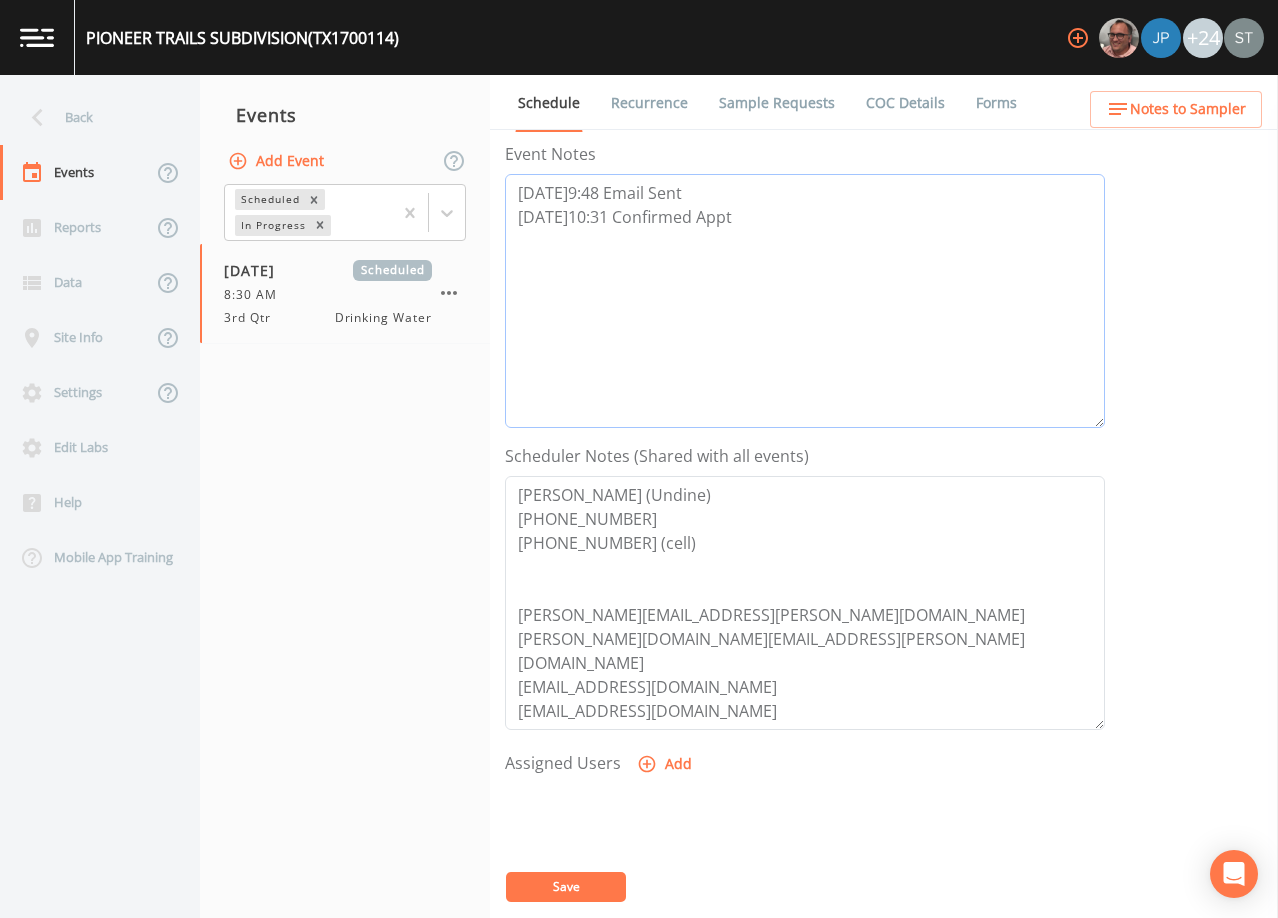 scroll, scrollTop: 400, scrollLeft: 0, axis: vertical 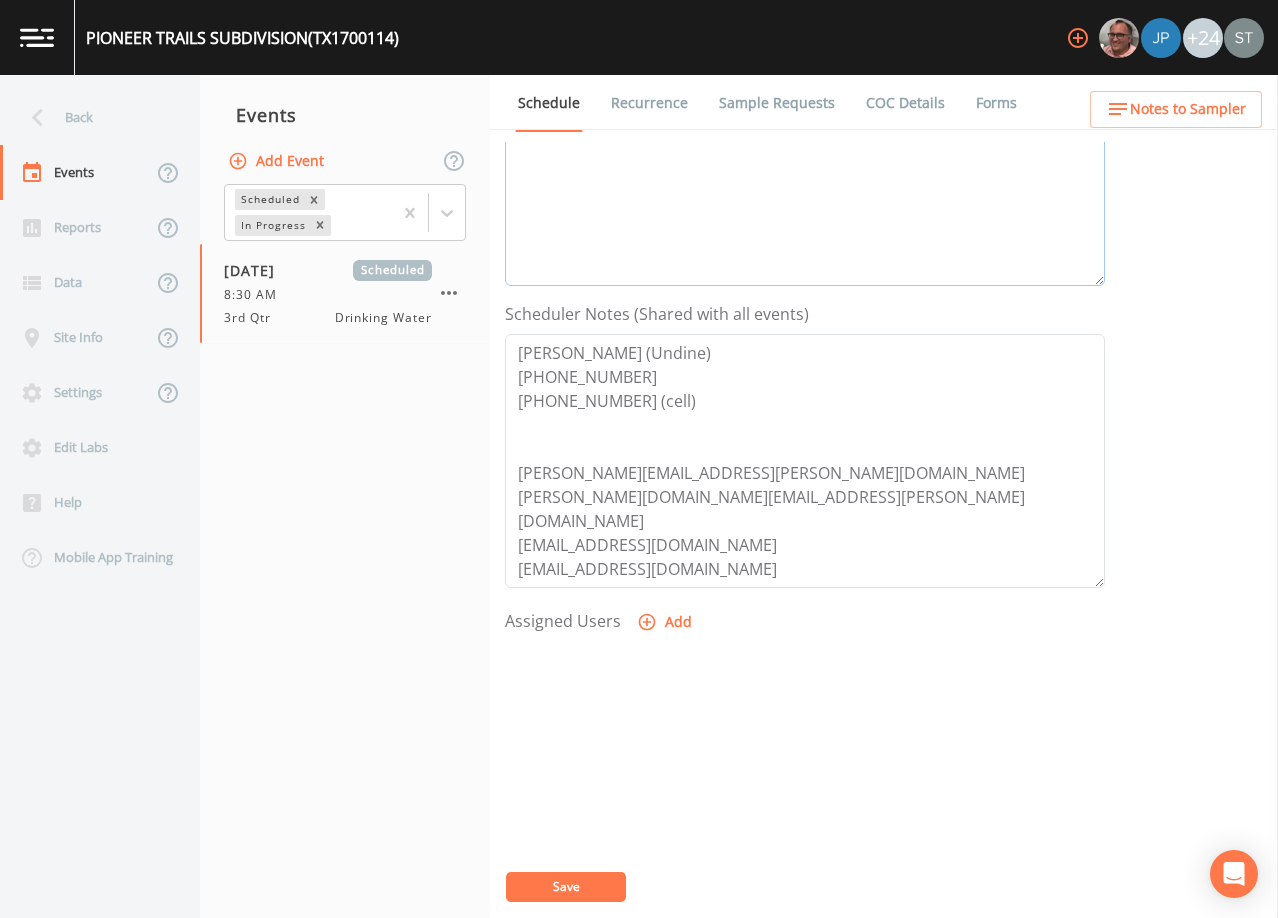 type on "[DATE]9:48 Email Sent
[DATE]10:31 Confirmed Appt" 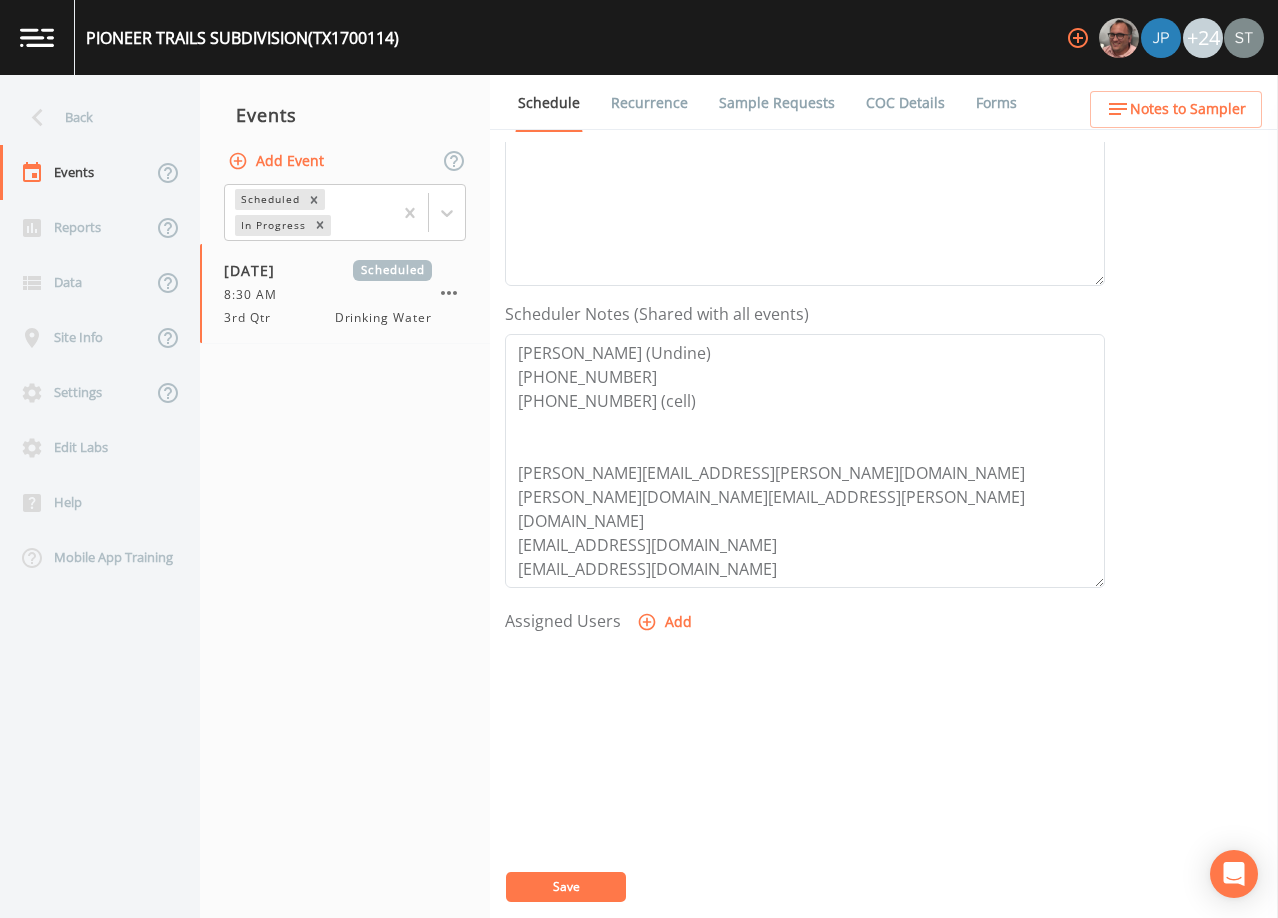click on "Add" at bounding box center [666, 622] 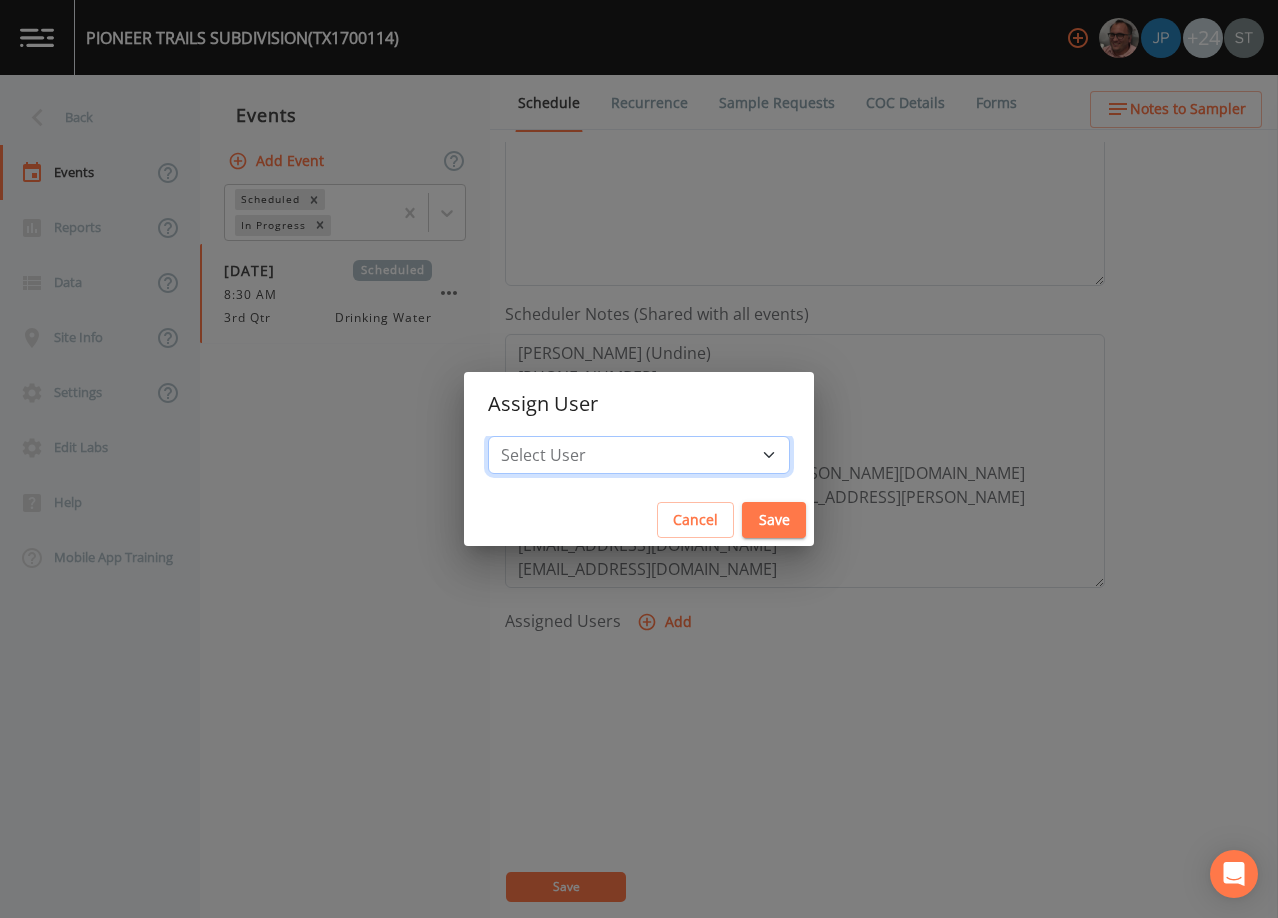 click on "Select User [PERSON_NAME] [PERSON_NAME]  [PERSON_NAME] [PERSON_NAME] [PERSON_NAME] [PERSON_NAME] [PERSON_NAME] [PERSON_NAME] [PERSON_NAME] [PERSON_NAME] [PERSON_NAME]   [PERSON_NAME] [PERSON_NAME] [PERSON_NAME] [PERSON_NAME] [PERSON_NAME] [PERSON_NAME]   [PERSON_NAME] [PERSON_NAME]   [PERSON_NAME] [PERSON_NAME] [PERSON_NAME] [PERSON_NAME] [PERSON_NAME] [PERSON_NAME] [PERSON_NAME] [PERSON_NAME]" at bounding box center (639, 455) 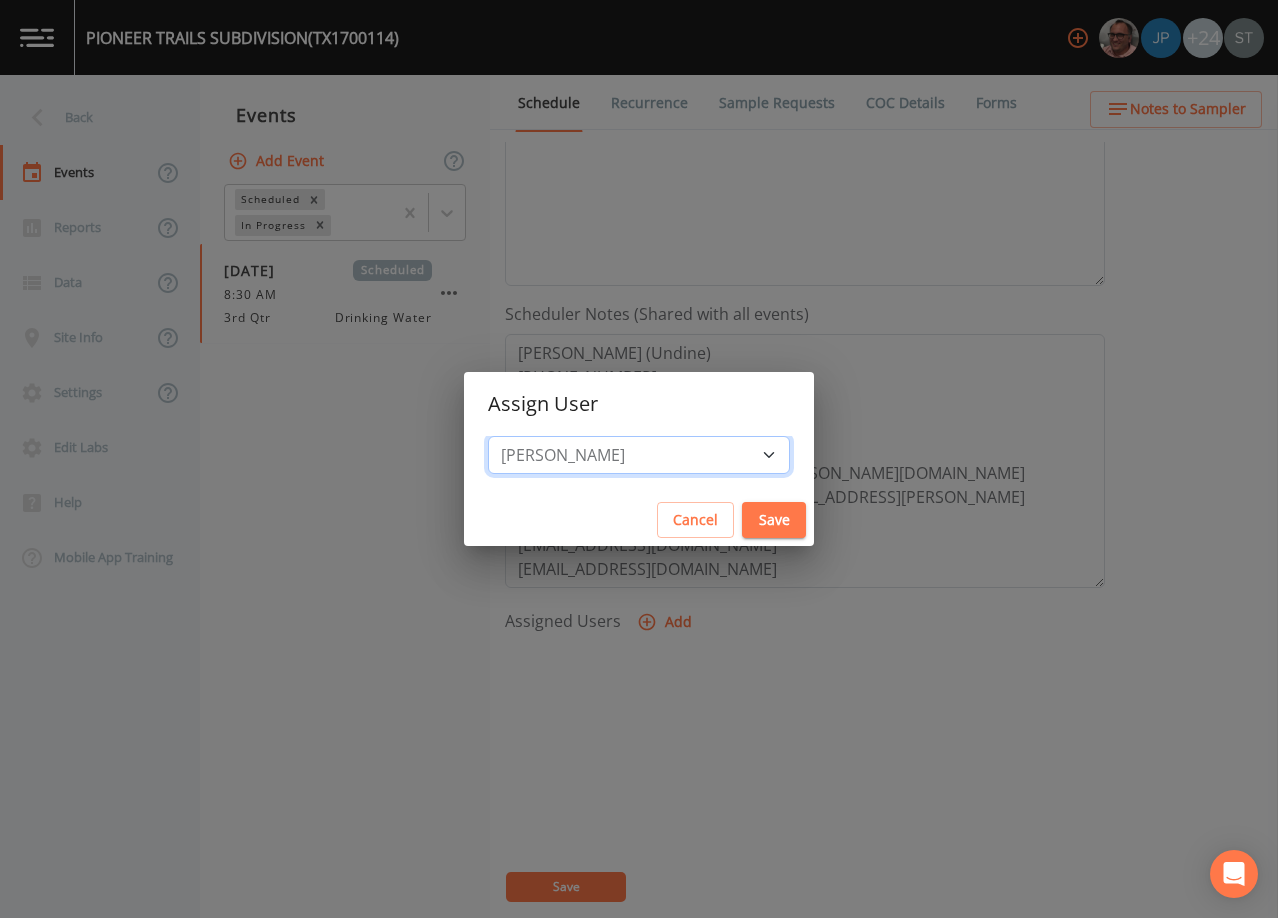 click on "Select User [PERSON_NAME] [PERSON_NAME]  [PERSON_NAME] [PERSON_NAME] [PERSON_NAME] [PERSON_NAME] [PERSON_NAME] [PERSON_NAME] [PERSON_NAME] [PERSON_NAME] [PERSON_NAME]   [PERSON_NAME] [PERSON_NAME] [PERSON_NAME] [PERSON_NAME] [PERSON_NAME] [PERSON_NAME]   [PERSON_NAME] [PERSON_NAME]   [PERSON_NAME] [PERSON_NAME] [PERSON_NAME] [PERSON_NAME] [PERSON_NAME] [PERSON_NAME] [PERSON_NAME] [PERSON_NAME]" at bounding box center [639, 455] 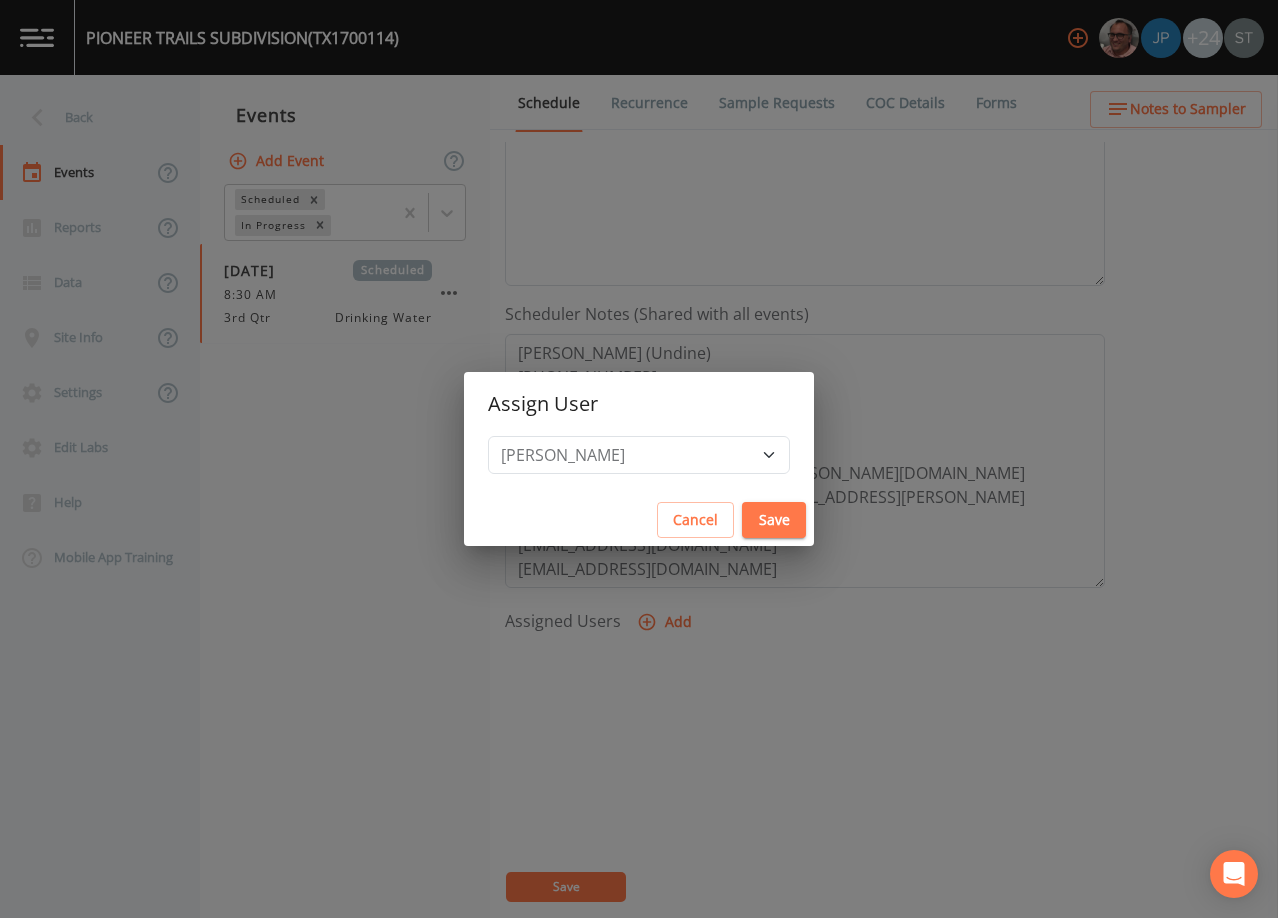 click on "Save" at bounding box center [774, 520] 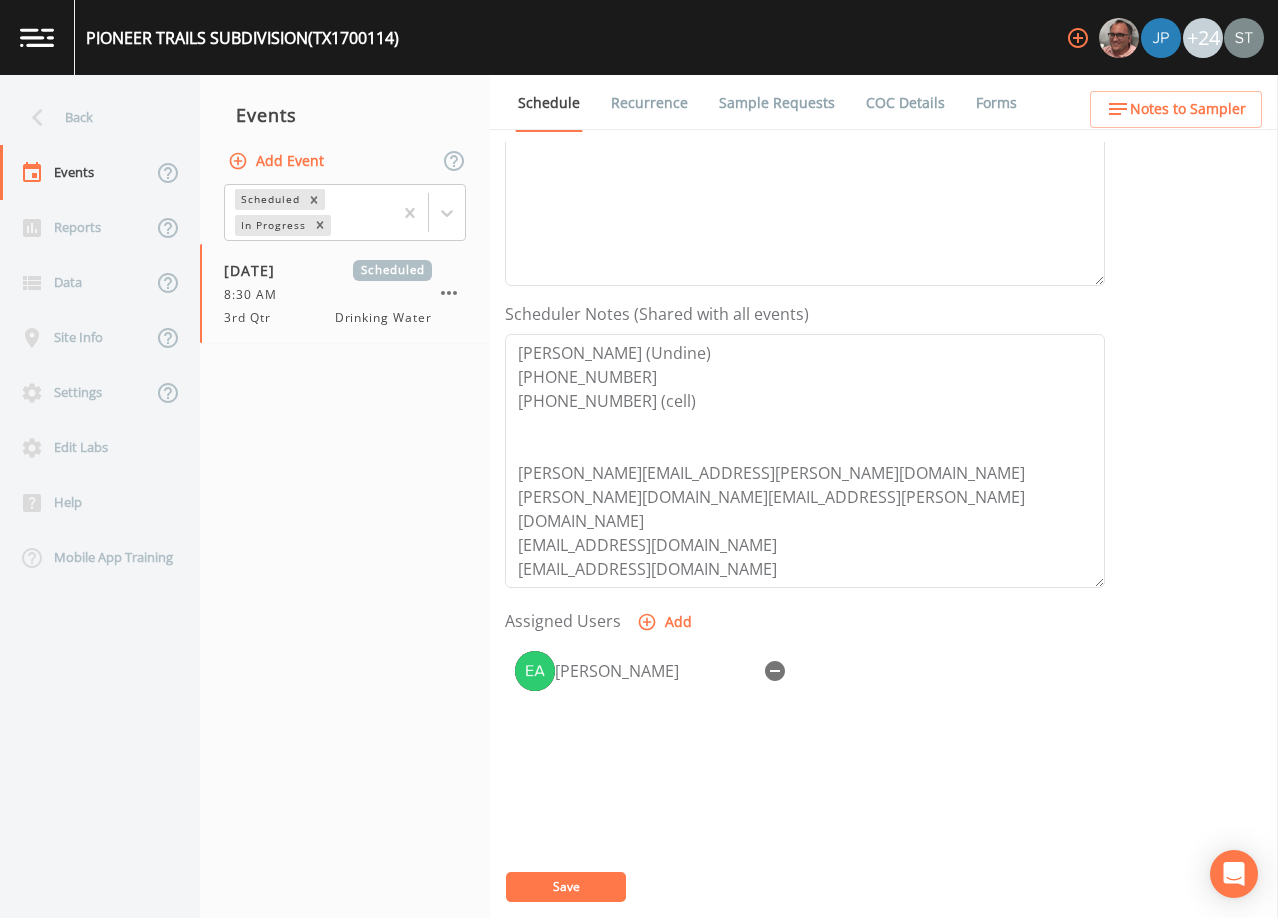 click on "Save" at bounding box center (566, 887) 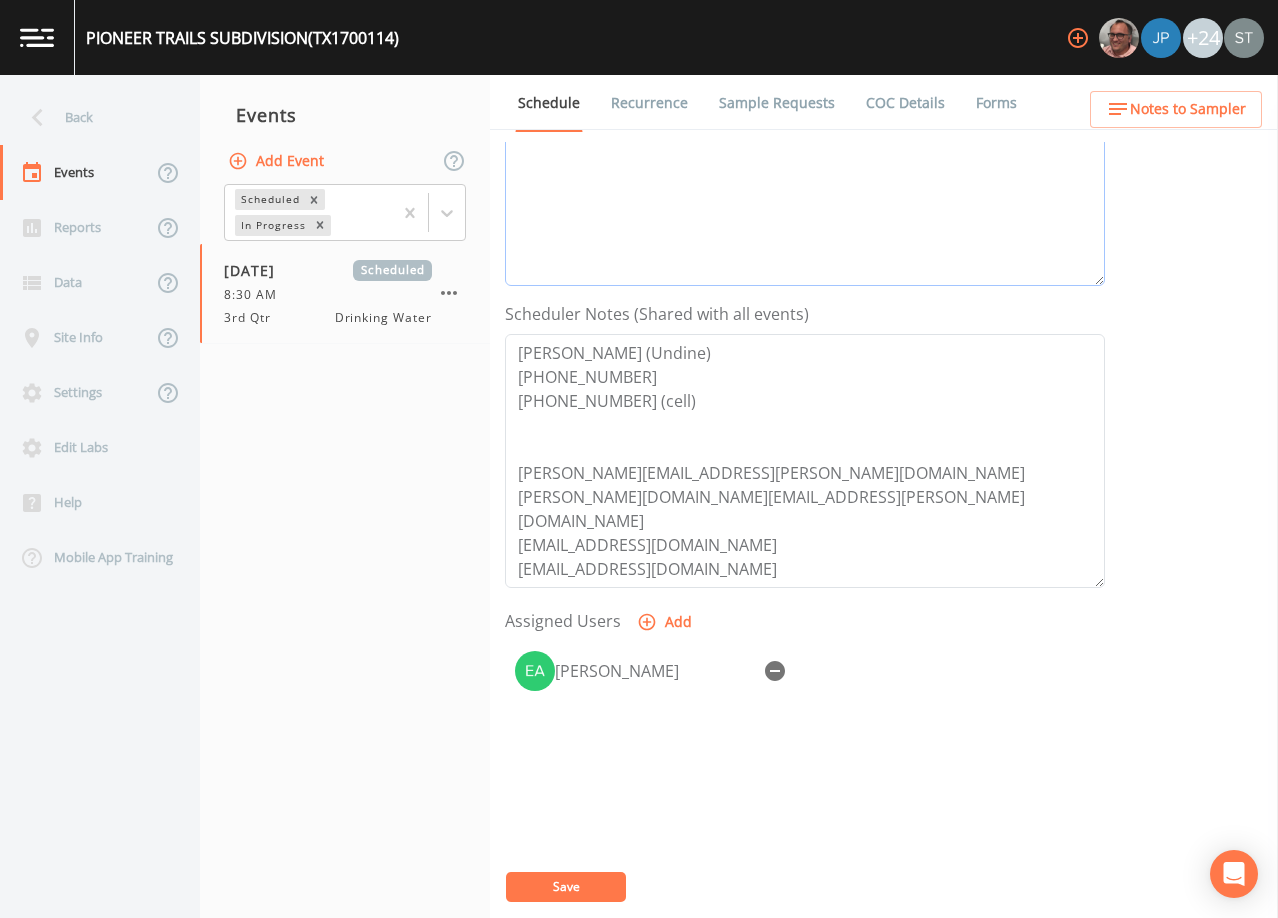 click on "[DATE]9:48 Email Sent
[DATE]10:31 Confirmed Appt" at bounding box center (805, 159) 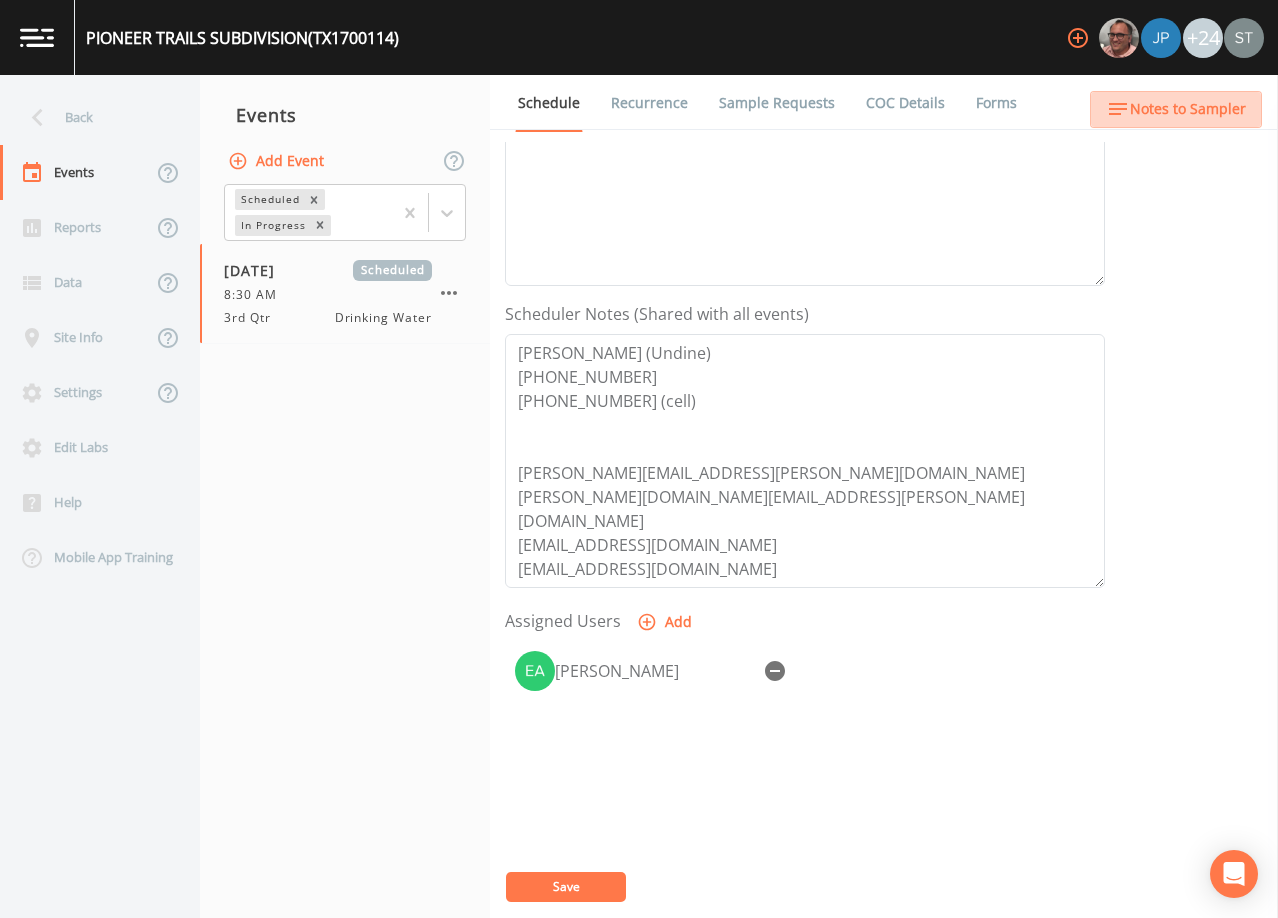 click on "Notes to Sampler" at bounding box center (1188, 109) 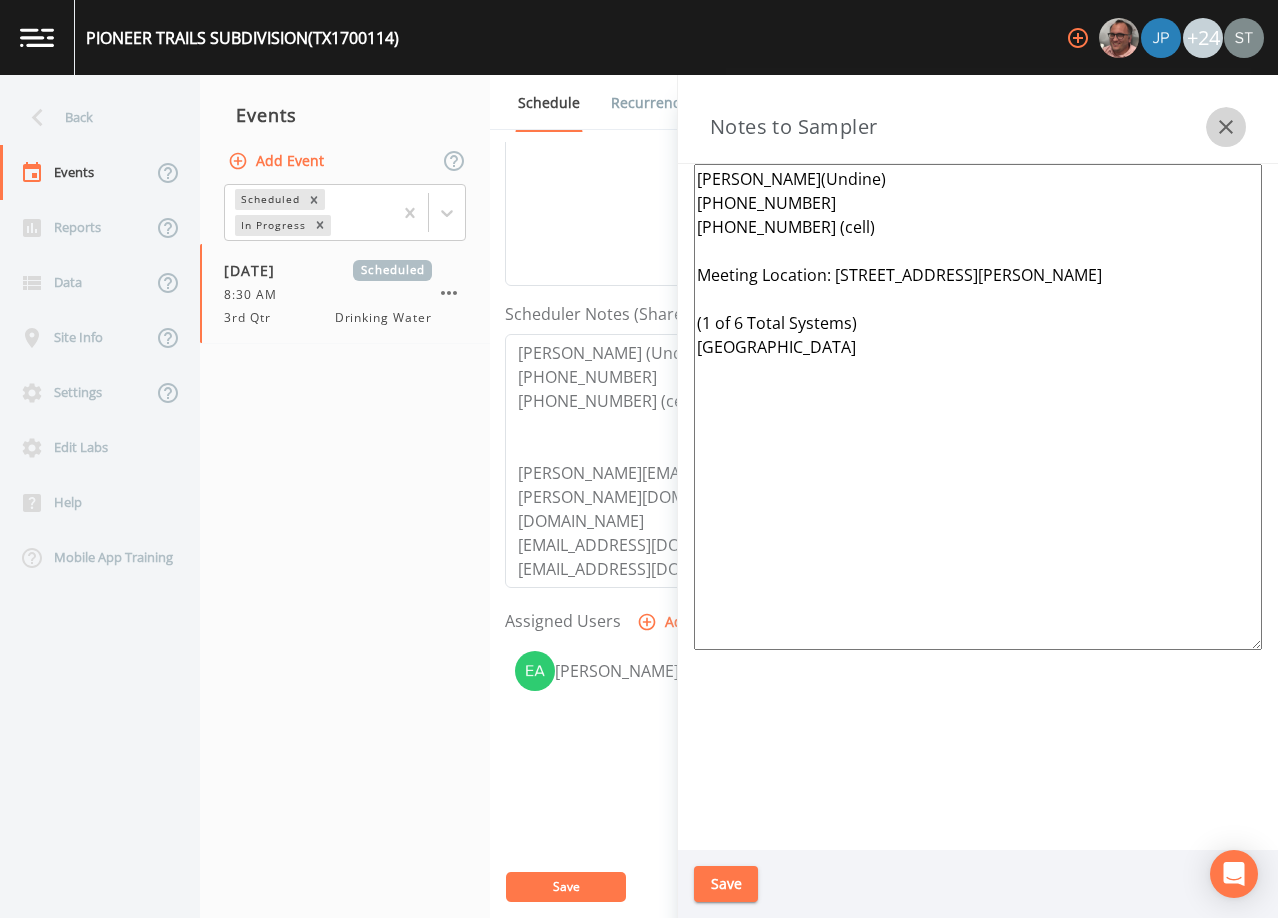 click 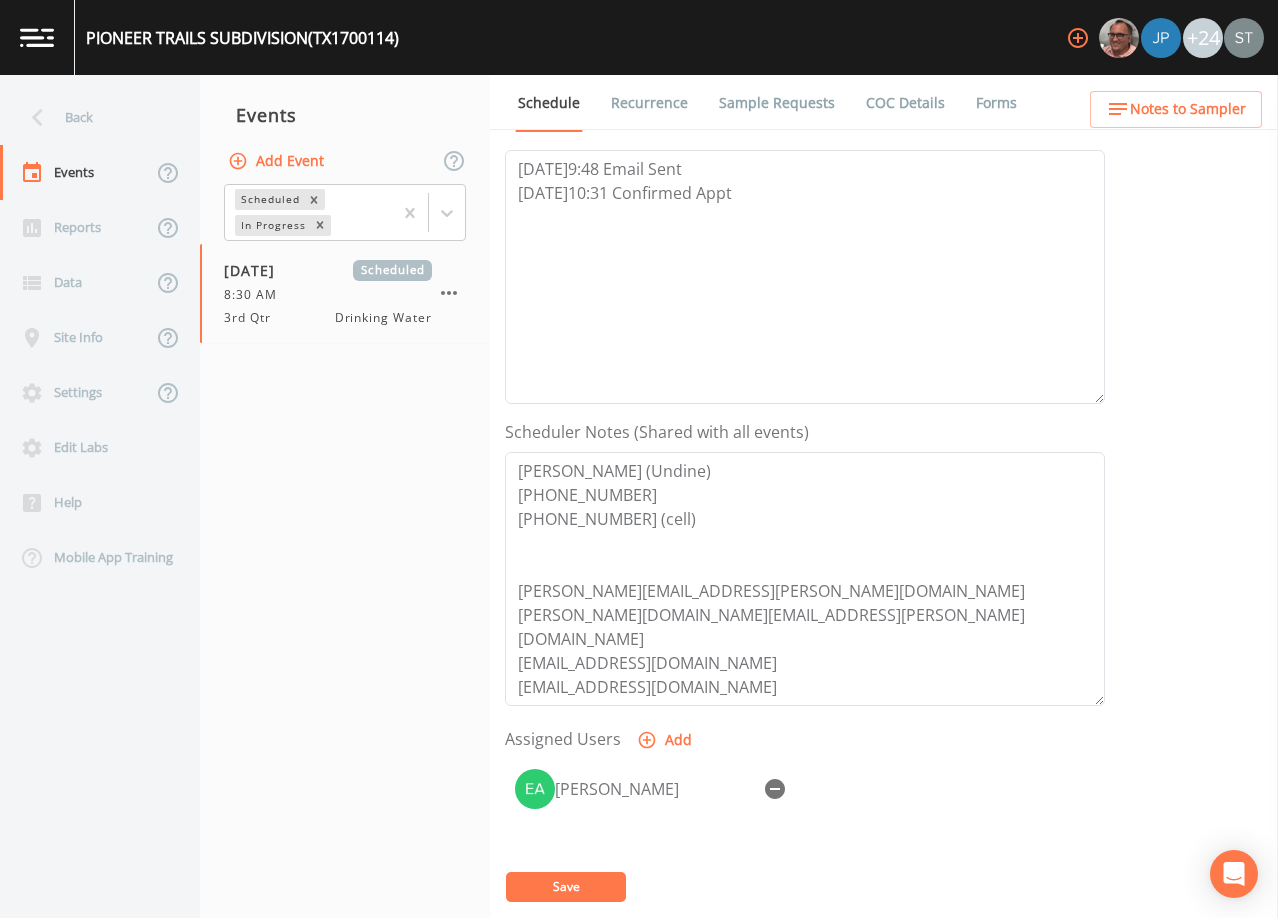 scroll, scrollTop: 0, scrollLeft: 0, axis: both 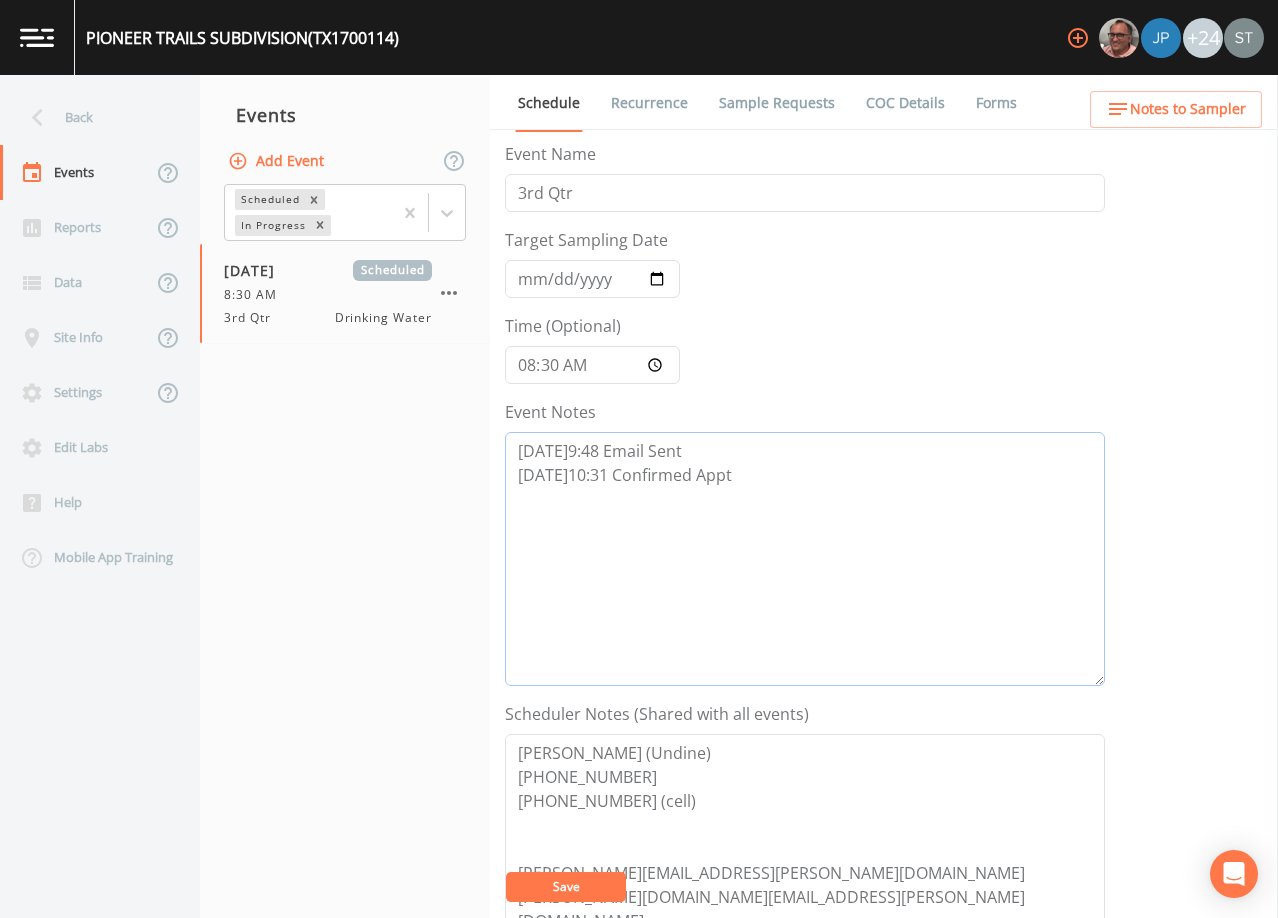 drag, startPoint x: 763, startPoint y: 479, endPoint x: 505, endPoint y: 491, distance: 258.27893 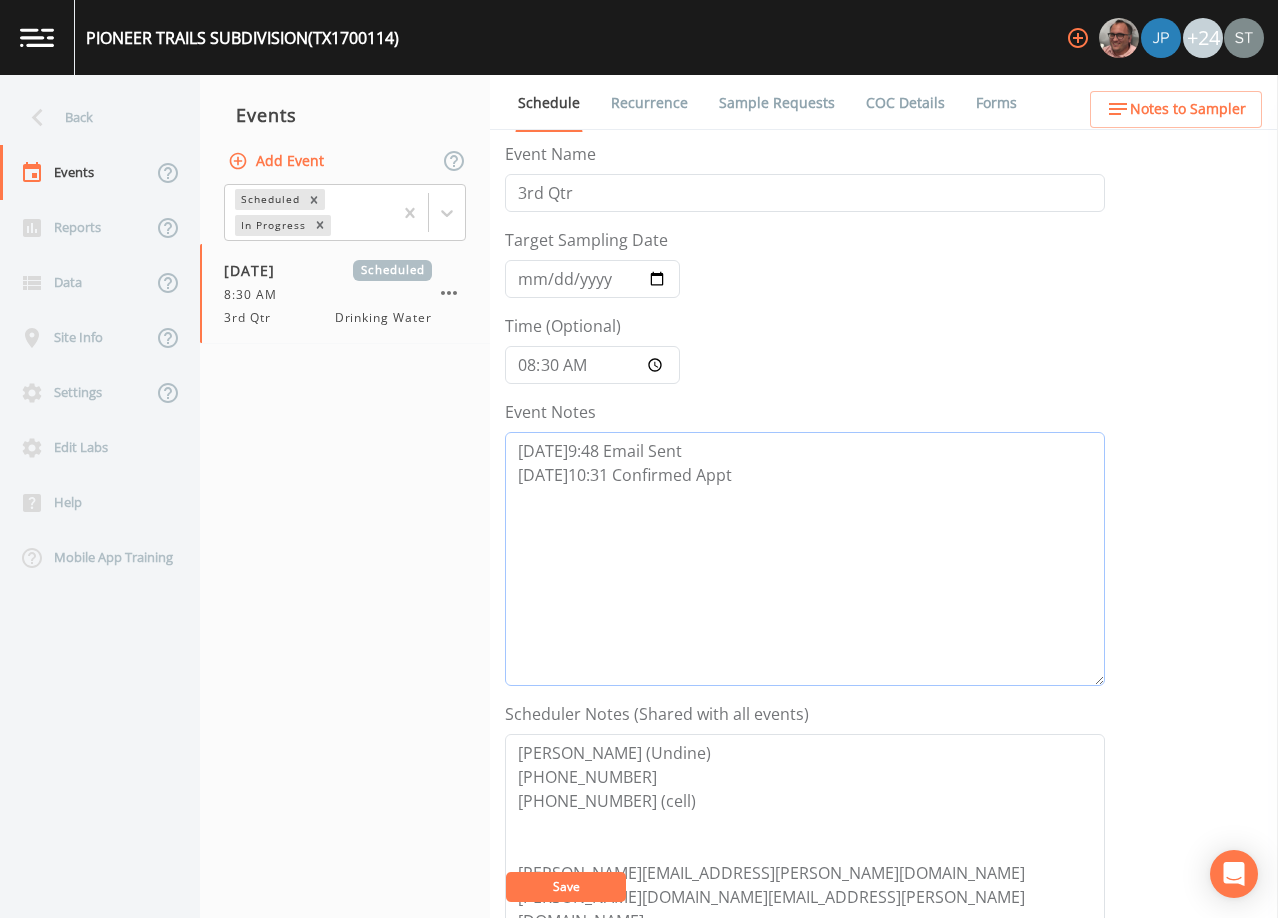 click on "[DATE]9:48 Email Sent
[DATE]10:31 Confirmed Appt" at bounding box center [805, 559] 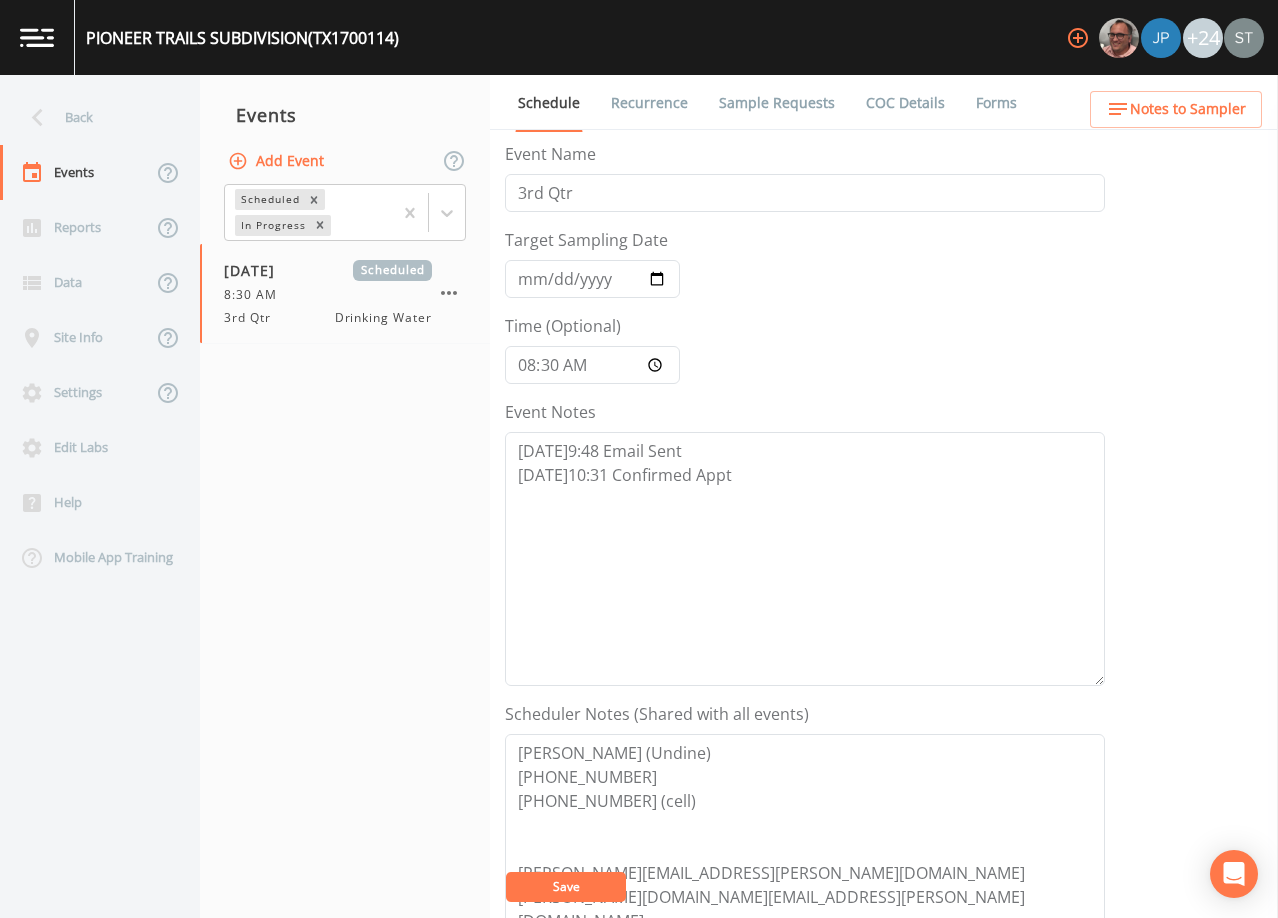 drag, startPoint x: 585, startPoint y: 881, endPoint x: 704, endPoint y: 722, distance: 198.6001 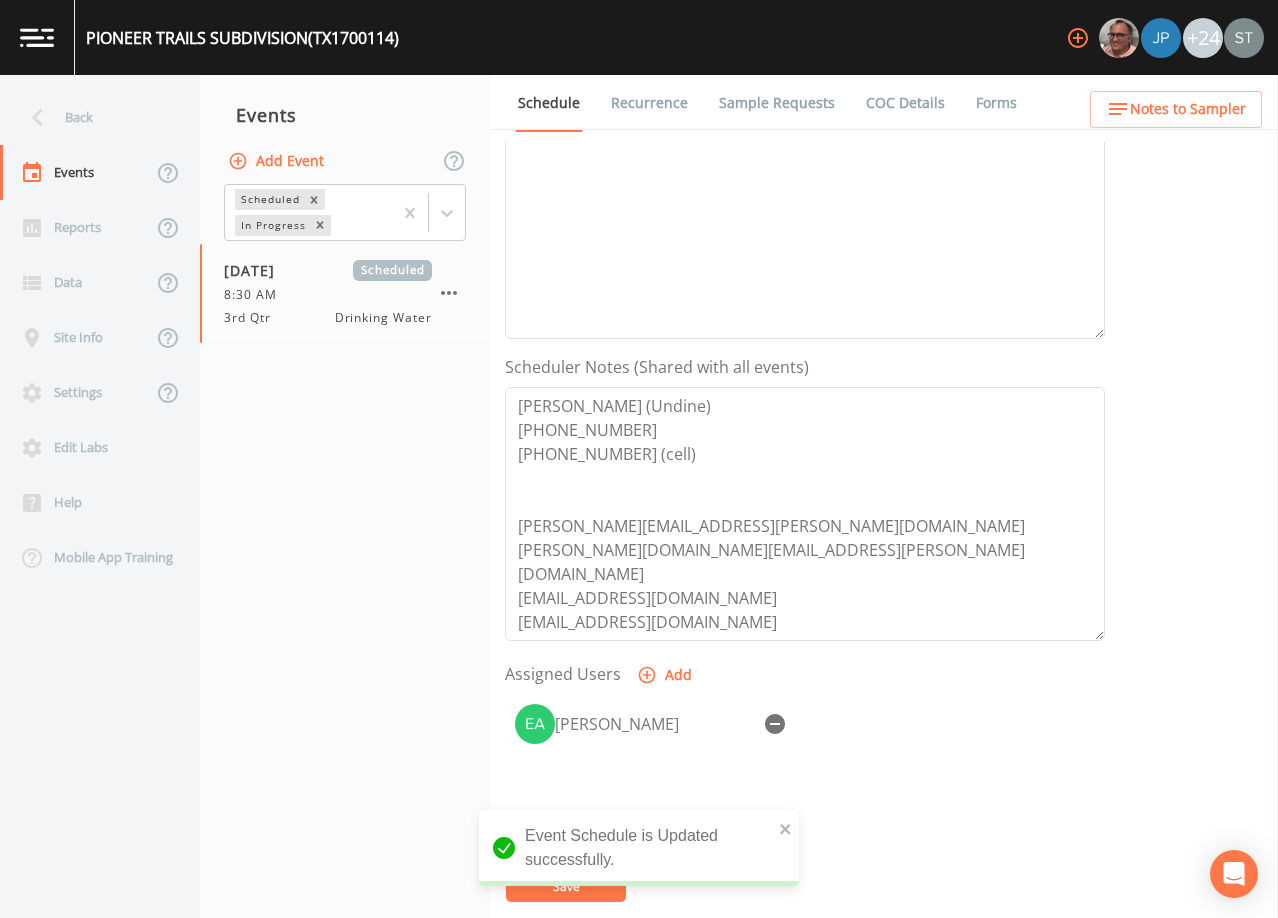 scroll, scrollTop: 400, scrollLeft: 0, axis: vertical 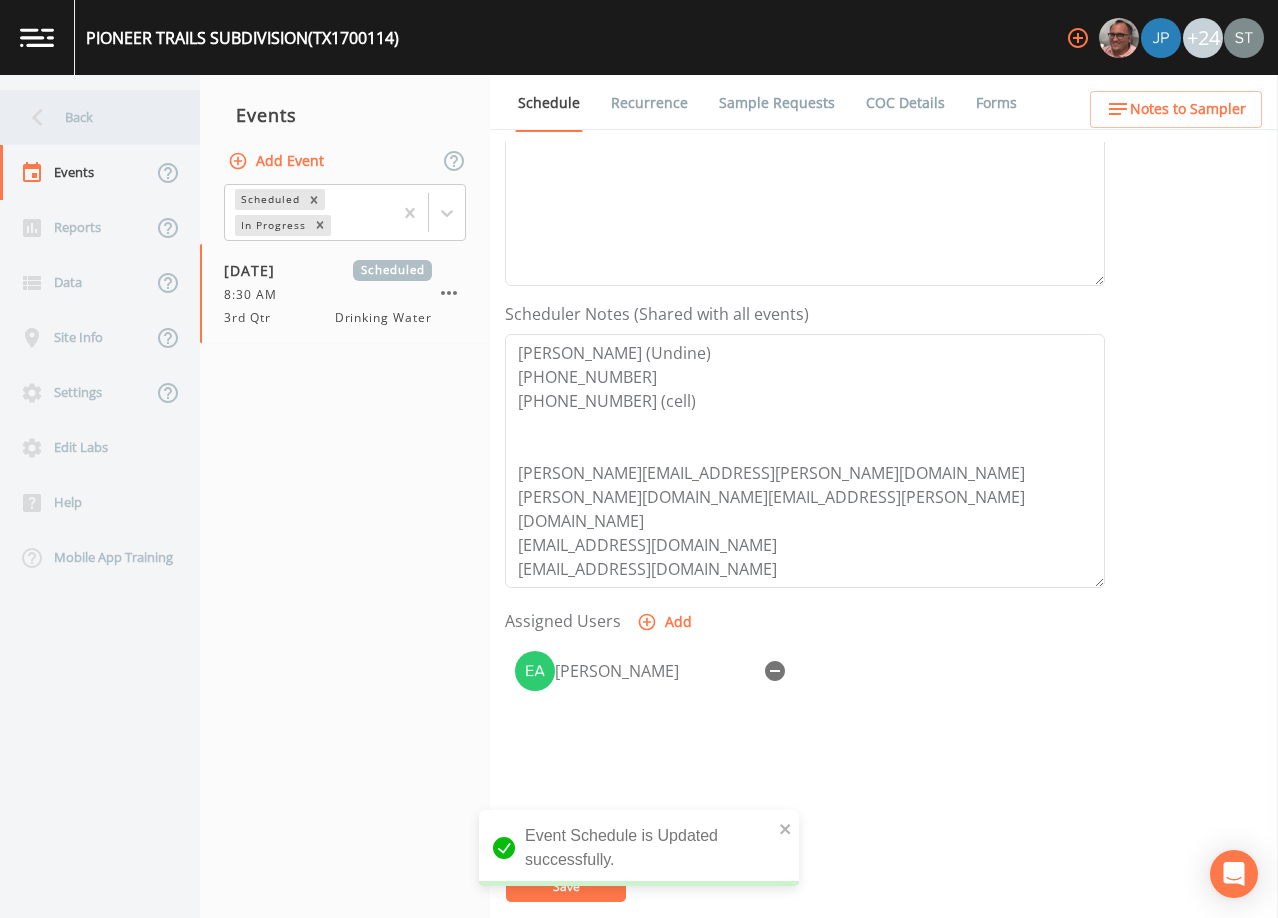 click on "Back" at bounding box center [90, 117] 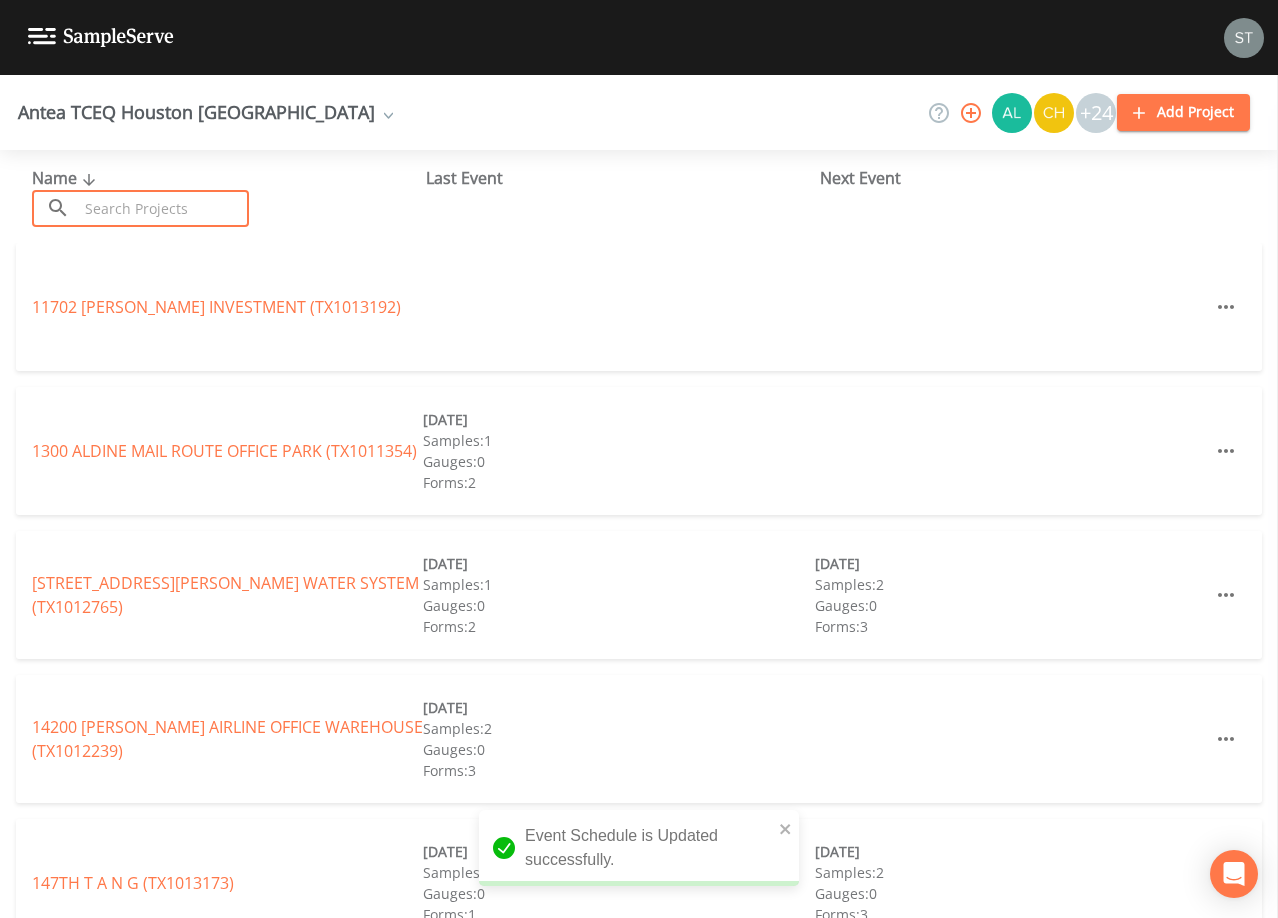 click at bounding box center [163, 208] 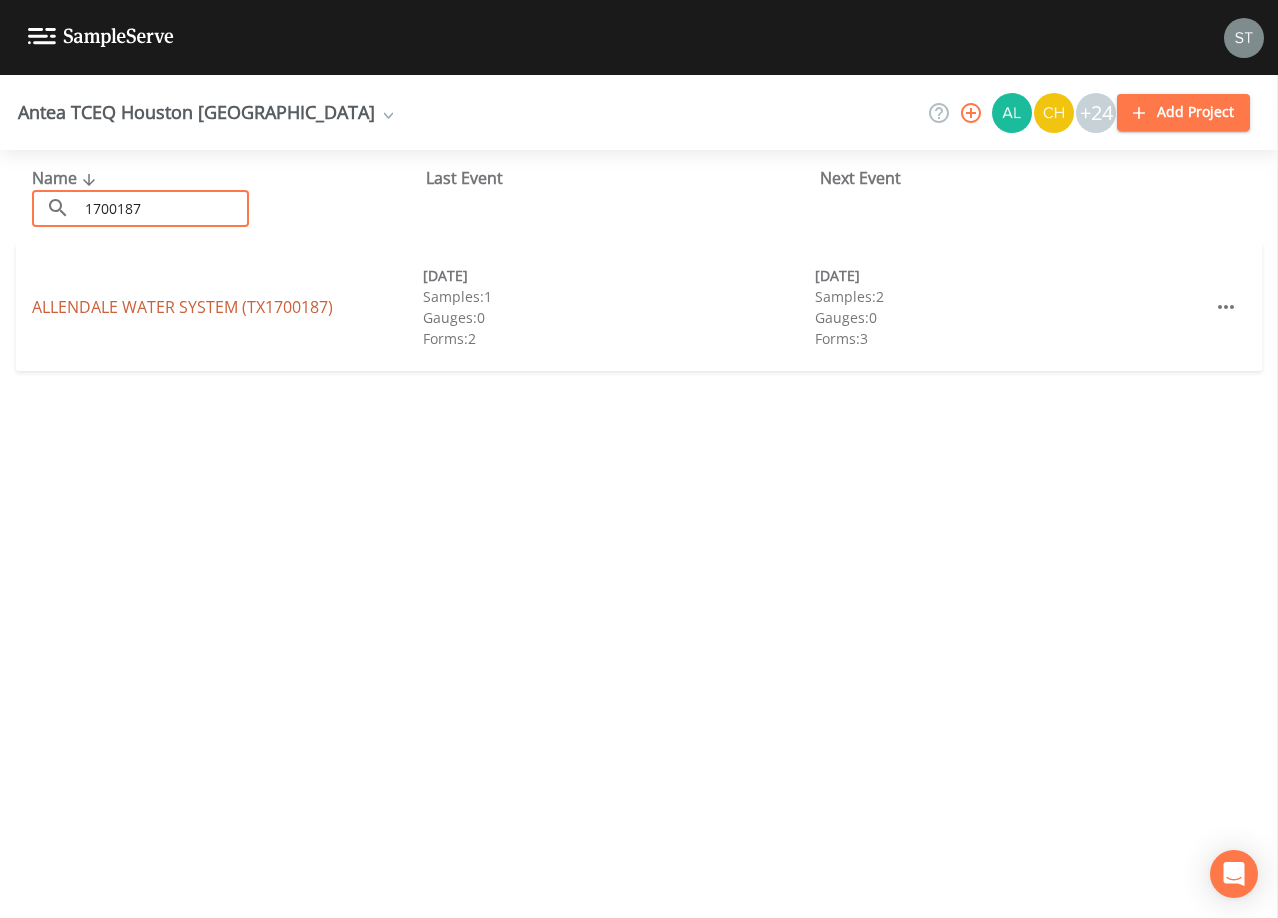 type on "1700187" 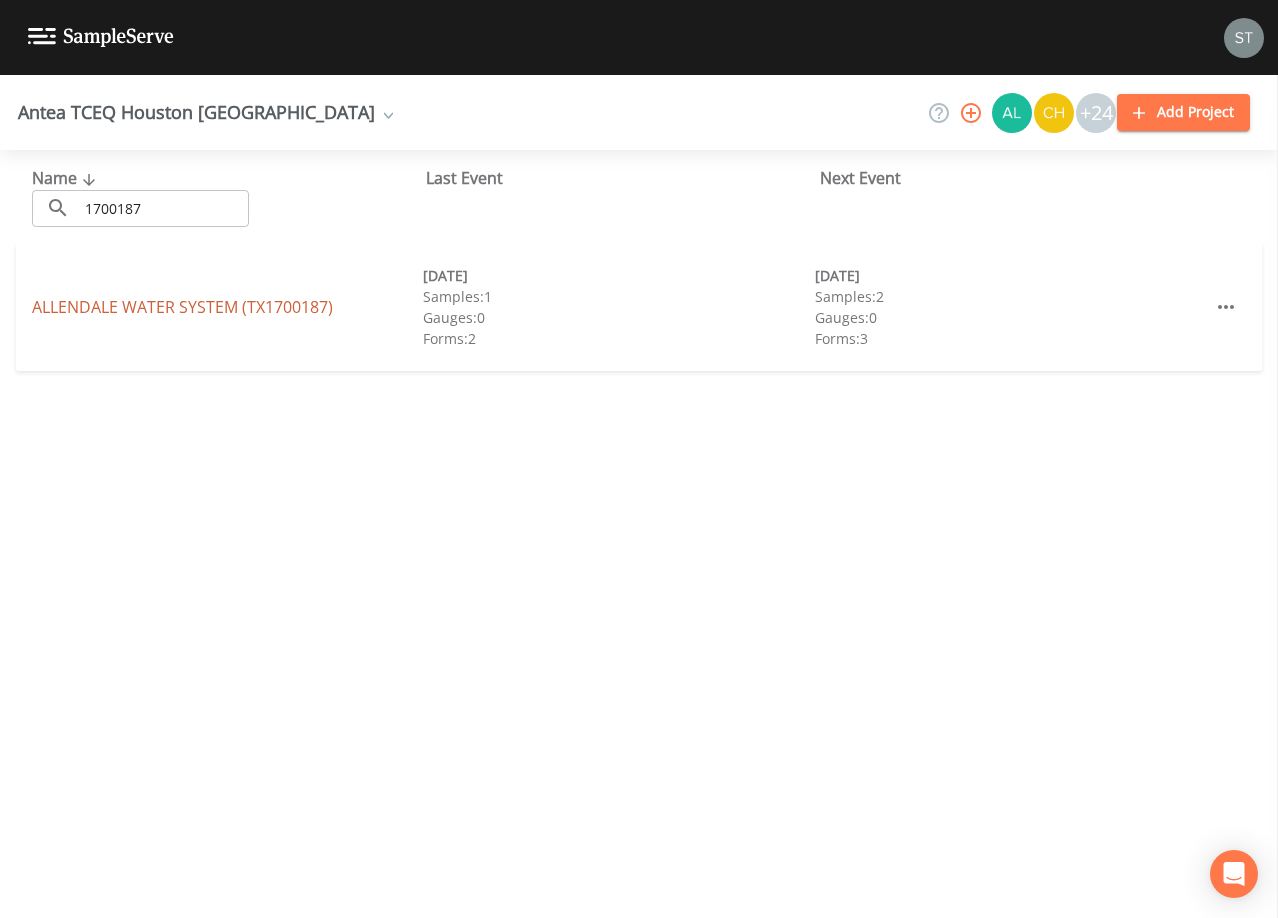 click on "ALLENDALE WATER SYSTEM   (TX1700187)" at bounding box center (182, 307) 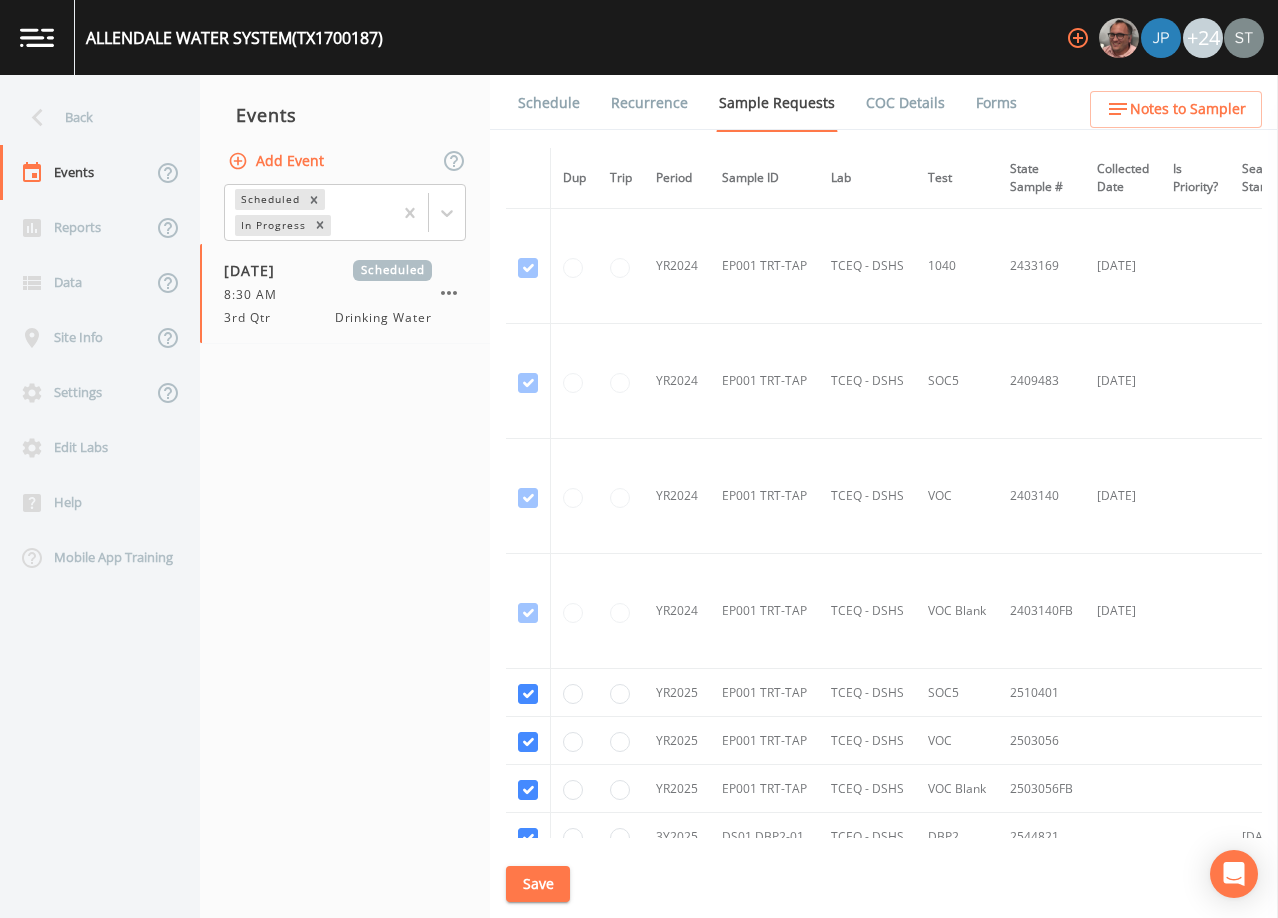click on "Schedule" at bounding box center [549, 103] 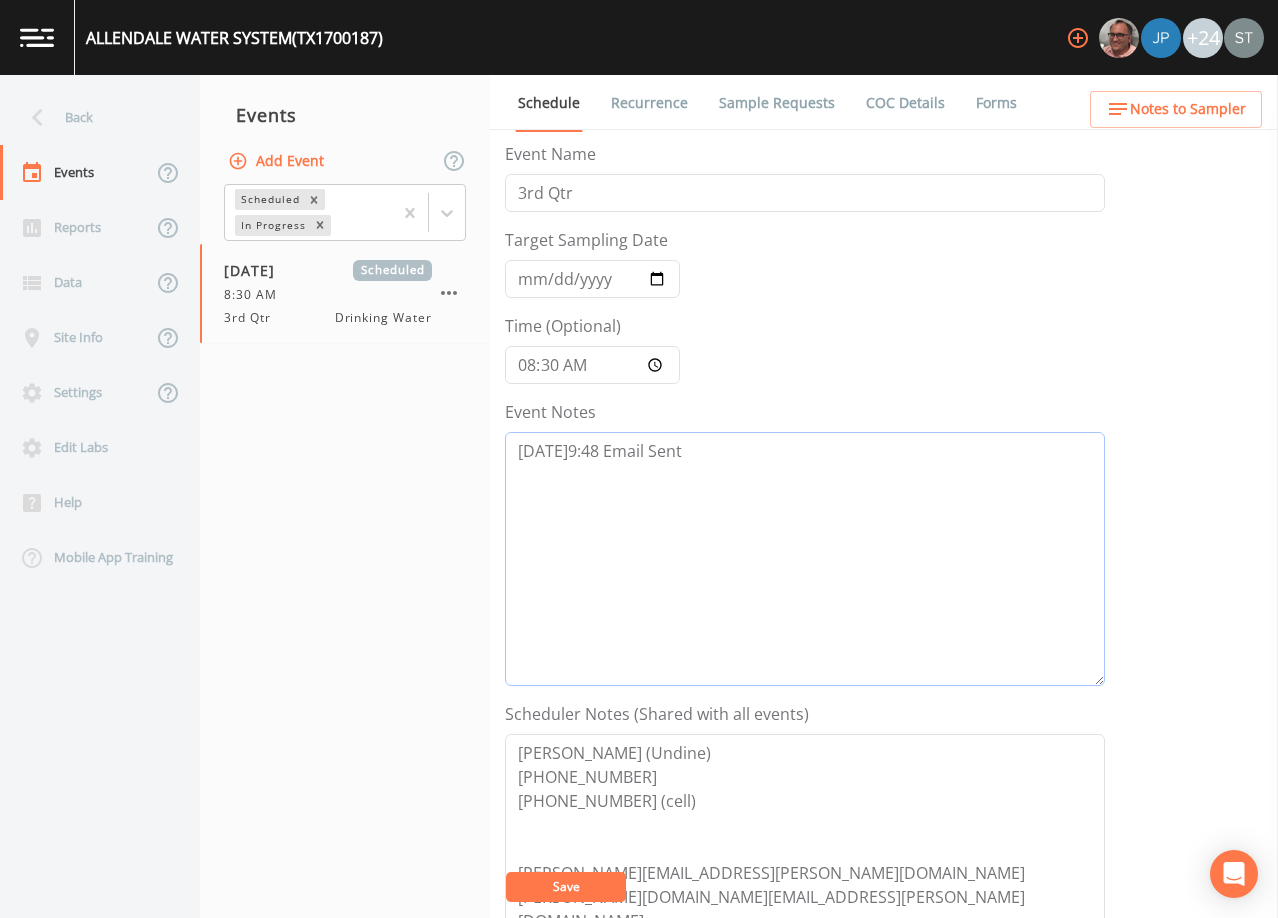 click on "[DATE]9:48 Email Sent" at bounding box center (805, 559) 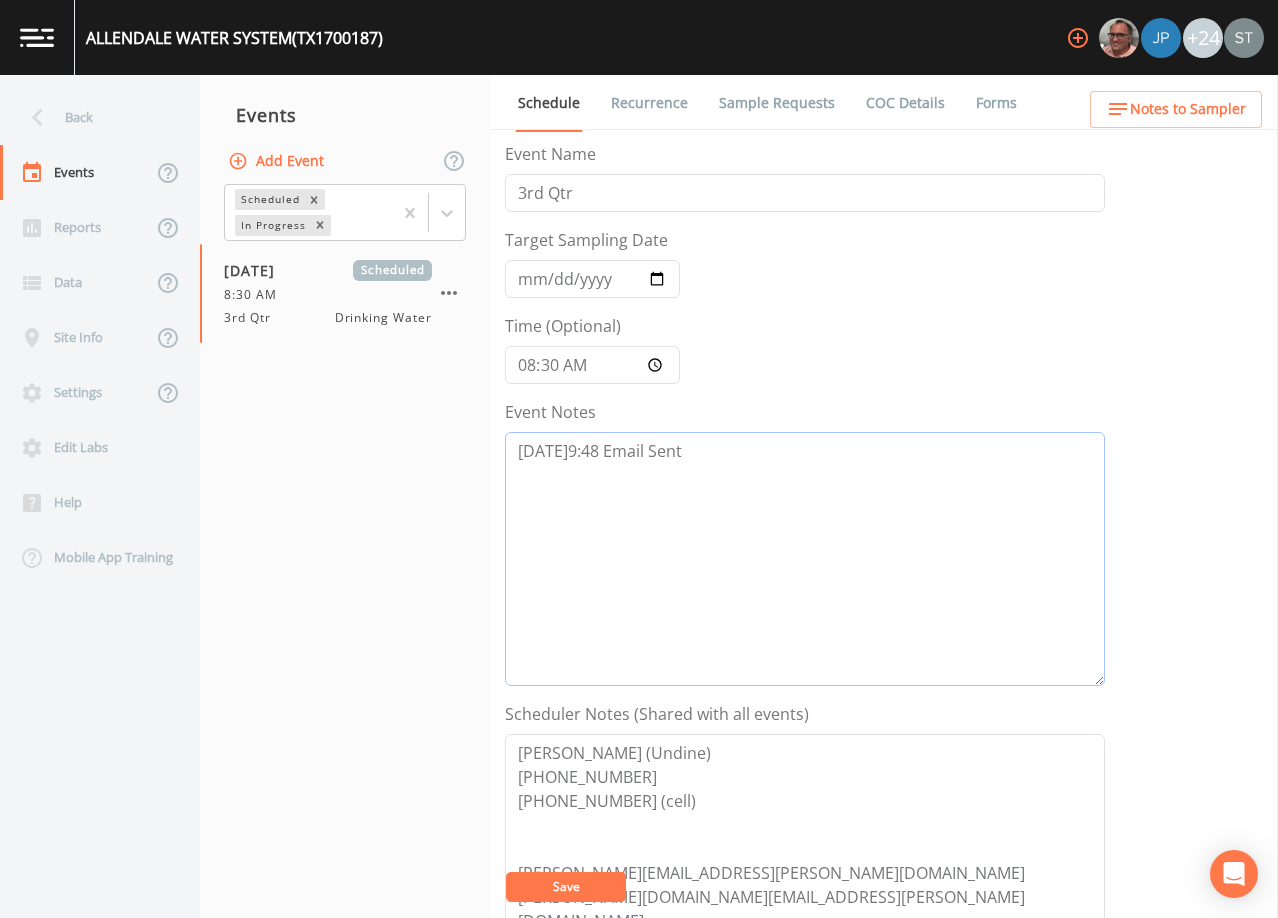 paste on "[DATE]10:31 Confirmed Appt" 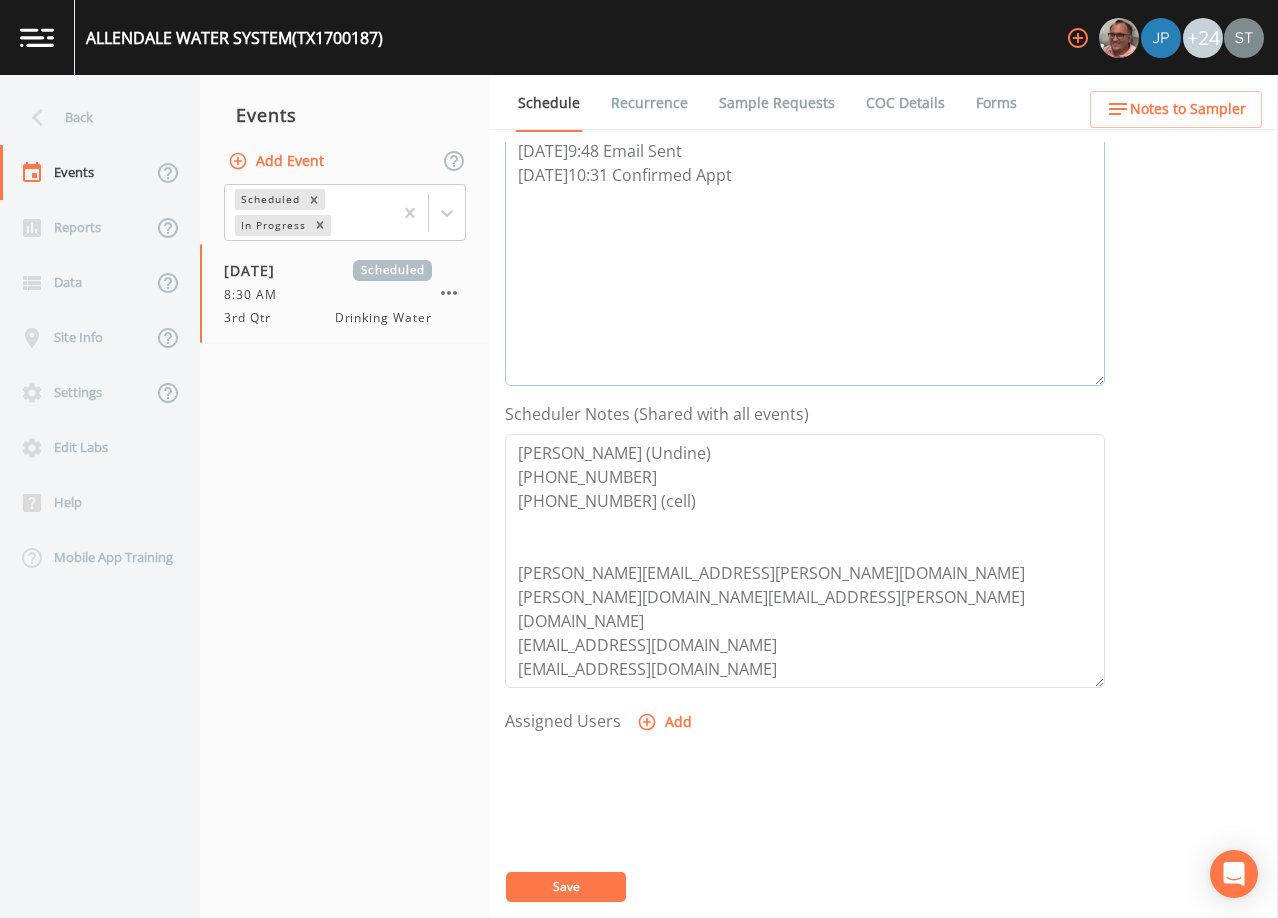 scroll, scrollTop: 400, scrollLeft: 0, axis: vertical 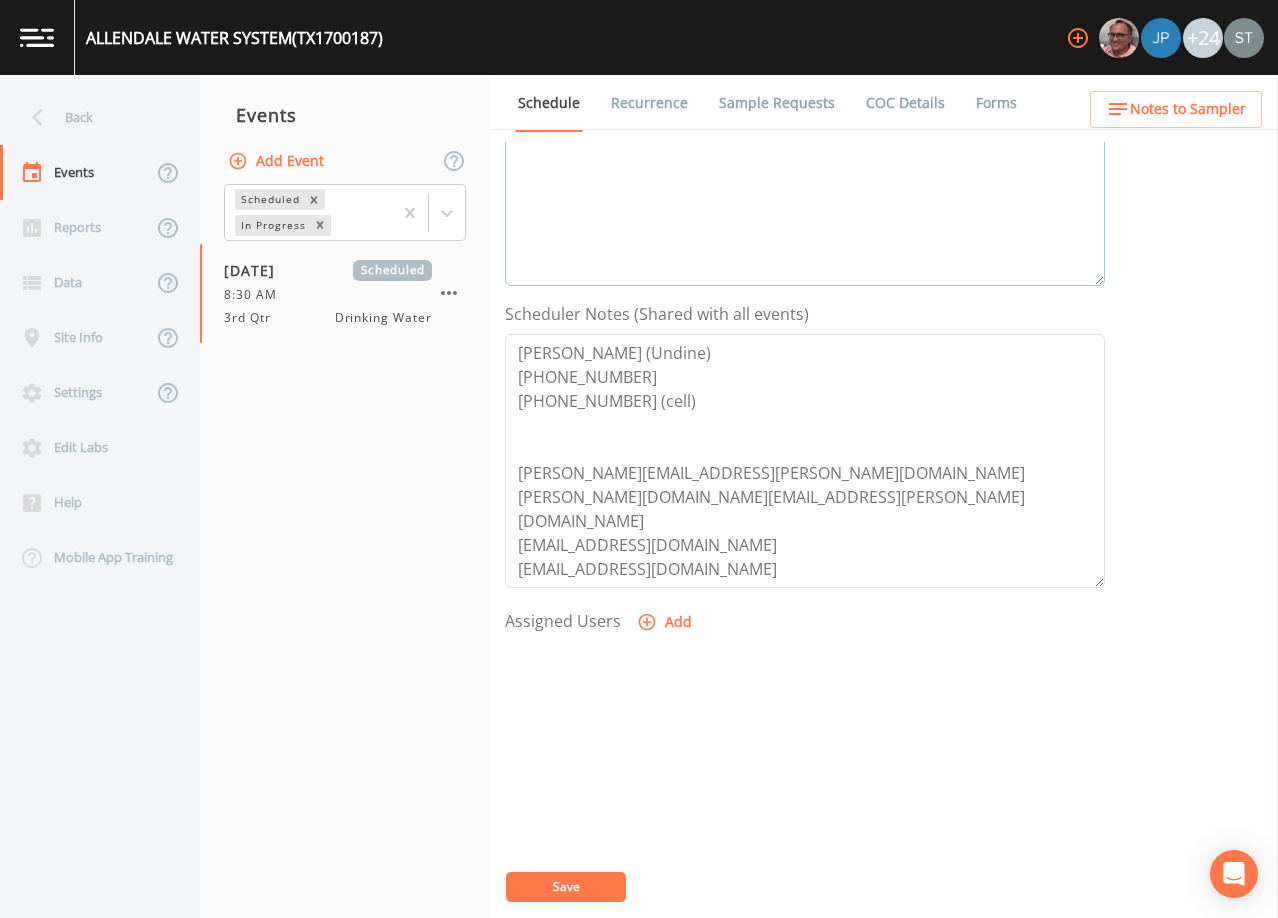 type on "[DATE]9:48 Email Sent
[DATE]10:31 Confirmed Appt" 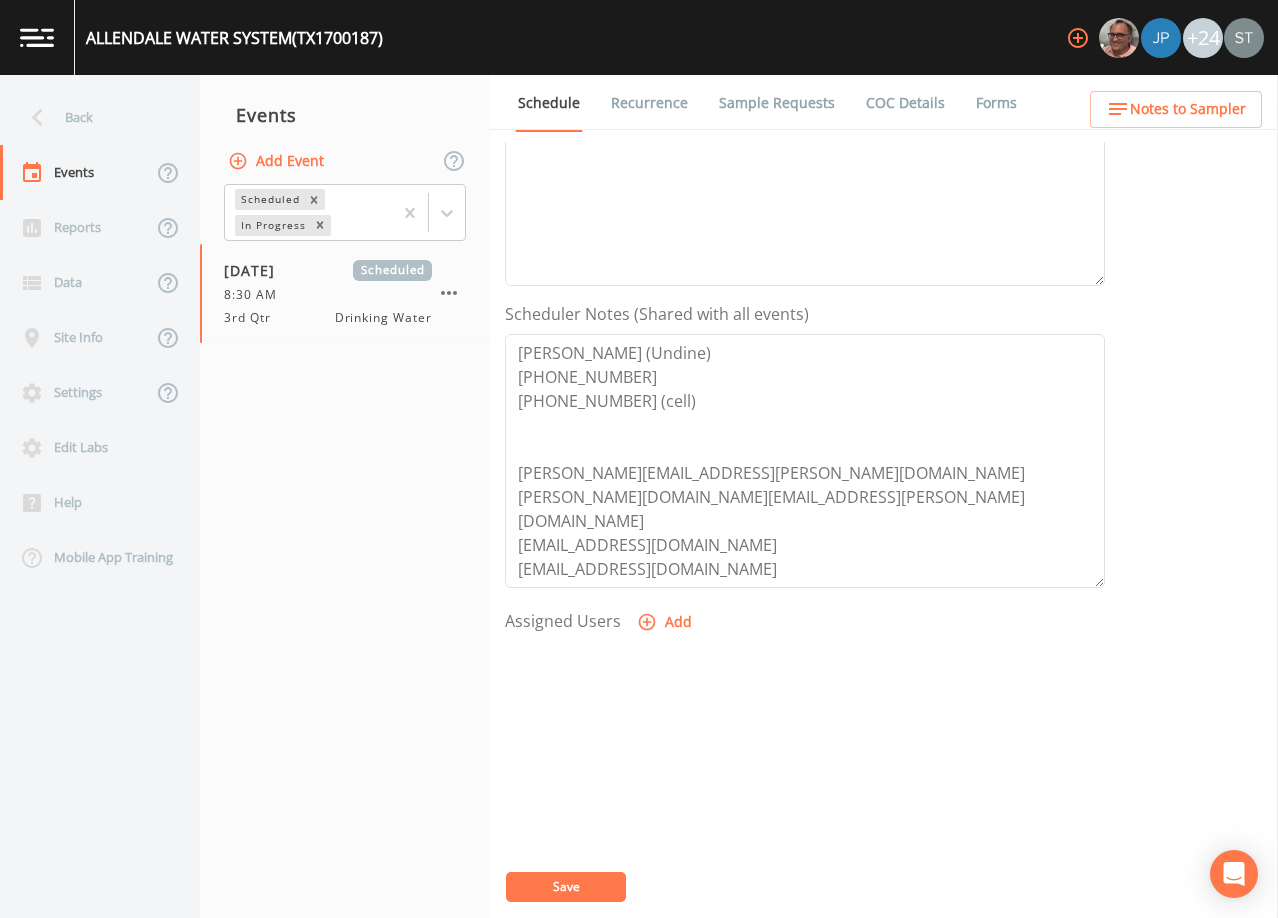 click on "Add" at bounding box center [666, 622] 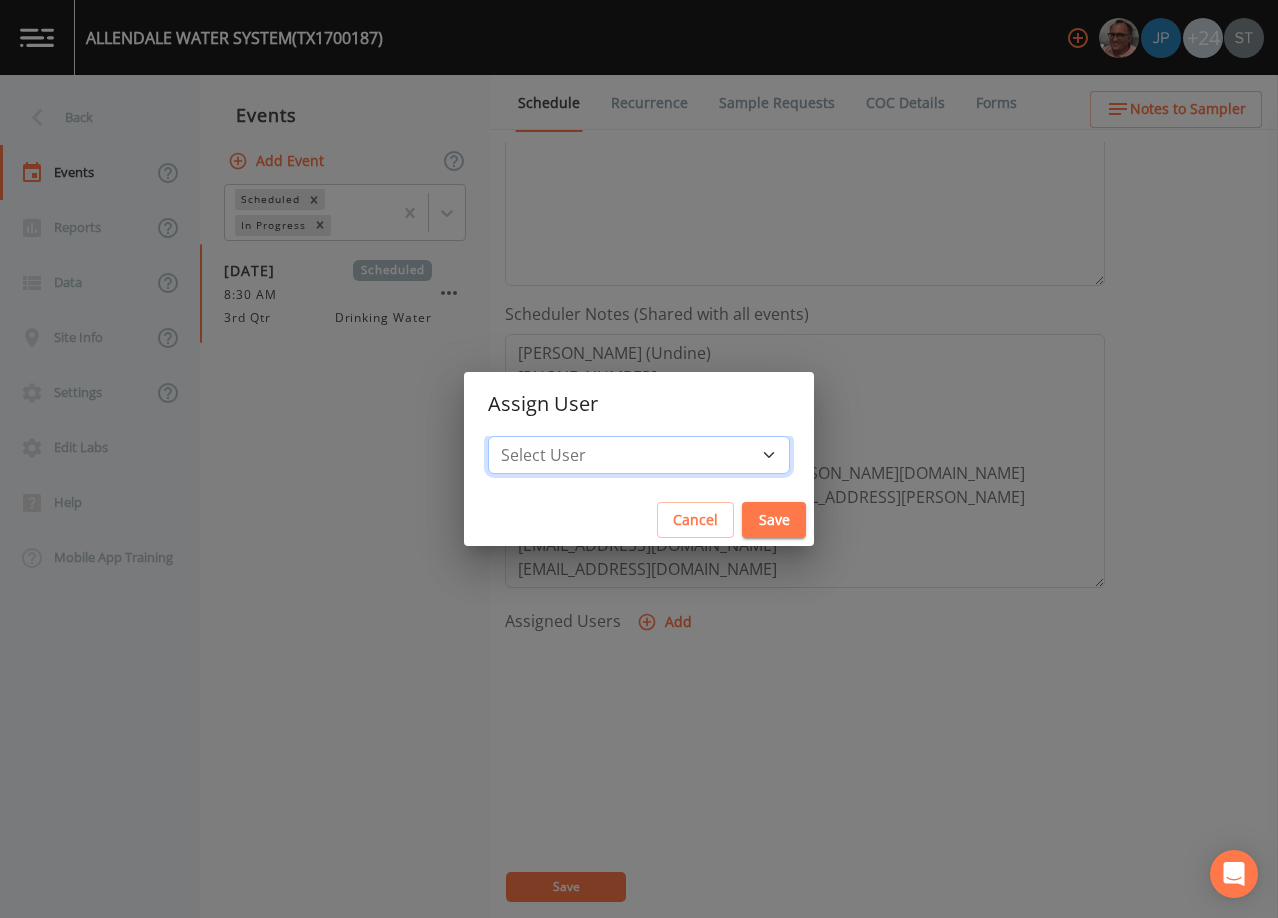 click on "Select User [PERSON_NAME] [PERSON_NAME]  [PERSON_NAME] [PERSON_NAME] [PERSON_NAME] [PERSON_NAME] [PERSON_NAME] [PERSON_NAME] [PERSON_NAME] [PERSON_NAME] [PERSON_NAME]   [PERSON_NAME] [PERSON_NAME] [PERSON_NAME] [PERSON_NAME] [PERSON_NAME] [PERSON_NAME]   [PERSON_NAME] [PERSON_NAME]   [PERSON_NAME] [PERSON_NAME] [PERSON_NAME] [PERSON_NAME] [PERSON_NAME] [PERSON_NAME] [PERSON_NAME] [PERSON_NAME]" at bounding box center (639, 455) 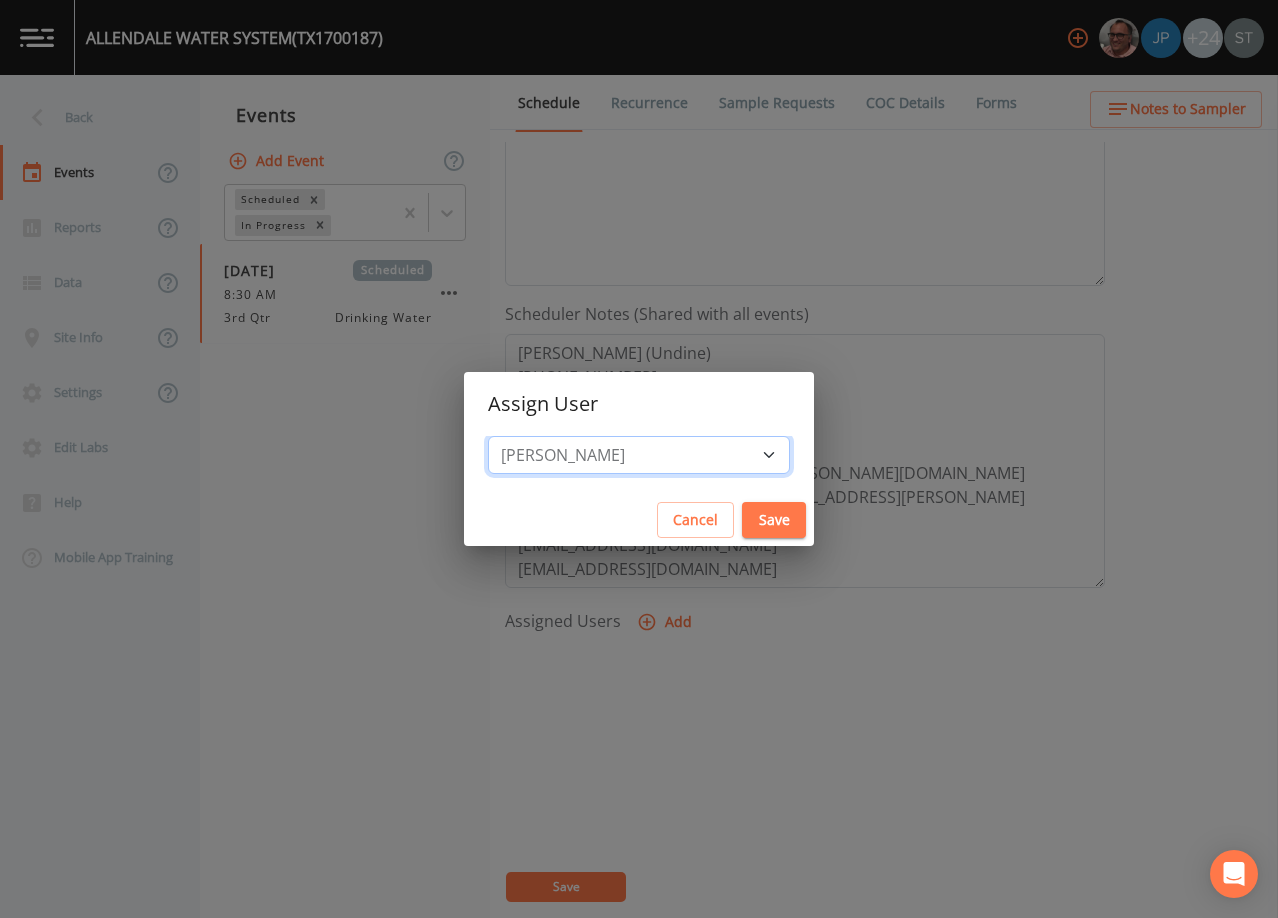click on "Select User [PERSON_NAME] [PERSON_NAME]  [PERSON_NAME] [PERSON_NAME] [PERSON_NAME] [PERSON_NAME] [PERSON_NAME] [PERSON_NAME] [PERSON_NAME] [PERSON_NAME] [PERSON_NAME]   [PERSON_NAME] [PERSON_NAME] [PERSON_NAME] [PERSON_NAME] [PERSON_NAME] [PERSON_NAME]   [PERSON_NAME] [PERSON_NAME]   [PERSON_NAME] [PERSON_NAME] [PERSON_NAME] [PERSON_NAME] [PERSON_NAME] [PERSON_NAME] [PERSON_NAME] [PERSON_NAME]" at bounding box center (639, 455) 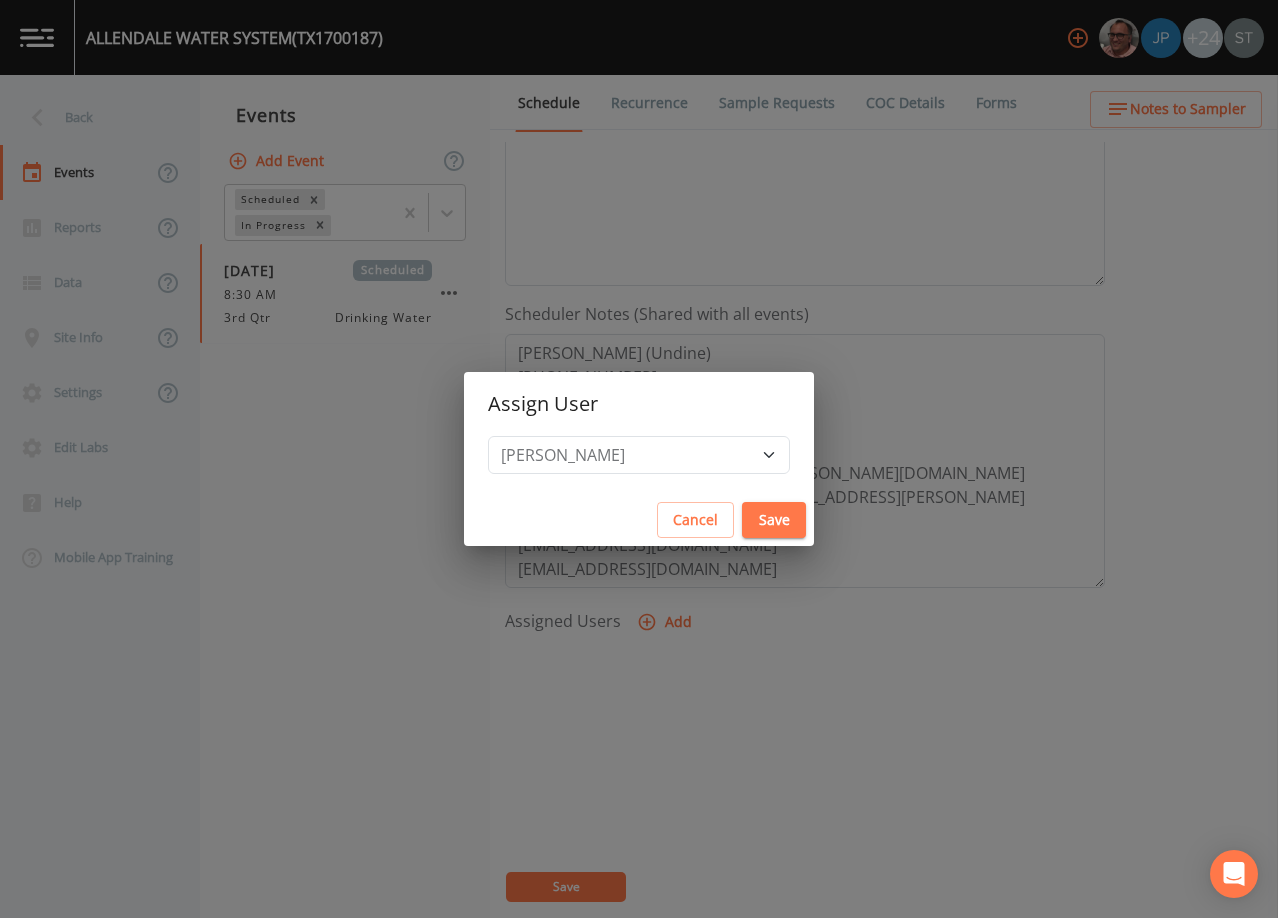 click on "Save" at bounding box center [774, 520] 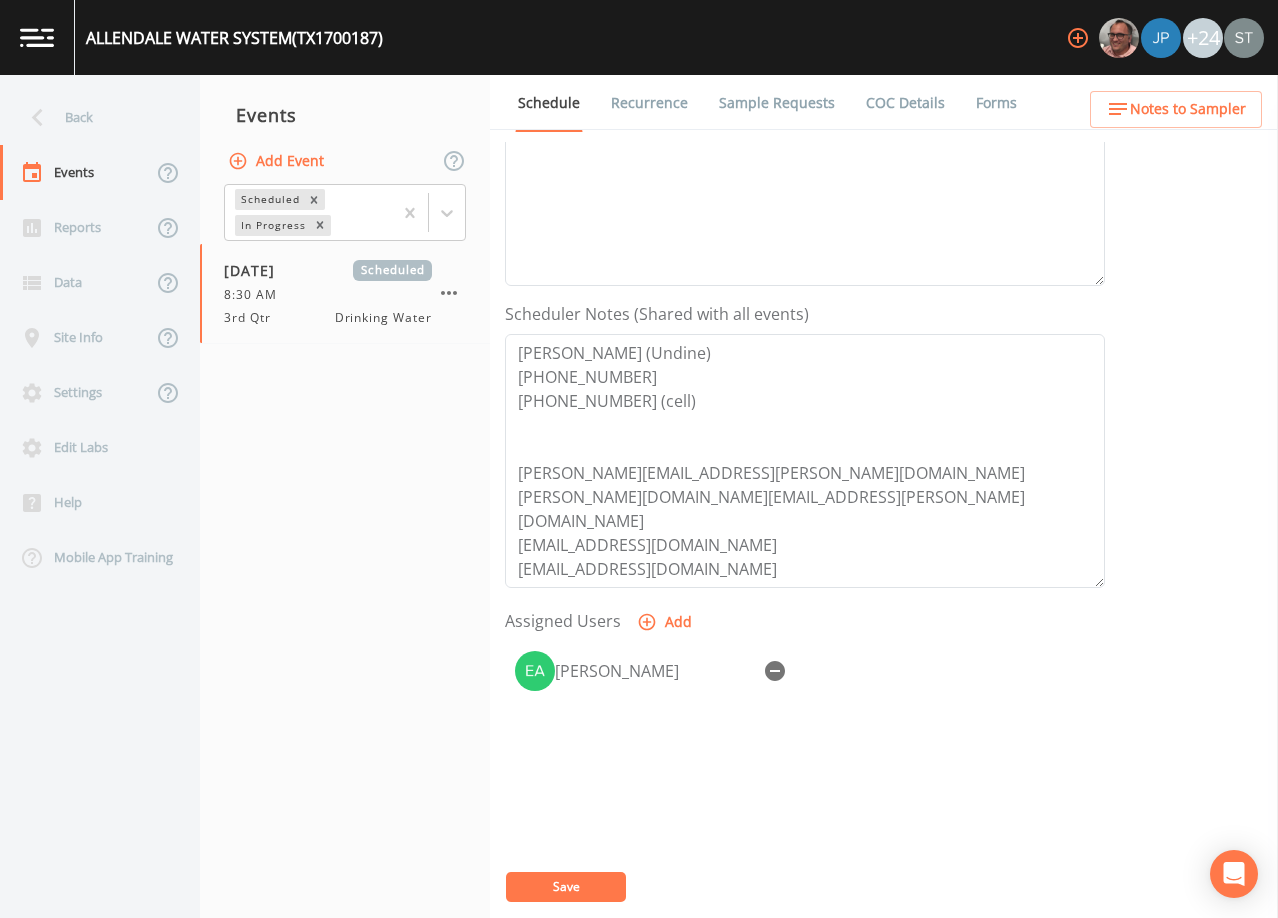 click on "Save" at bounding box center (566, 886) 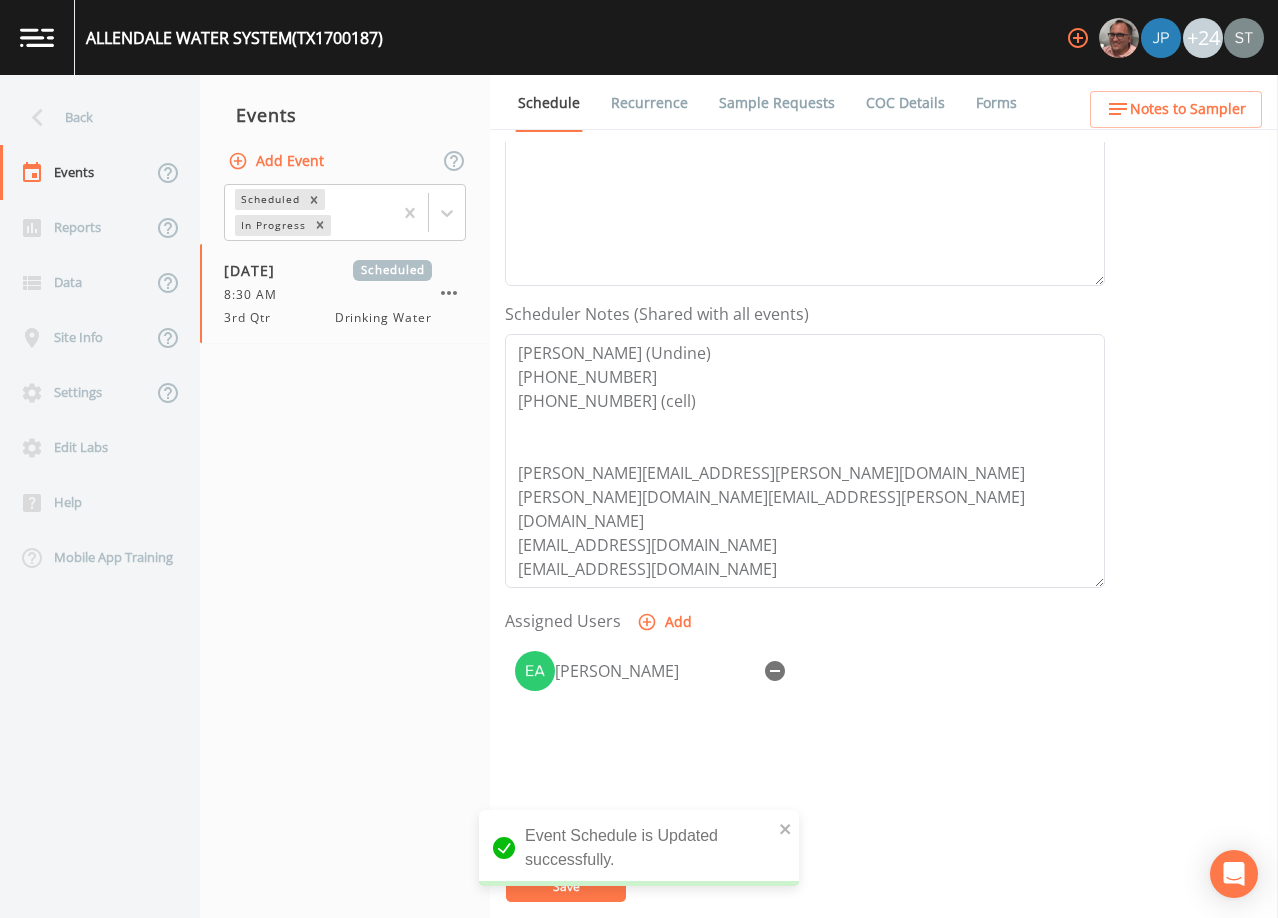 click on "Notes to Sampler" at bounding box center [1188, 109] 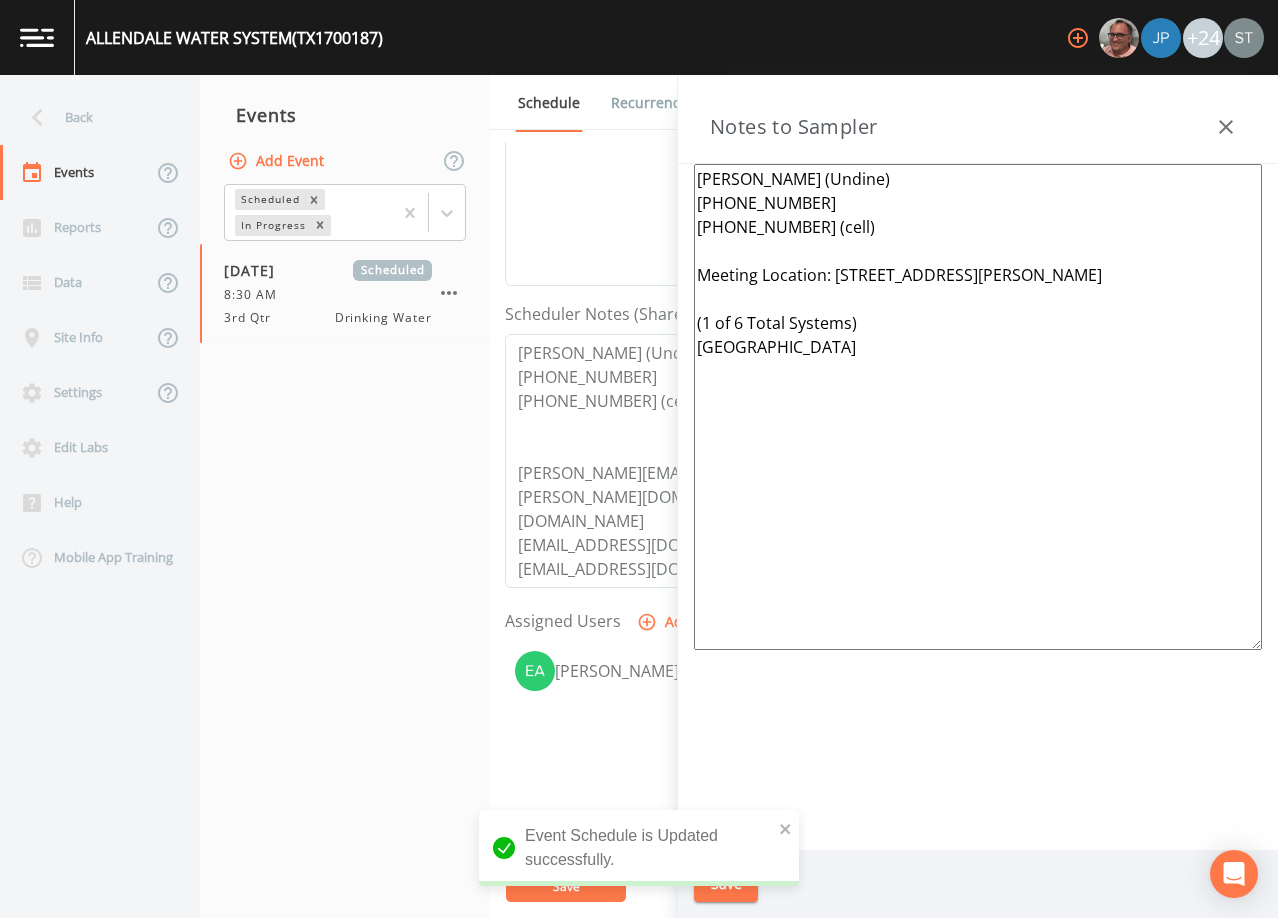 click 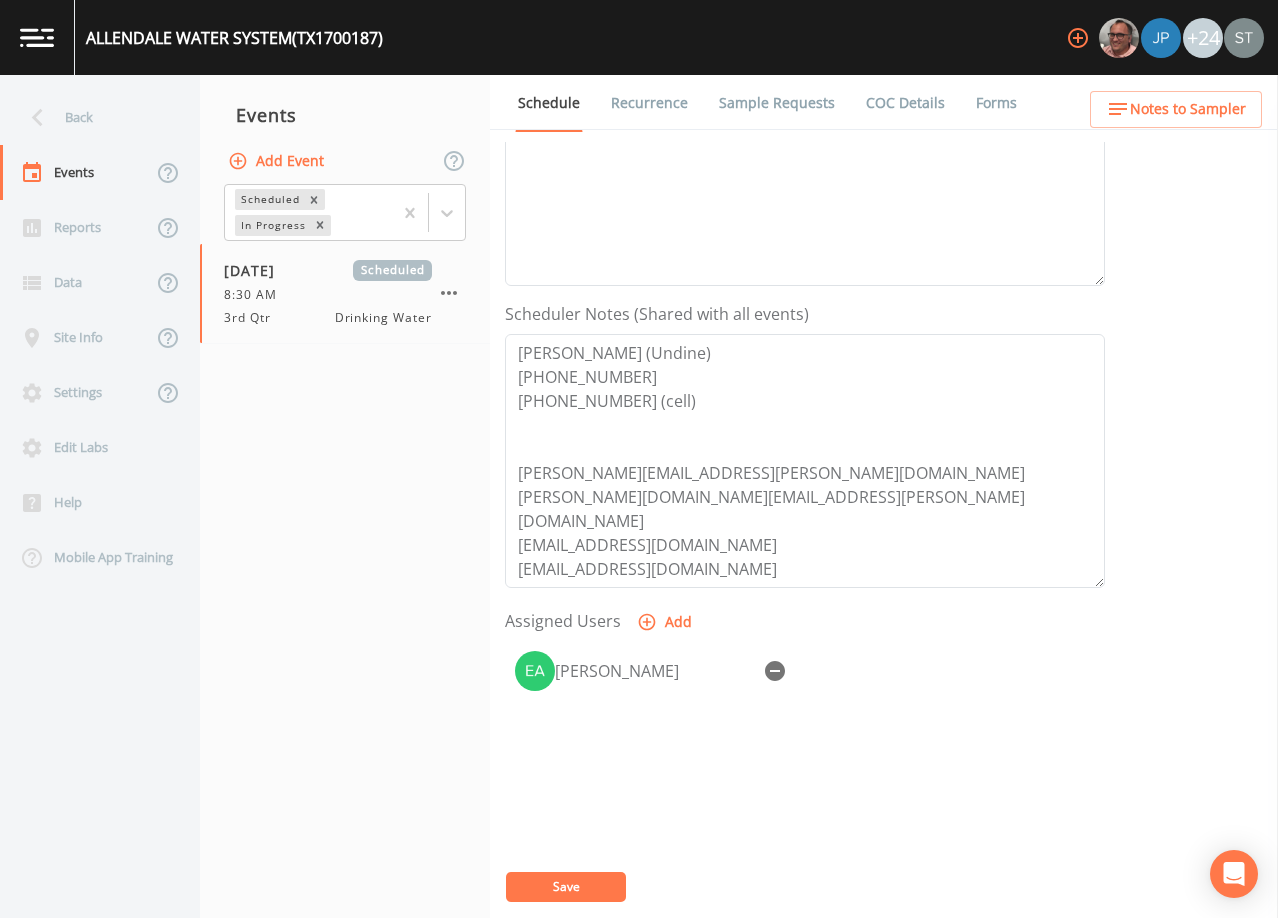 click on "Recurrence" at bounding box center (649, 103) 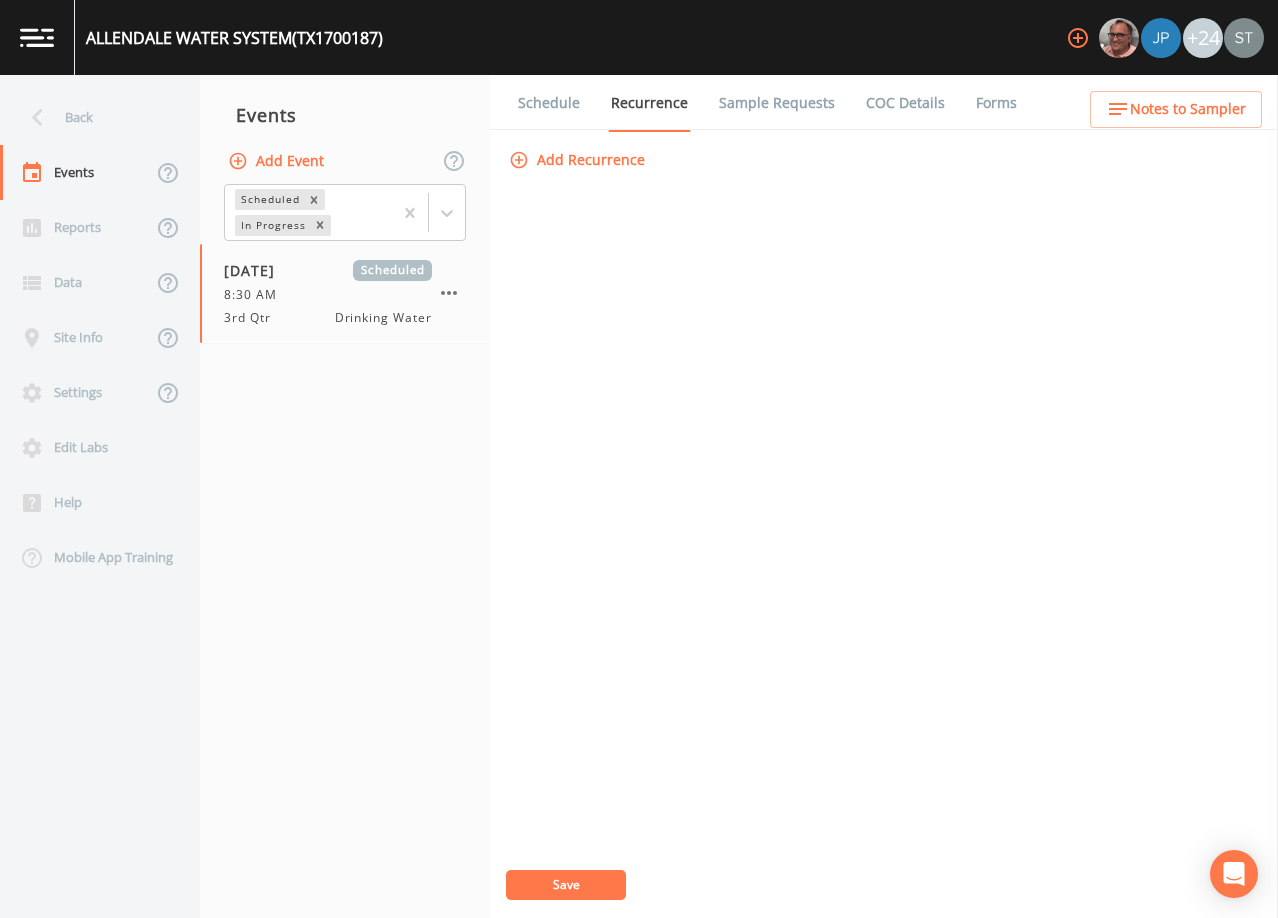 click on "Schedule" at bounding box center (549, 103) 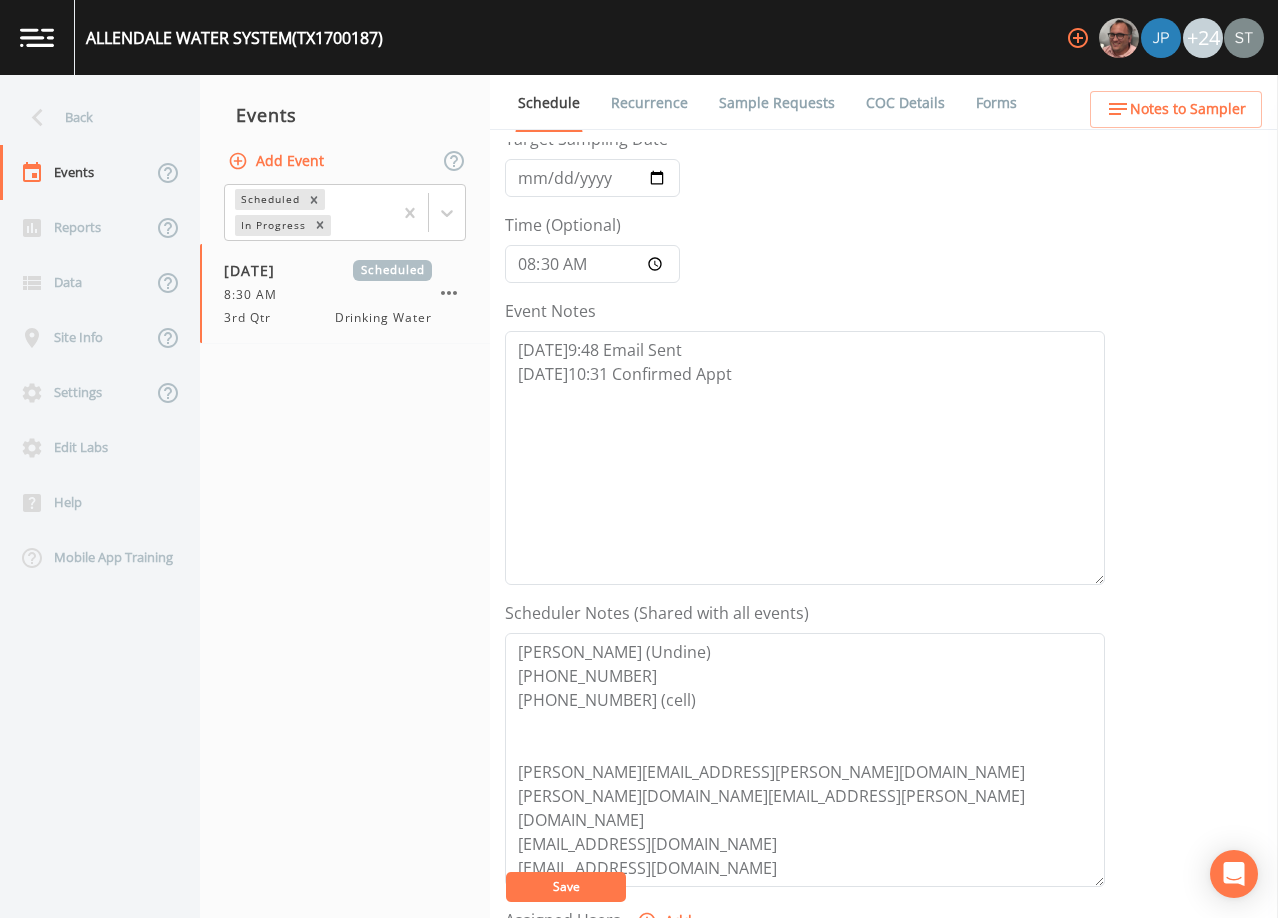 scroll, scrollTop: 93, scrollLeft: 0, axis: vertical 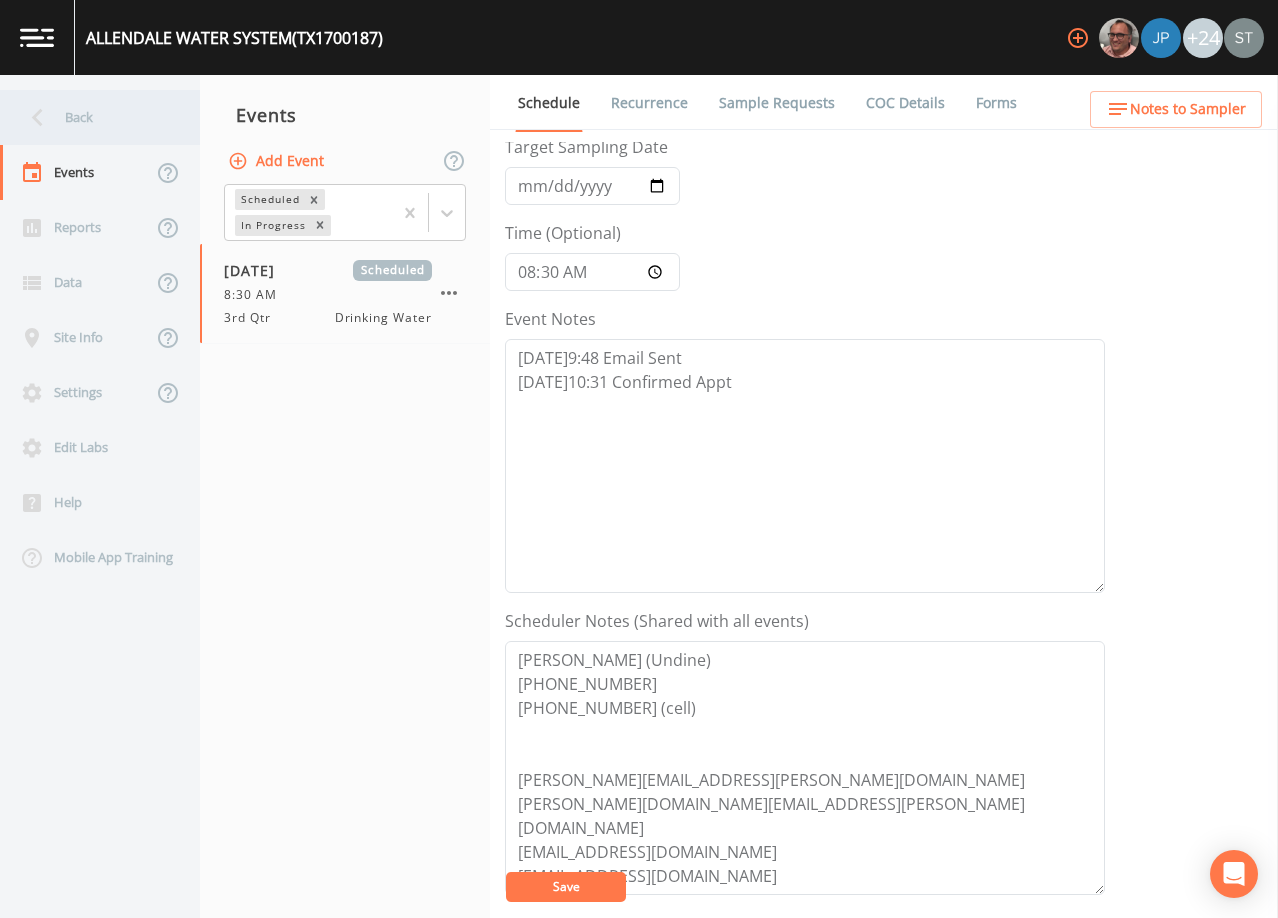 click on "Back" at bounding box center (90, 117) 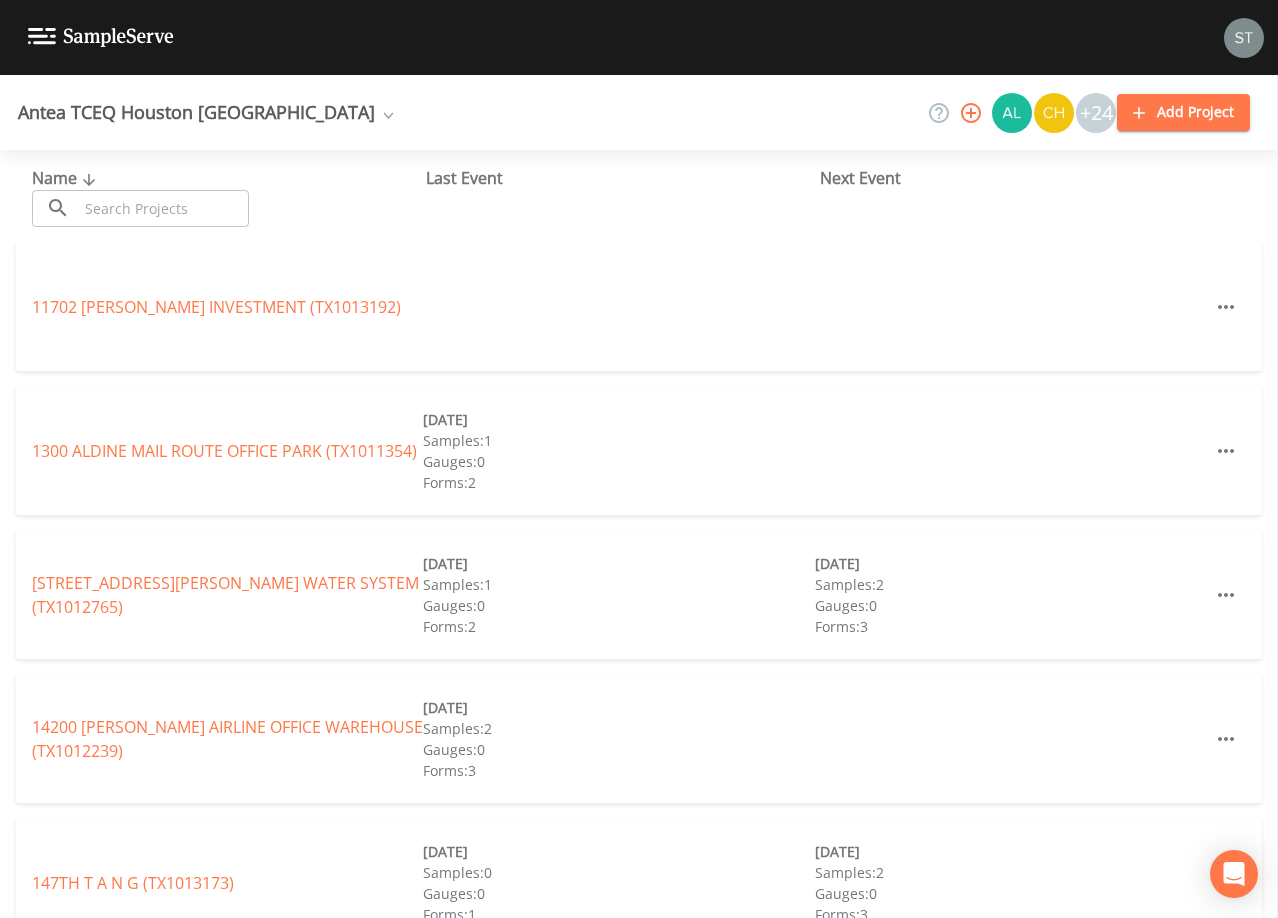 click at bounding box center (163, 208) 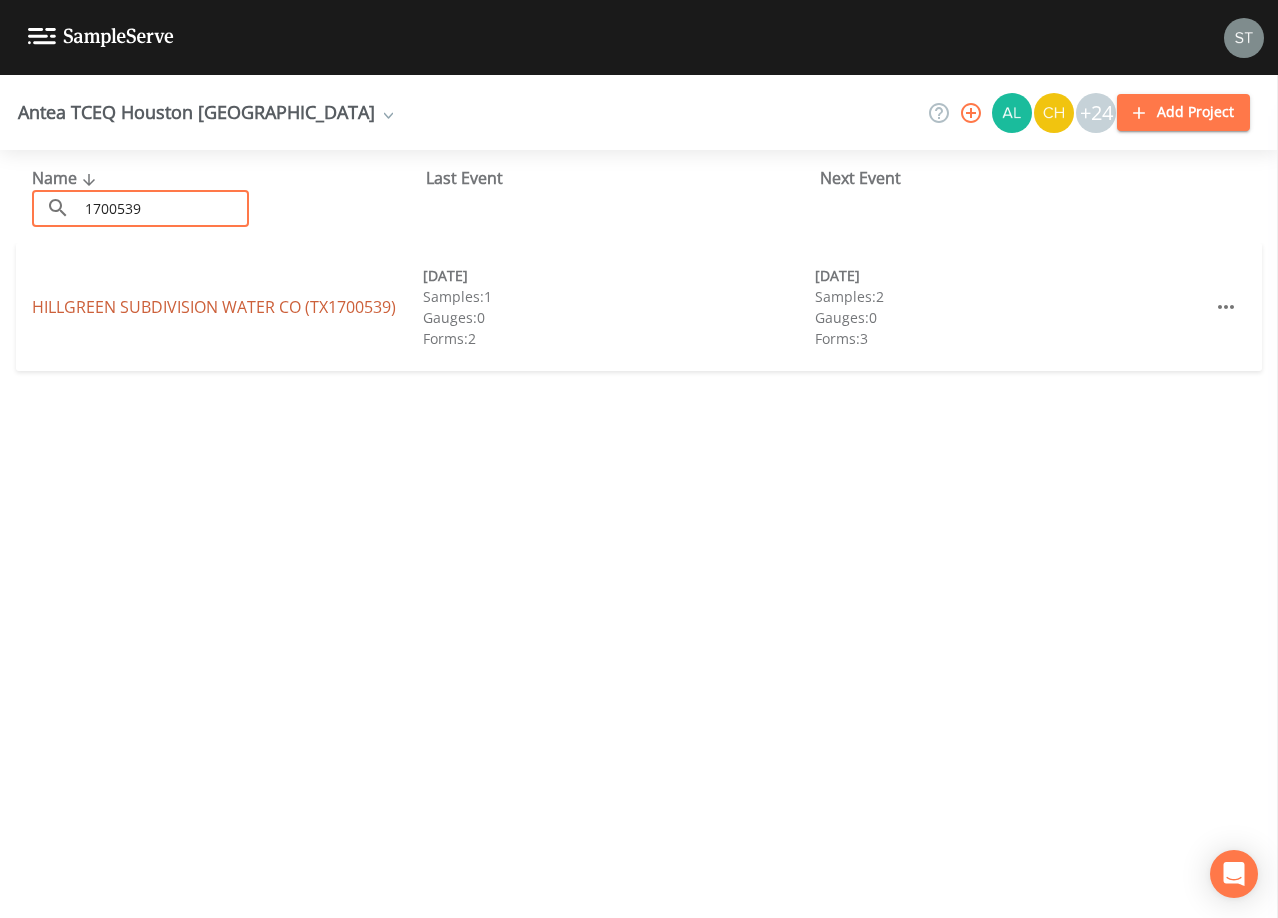 type on "1700539" 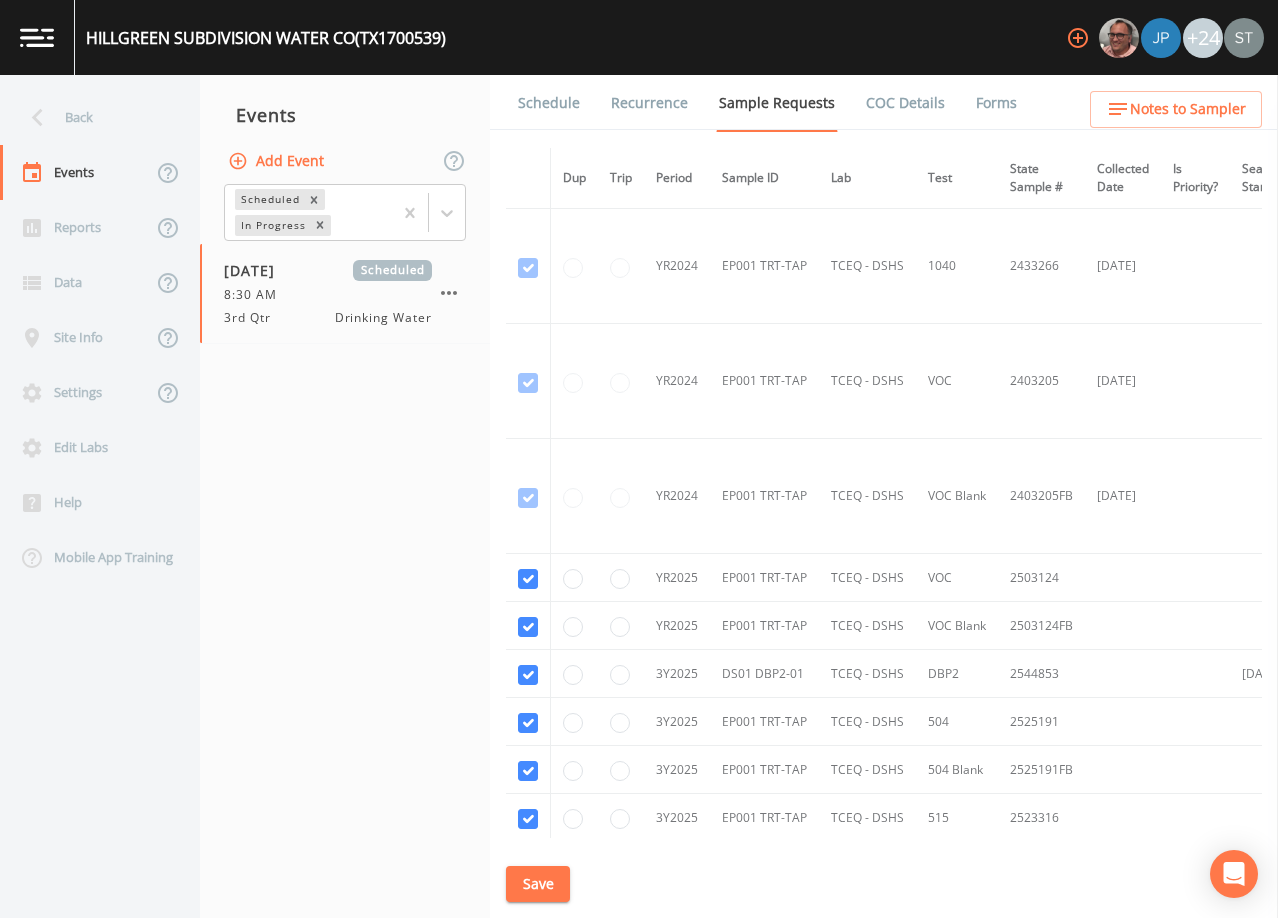 drag, startPoint x: 555, startPoint y: 118, endPoint x: 578, endPoint y: 124, distance: 23.769728 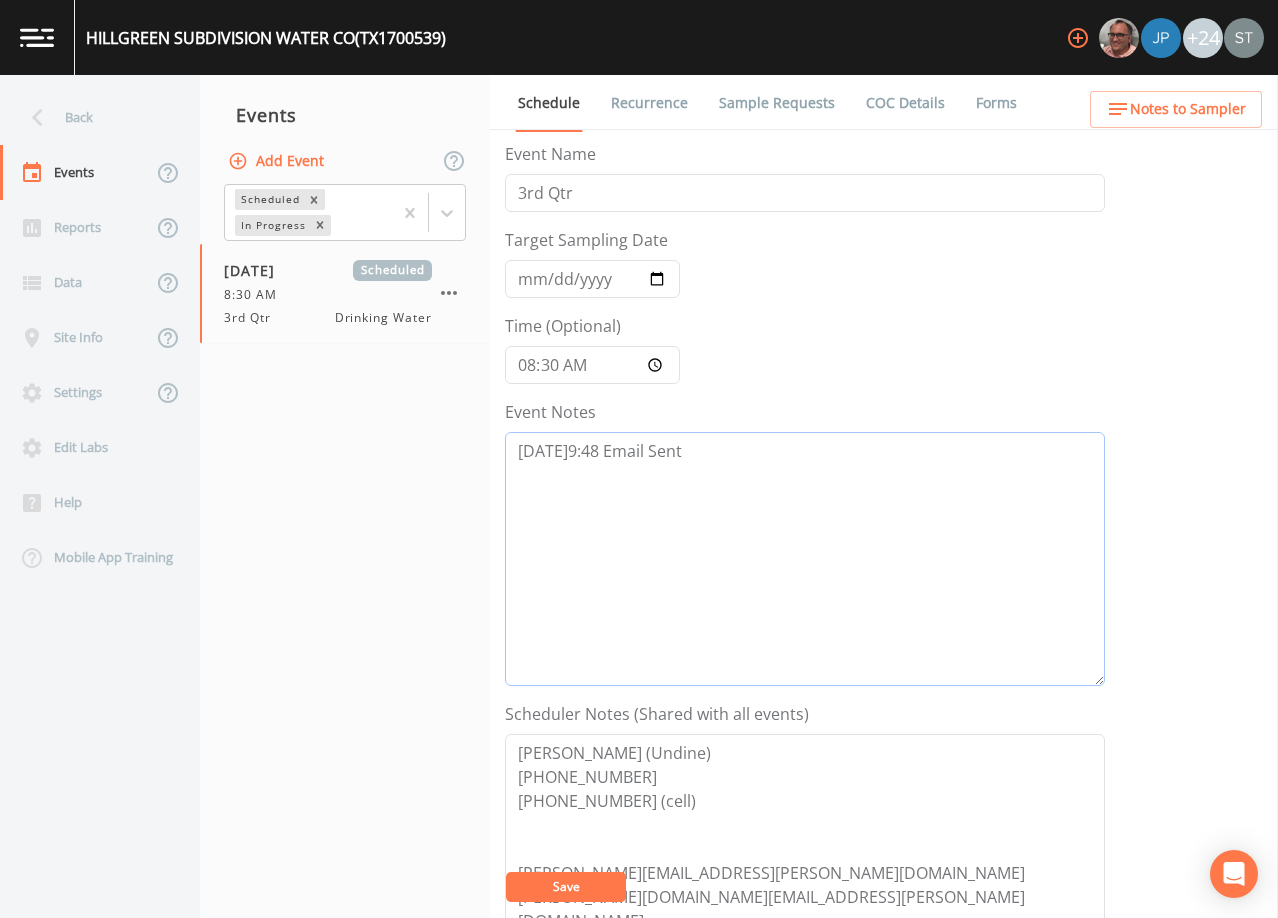 click on "[DATE]9:48 Email Sent" at bounding box center [805, 559] 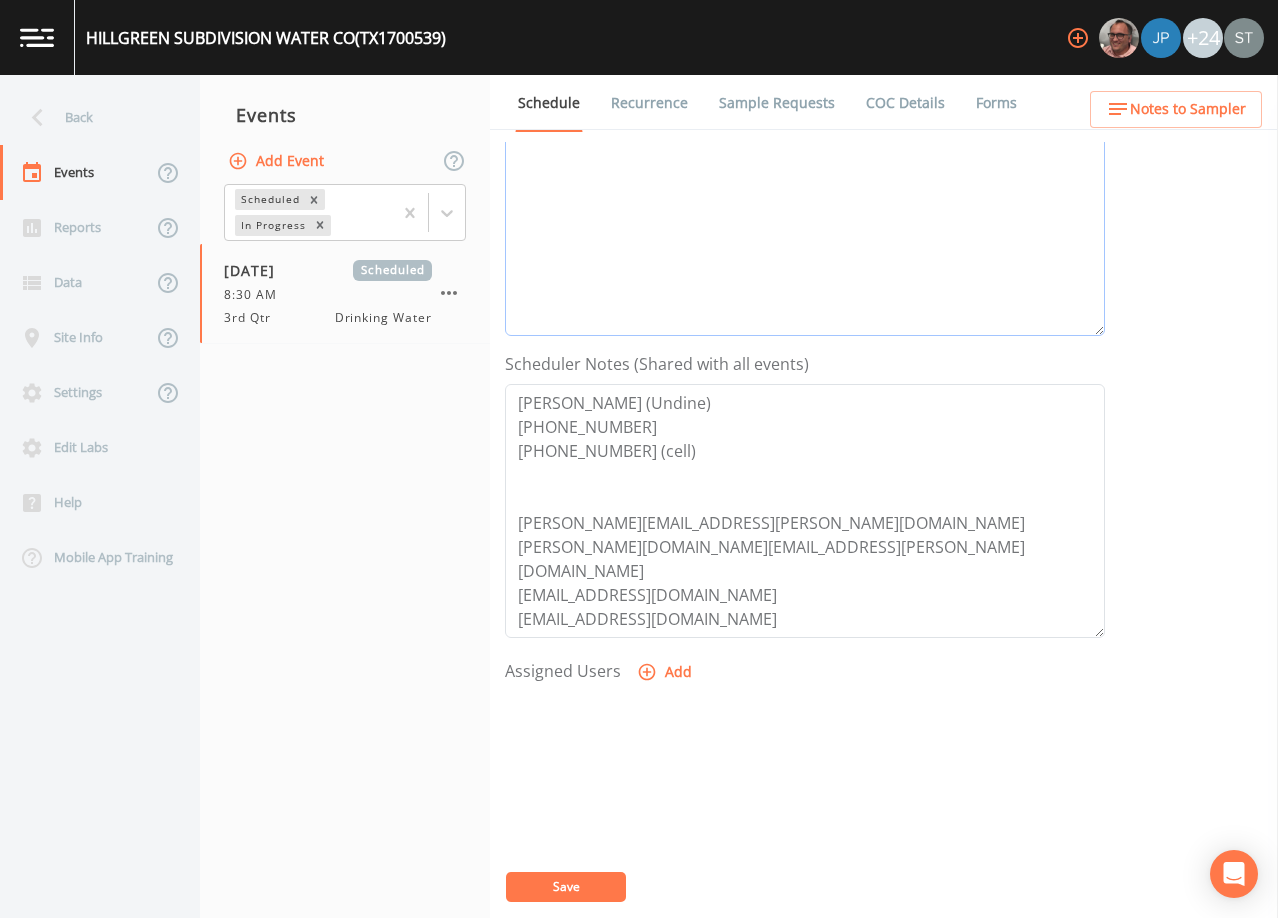 scroll, scrollTop: 400, scrollLeft: 0, axis: vertical 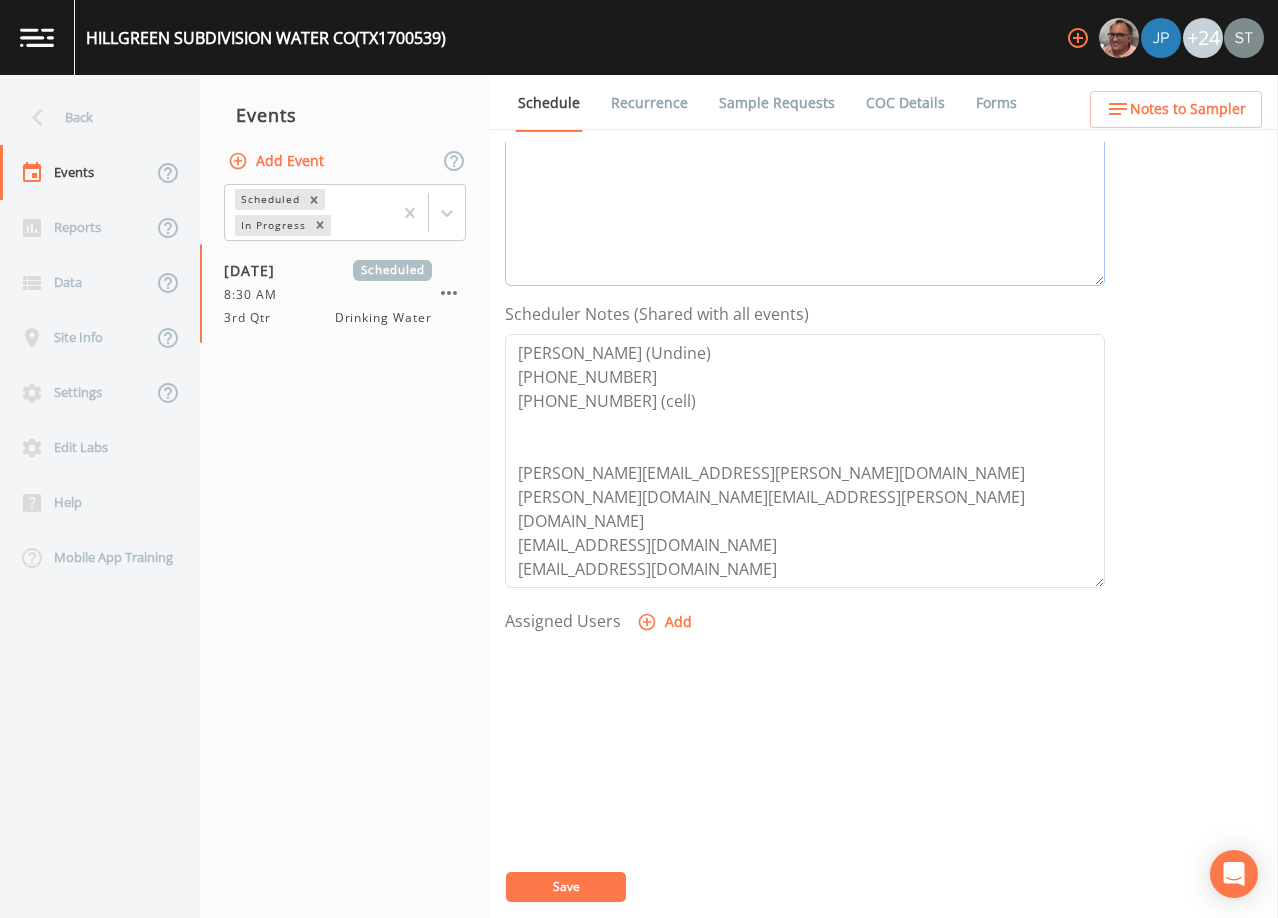 type on "[DATE]9:48 Email Sent
[DATE]10:31 Confirmed Appt" 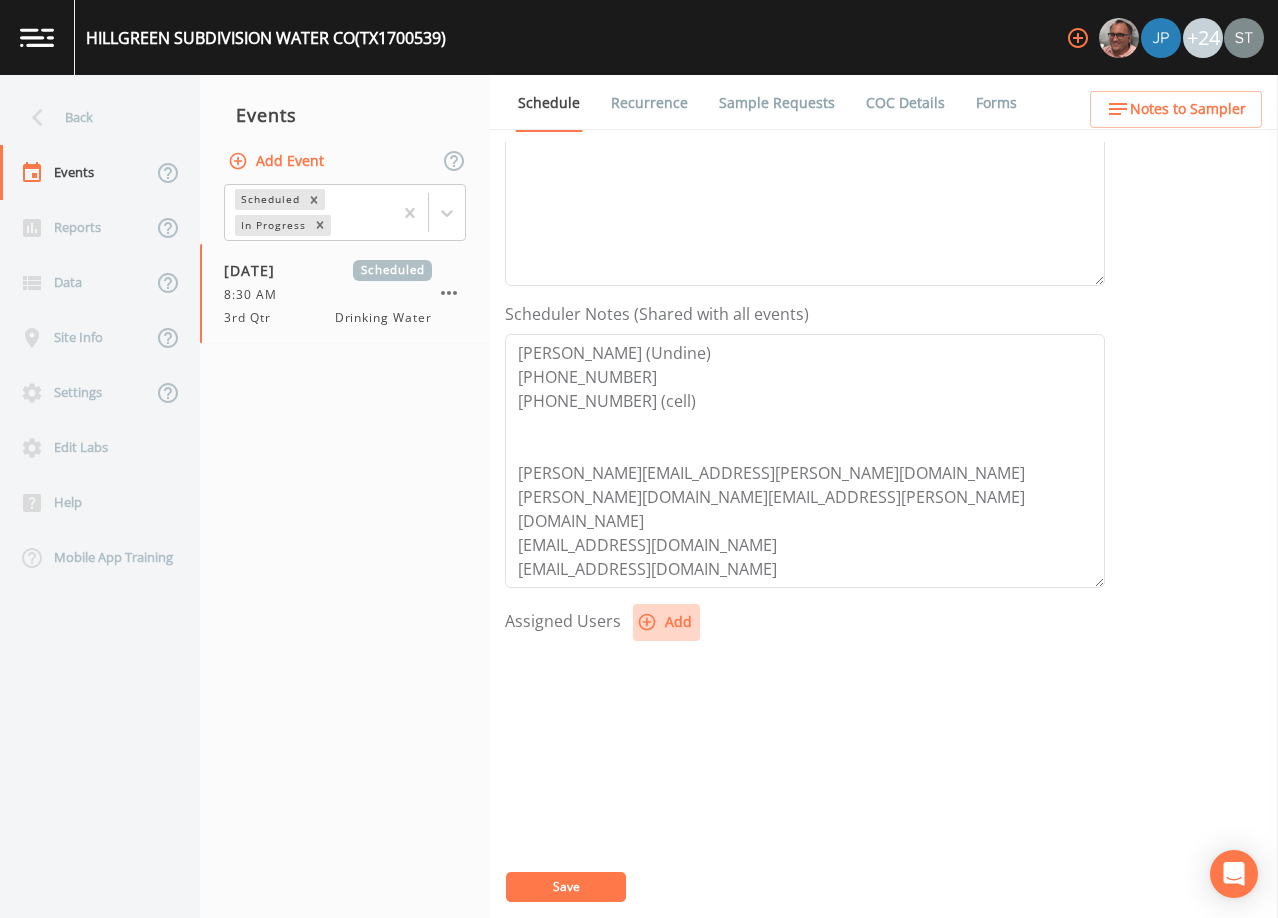 click on "Add" at bounding box center (666, 622) 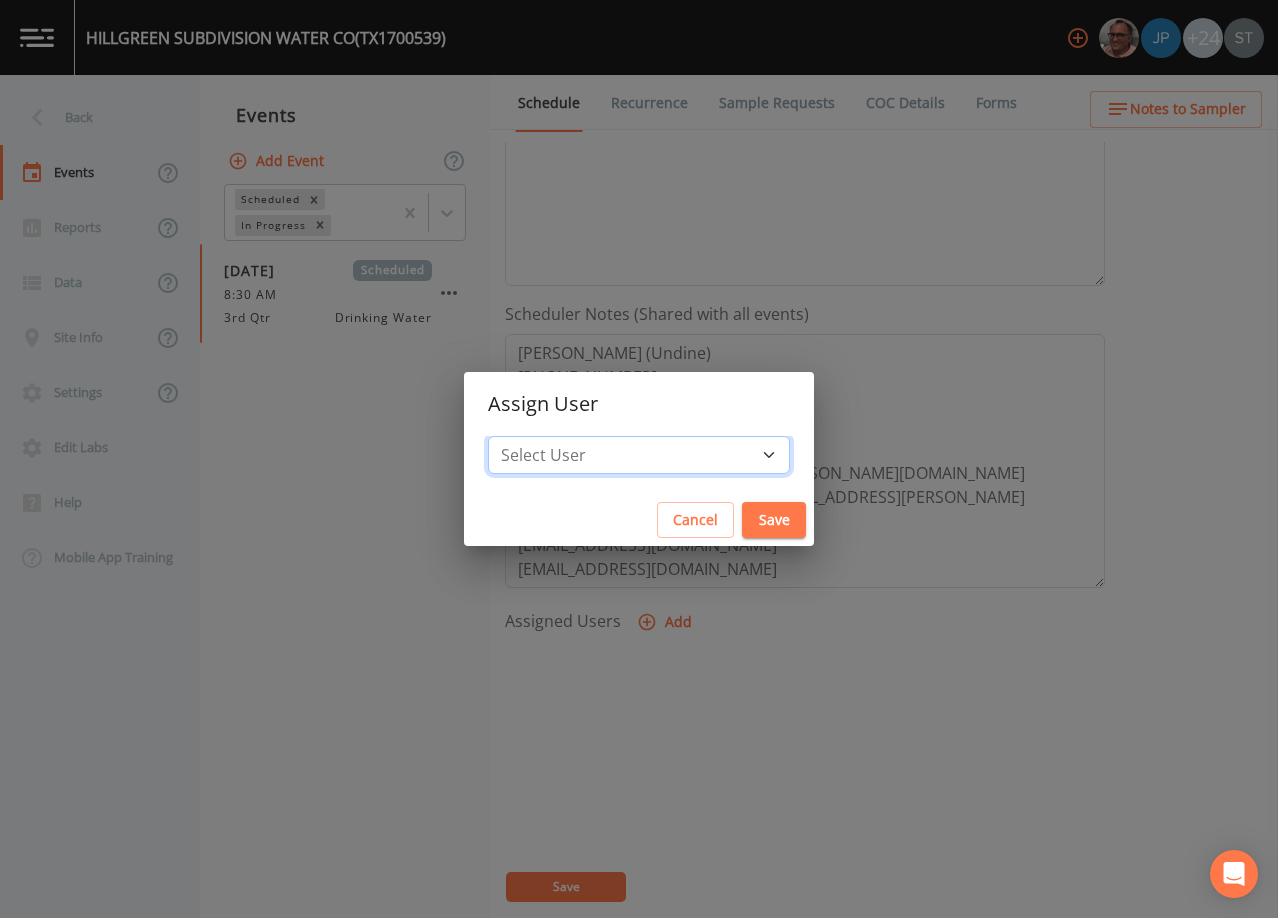 click on "Select User [PERSON_NAME] [PERSON_NAME]  [PERSON_NAME] [PERSON_NAME] [PERSON_NAME] [PERSON_NAME] [PERSON_NAME] [PERSON_NAME] [PERSON_NAME] [PERSON_NAME] [PERSON_NAME]   [PERSON_NAME] [PERSON_NAME] [PERSON_NAME] [PERSON_NAME] [PERSON_NAME] [PERSON_NAME]   [PERSON_NAME] [PERSON_NAME]   [PERSON_NAME] [PERSON_NAME] [PERSON_NAME] [PERSON_NAME] [PERSON_NAME] [PERSON_NAME] [PERSON_NAME] [PERSON_NAME]" at bounding box center [639, 455] 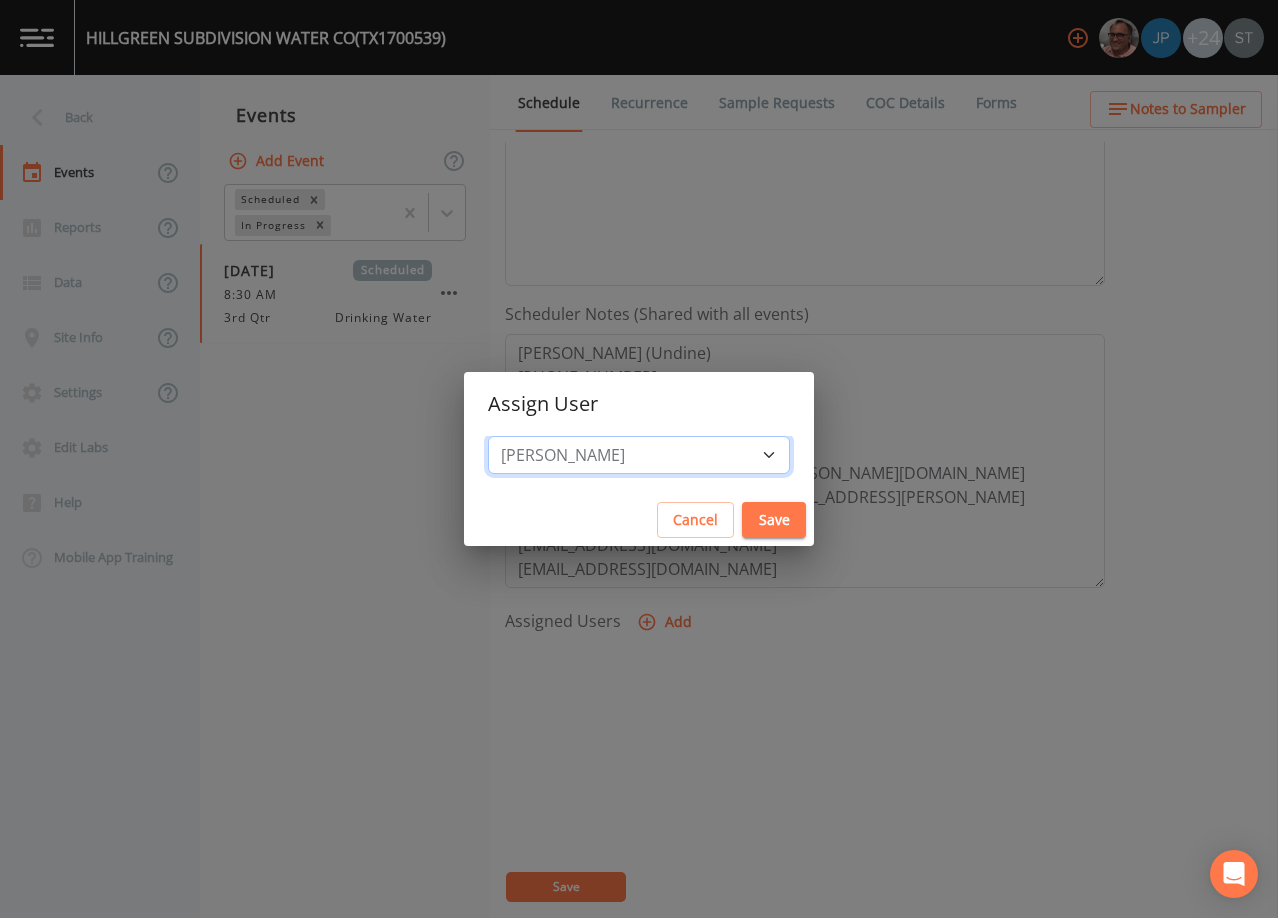click on "Select User [PERSON_NAME] [PERSON_NAME]  [PERSON_NAME] [PERSON_NAME] [PERSON_NAME] [PERSON_NAME] [PERSON_NAME] [PERSON_NAME] [PERSON_NAME] [PERSON_NAME] [PERSON_NAME]   [PERSON_NAME] [PERSON_NAME] [PERSON_NAME] [PERSON_NAME] [PERSON_NAME] [PERSON_NAME]   [PERSON_NAME] [PERSON_NAME]   [PERSON_NAME] [PERSON_NAME] [PERSON_NAME] [PERSON_NAME] [PERSON_NAME] [PERSON_NAME] [PERSON_NAME] [PERSON_NAME]" at bounding box center (639, 455) 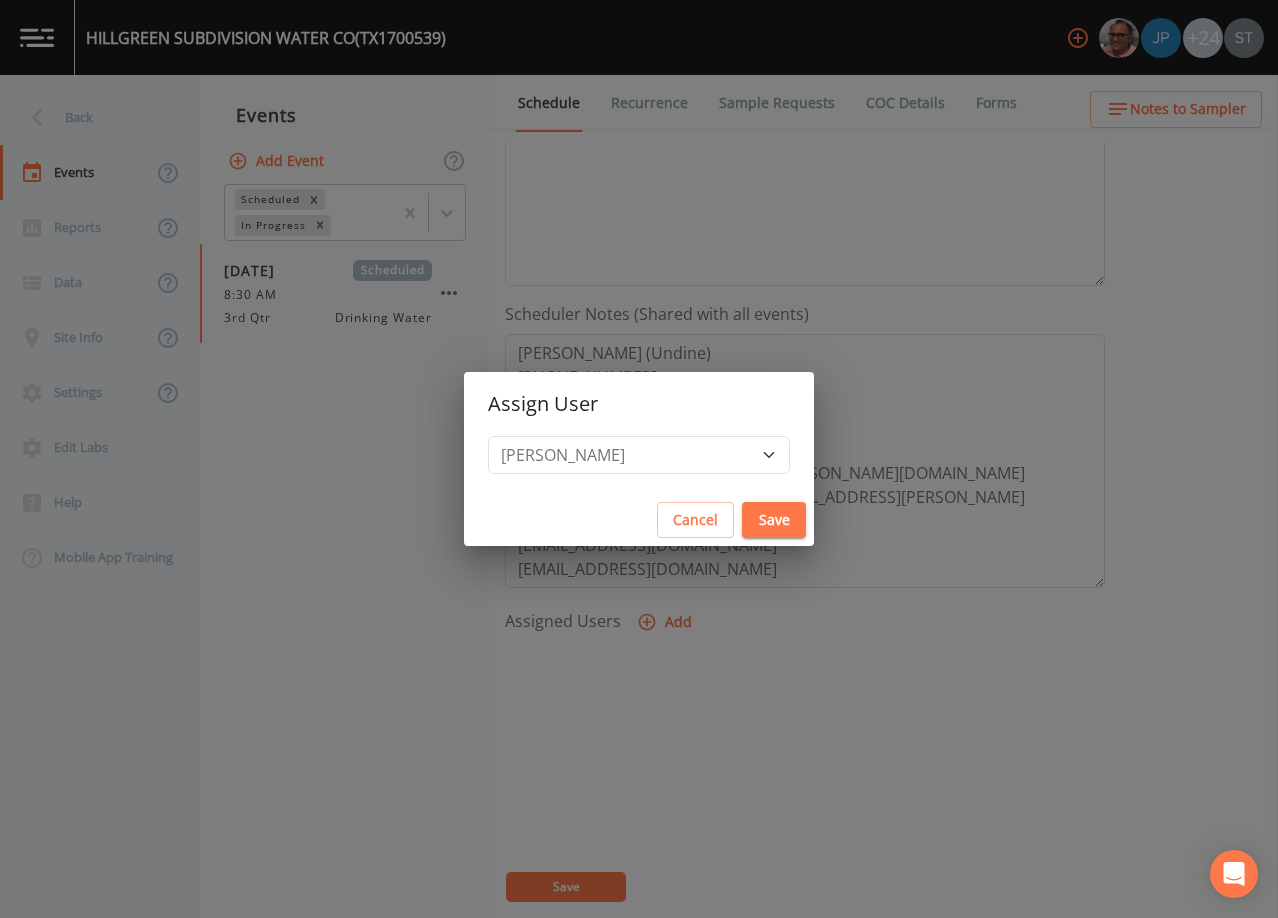 click on "Save" at bounding box center [774, 520] 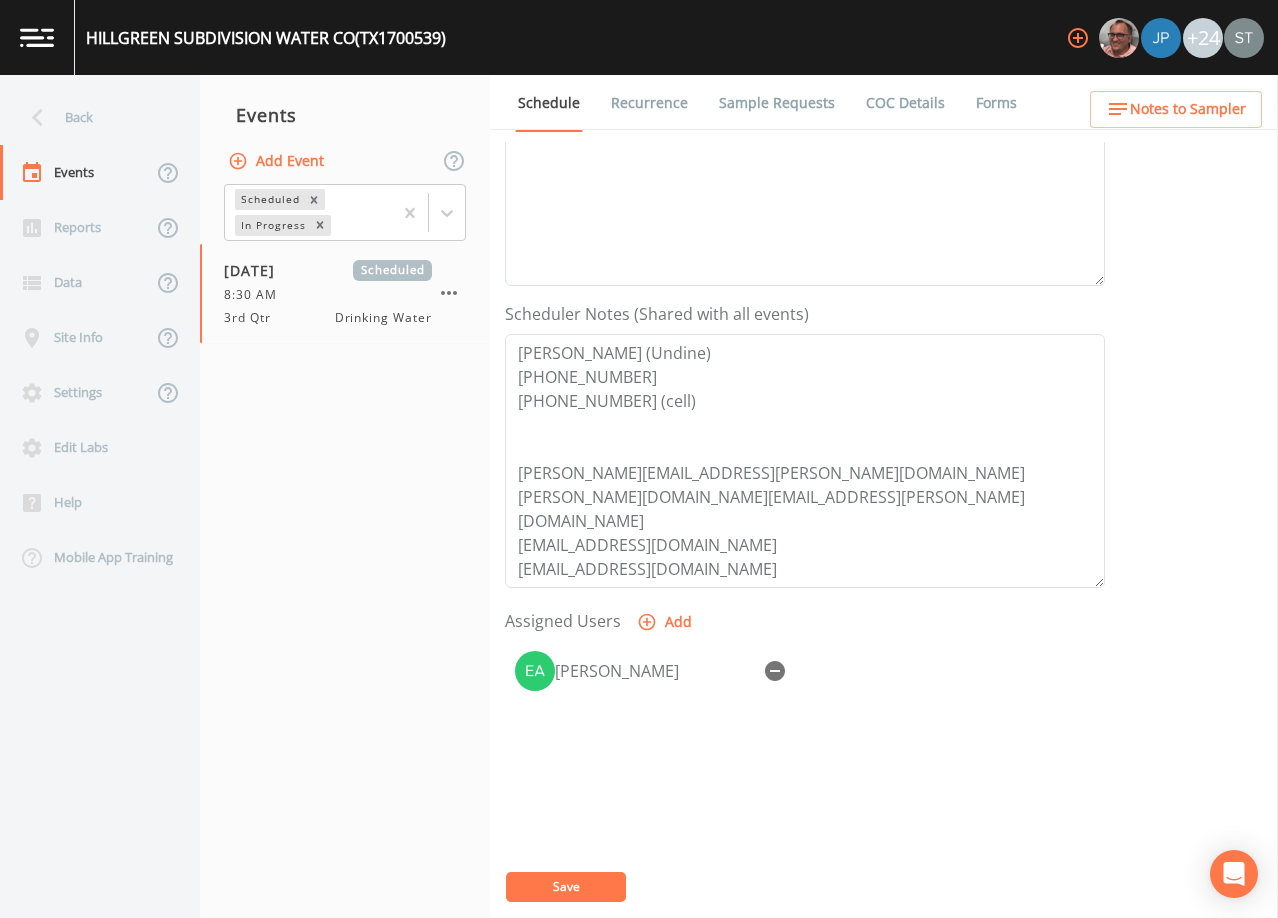 click on "Save" at bounding box center (566, 886) 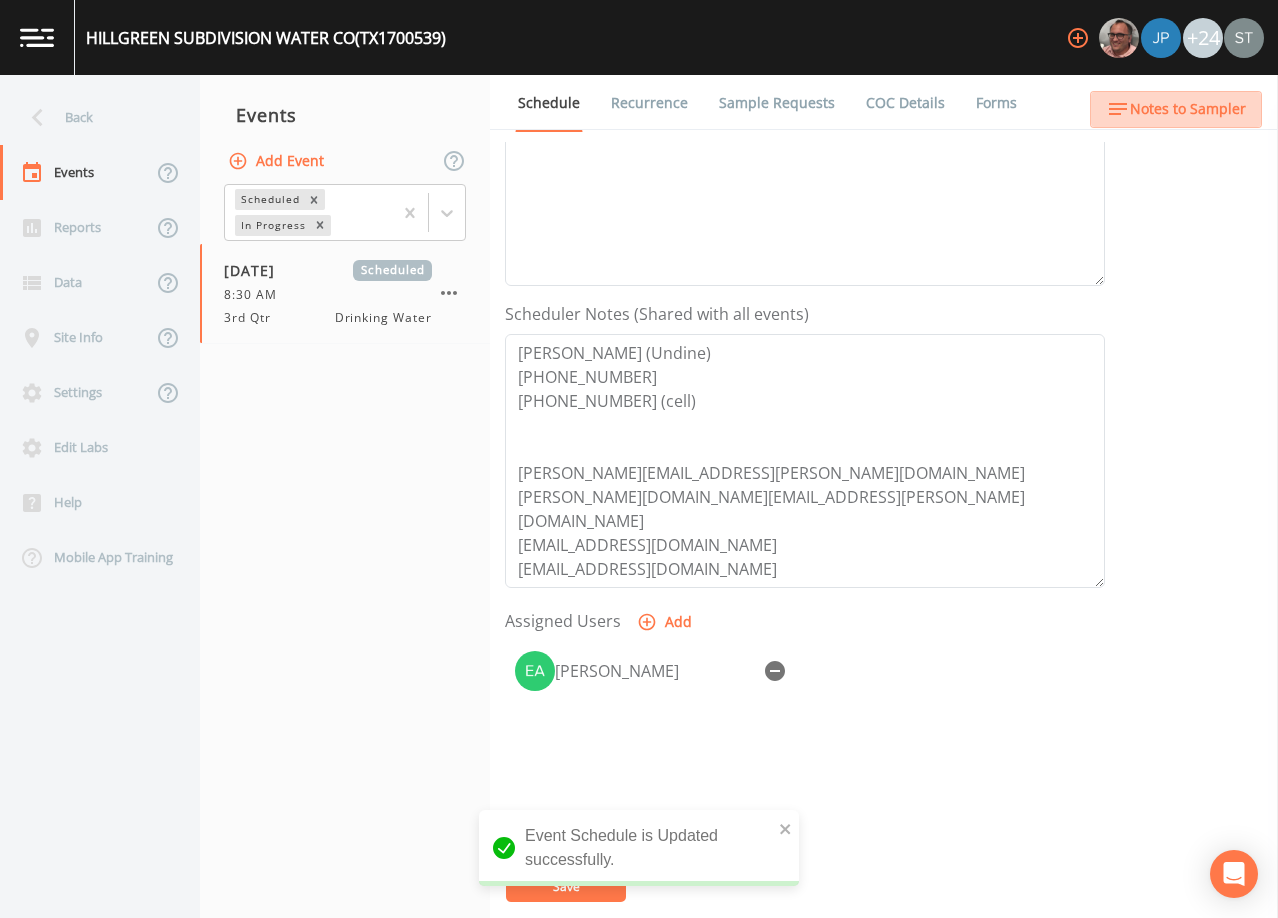click on "Notes to Sampler" at bounding box center [1188, 109] 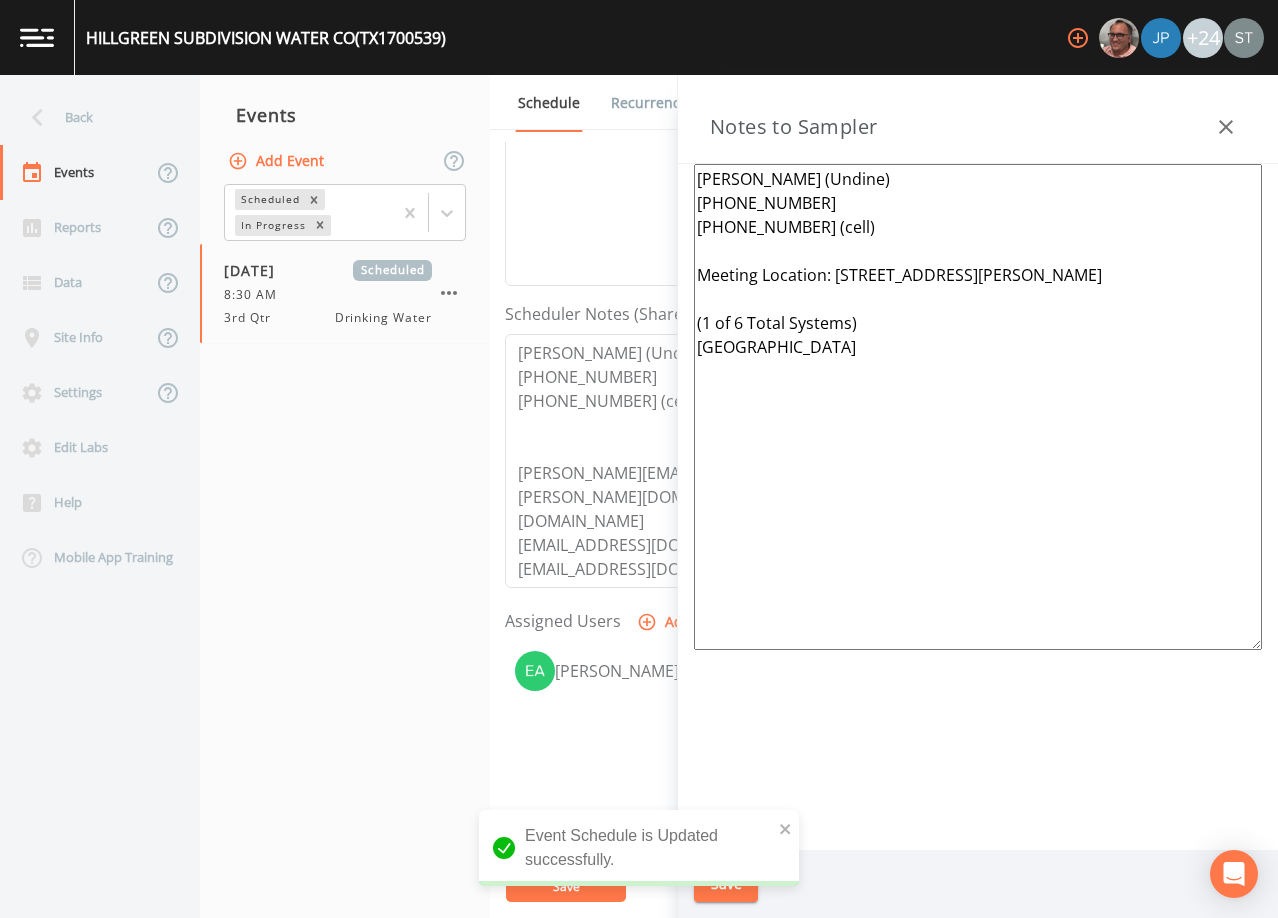 click 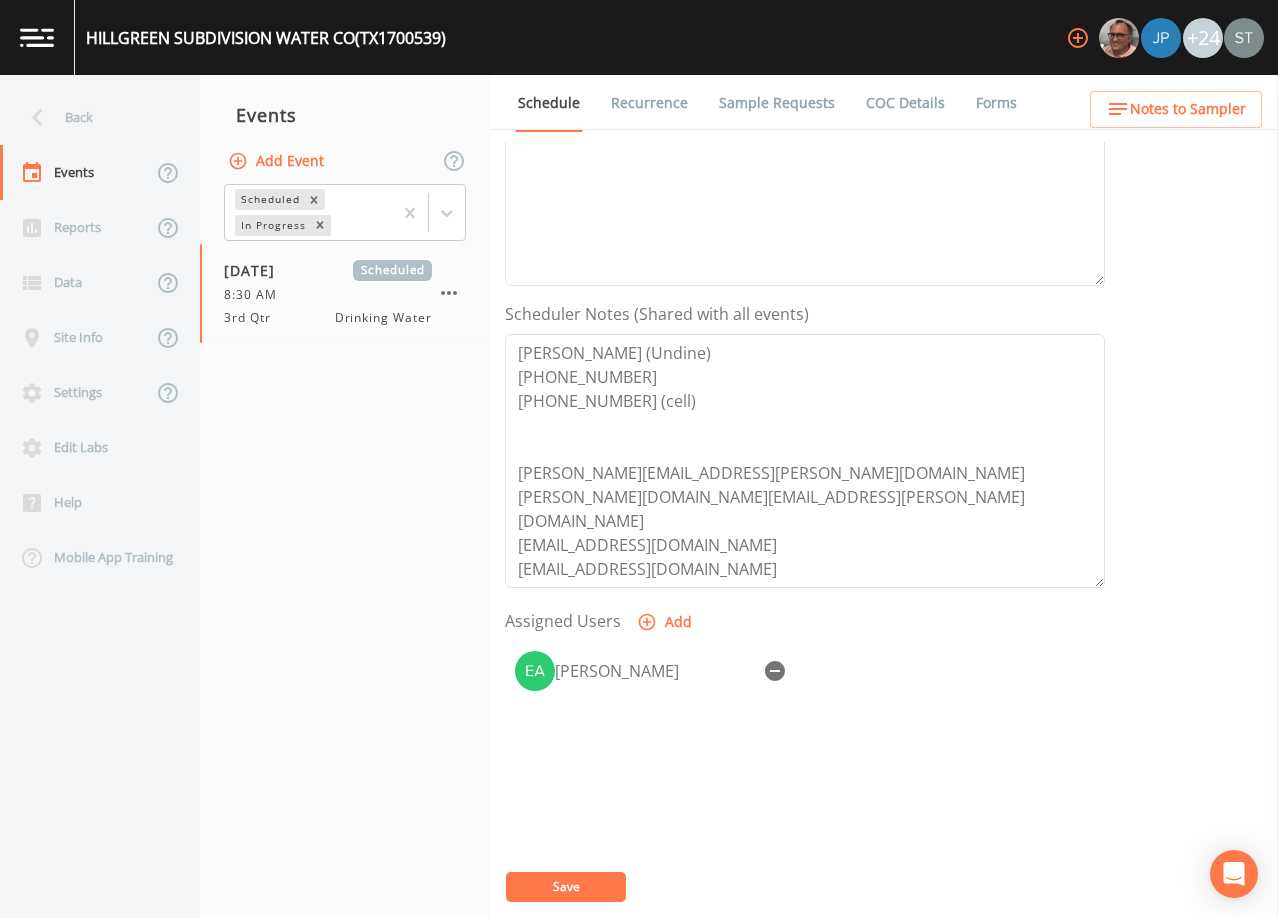 click on "Recurrence" at bounding box center (649, 103) 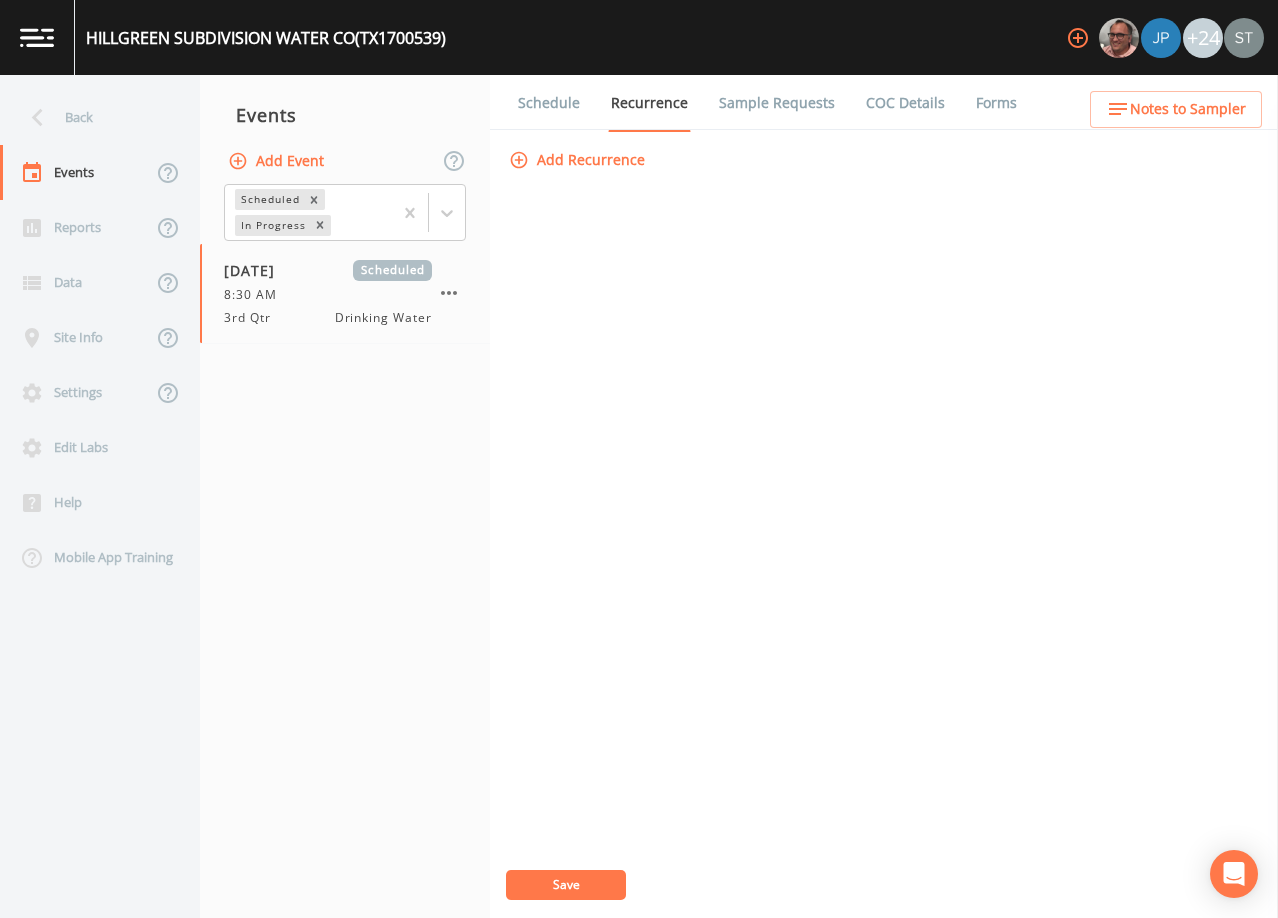 click on "Schedule" at bounding box center [549, 103] 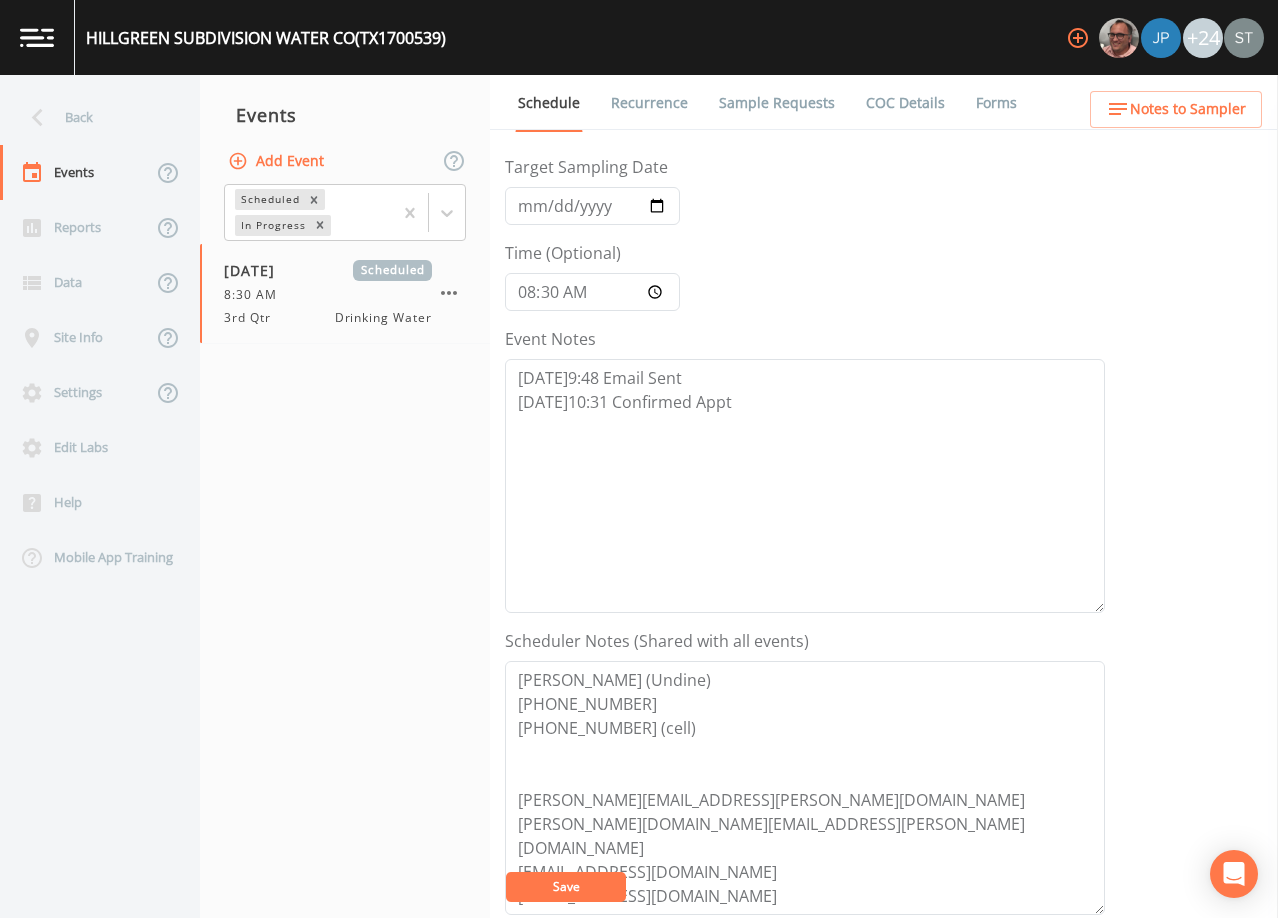 scroll, scrollTop: 300, scrollLeft: 0, axis: vertical 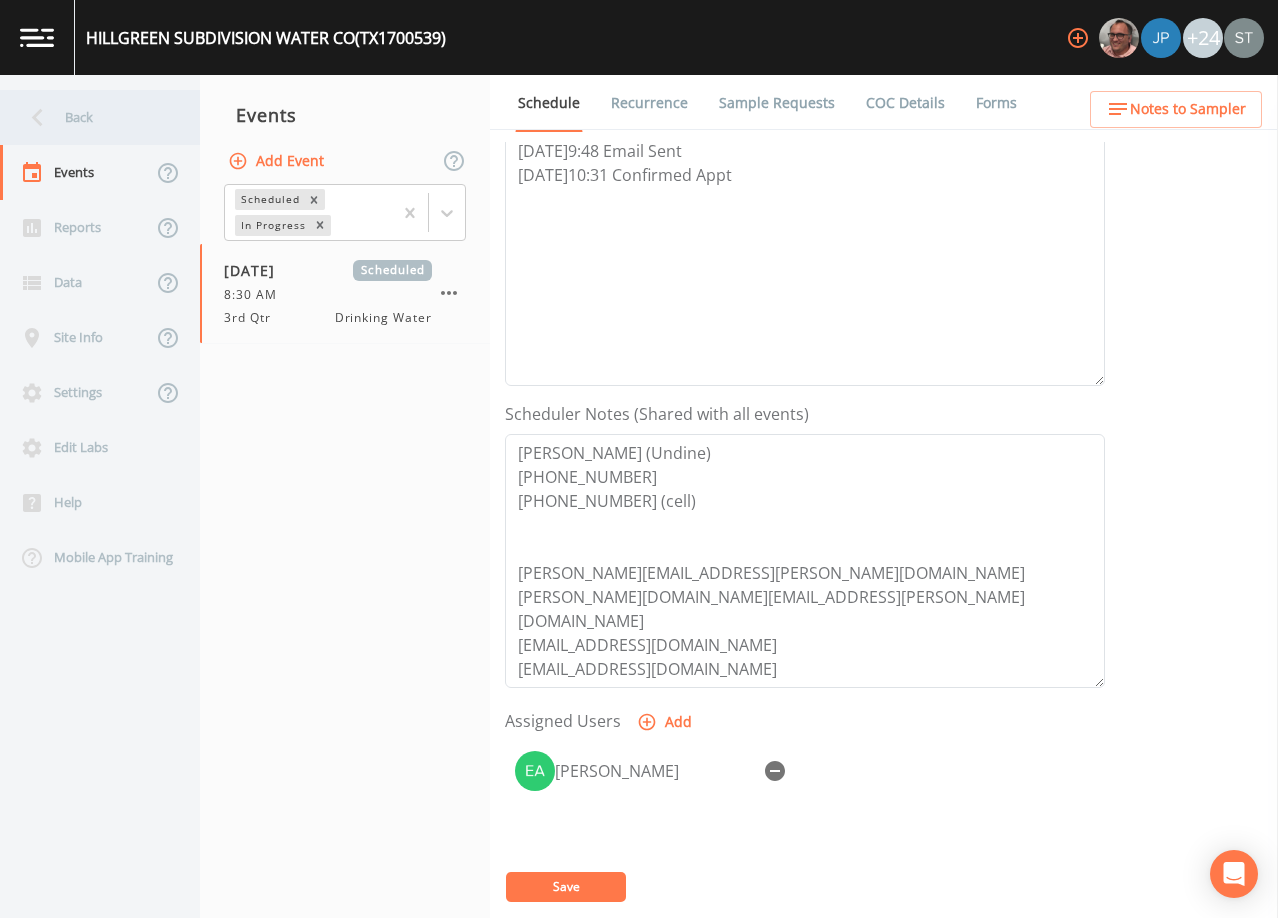 click on "Back" at bounding box center [90, 117] 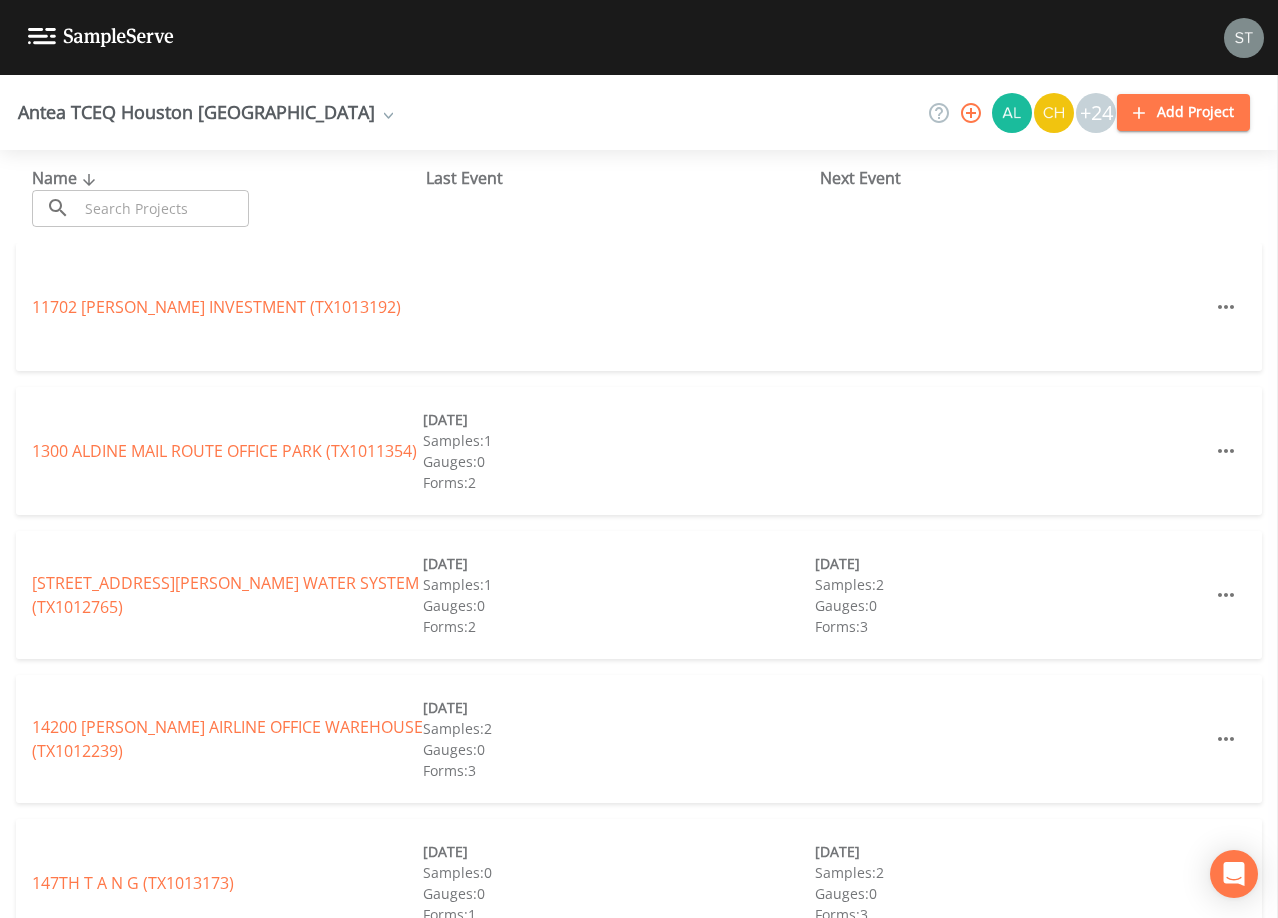 click at bounding box center (163, 208) 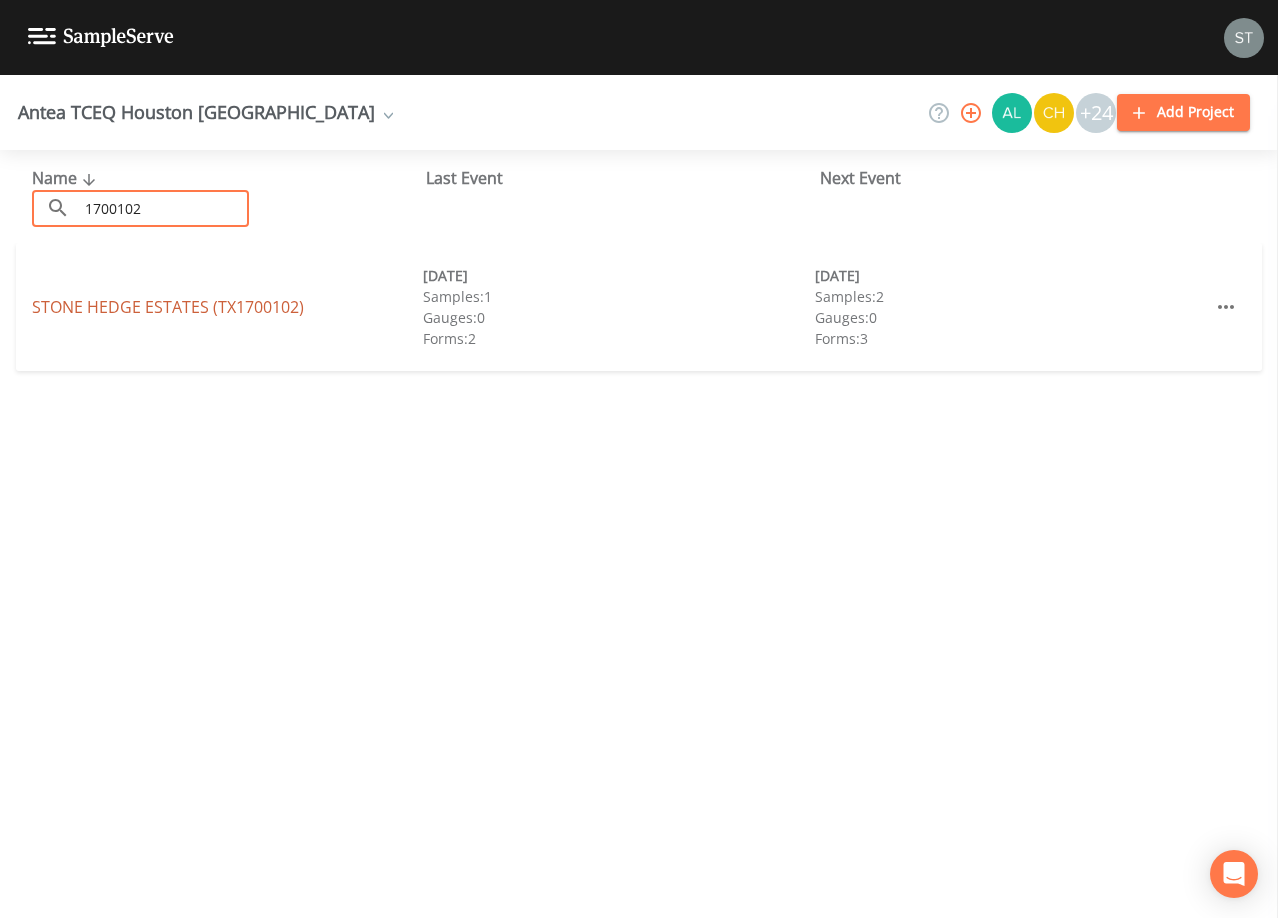 type on "1700102" 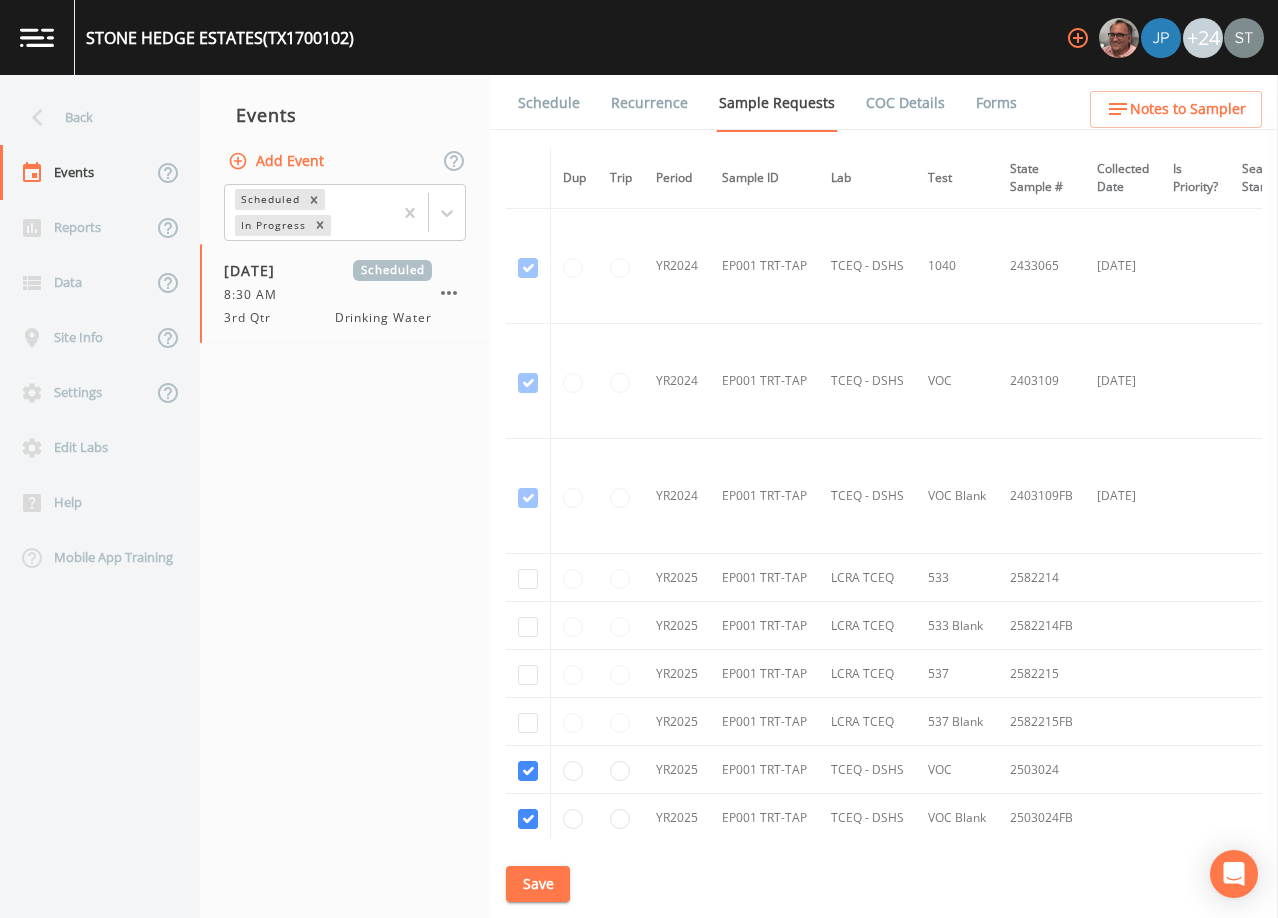 click on "Schedule" at bounding box center [549, 103] 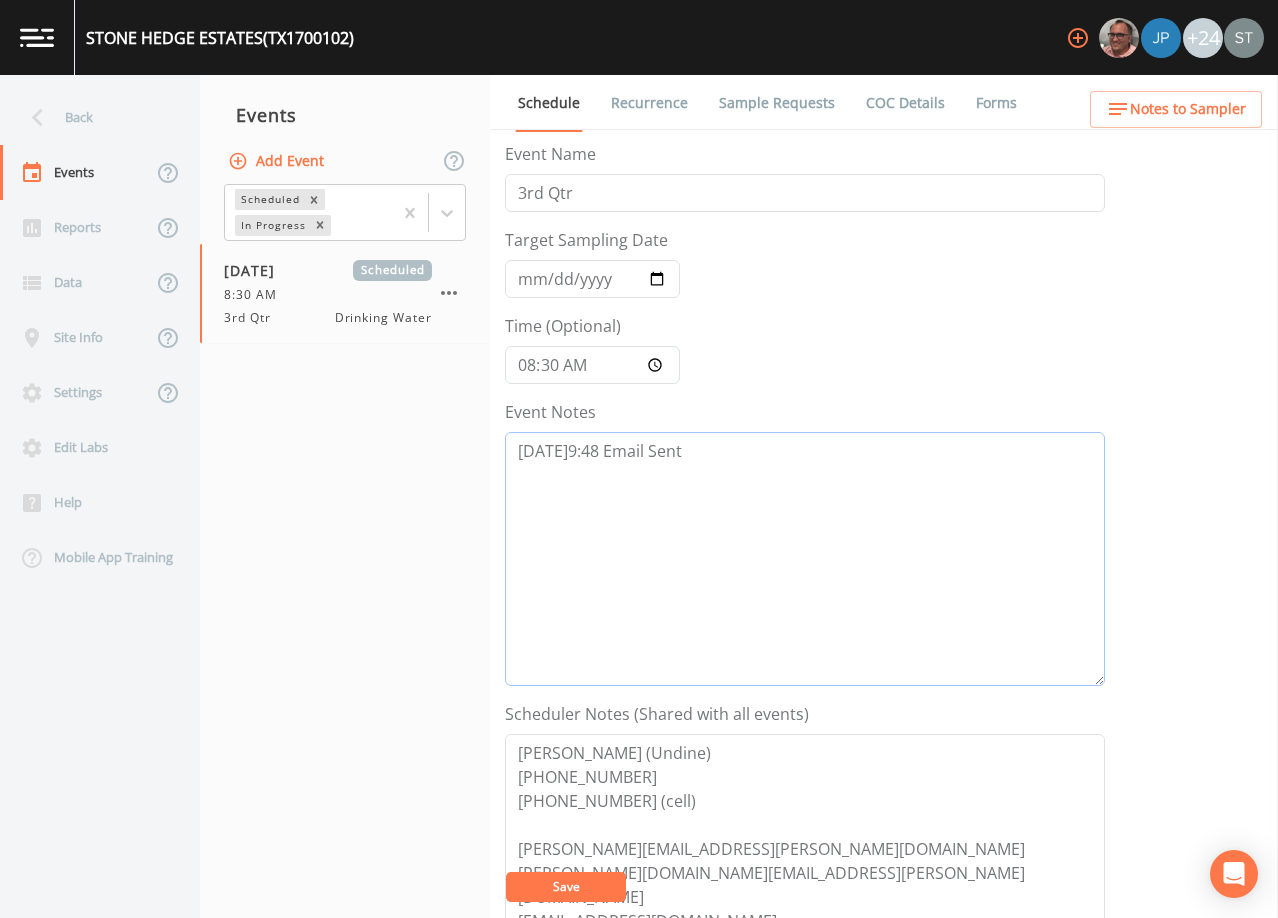 click on "[DATE]9:48 Email Sent" at bounding box center (805, 559) 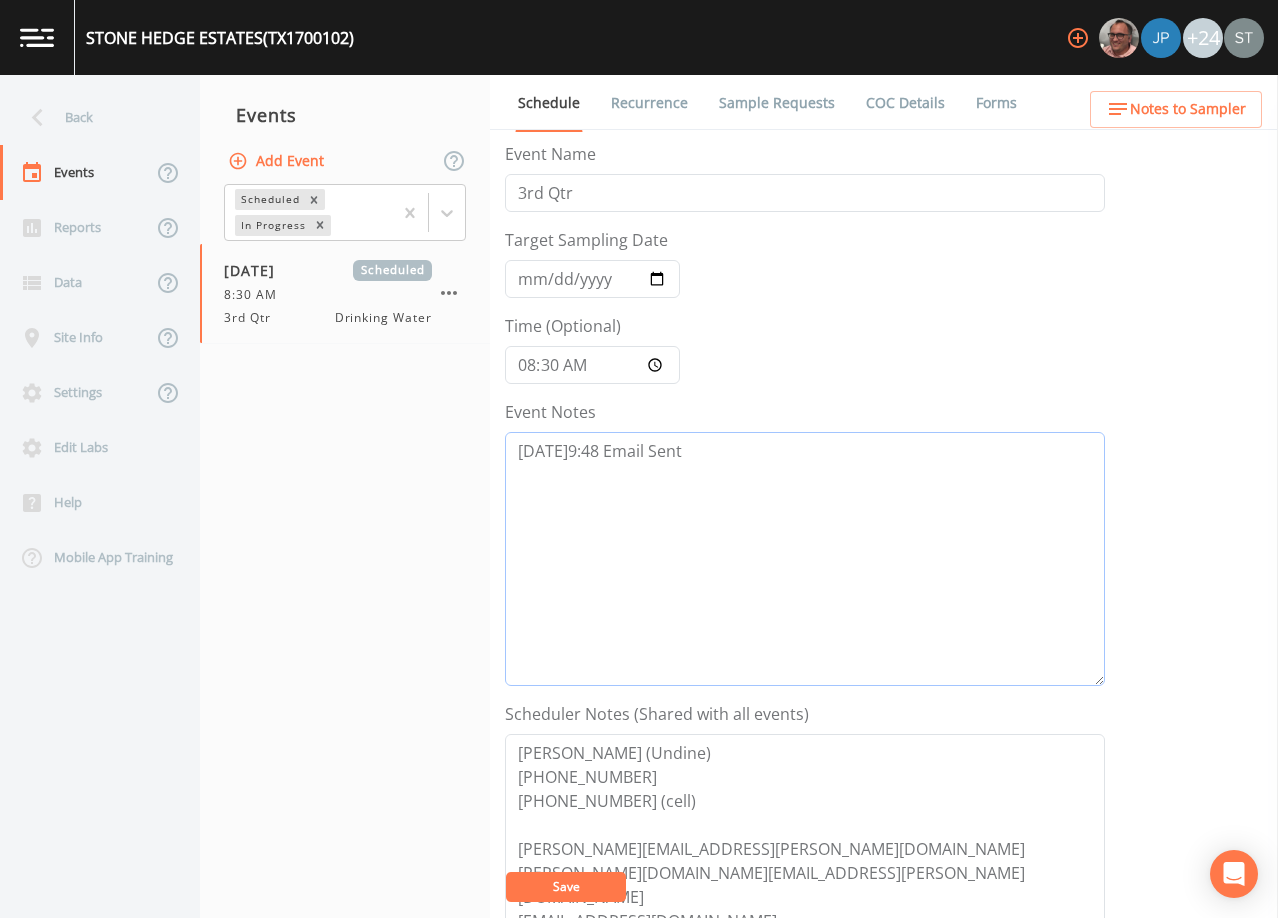 paste on "[DATE]10:31 Confirmed Appt" 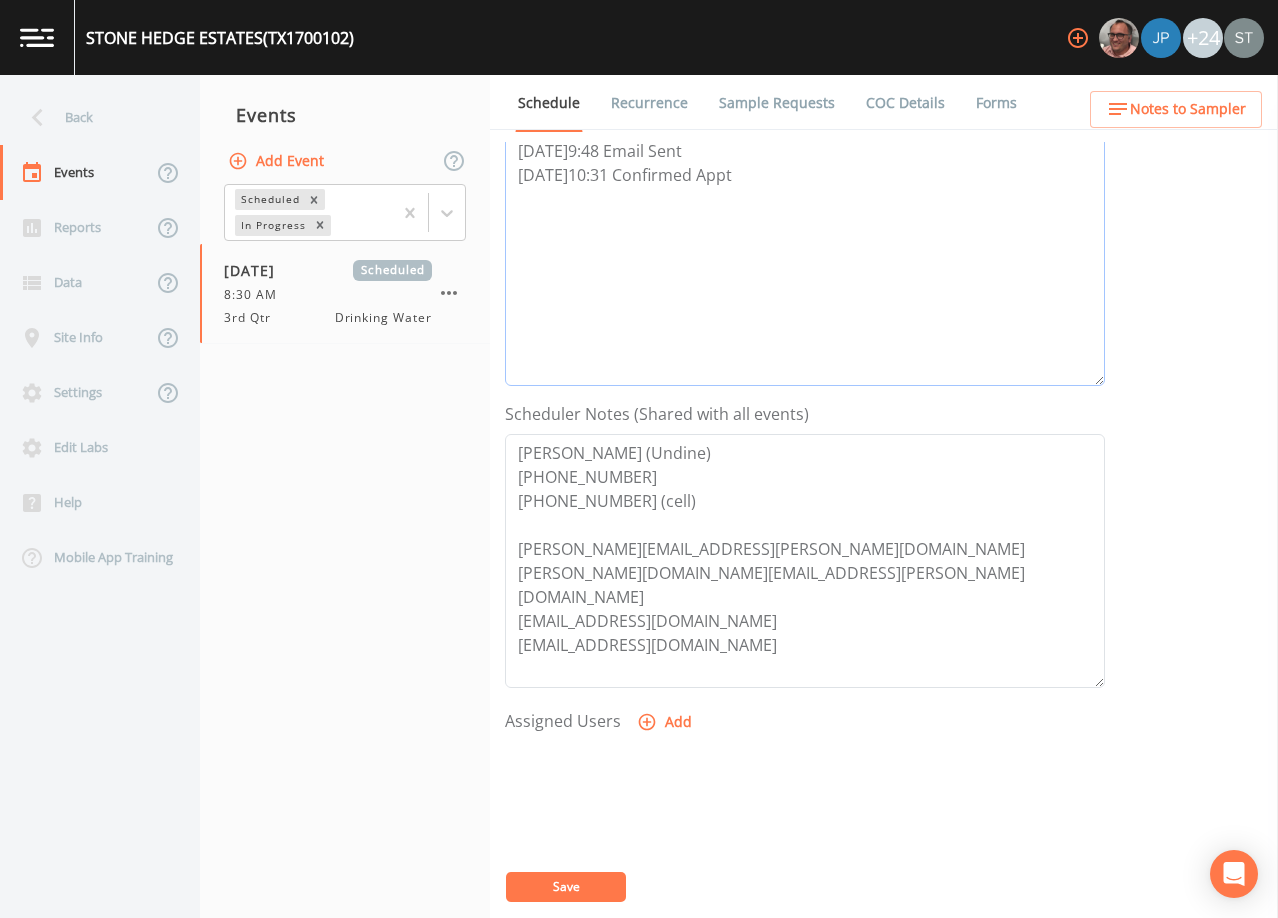 scroll, scrollTop: 400, scrollLeft: 0, axis: vertical 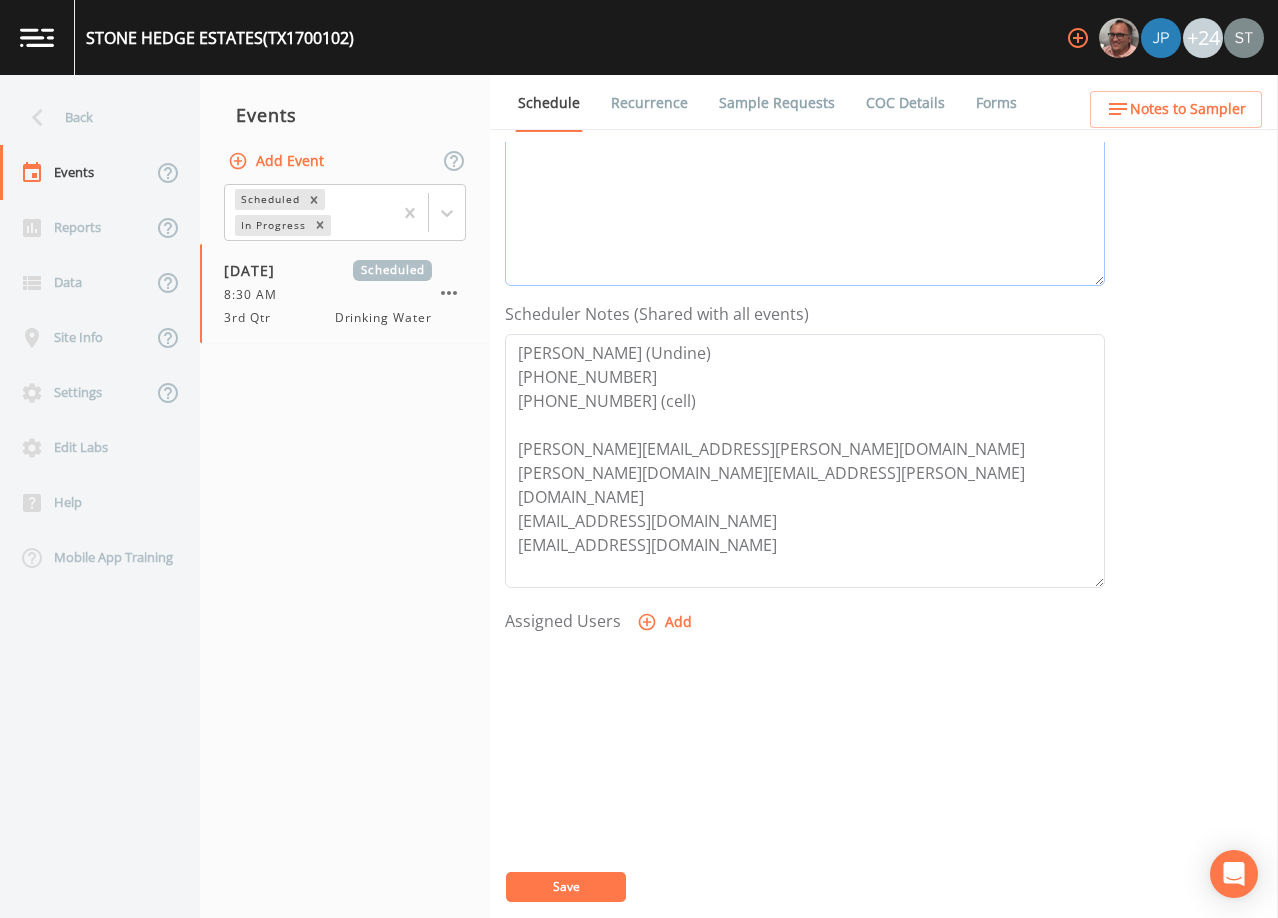 type on "[DATE]9:48 Email Sent
[DATE]10:31 Confirmed Appt" 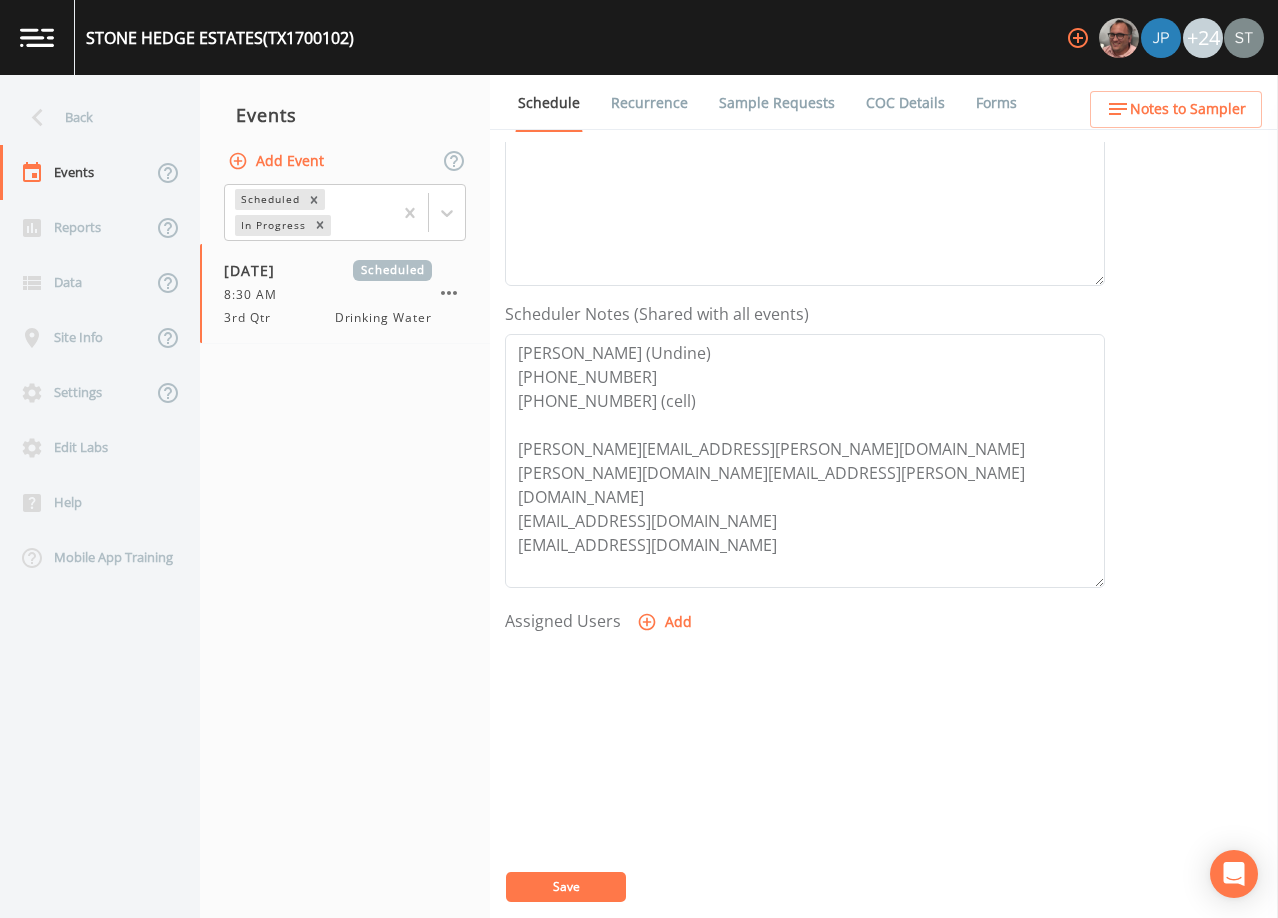 click on "Add" at bounding box center (666, 622) 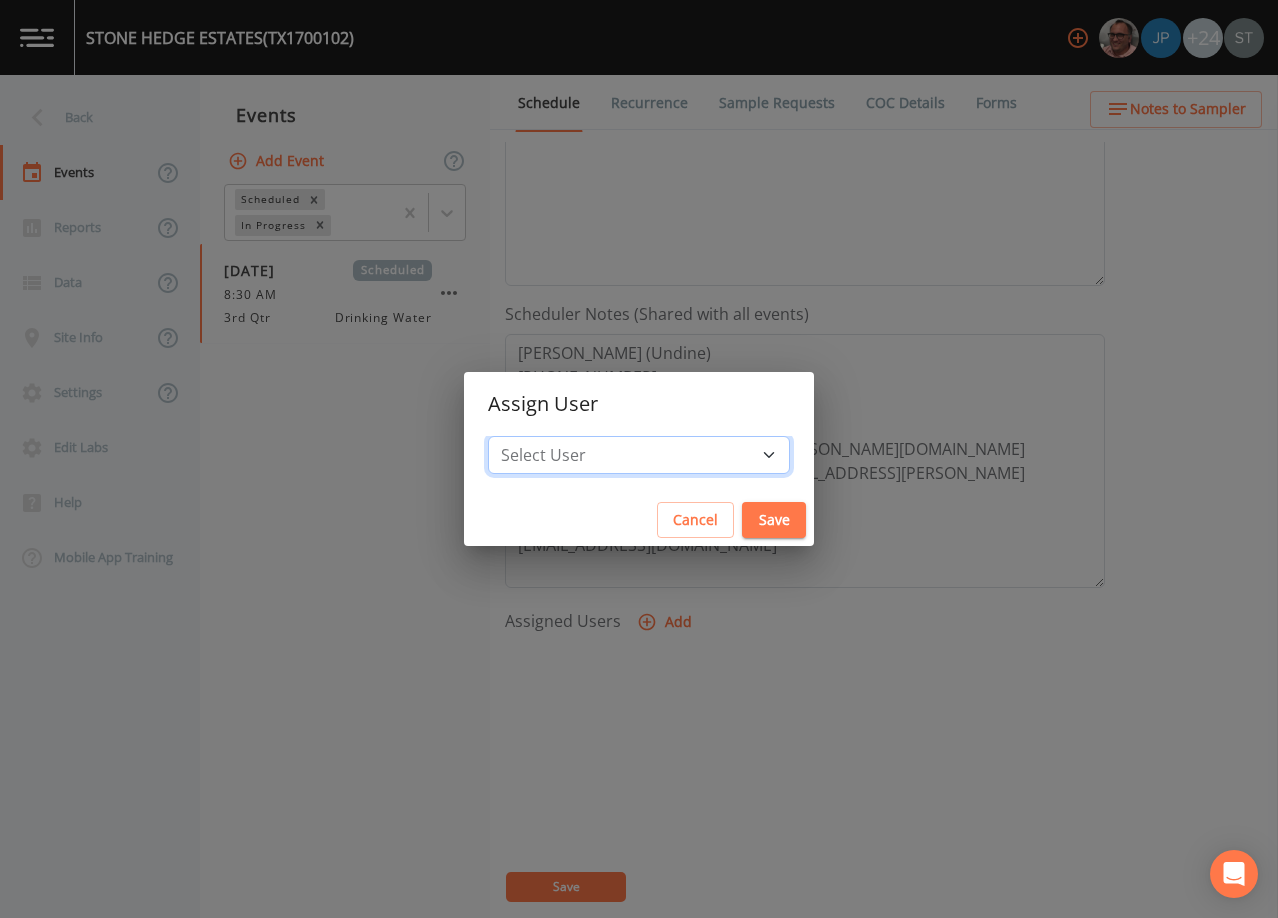 click on "Select User [PERSON_NAME] [PERSON_NAME]  [PERSON_NAME] [PERSON_NAME] [PERSON_NAME] [PERSON_NAME] [PERSON_NAME] [PERSON_NAME] [PERSON_NAME] [PERSON_NAME]   [PERSON_NAME] [PERSON_NAME] [PERSON_NAME] [PERSON_NAME] [PERSON_NAME] [PERSON_NAME] [PERSON_NAME]   [PERSON_NAME] [PERSON_NAME]   [PERSON_NAME] [PERSON_NAME] [PERSON_NAME] [PERSON_NAME] [PERSON_NAME] [PERSON_NAME] [PERSON_NAME] [PERSON_NAME]" at bounding box center [639, 455] 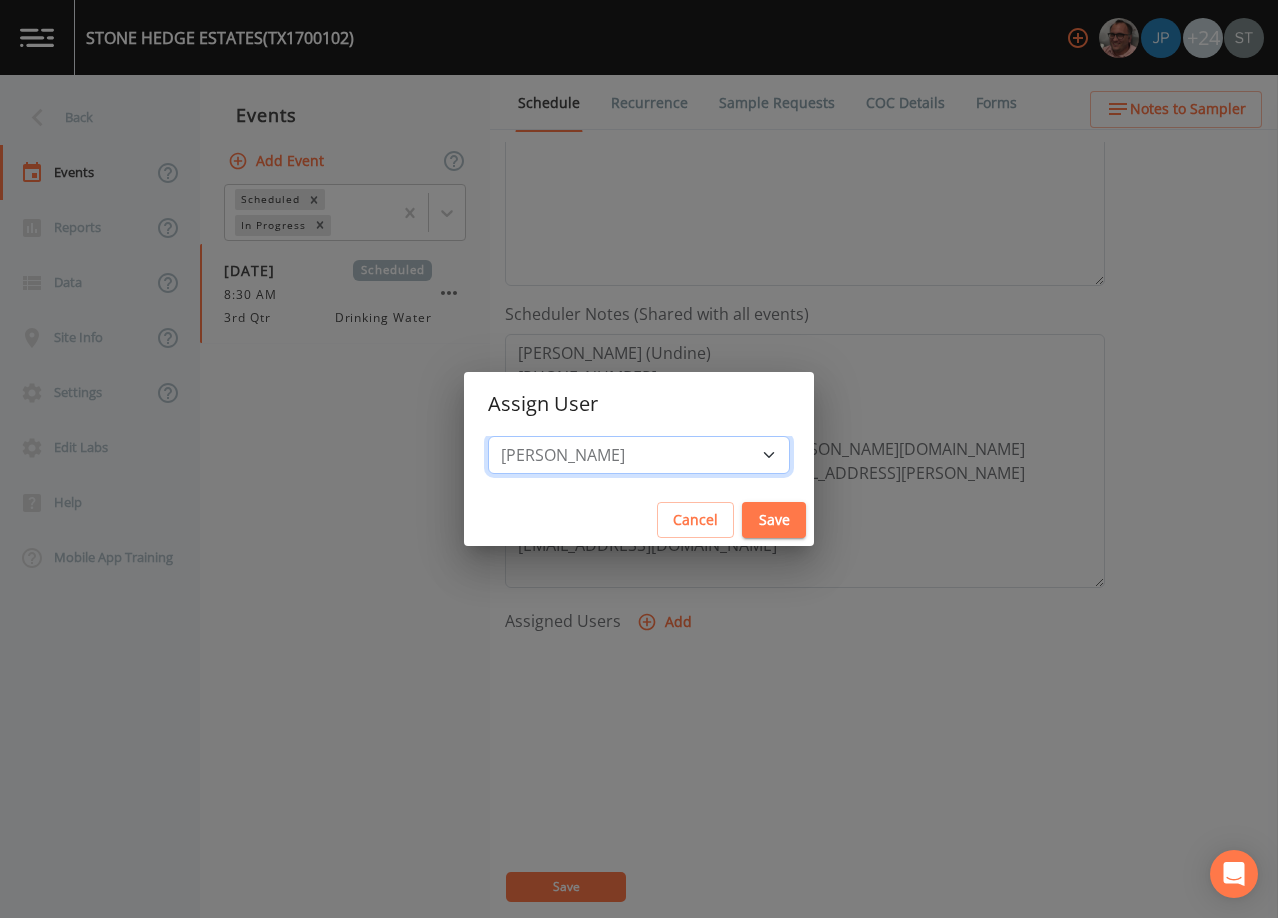 click on "Select User [PERSON_NAME] [PERSON_NAME]  [PERSON_NAME] [PERSON_NAME] [PERSON_NAME] [PERSON_NAME] [PERSON_NAME] [PERSON_NAME] [PERSON_NAME] [PERSON_NAME]   [PERSON_NAME] [PERSON_NAME] [PERSON_NAME] [PERSON_NAME] [PERSON_NAME] [PERSON_NAME] [PERSON_NAME]   [PERSON_NAME] [PERSON_NAME]   [PERSON_NAME] [PERSON_NAME] [PERSON_NAME] [PERSON_NAME] [PERSON_NAME] [PERSON_NAME] [PERSON_NAME] [PERSON_NAME]" at bounding box center (639, 455) 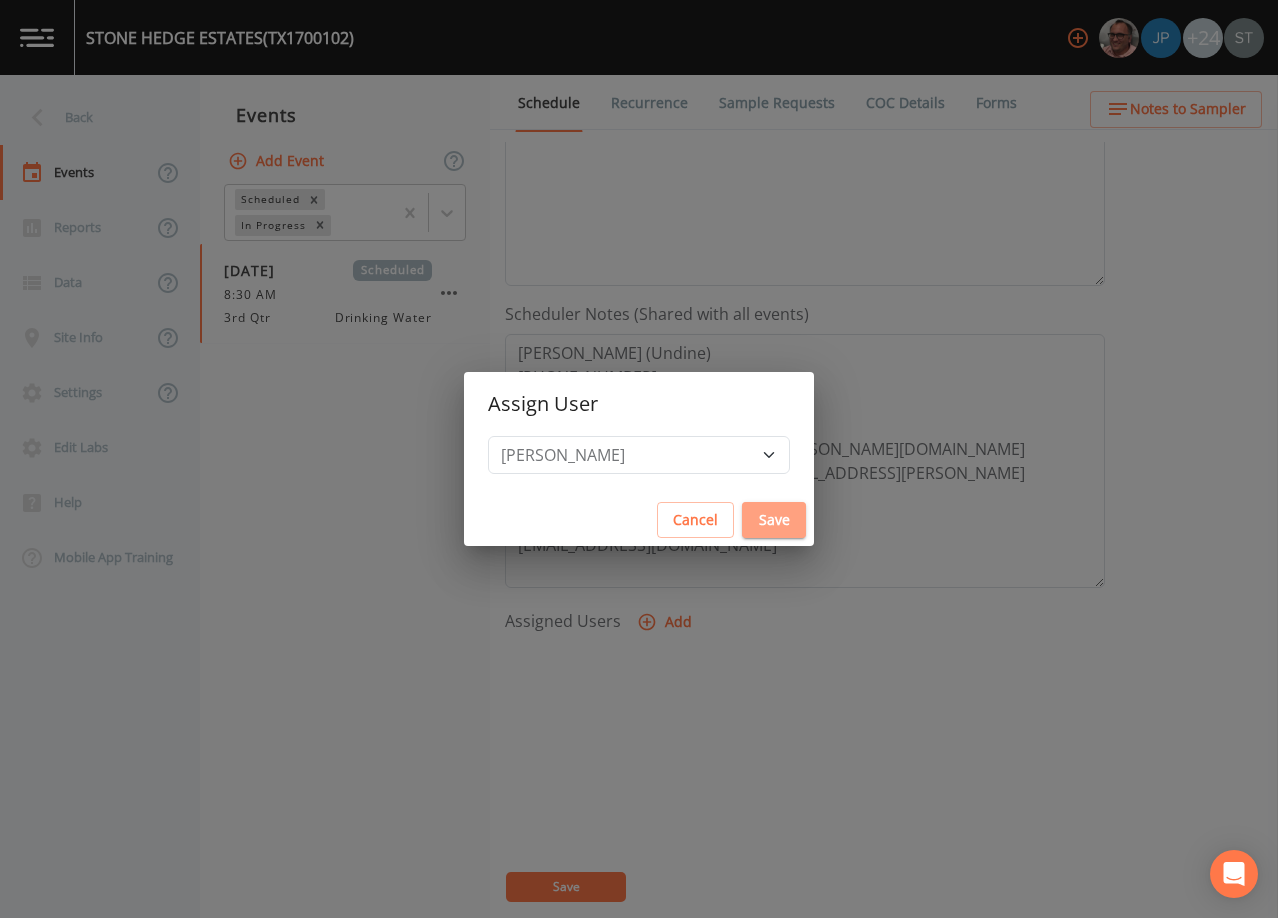click on "Save" at bounding box center [774, 520] 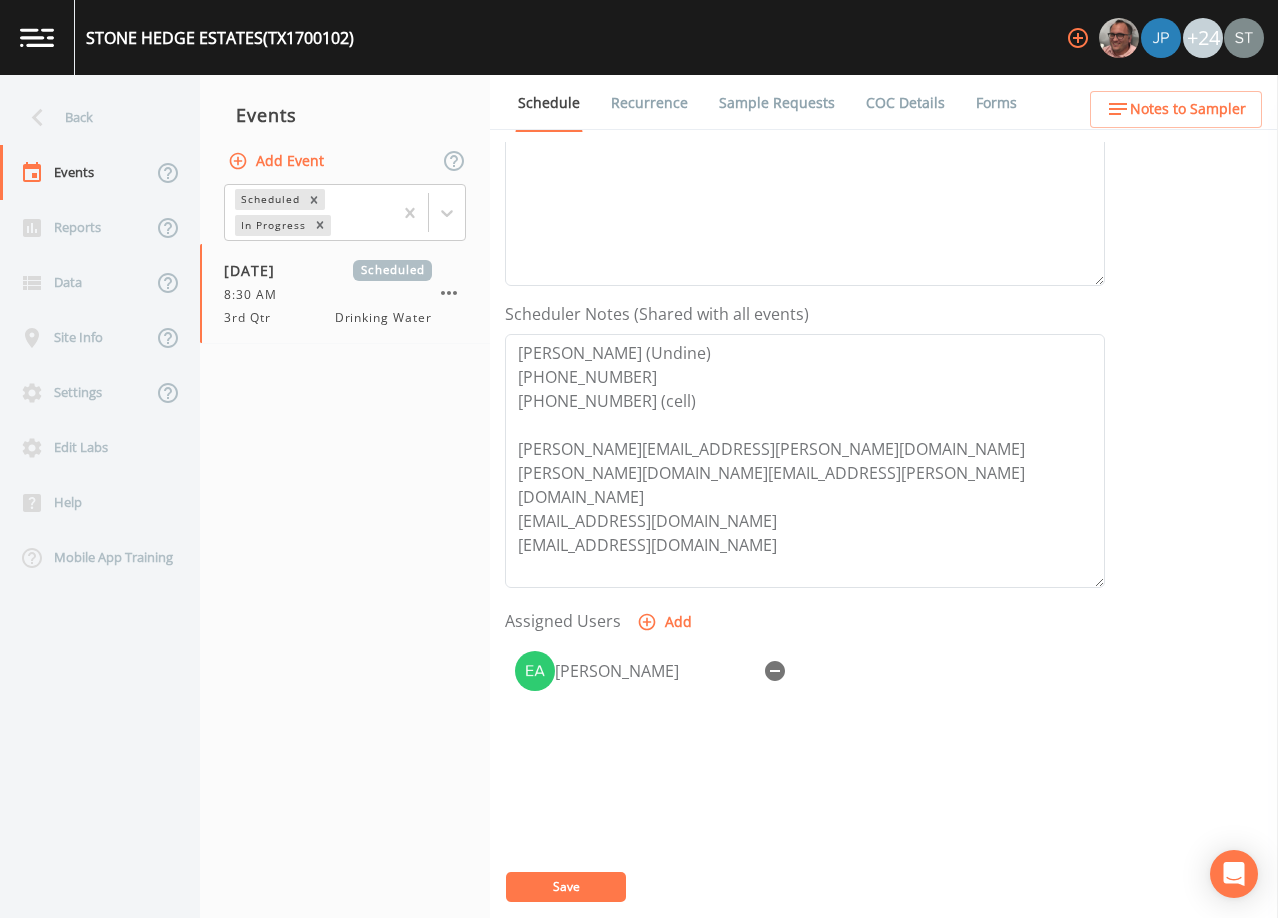 click on "Save" at bounding box center [566, 886] 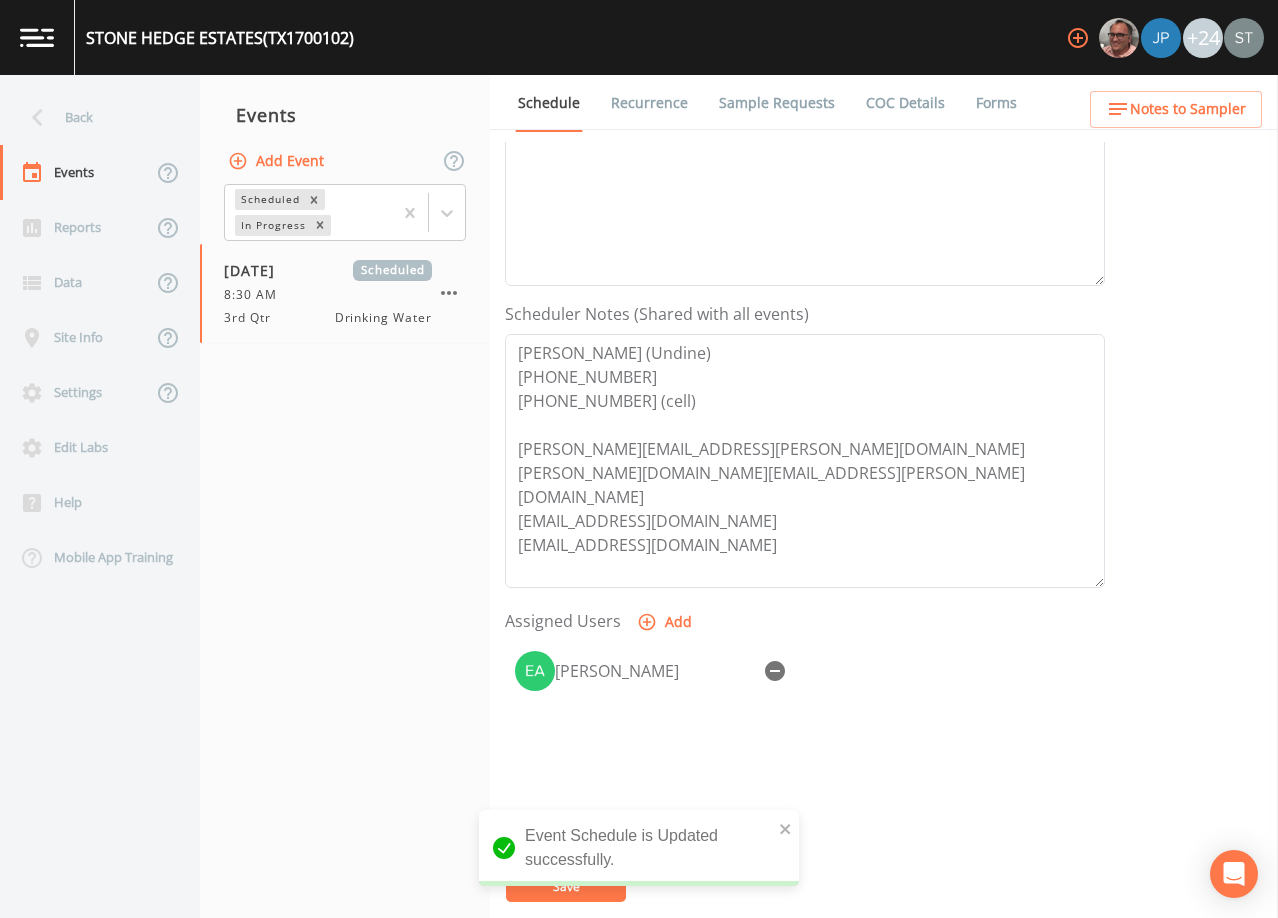 click on "Notes to Sampler" at bounding box center [1188, 109] 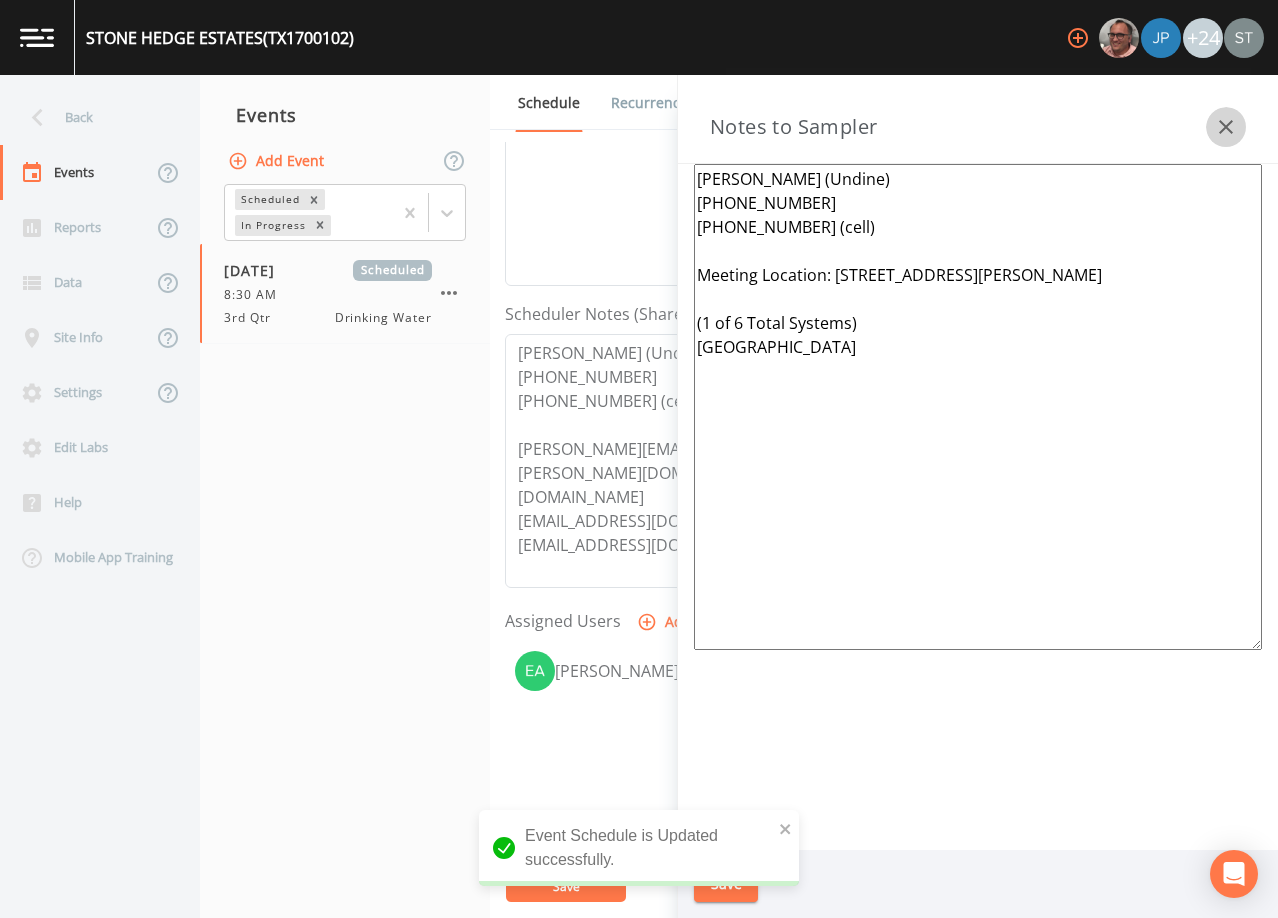 click 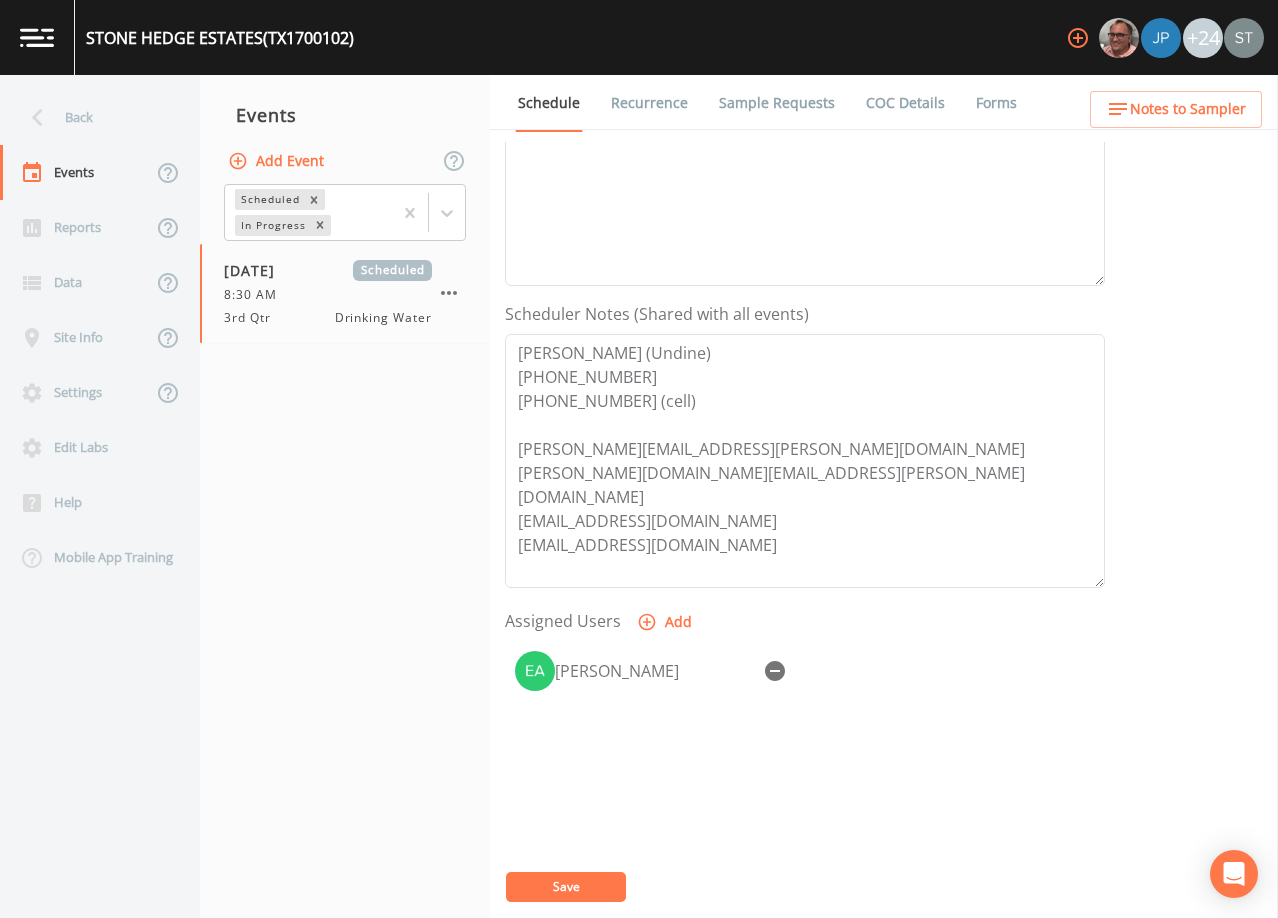 click on "Recurrence" at bounding box center (649, 103) 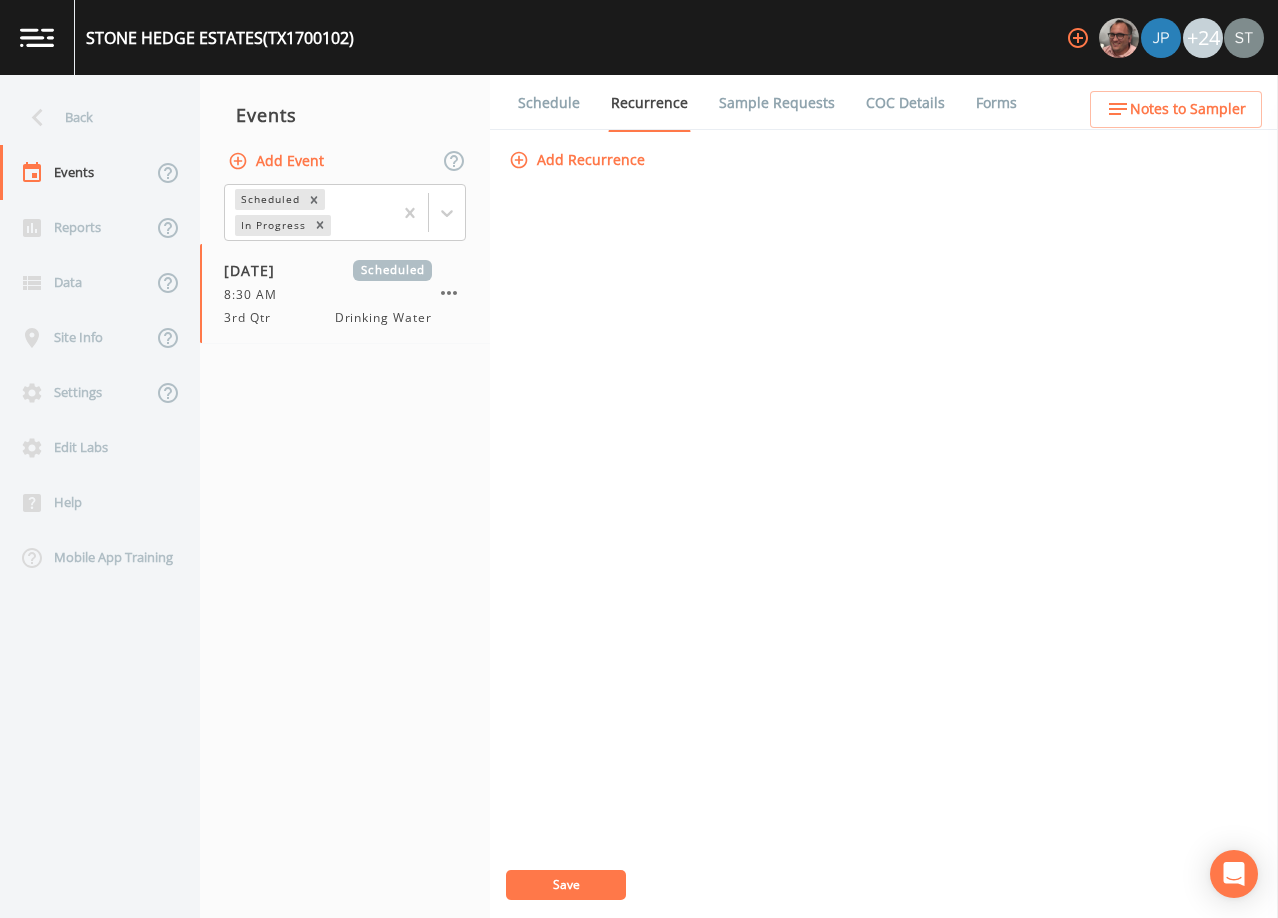 click on "Schedule" at bounding box center (549, 103) 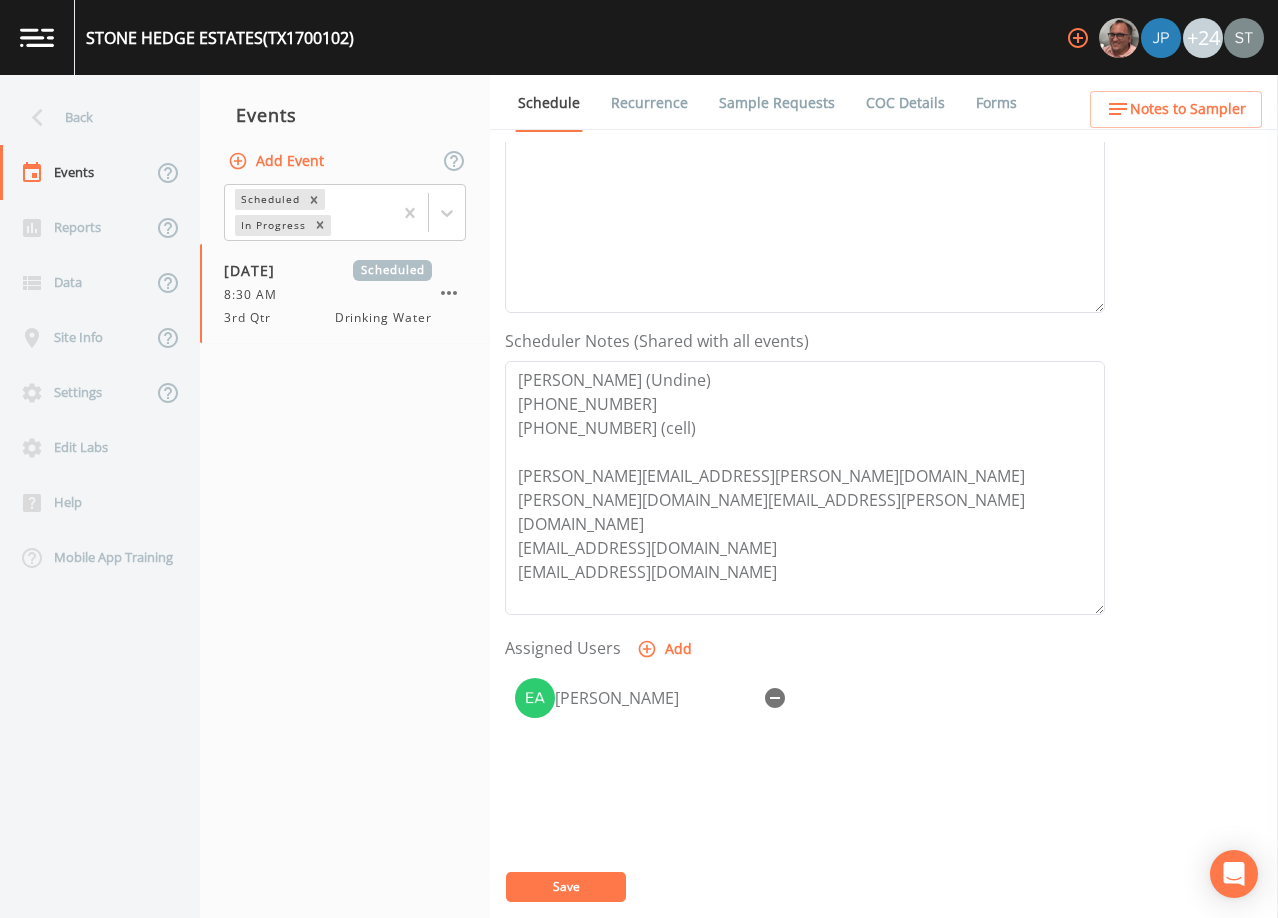 scroll, scrollTop: 493, scrollLeft: 0, axis: vertical 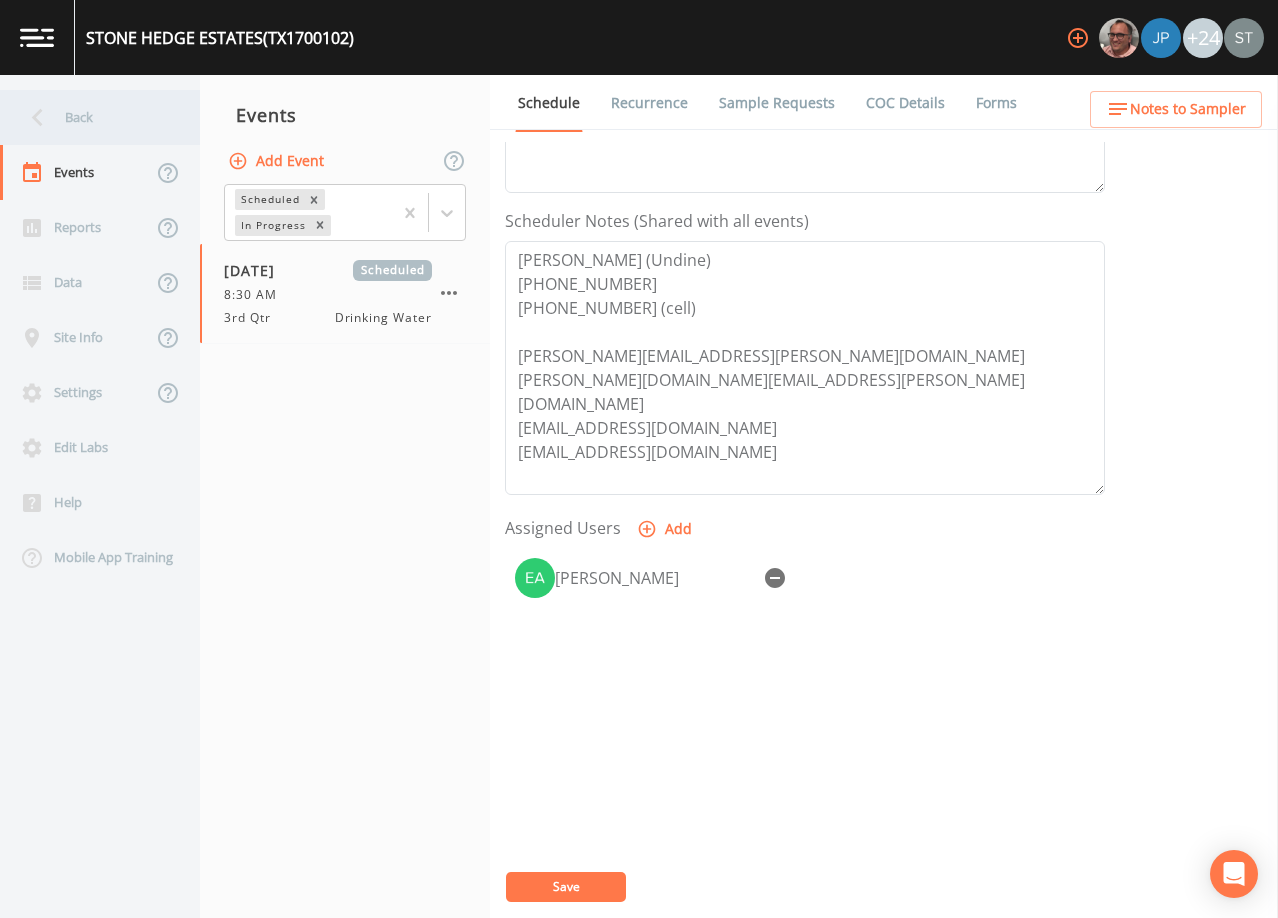 click on "Back" at bounding box center (90, 117) 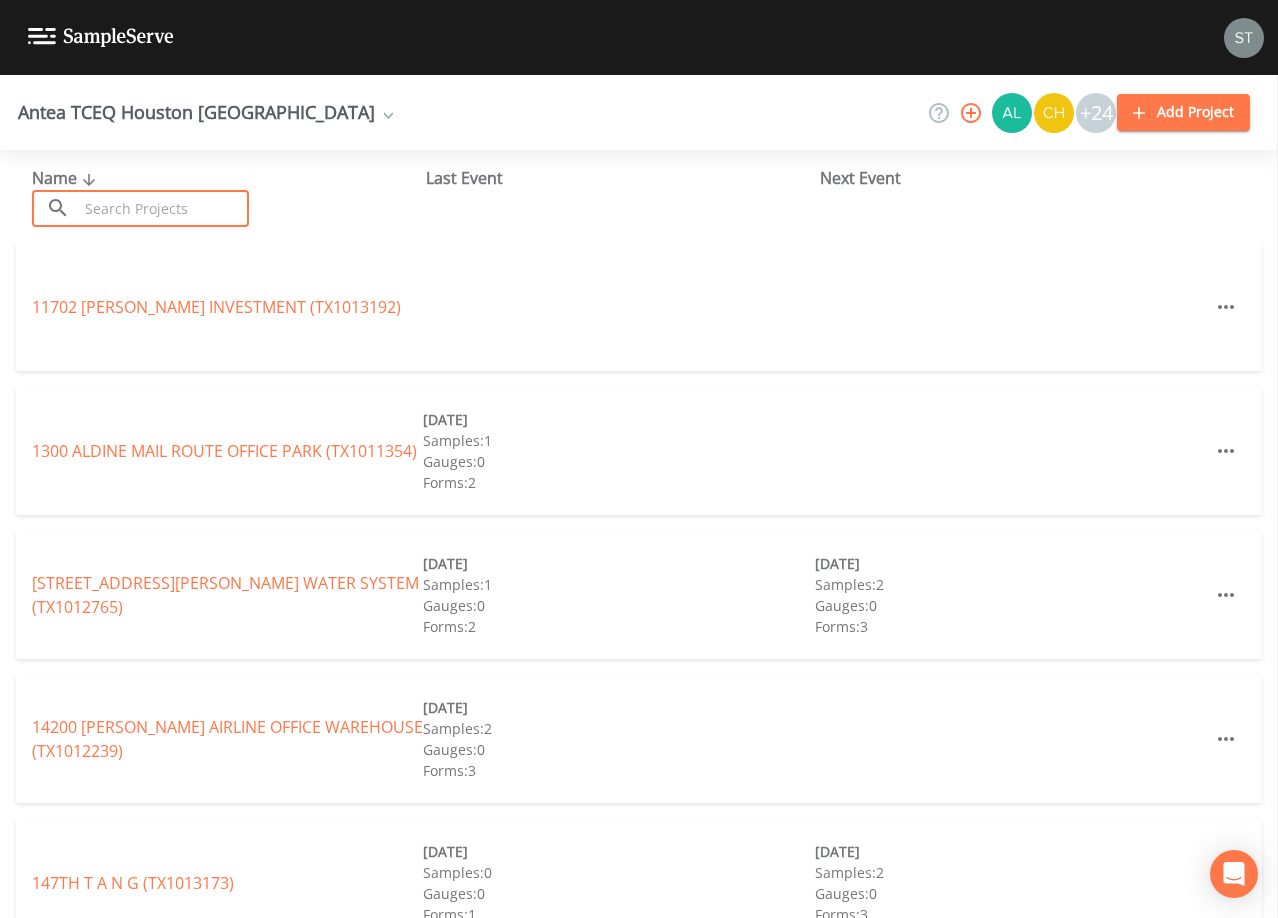 click at bounding box center [163, 208] 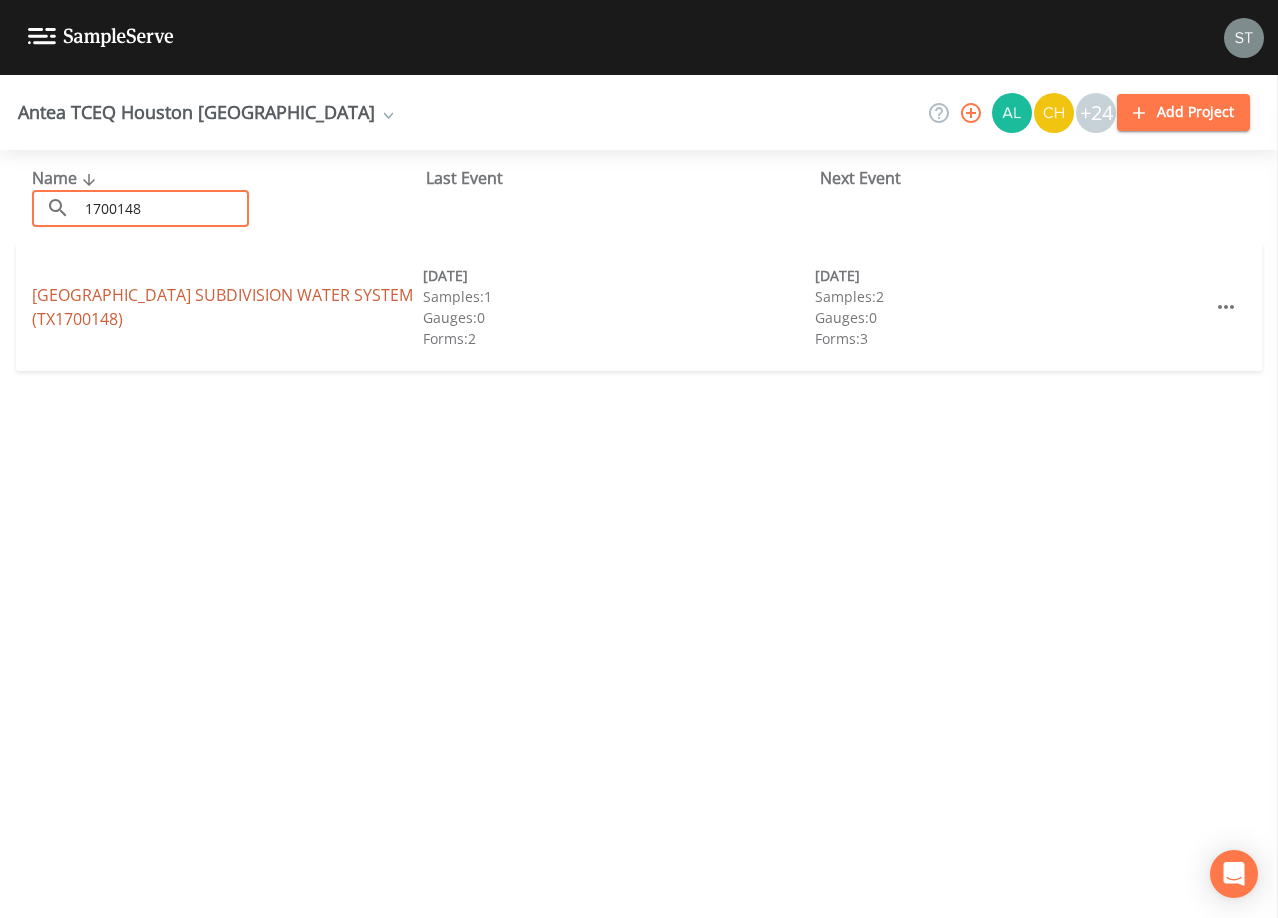 type on "1700148" 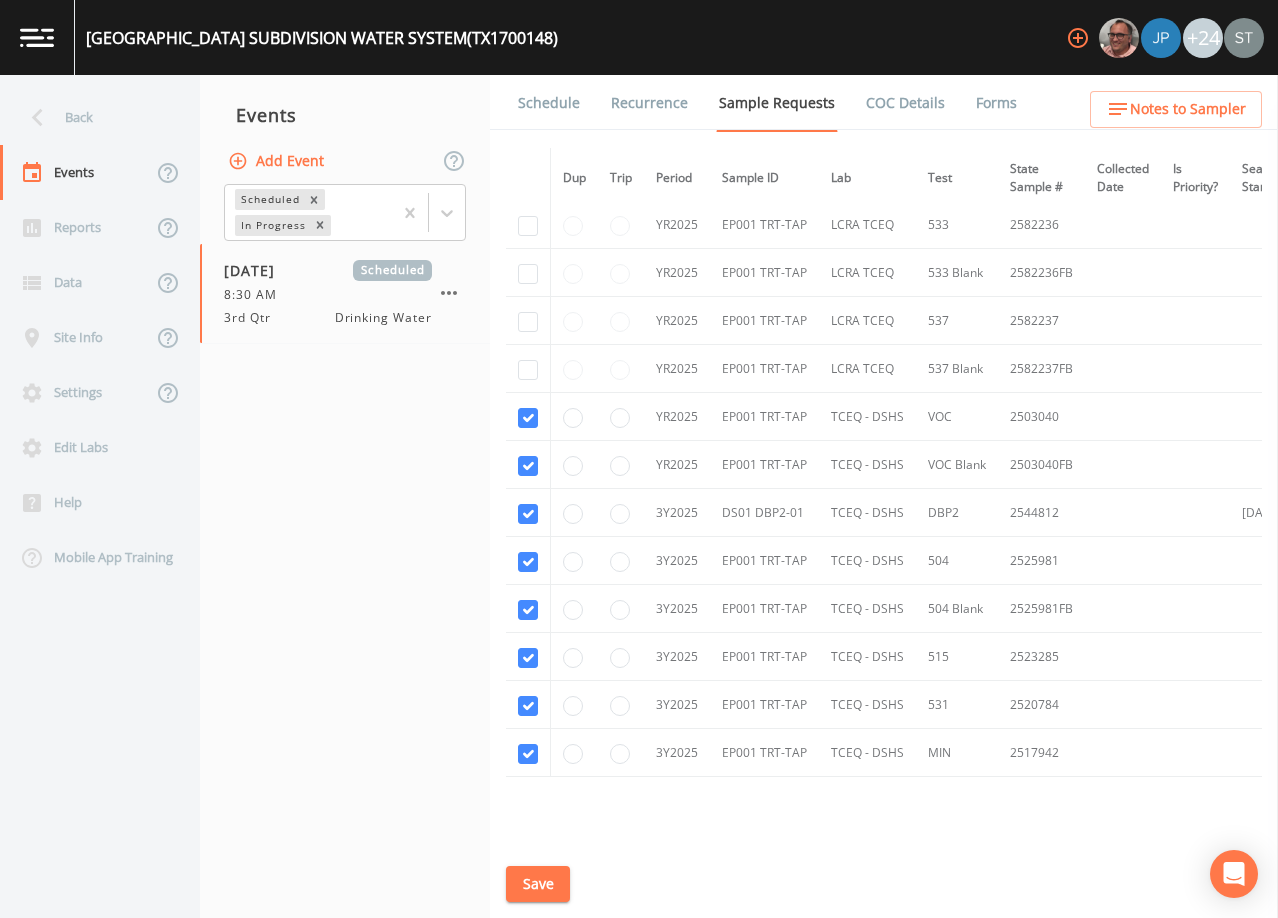 scroll, scrollTop: 600, scrollLeft: 0, axis: vertical 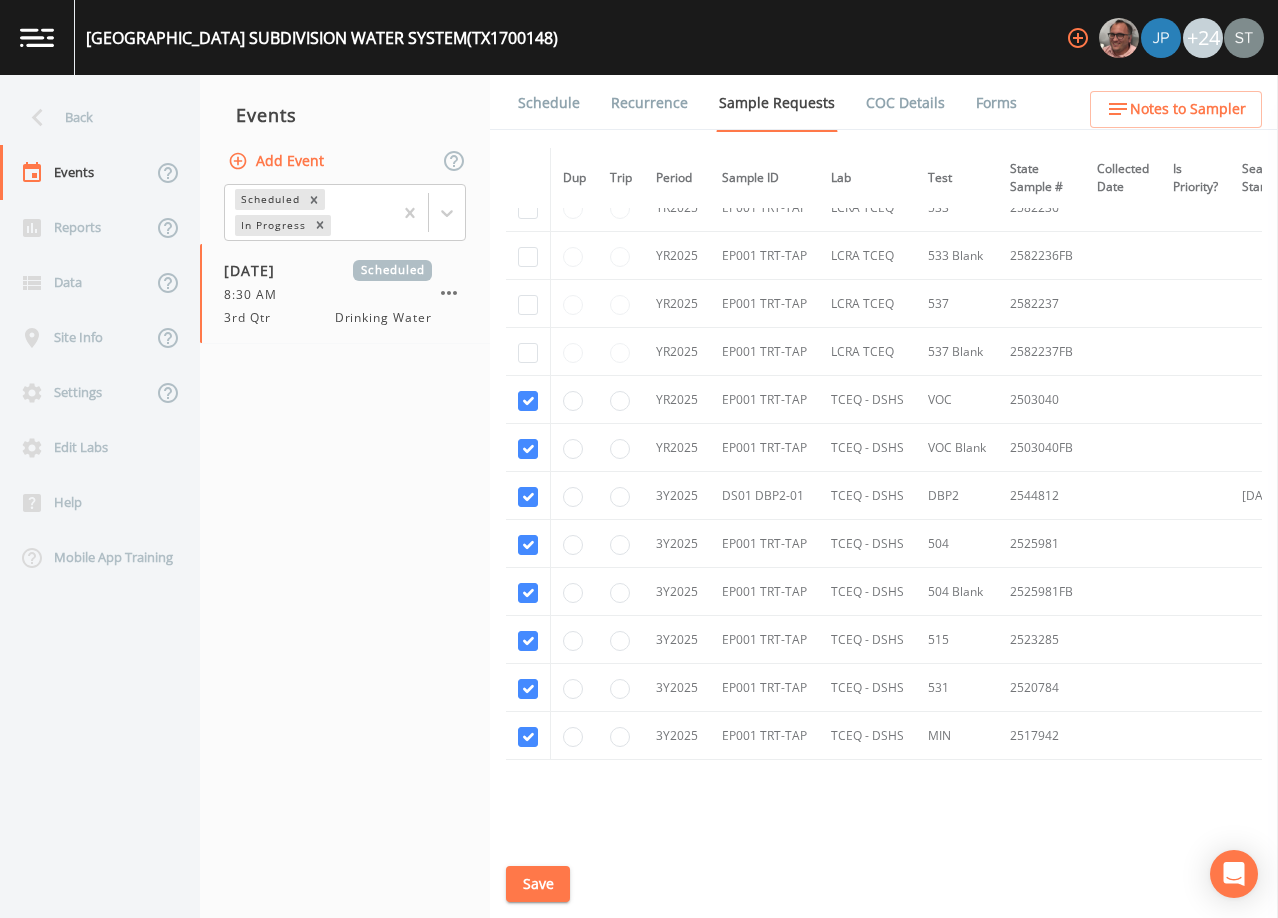 drag, startPoint x: 526, startPoint y: 93, endPoint x: 541, endPoint y: 106, distance: 19.849434 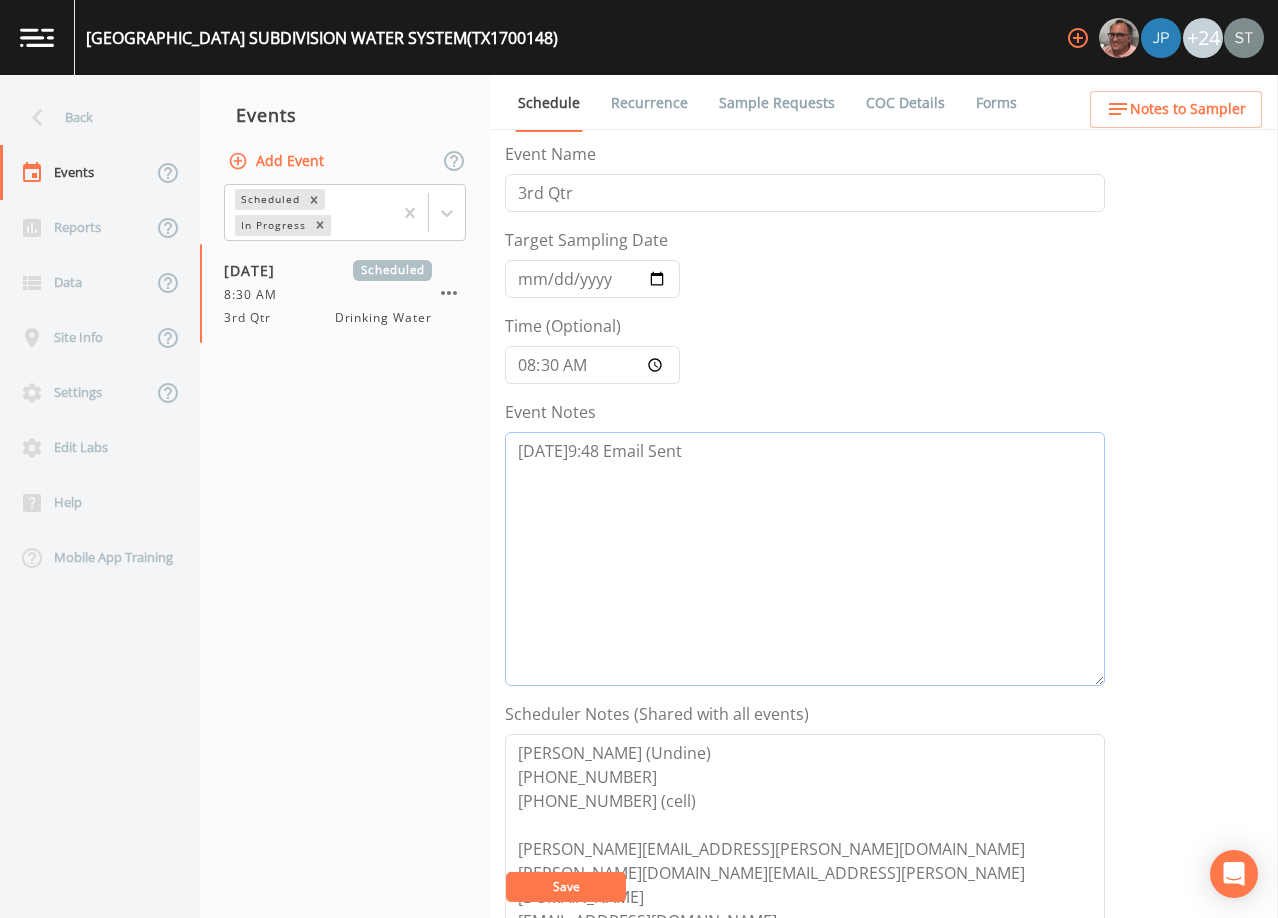 click on "[DATE]9:48 Email Sent" at bounding box center (805, 559) 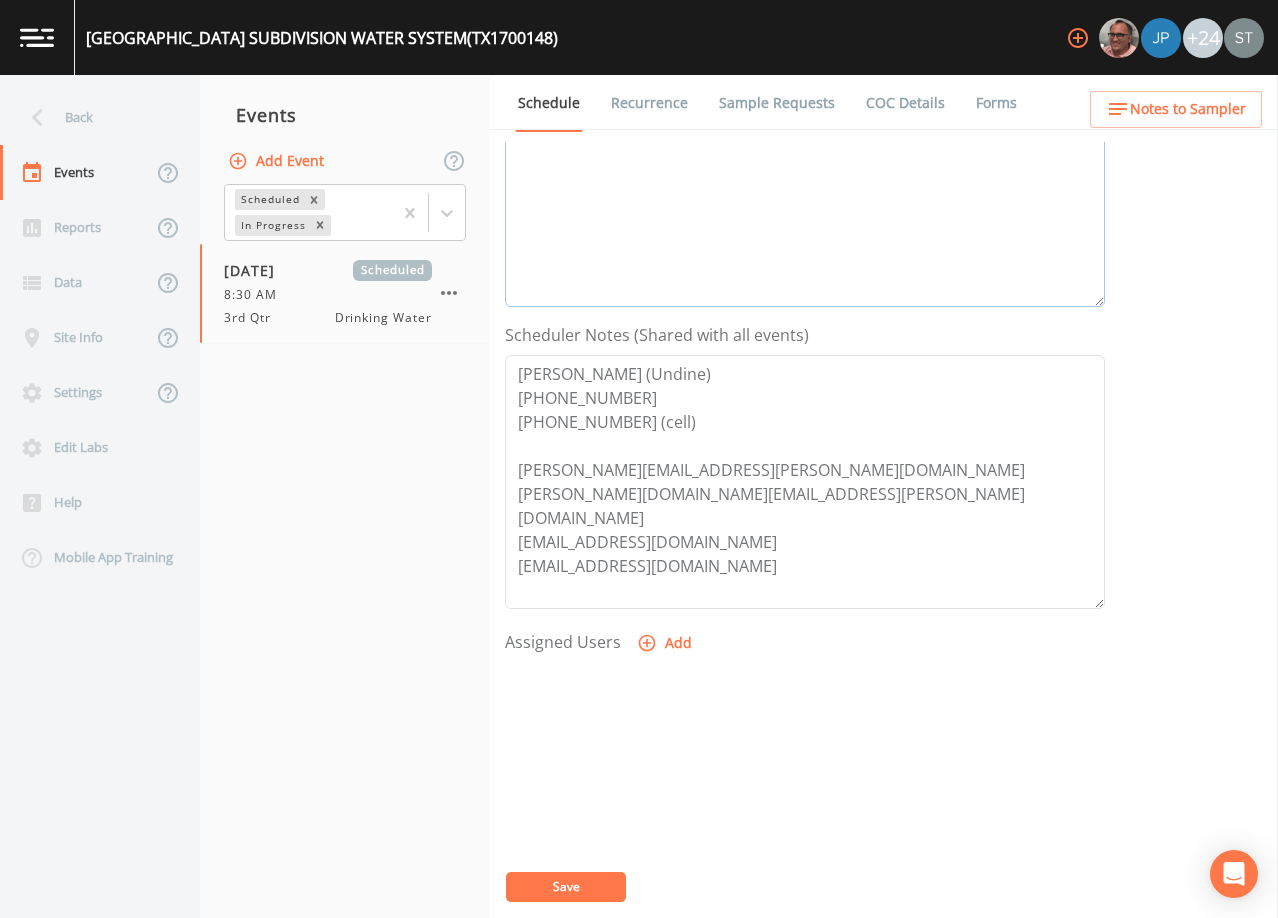 scroll, scrollTop: 400, scrollLeft: 0, axis: vertical 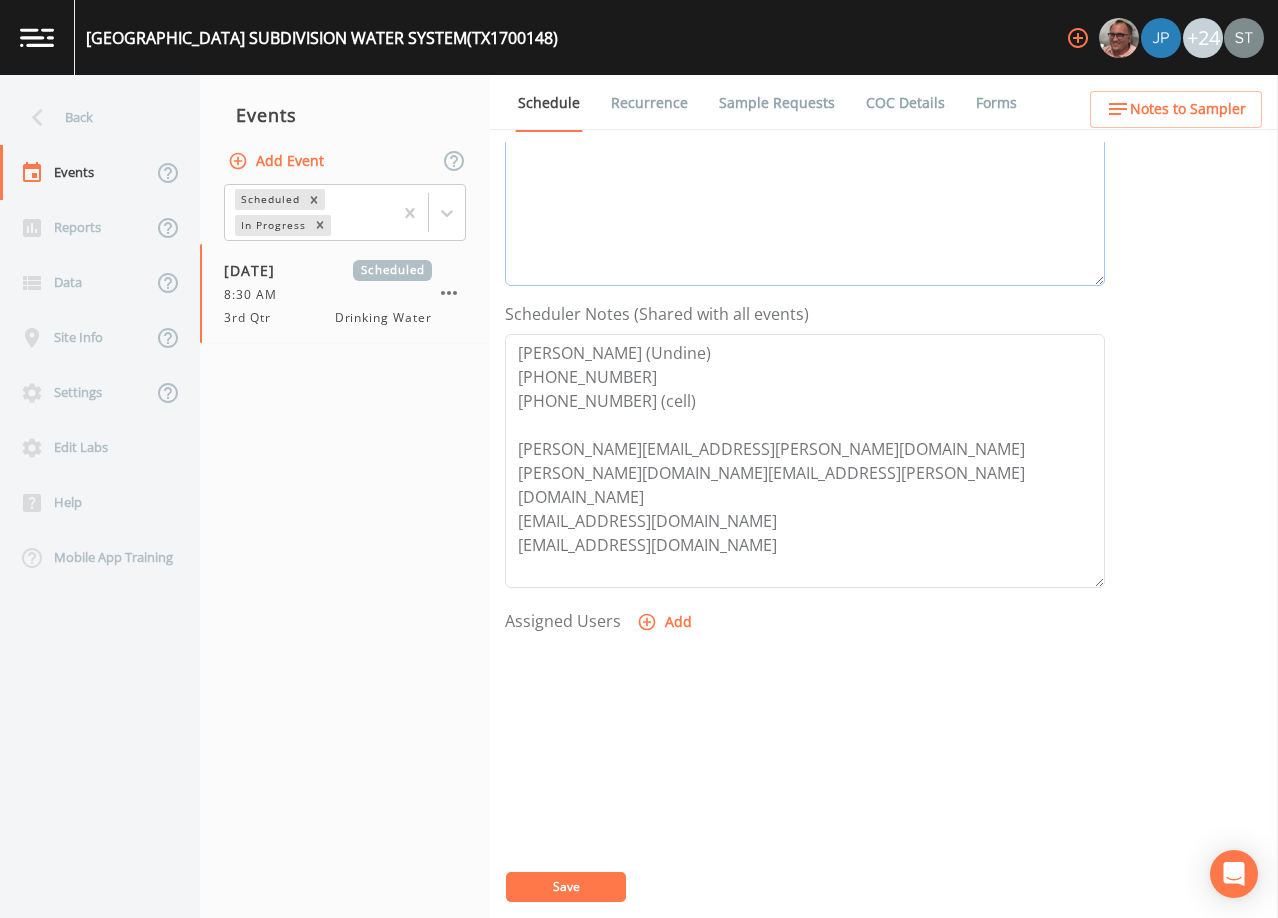 type on "[DATE]9:48 Email Sent
[DATE]10:31 Confirmed Appt" 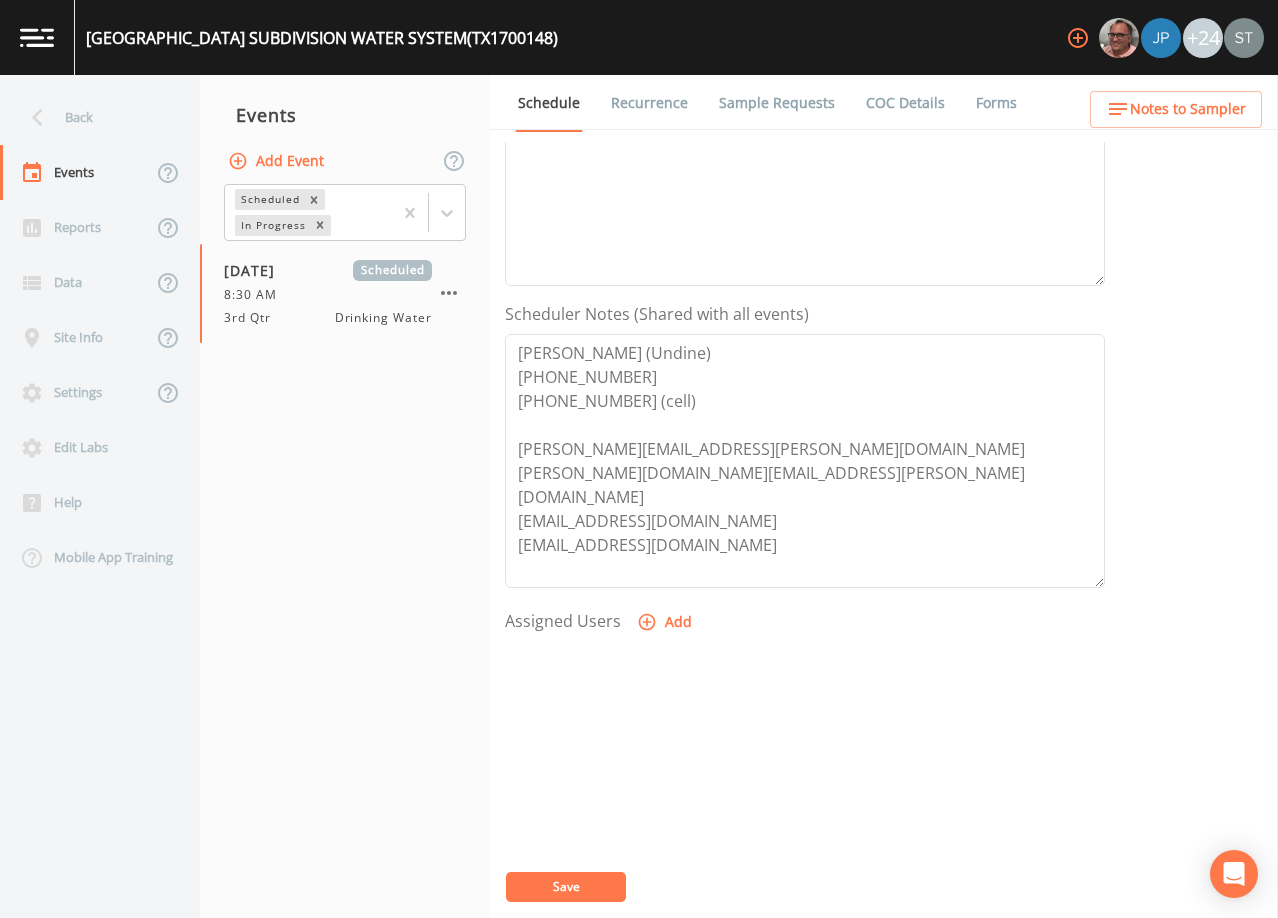 click on "Add" at bounding box center [666, 622] 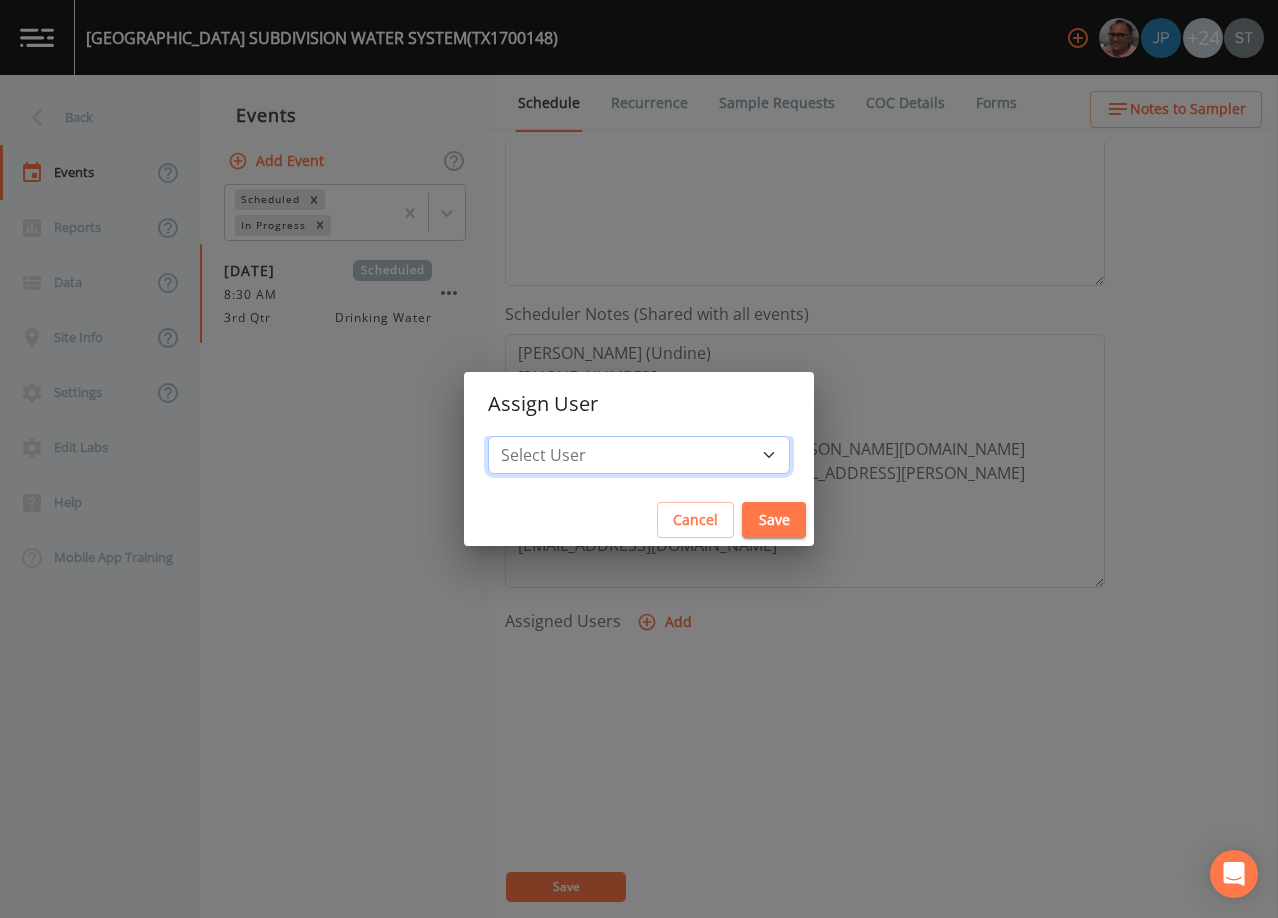 click on "Select User [PERSON_NAME] [PERSON_NAME]  [PERSON_NAME] [PERSON_NAME] [PERSON_NAME] [PERSON_NAME] [PERSON_NAME] [PERSON_NAME] [PERSON_NAME] [PERSON_NAME] [PERSON_NAME]   [PERSON_NAME] [PERSON_NAME] [PERSON_NAME] [PERSON_NAME] [PERSON_NAME] [PERSON_NAME]   [PERSON_NAME] [PERSON_NAME]   [PERSON_NAME] [PERSON_NAME] [PERSON_NAME] [PERSON_NAME] [PERSON_NAME] [PERSON_NAME] [PERSON_NAME] [PERSON_NAME]" at bounding box center (639, 455) 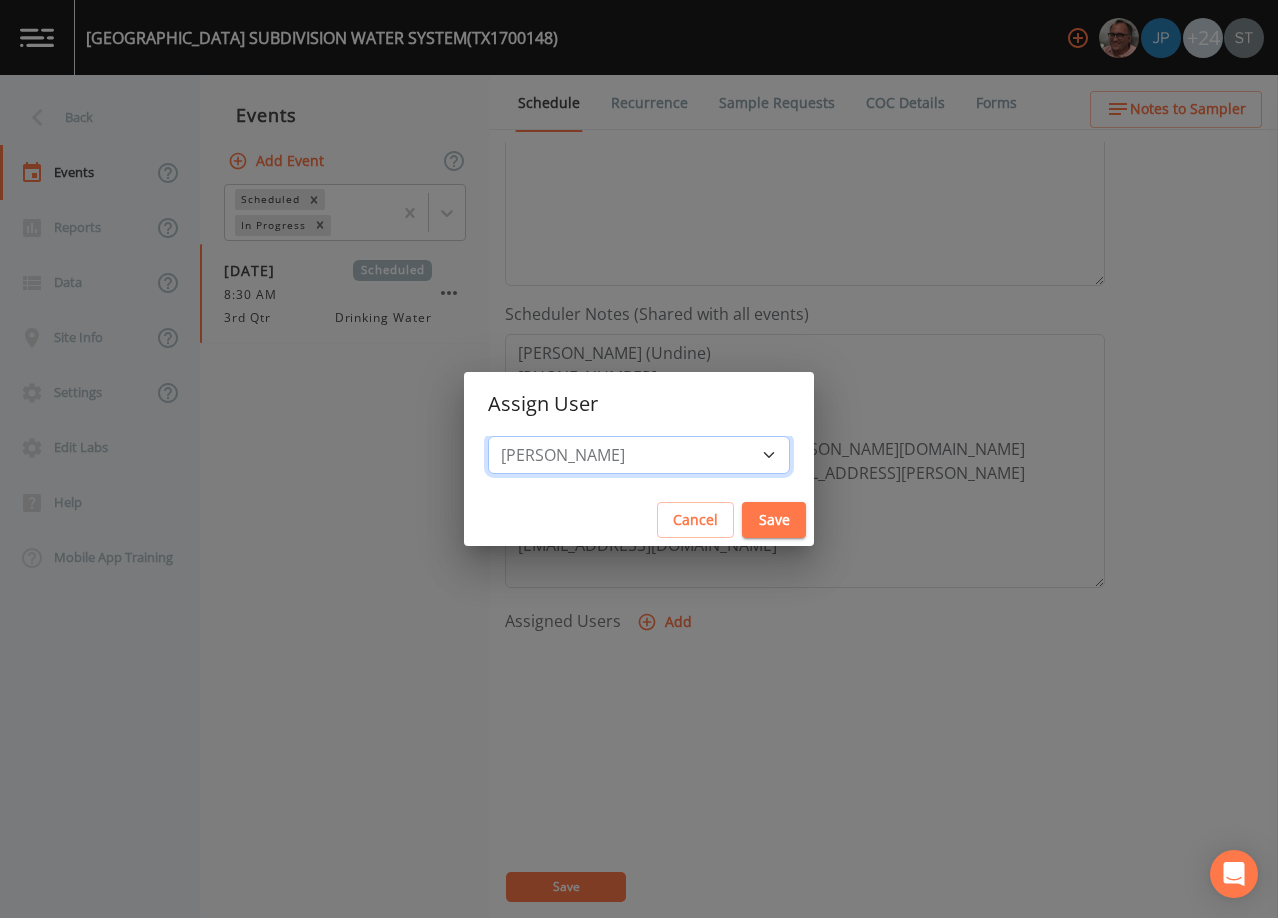 click on "Select User [PERSON_NAME] [PERSON_NAME]  [PERSON_NAME] [PERSON_NAME] [PERSON_NAME] [PERSON_NAME] [PERSON_NAME] [PERSON_NAME] [PERSON_NAME] [PERSON_NAME] [PERSON_NAME]   [PERSON_NAME] [PERSON_NAME] [PERSON_NAME] [PERSON_NAME] [PERSON_NAME] [PERSON_NAME]   [PERSON_NAME] [PERSON_NAME]   [PERSON_NAME] [PERSON_NAME] [PERSON_NAME] [PERSON_NAME] [PERSON_NAME] [PERSON_NAME] [PERSON_NAME] [PERSON_NAME]" at bounding box center [639, 455] 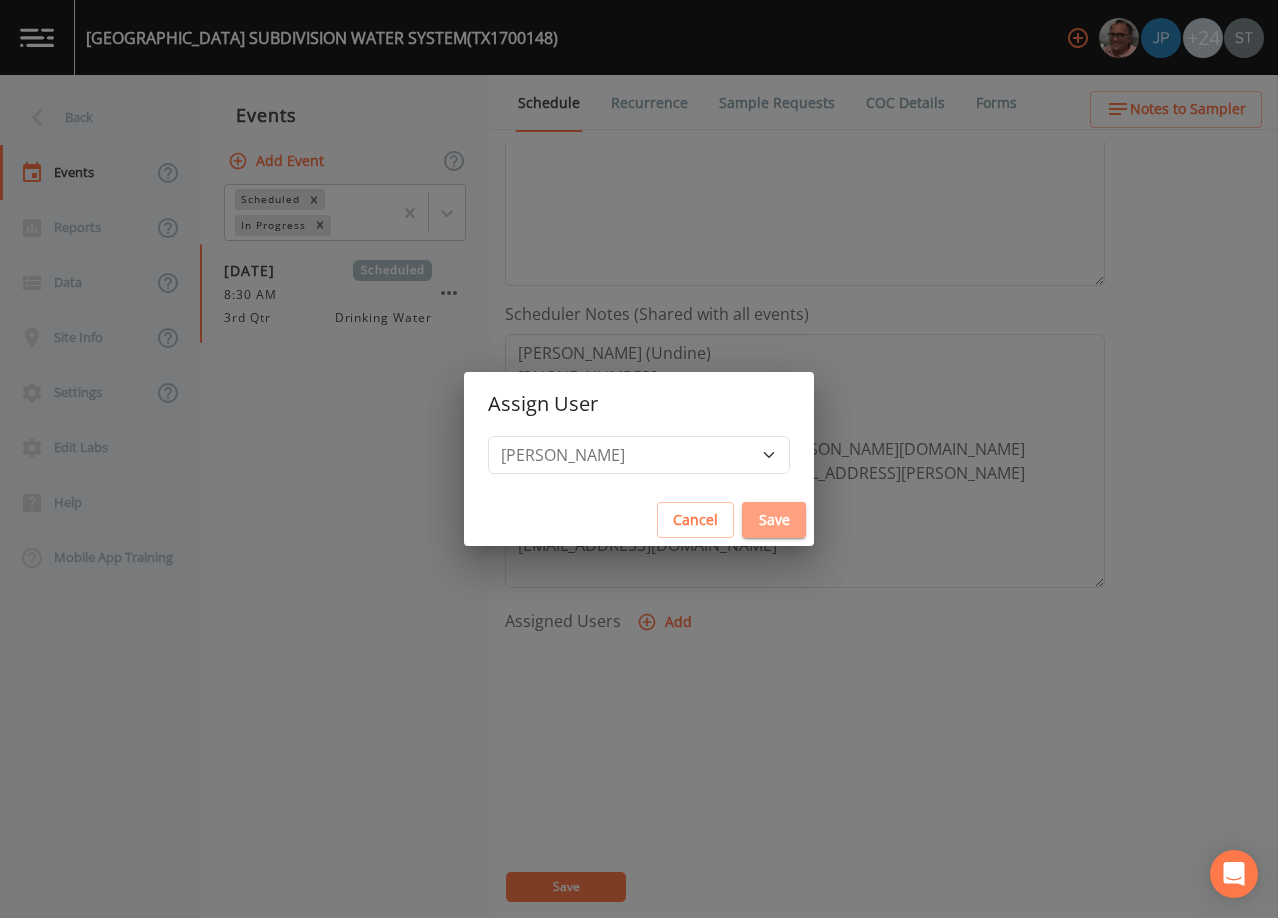 click on "Save" at bounding box center (774, 520) 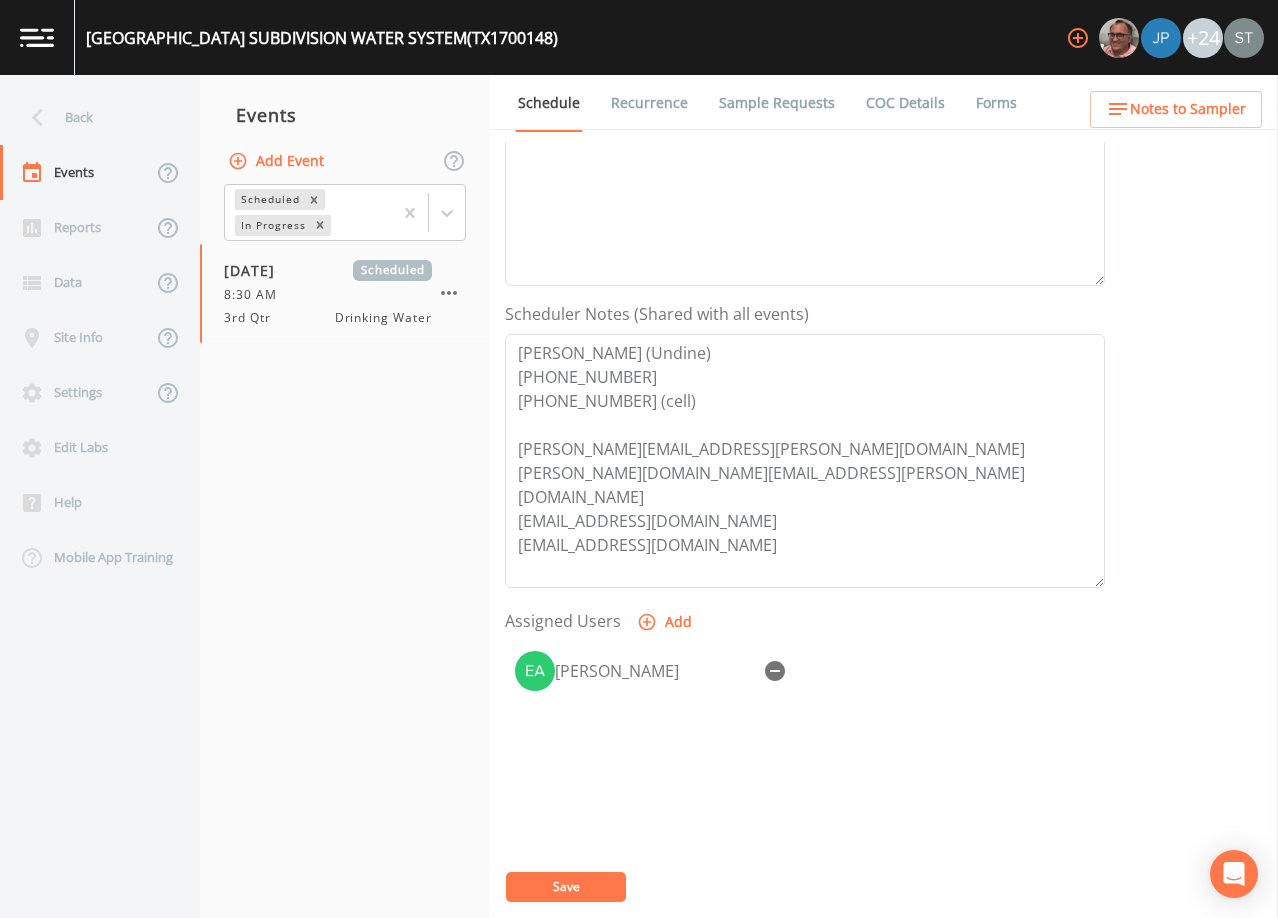 click on "Save" at bounding box center (566, 886) 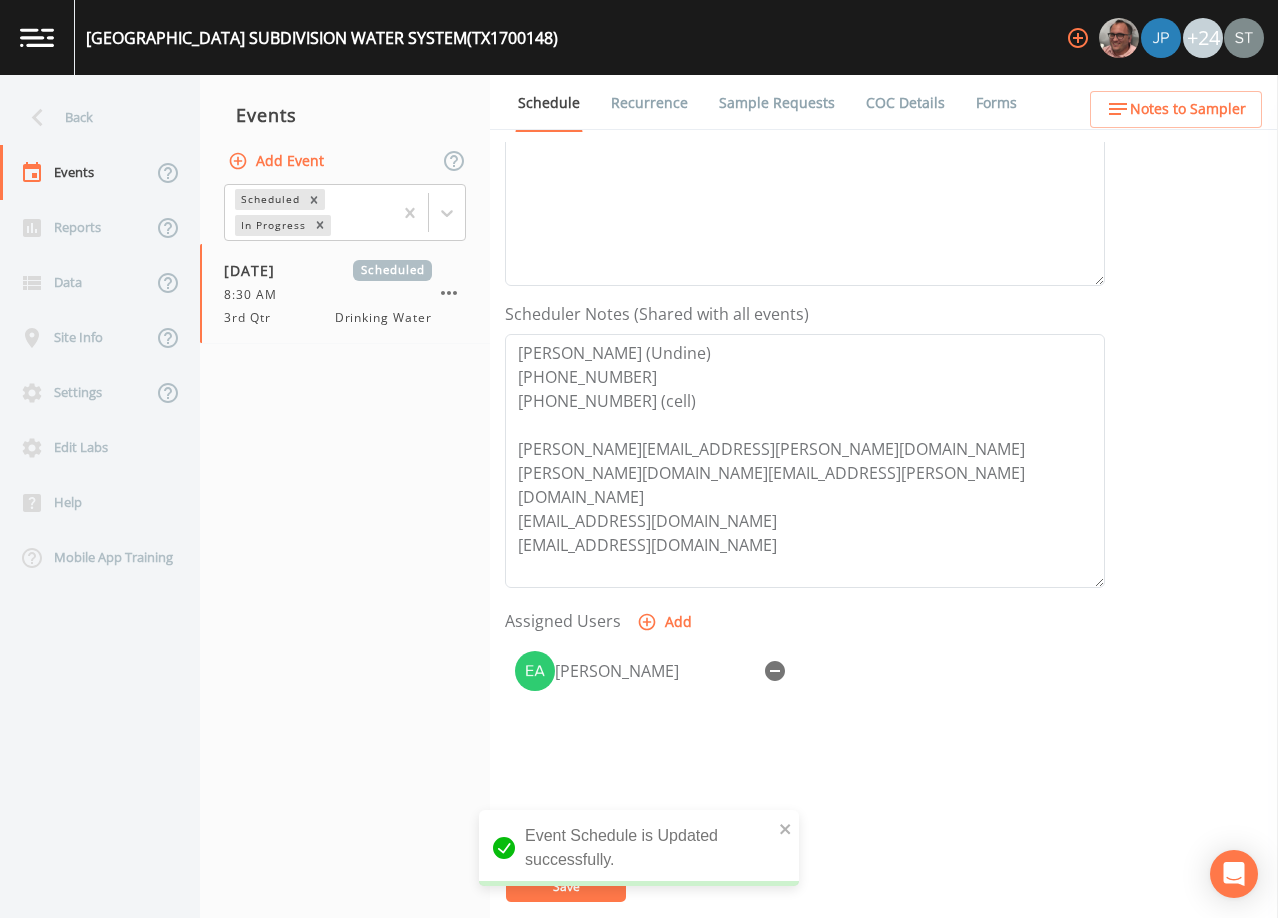 click on "Schedule Recurrence Sample Requests COC Details Forms Event Name 3rd Qtr Target Sampling Date [DATE] Time (Optional) 08:30:00 Event Notes [DATE]9:48 Email Sent
[DATE]10:31 Confirmed Appt Scheduler Notes (Shared with all events) [PERSON_NAME] (Undine)
[PHONE_NUMBER]
[PHONE_NUMBER] (cell)
[PERSON_NAME][EMAIL_ADDRESS][PERSON_NAME][DOMAIN_NAME]
[PERSON_NAME][DOMAIN_NAME][EMAIL_ADDRESS][PERSON_NAME][DOMAIN_NAME]
[EMAIL_ADDRESS][DOMAIN_NAME]
[EMAIL_ADDRESS][DOMAIN_NAME]
Assigned Users Add [PERSON_NAME]   Save" at bounding box center (884, 496) 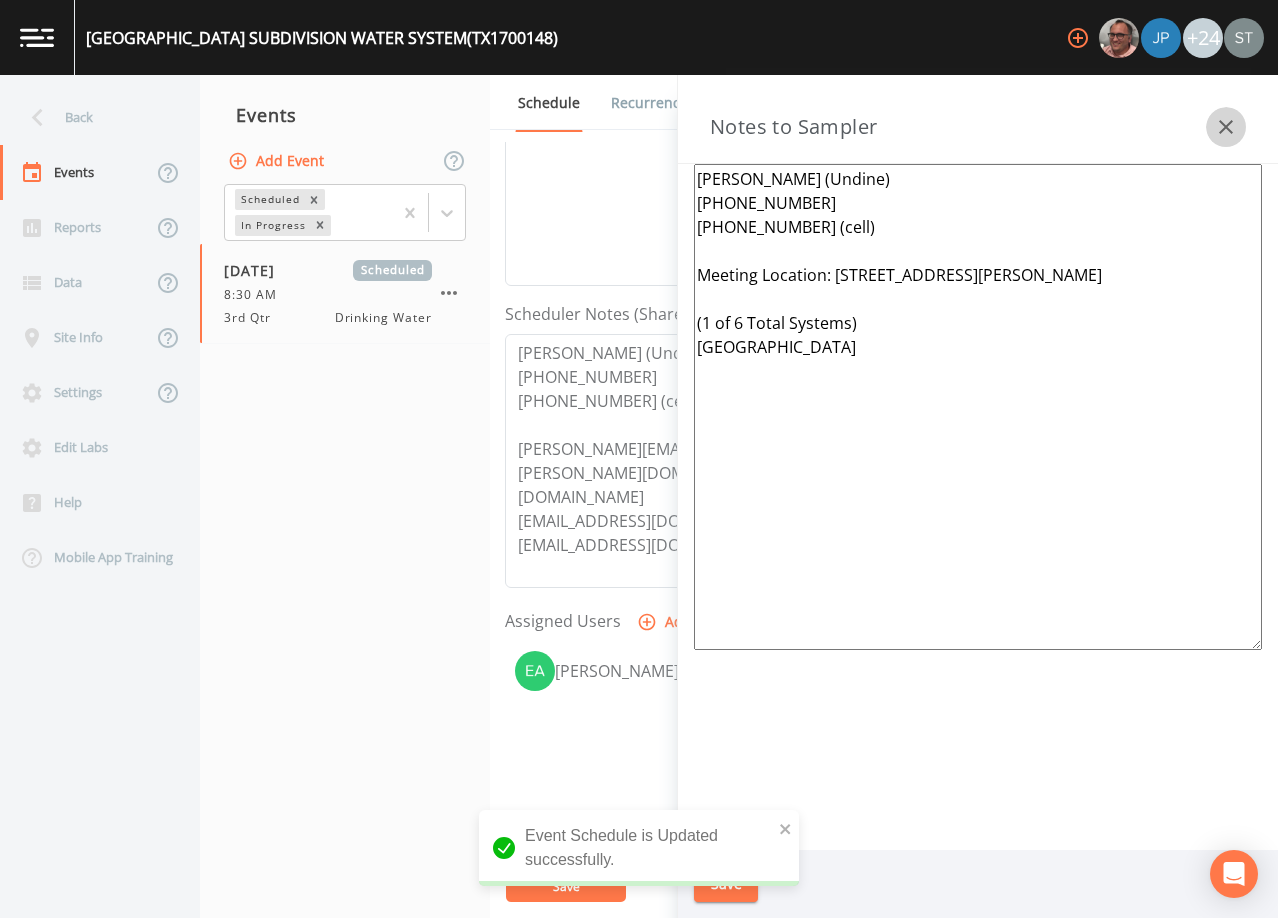 click 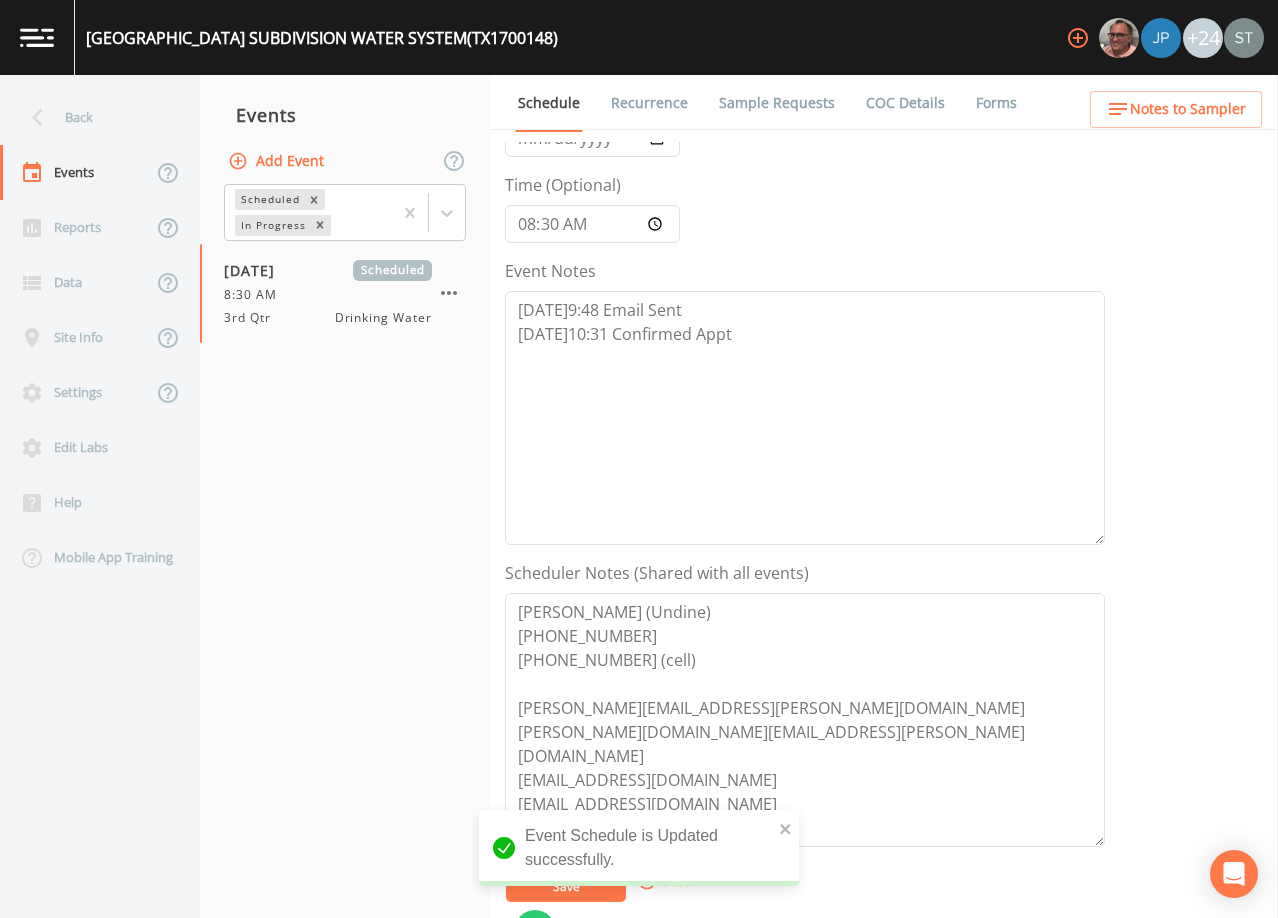 scroll, scrollTop: 100, scrollLeft: 0, axis: vertical 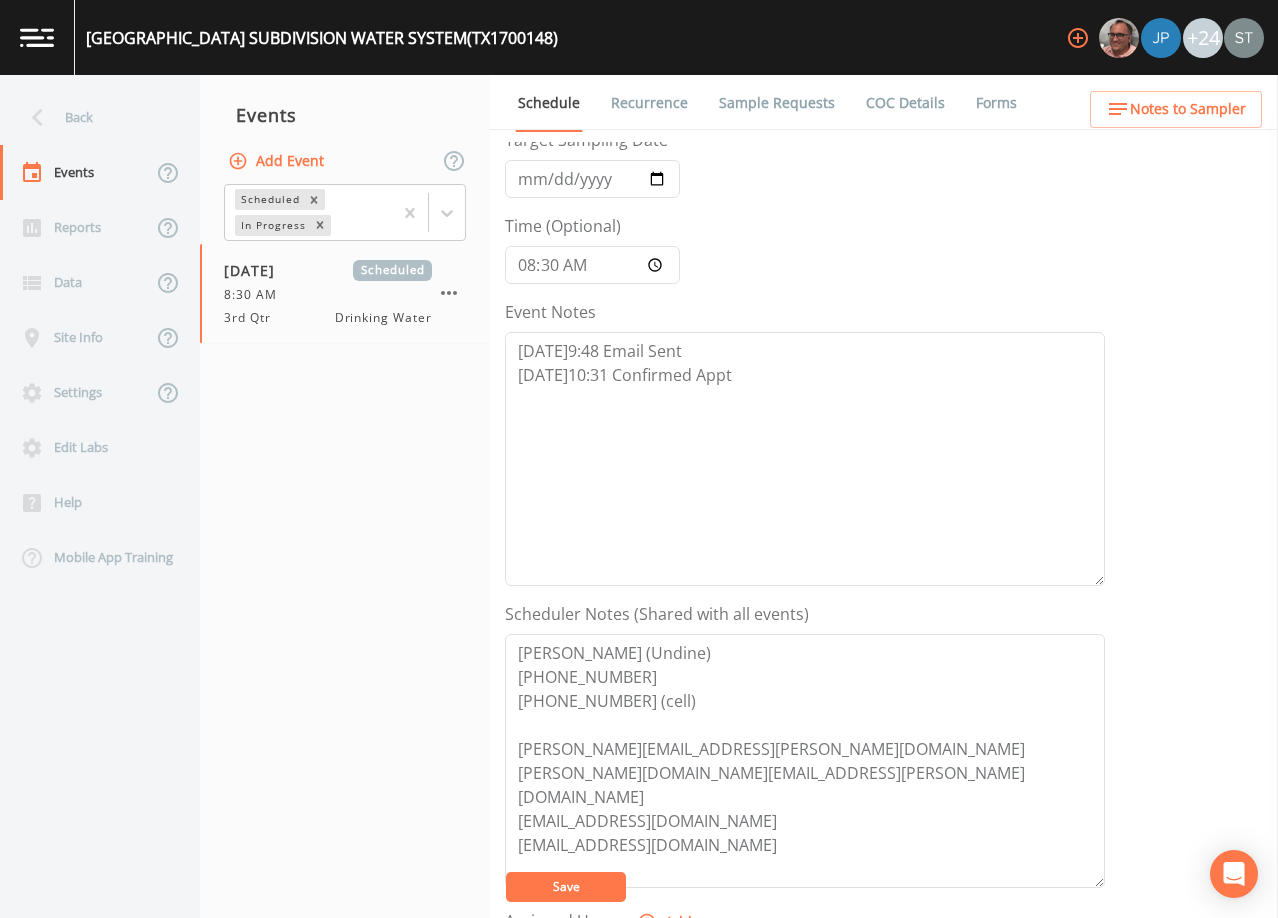click on "Sample Requests" at bounding box center [777, 103] 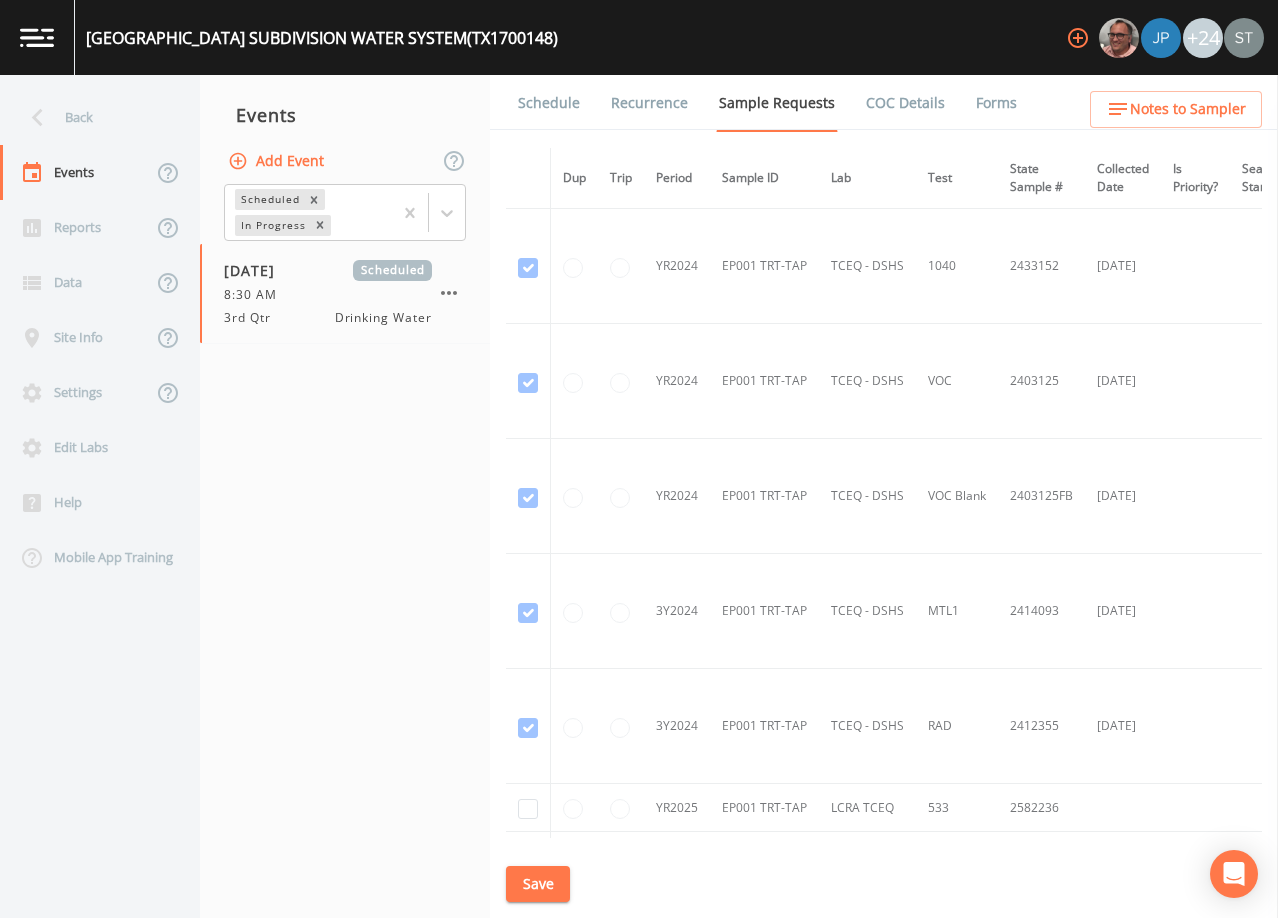 click on "Schedule" at bounding box center (549, 103) 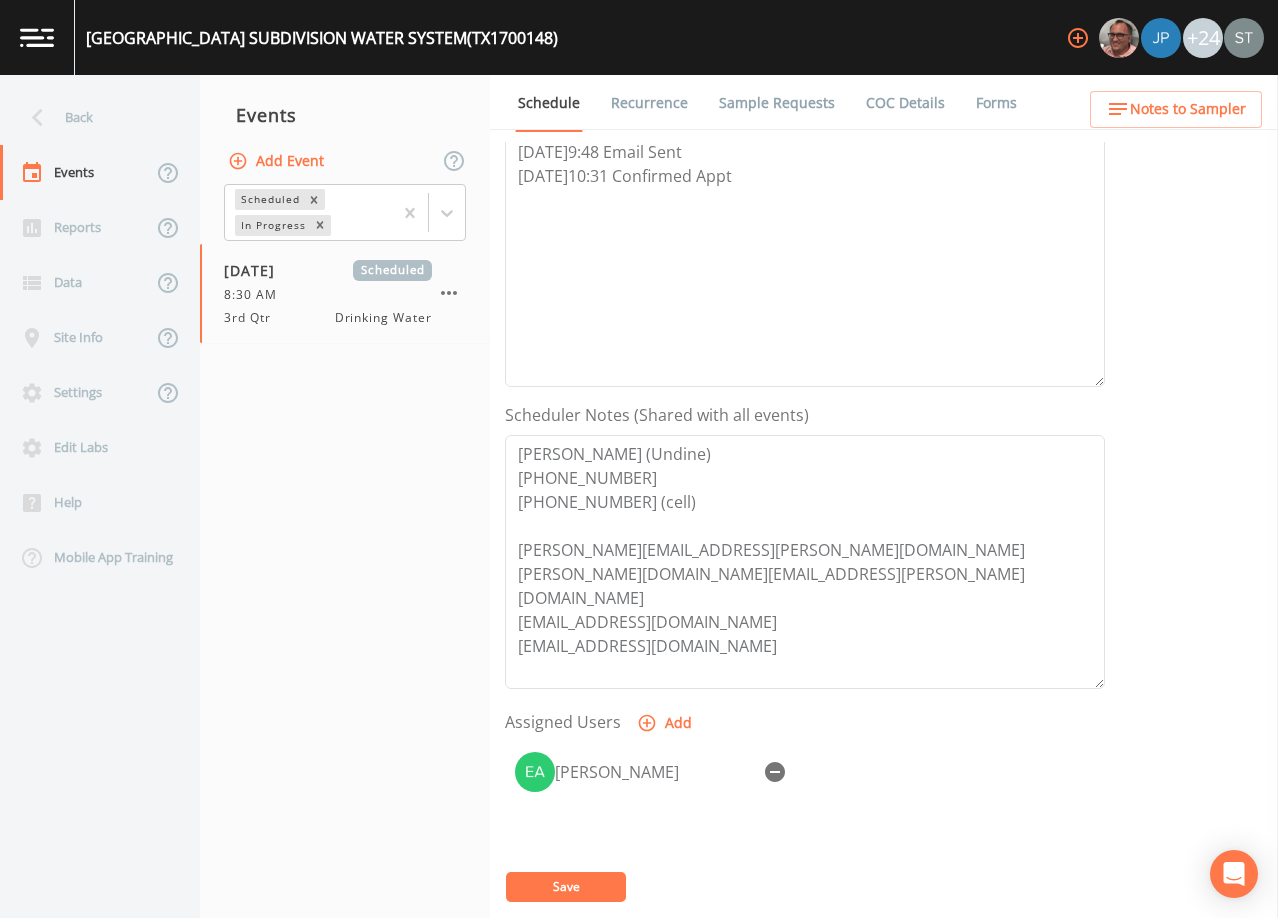 scroll, scrollTop: 300, scrollLeft: 0, axis: vertical 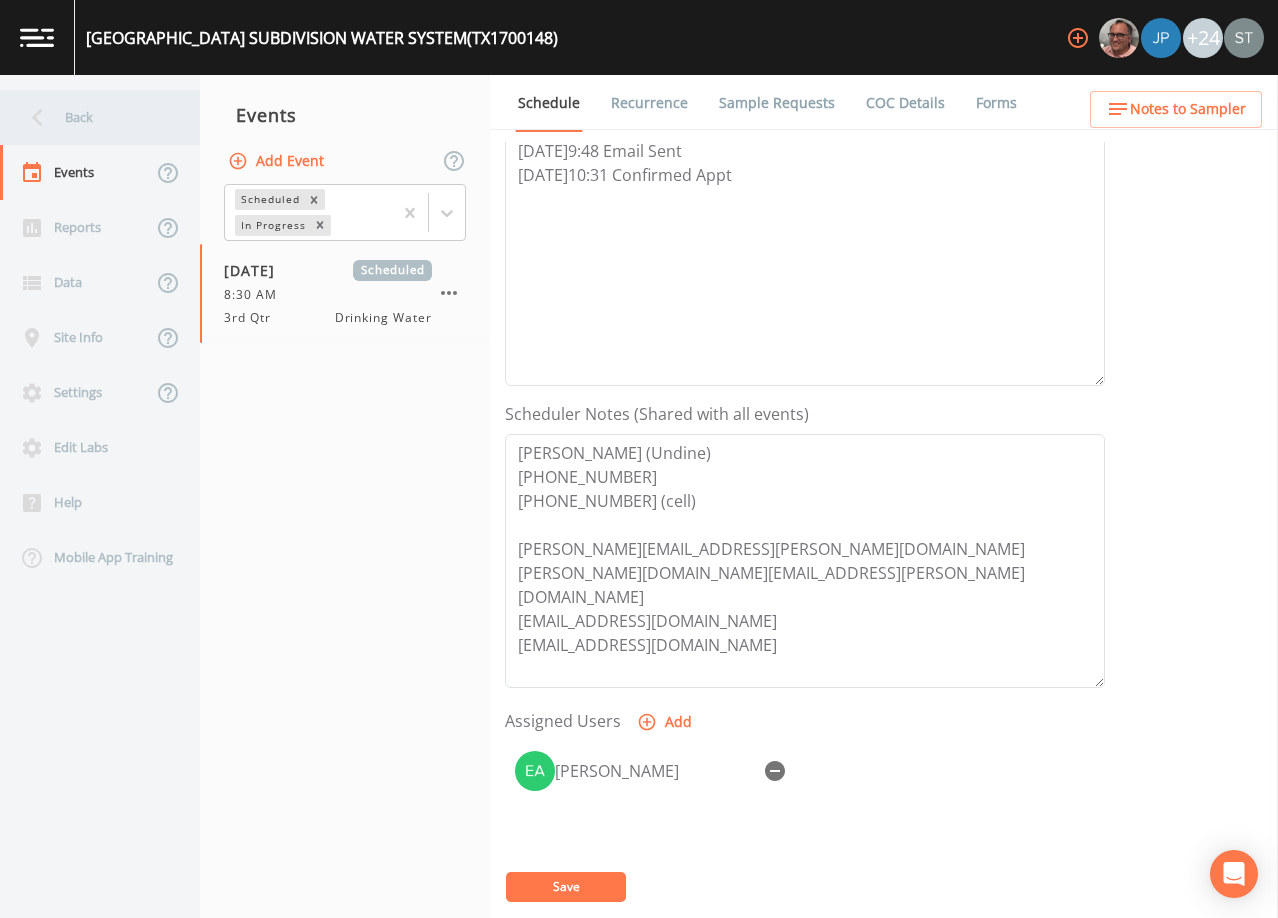 click on "Back" at bounding box center (90, 117) 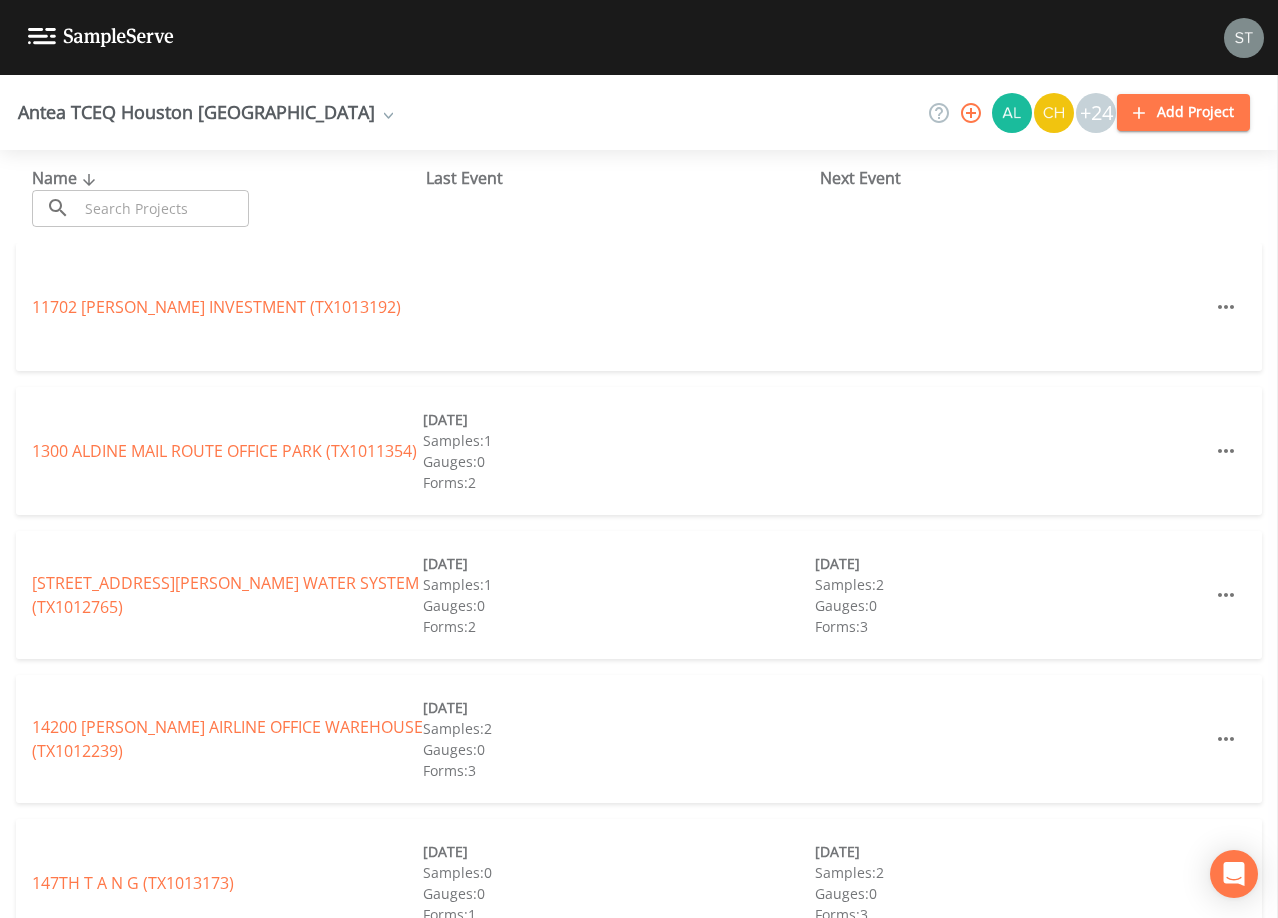 click at bounding box center [163, 208] 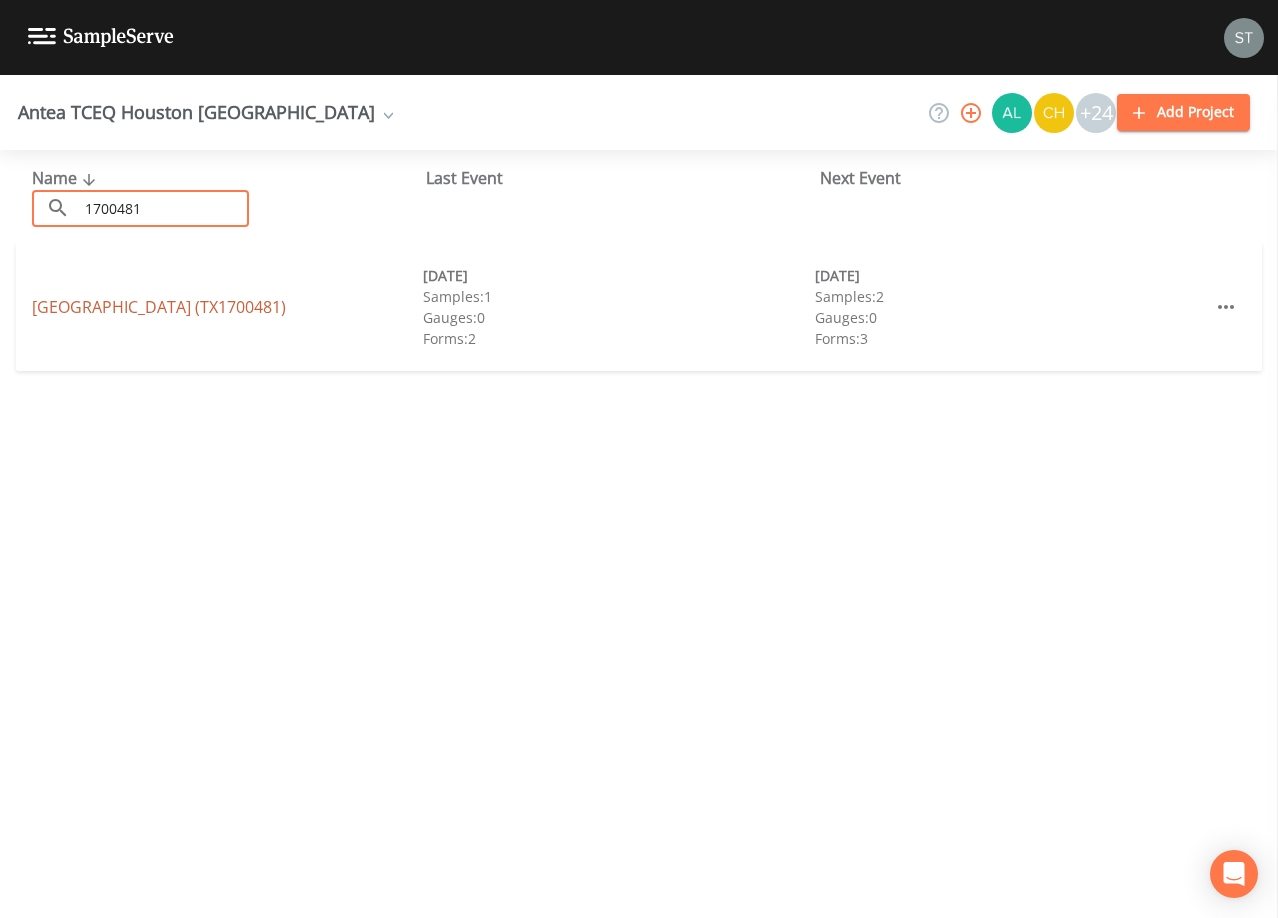 type on "1700481" 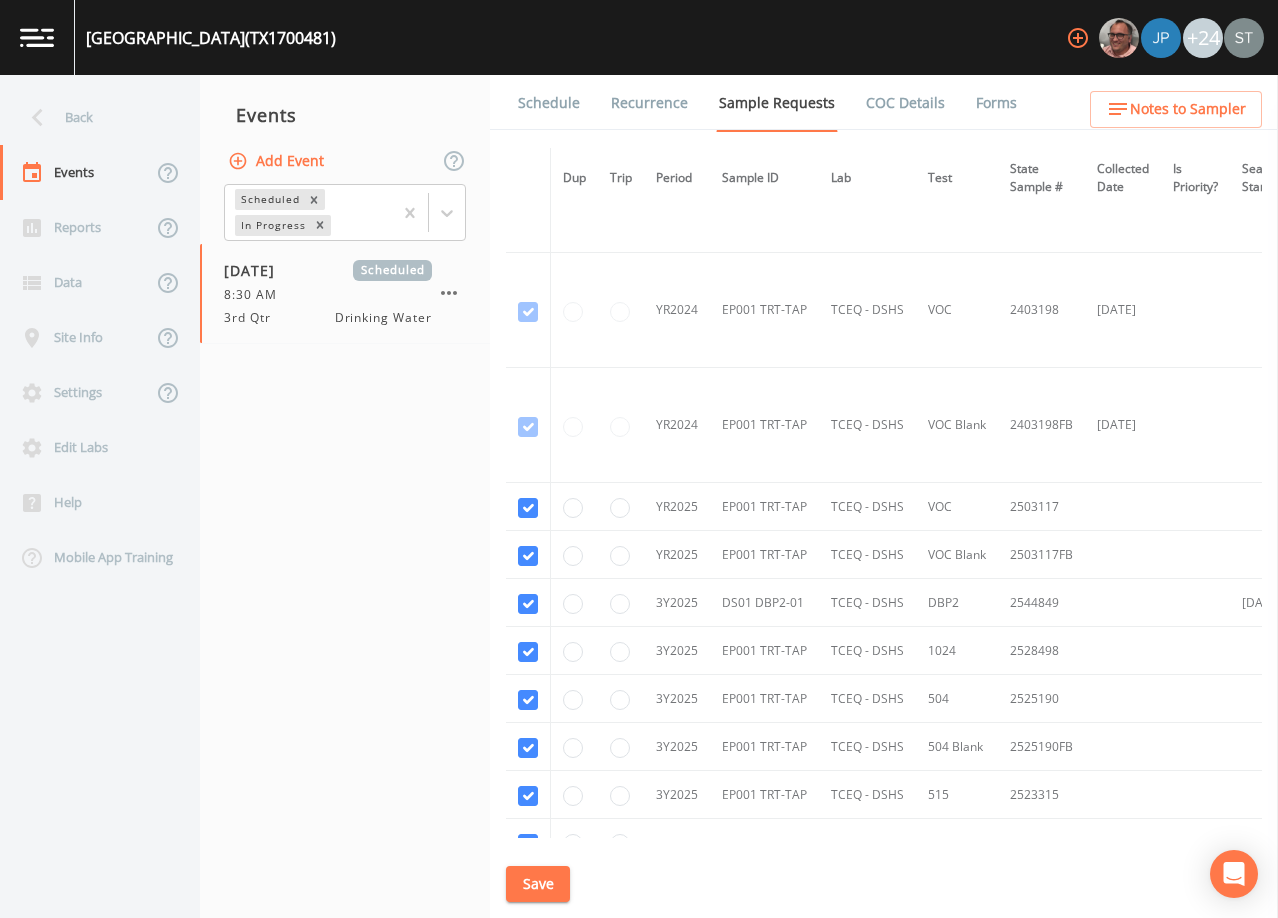 scroll, scrollTop: 300, scrollLeft: 0, axis: vertical 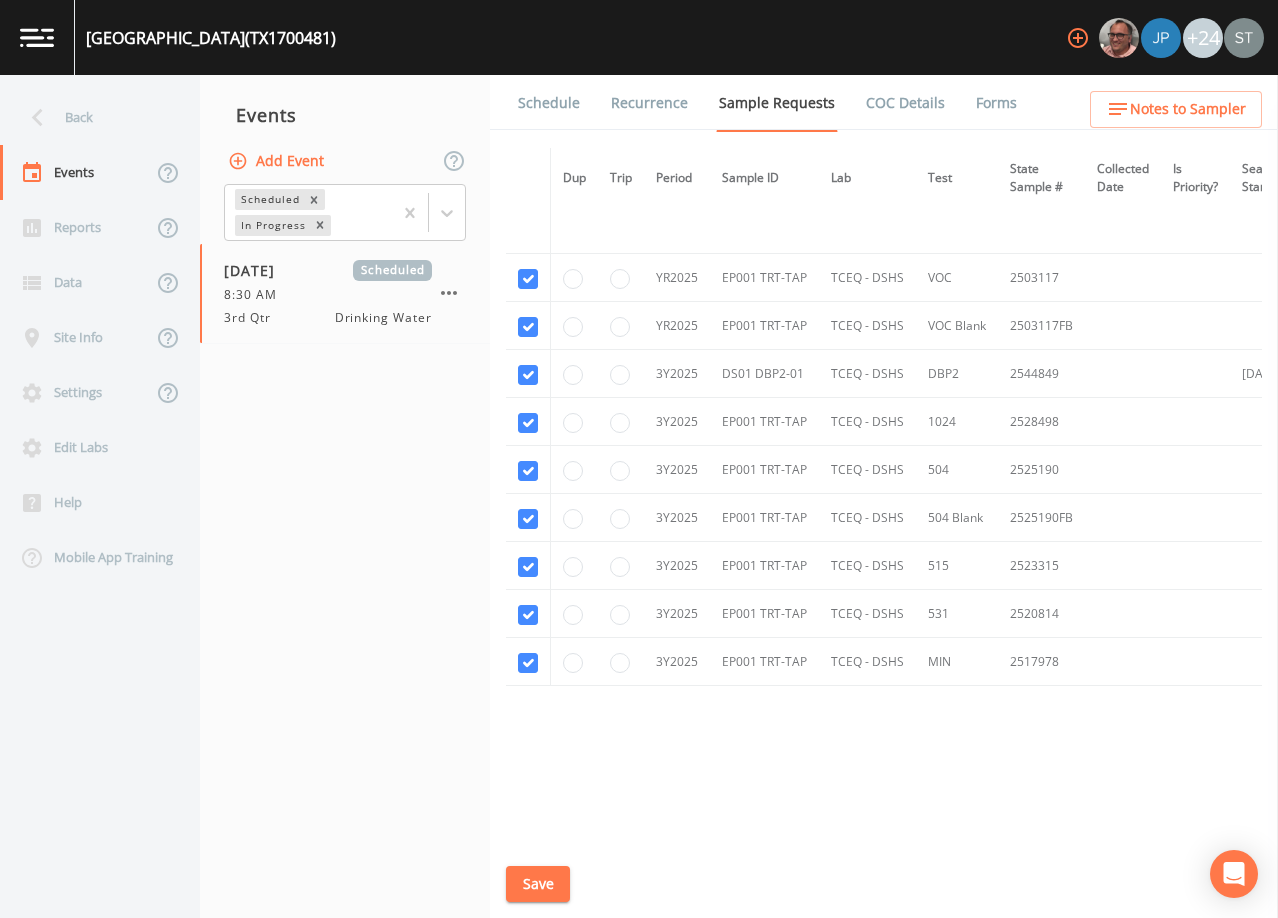 click on "Schedule" at bounding box center [549, 103] 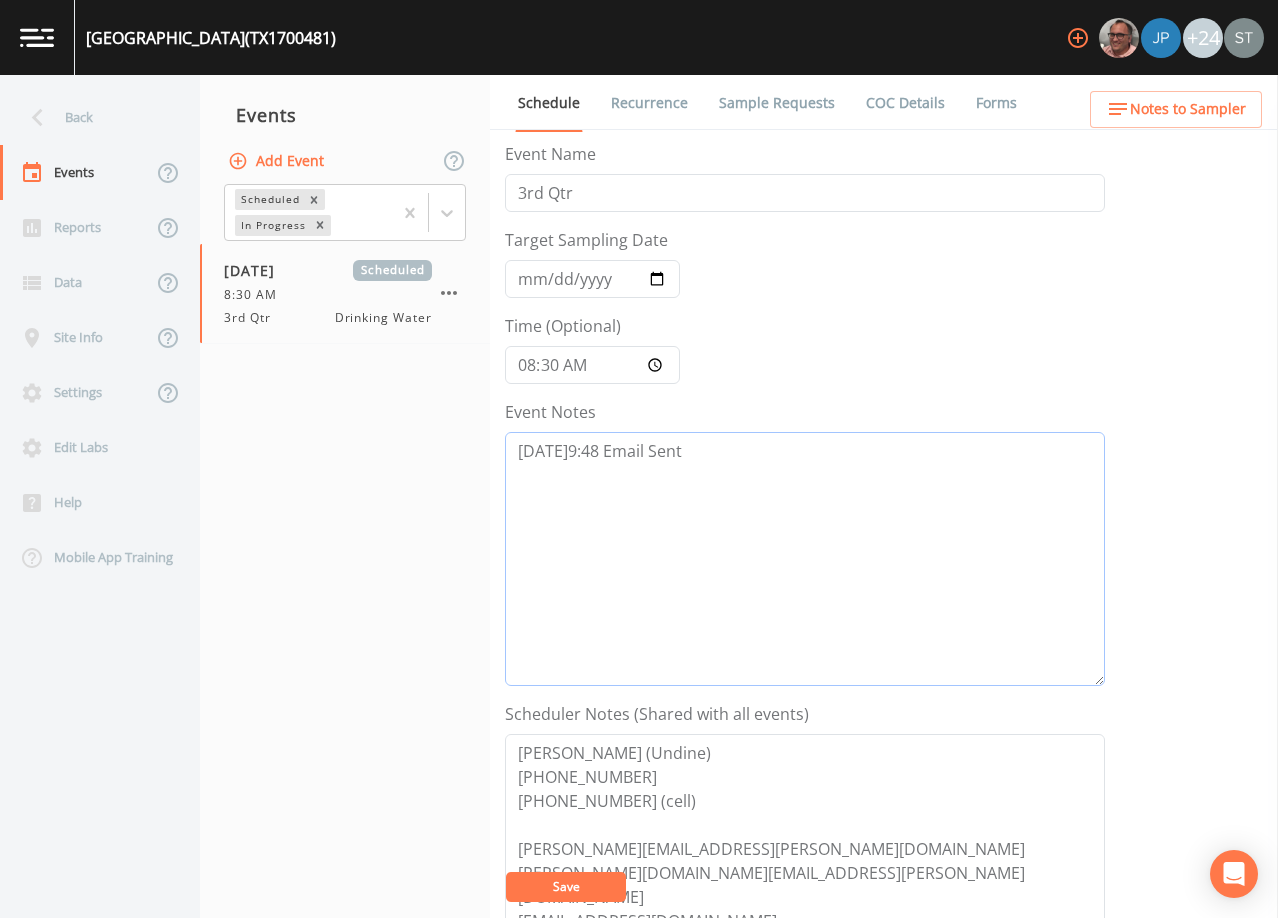 click on "[DATE]9:48 Email Sent" at bounding box center [805, 559] 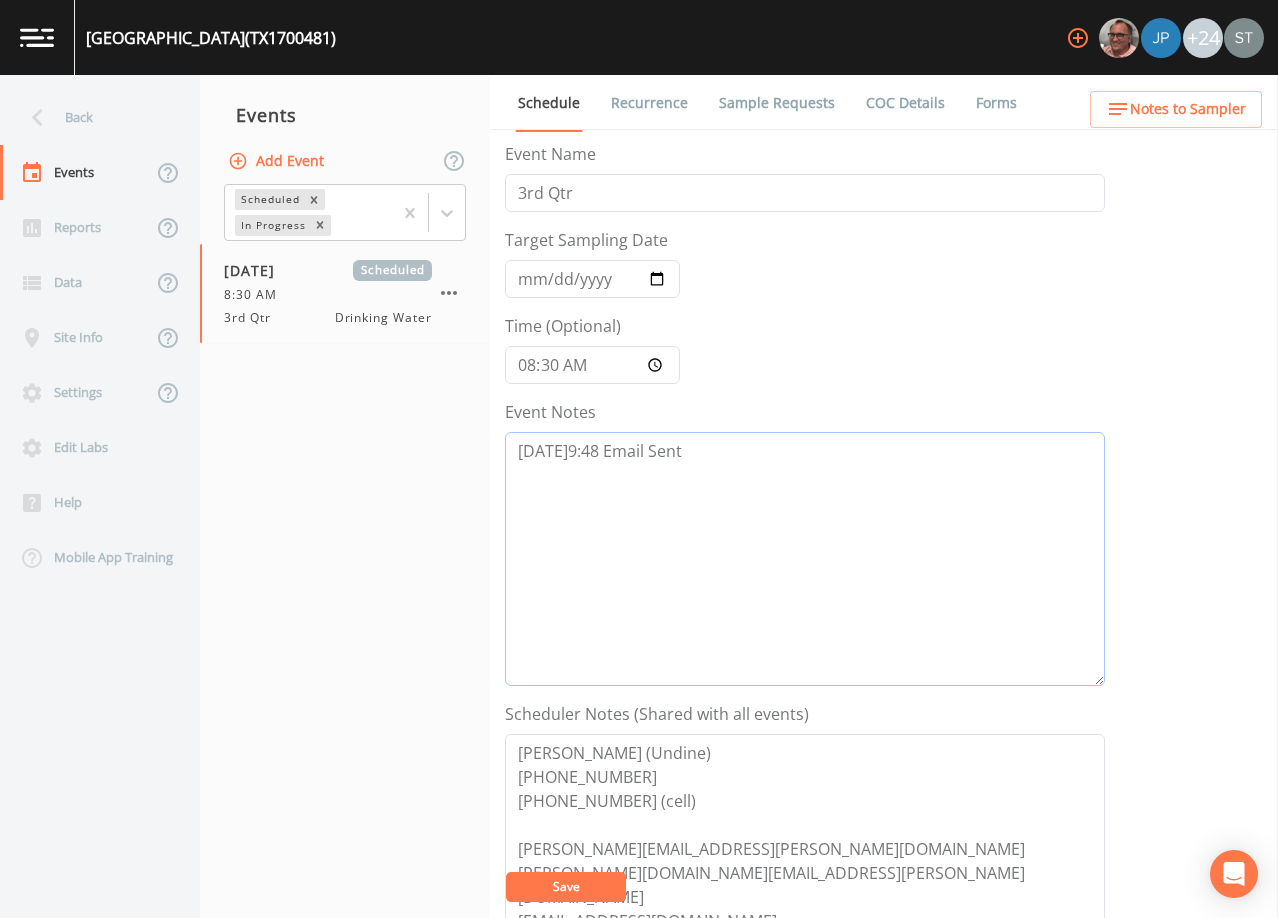 paste on "[DATE]10:31 Confirmed Appt" 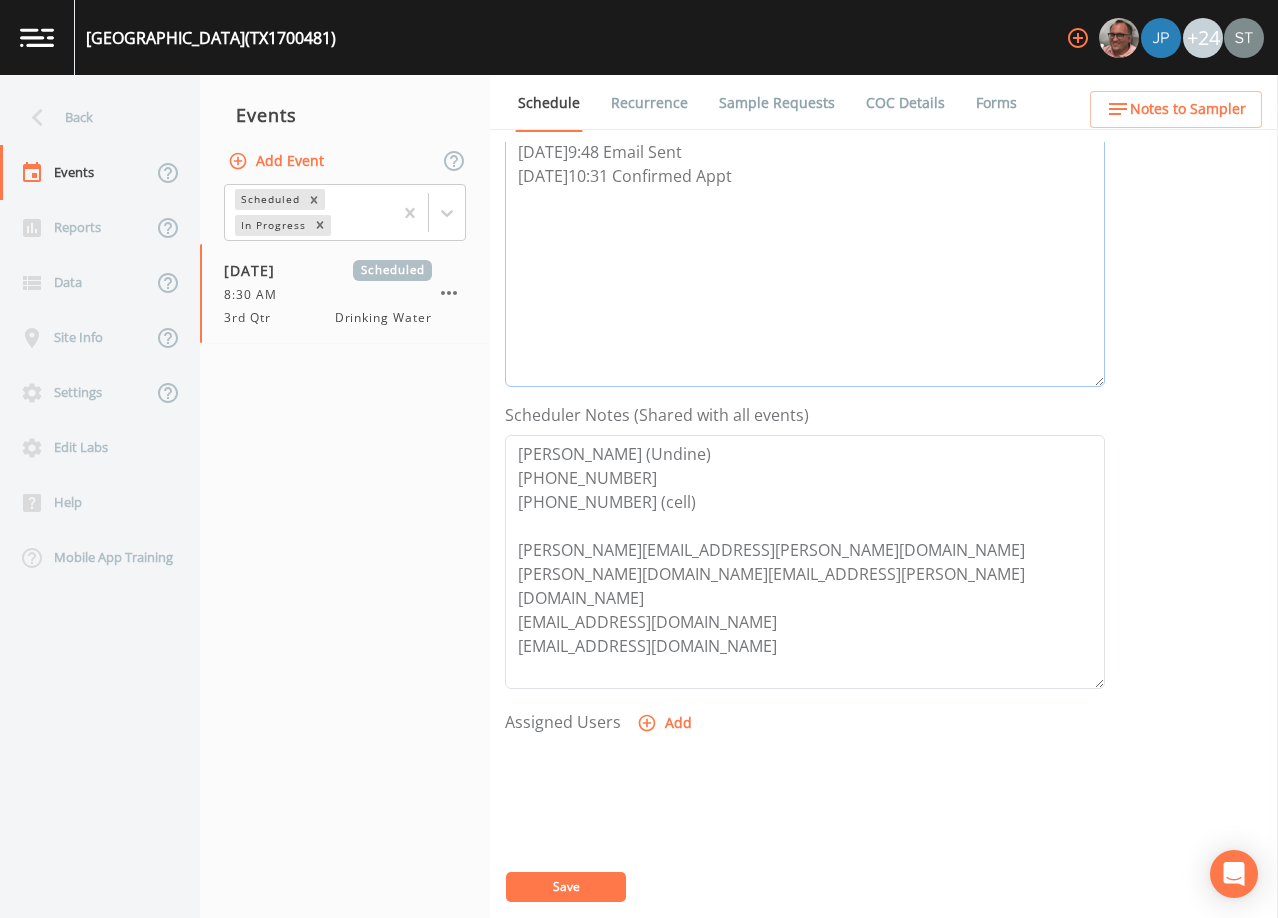 scroll, scrollTop: 300, scrollLeft: 0, axis: vertical 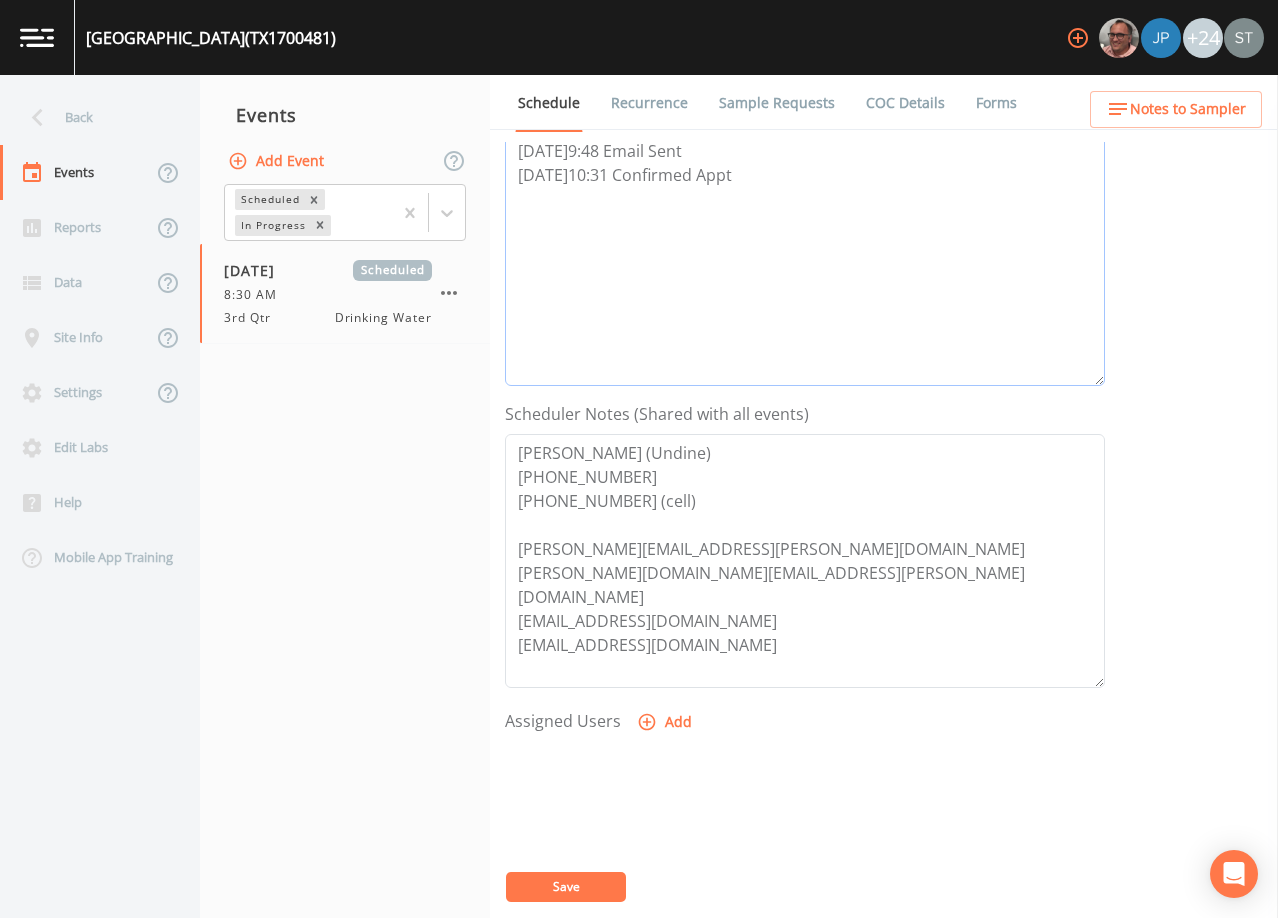 type on "[DATE]9:48 Email Sent
[DATE]10:31 Confirmed Appt" 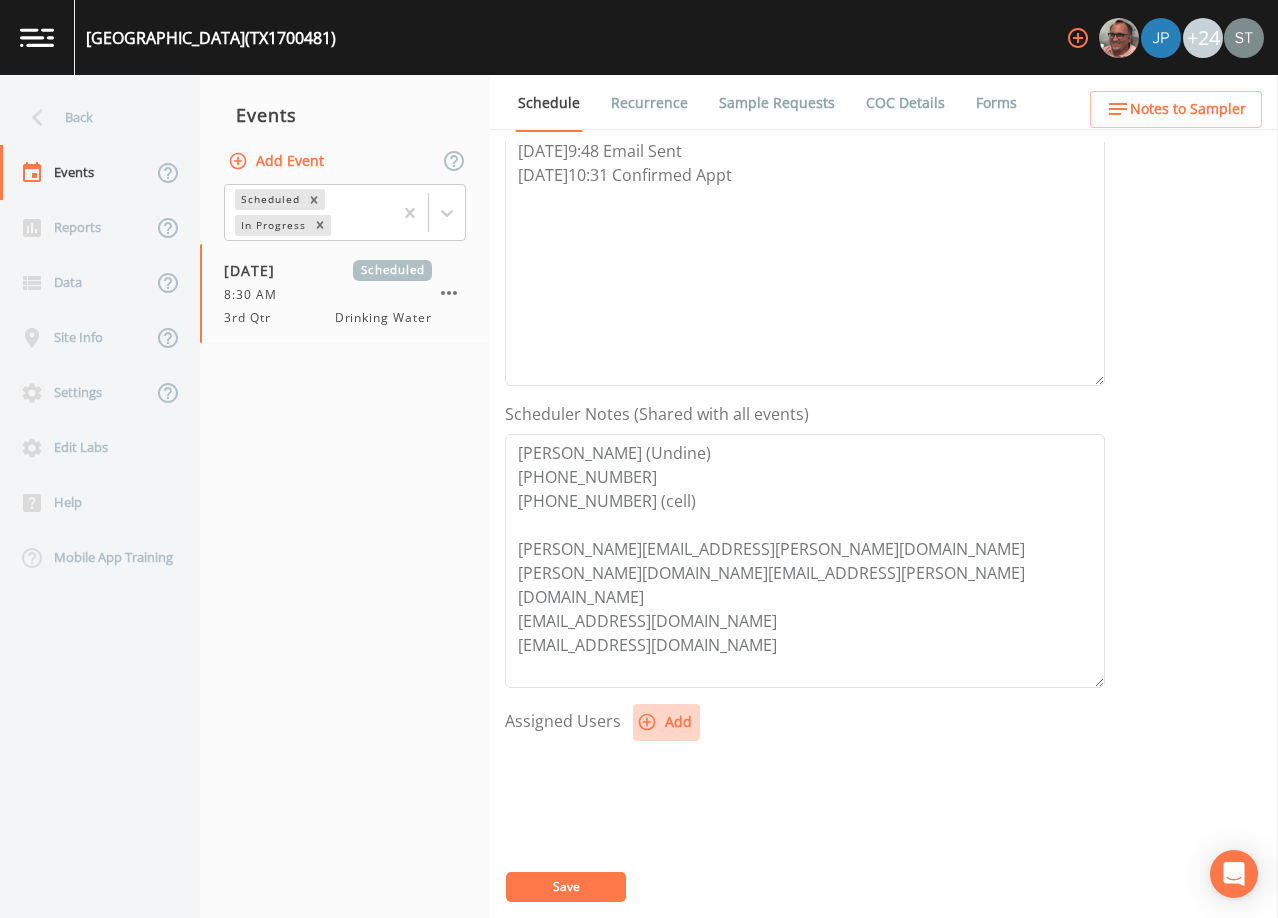 click on "Add" at bounding box center (666, 722) 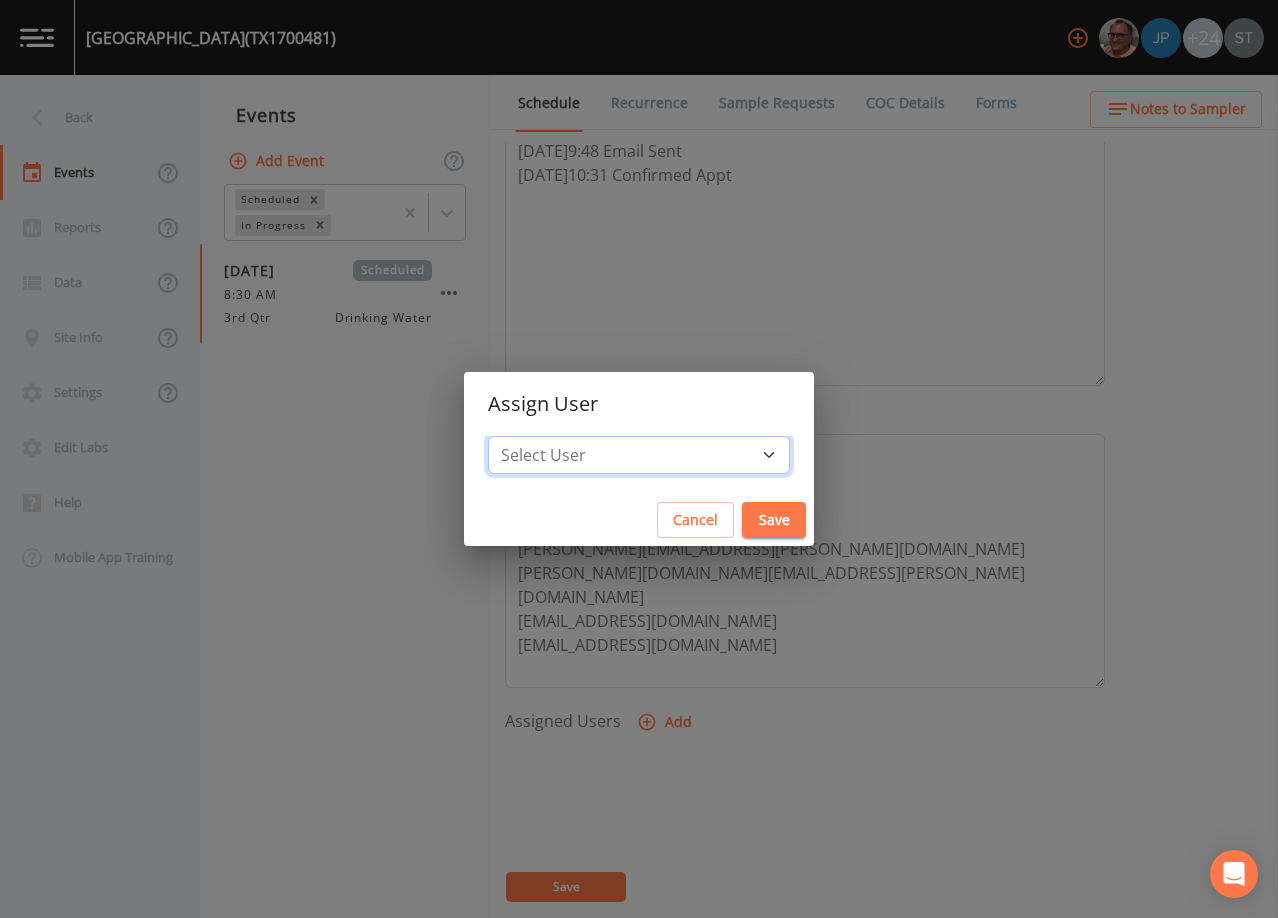 click on "Select User [PERSON_NAME] [PERSON_NAME]  [PERSON_NAME] [PERSON_NAME] [PERSON_NAME] [PERSON_NAME] [PERSON_NAME] [PERSON_NAME] [PERSON_NAME] [PERSON_NAME] [PERSON_NAME]   [PERSON_NAME] [PERSON_NAME] [PERSON_NAME] [PERSON_NAME] [PERSON_NAME] [PERSON_NAME]   [PERSON_NAME] [PERSON_NAME]   [PERSON_NAME] [PERSON_NAME] [PERSON_NAME] [PERSON_NAME] [PERSON_NAME] [PERSON_NAME] [PERSON_NAME] [PERSON_NAME]" at bounding box center [639, 455] 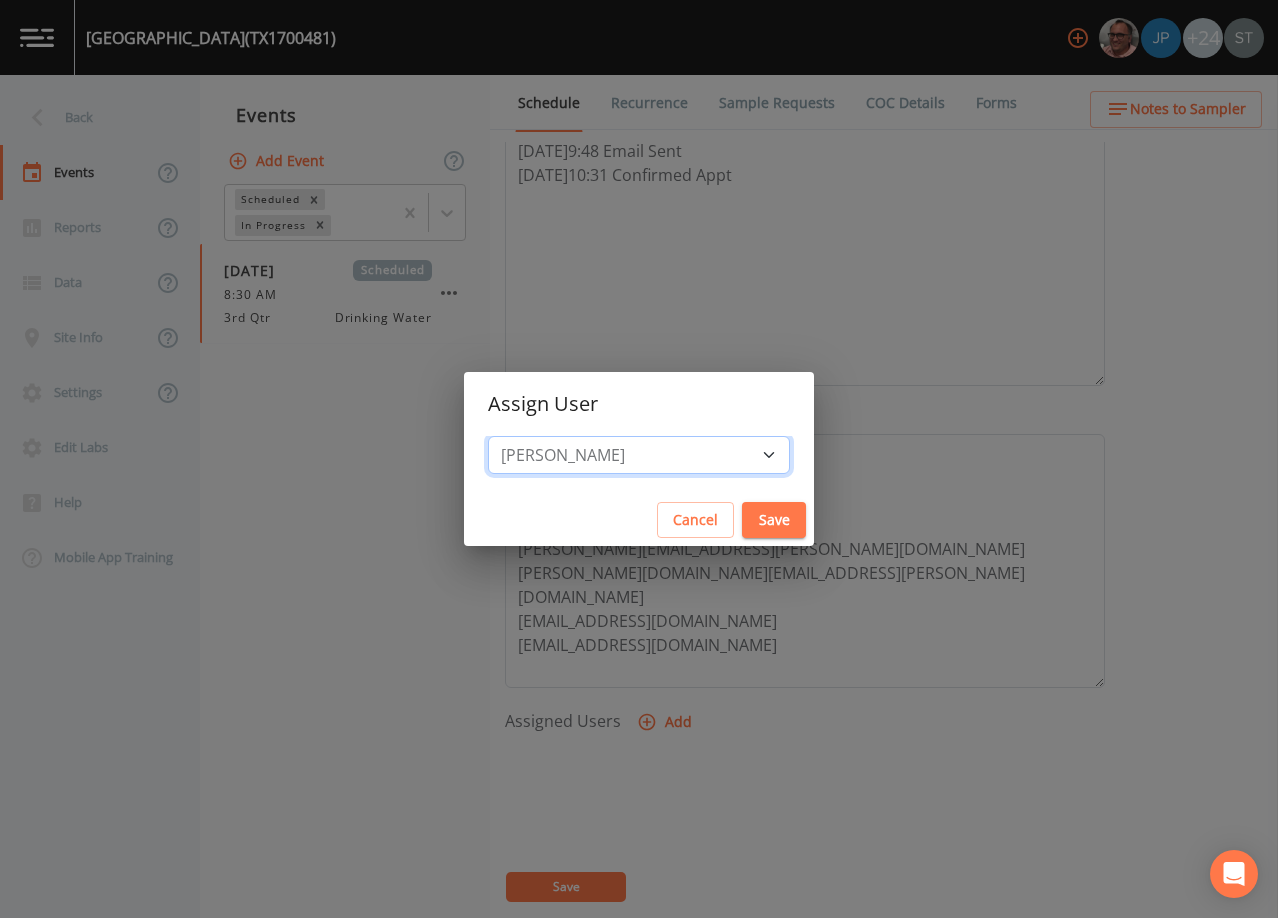 click on "Select User [PERSON_NAME] [PERSON_NAME]  [PERSON_NAME] [PERSON_NAME] [PERSON_NAME] [PERSON_NAME] [PERSON_NAME] [PERSON_NAME] [PERSON_NAME] [PERSON_NAME] [PERSON_NAME]   [PERSON_NAME] [PERSON_NAME] [PERSON_NAME] [PERSON_NAME] [PERSON_NAME] [PERSON_NAME]   [PERSON_NAME] [PERSON_NAME]   [PERSON_NAME] [PERSON_NAME] [PERSON_NAME] [PERSON_NAME] [PERSON_NAME] [PERSON_NAME] [PERSON_NAME] [PERSON_NAME]" at bounding box center [639, 455] 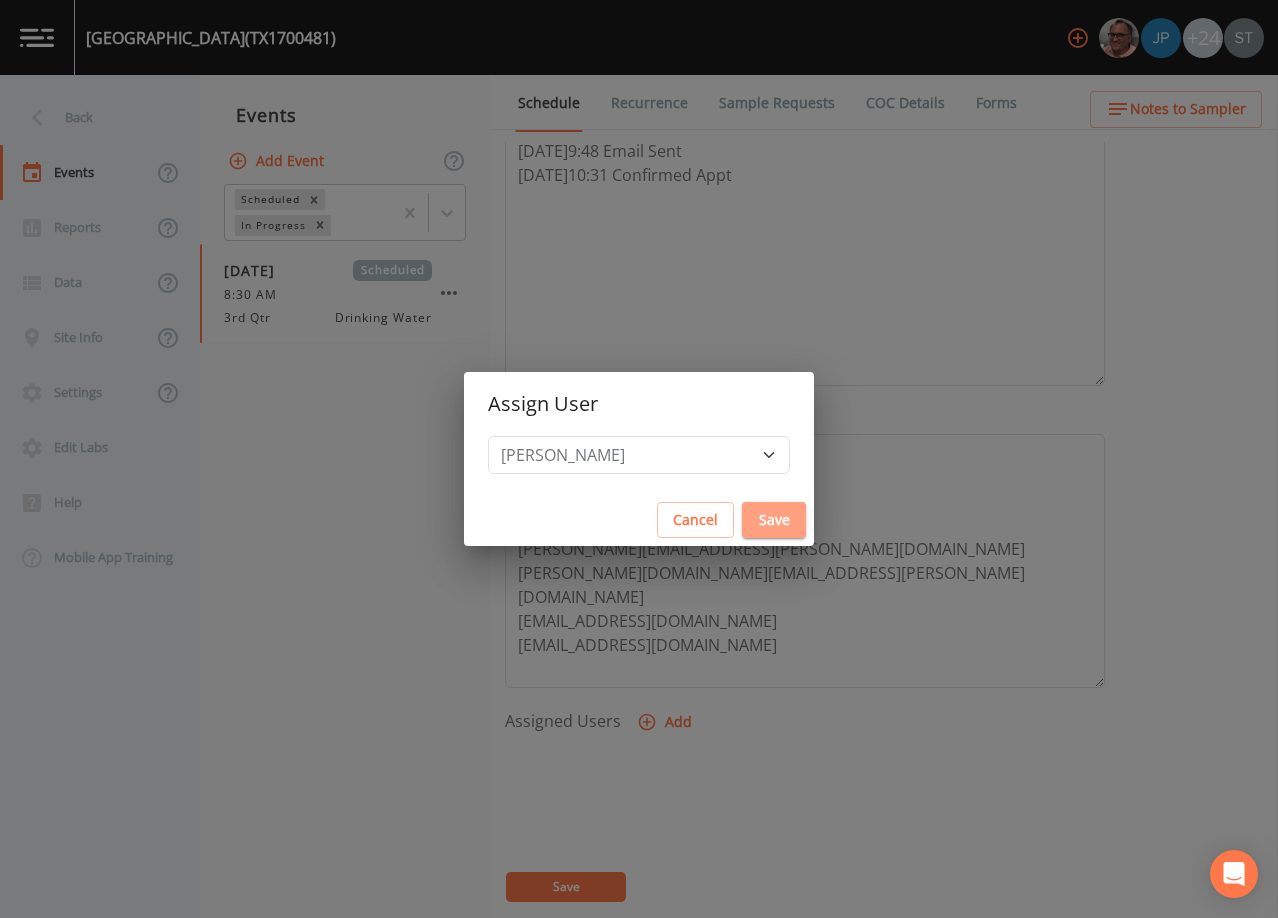 click on "Save" at bounding box center (774, 520) 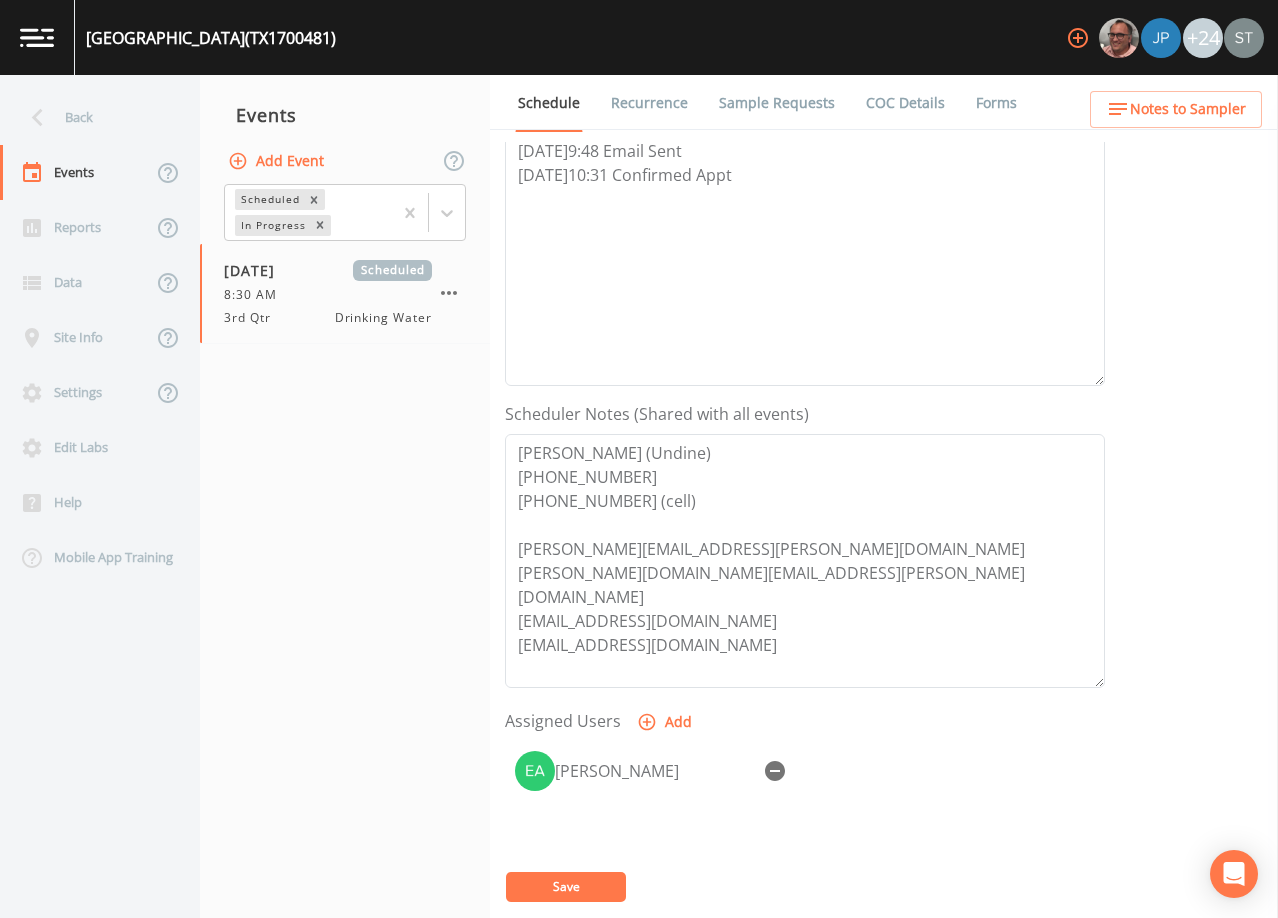 click on "Save" at bounding box center [566, 887] 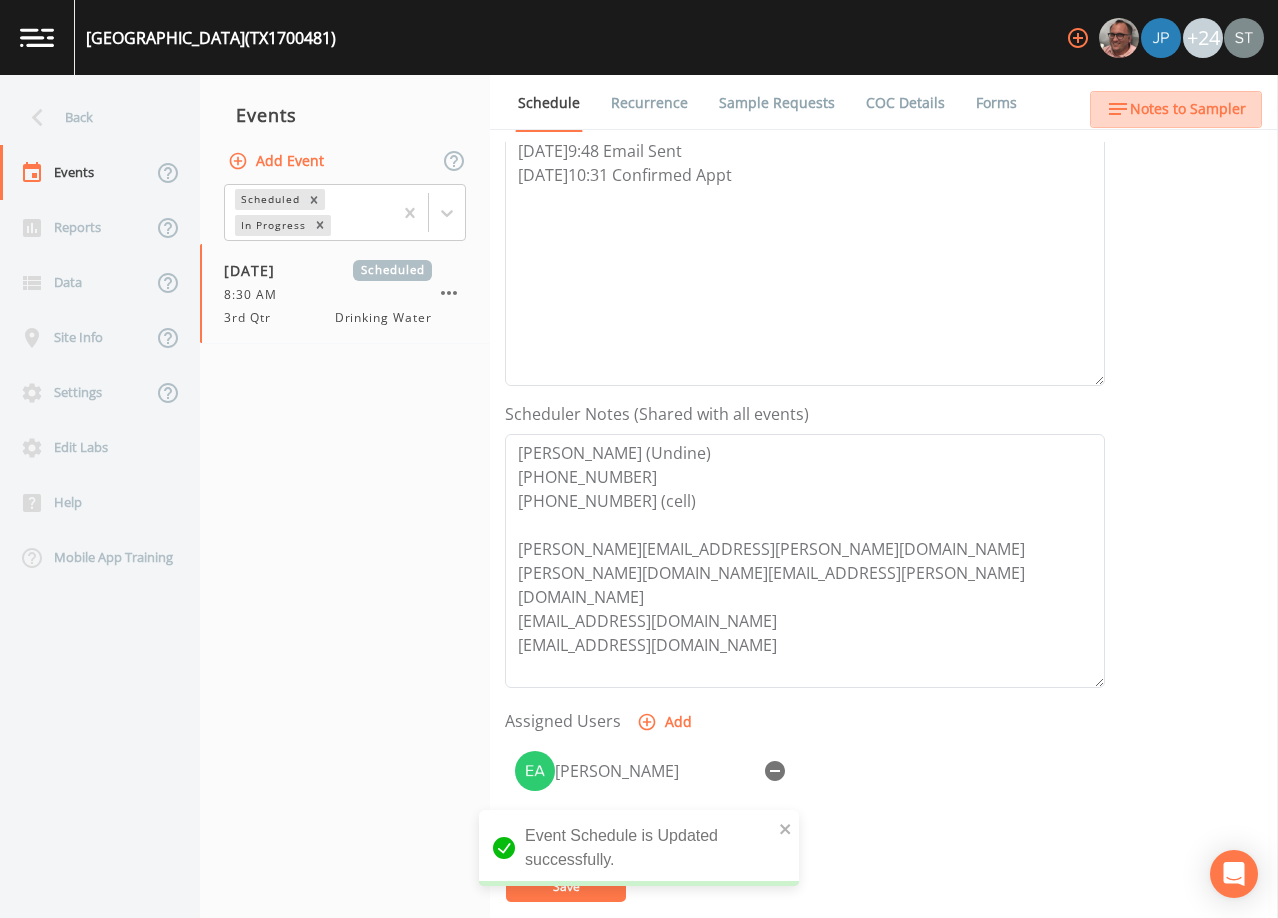 click on "Notes to Sampler" at bounding box center (1176, 109) 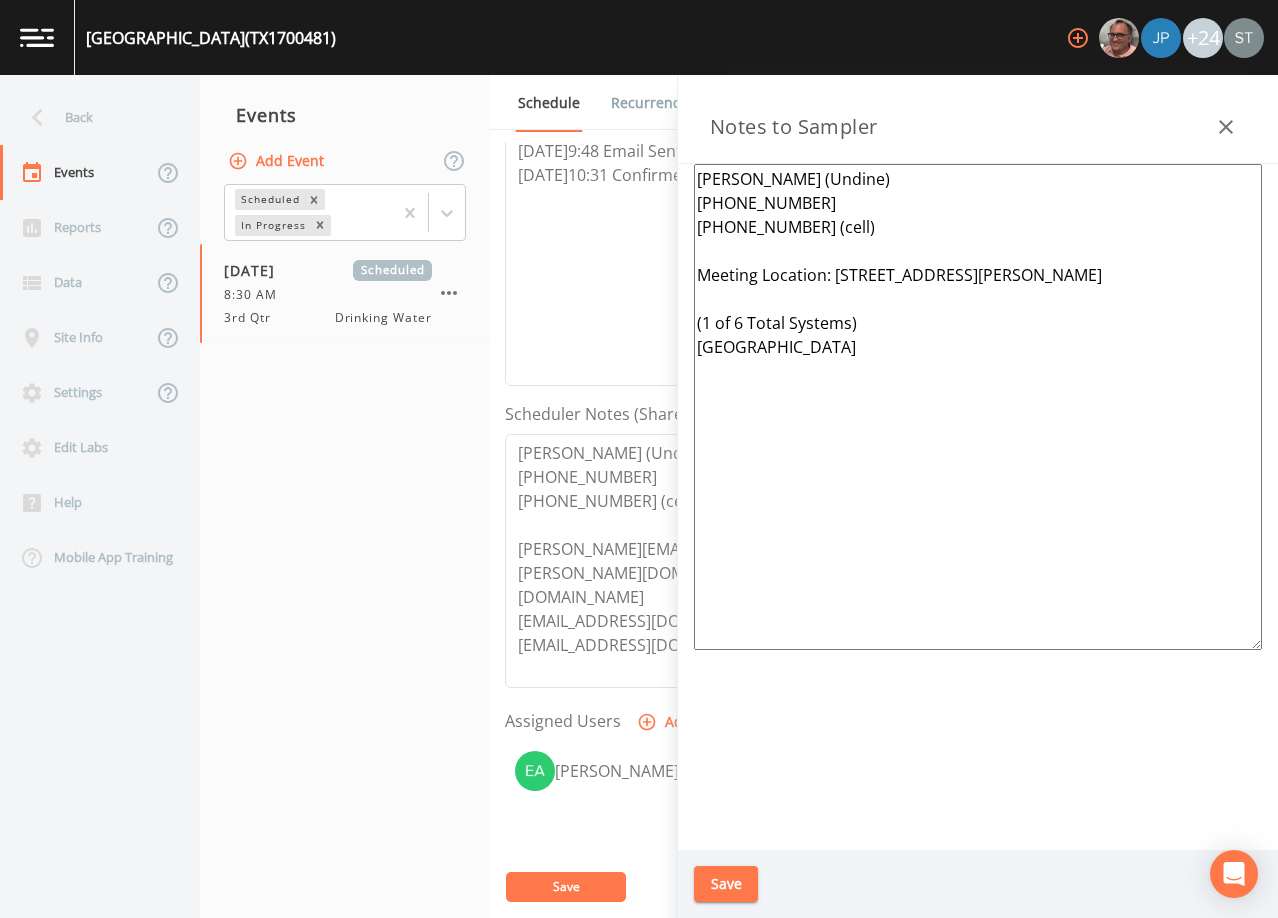 click 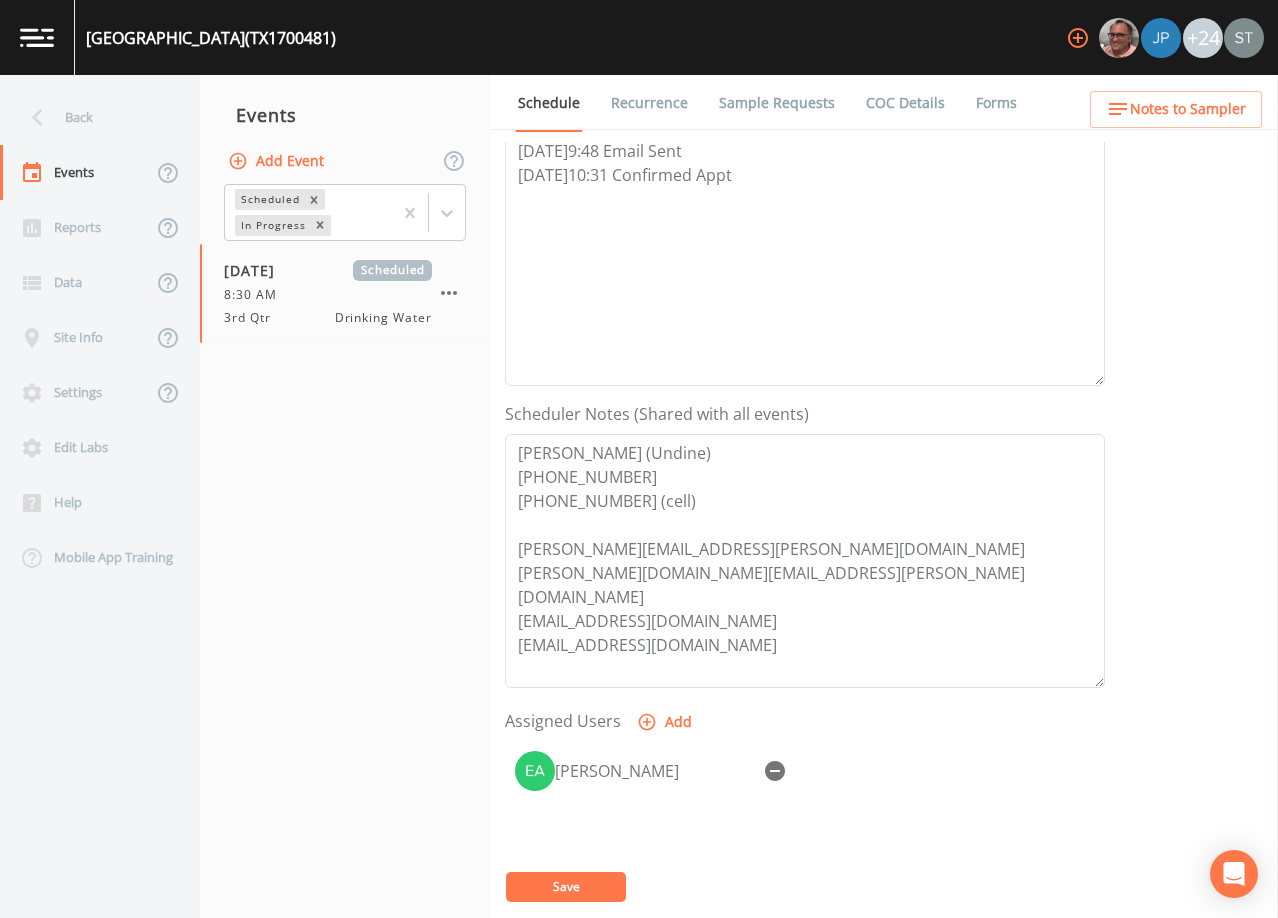 click on "Recurrence" at bounding box center [649, 103] 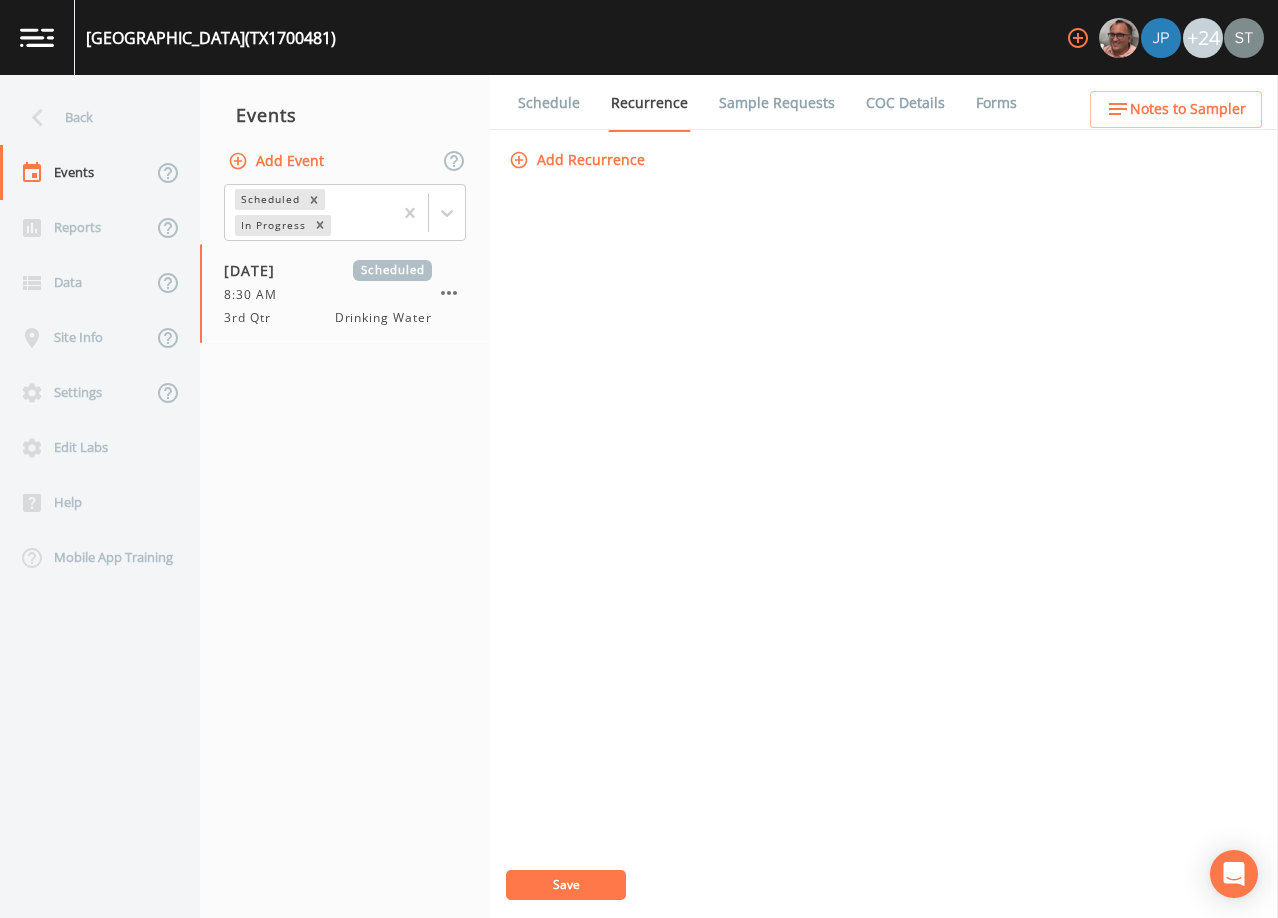 click on "Schedule" at bounding box center (549, 103) 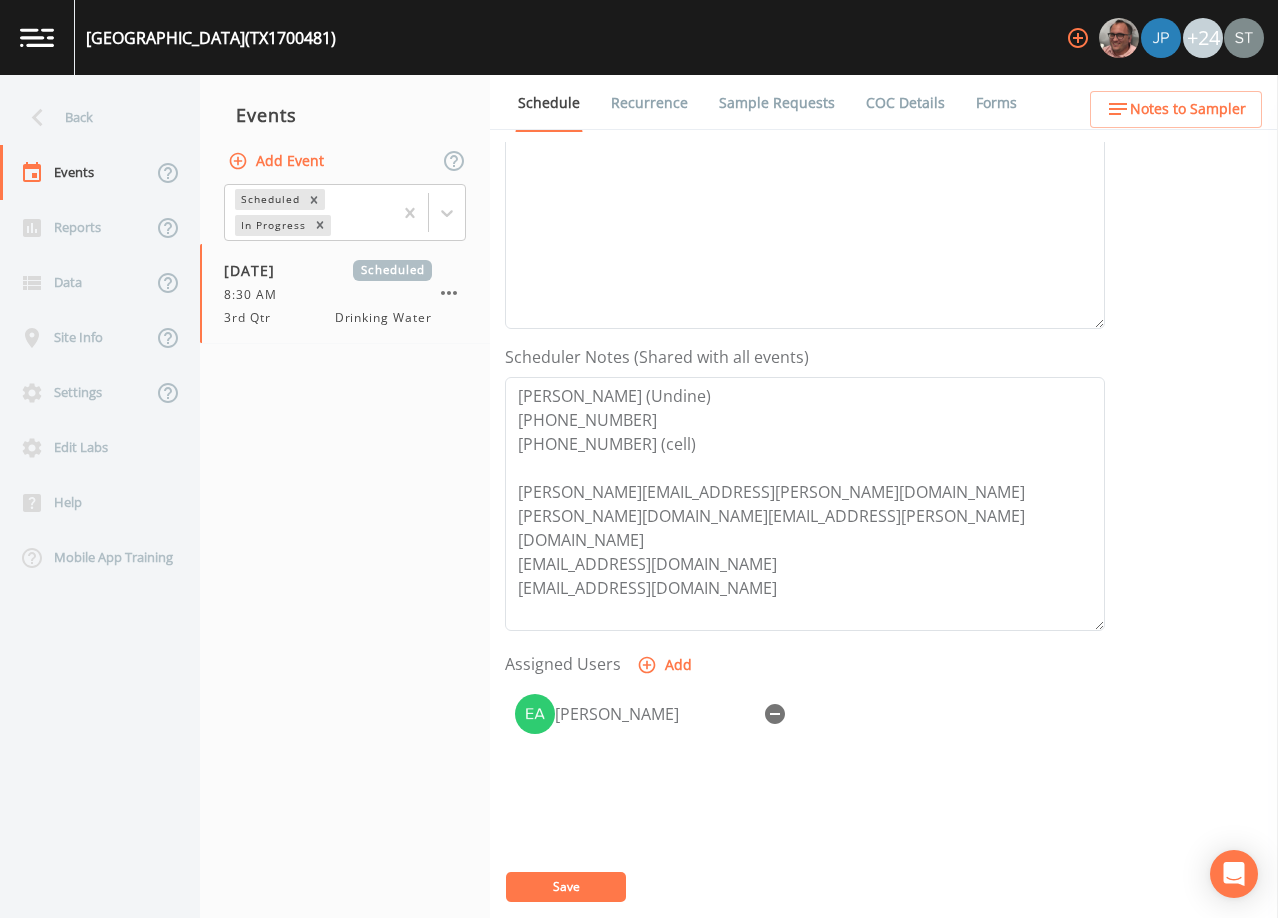 scroll, scrollTop: 493, scrollLeft: 0, axis: vertical 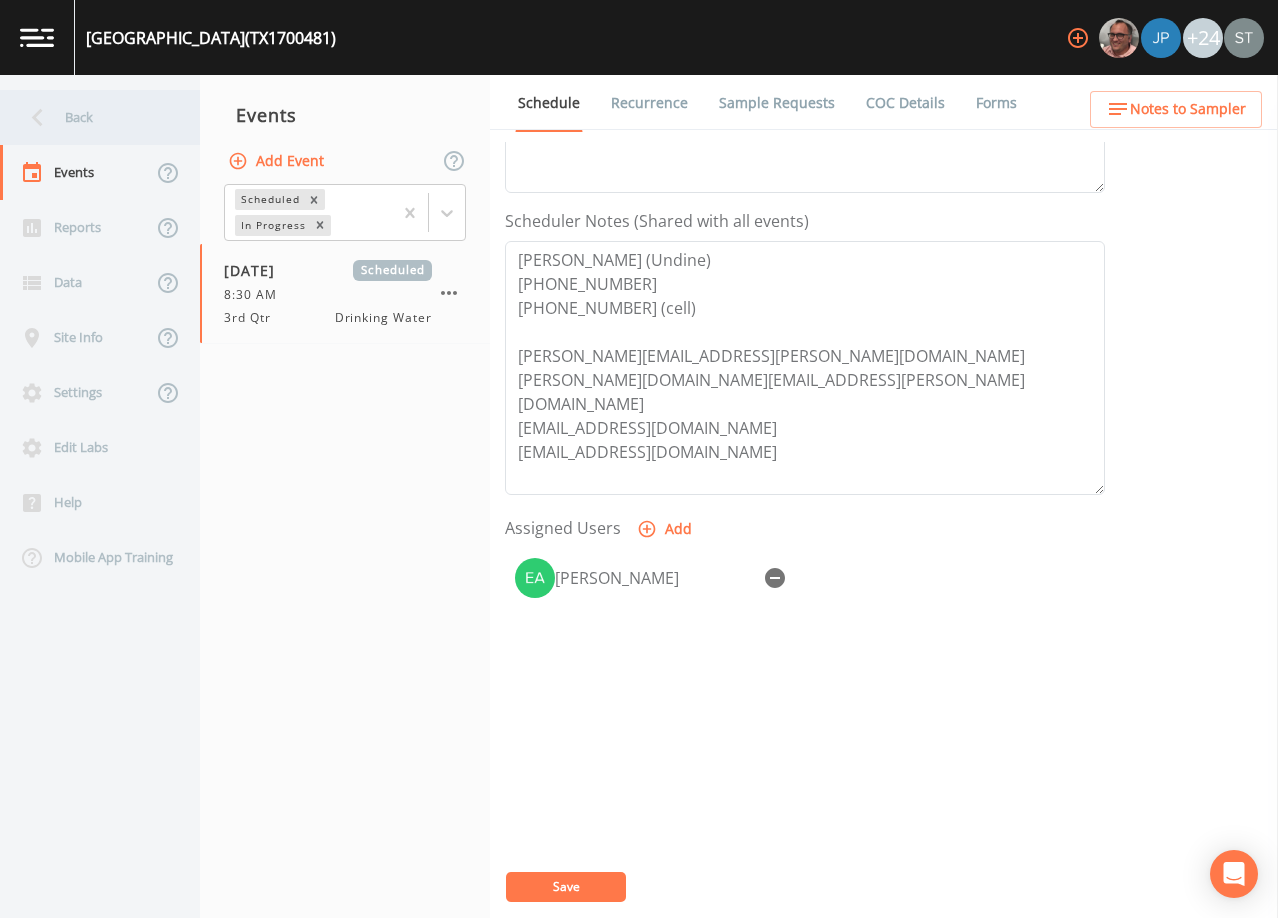 click on "Back" at bounding box center (90, 117) 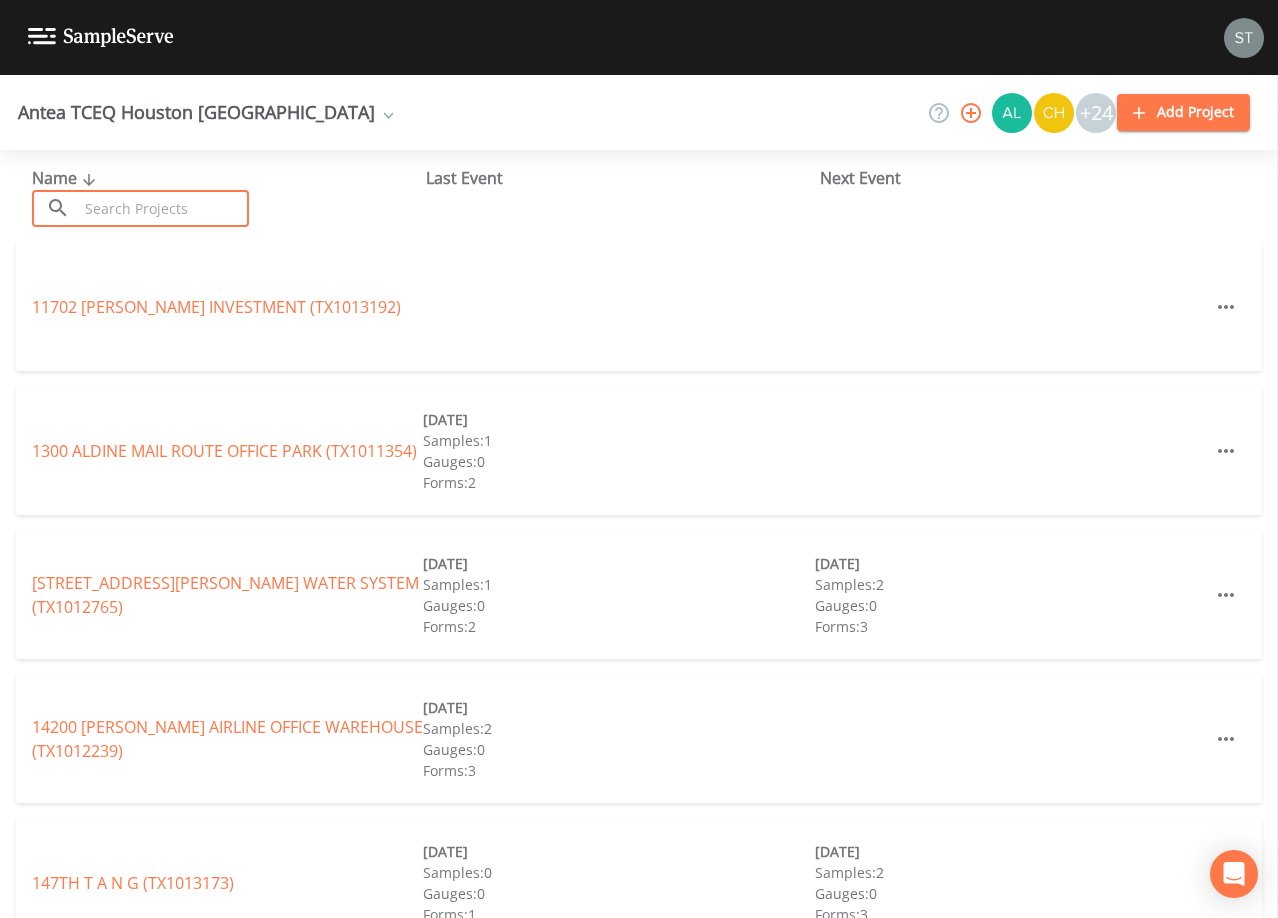 click at bounding box center [163, 208] 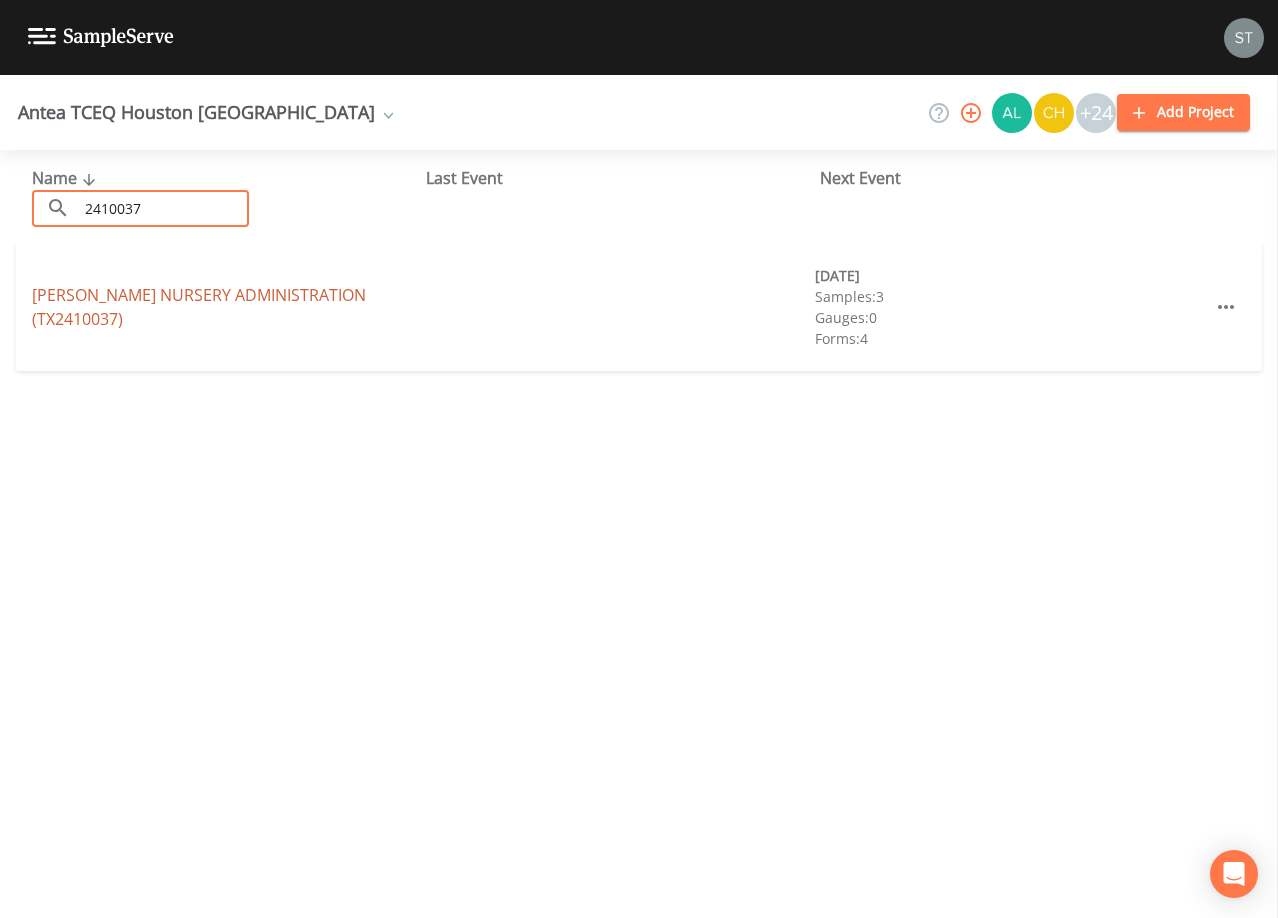 type on "2410037" 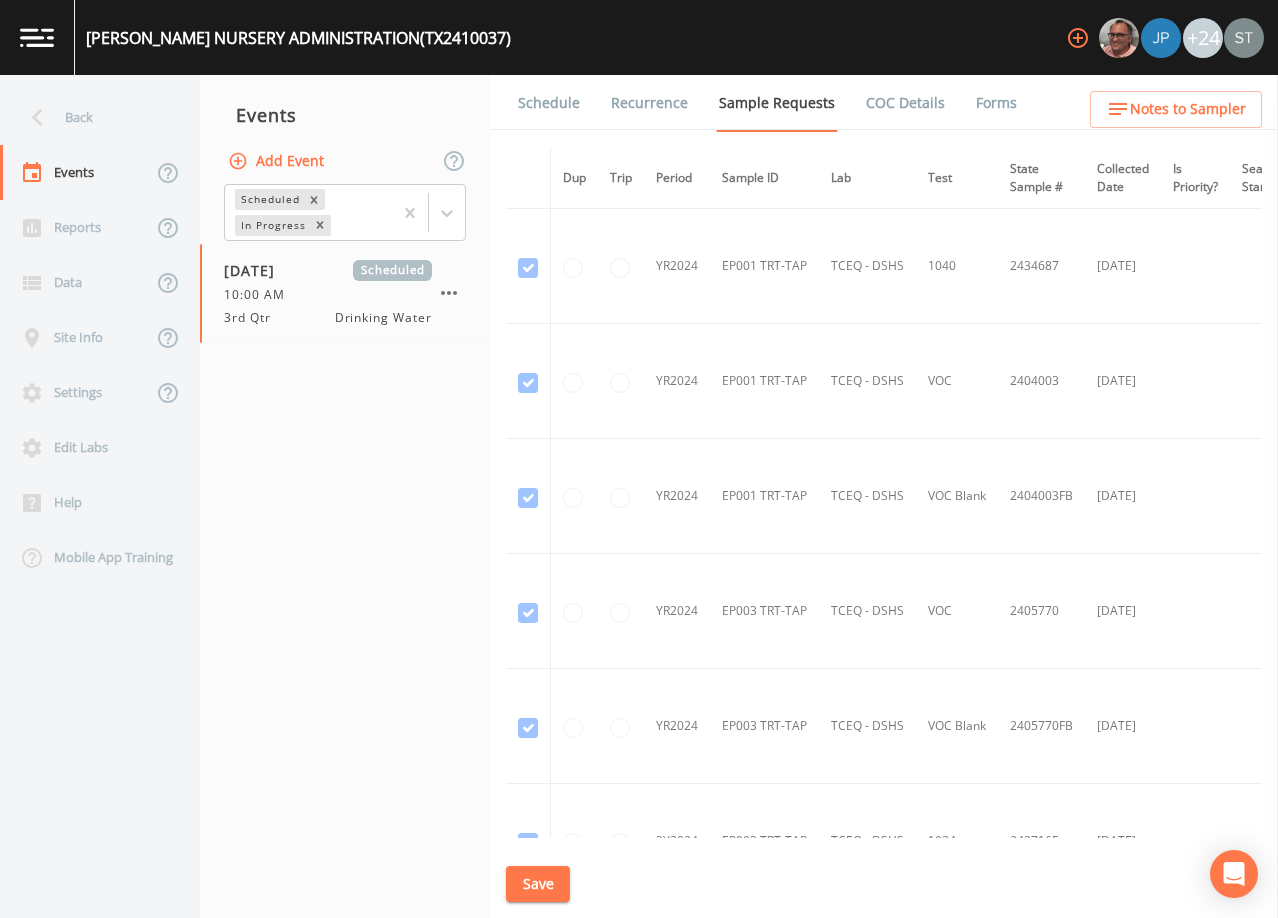 click on "Schedule" at bounding box center (549, 103) 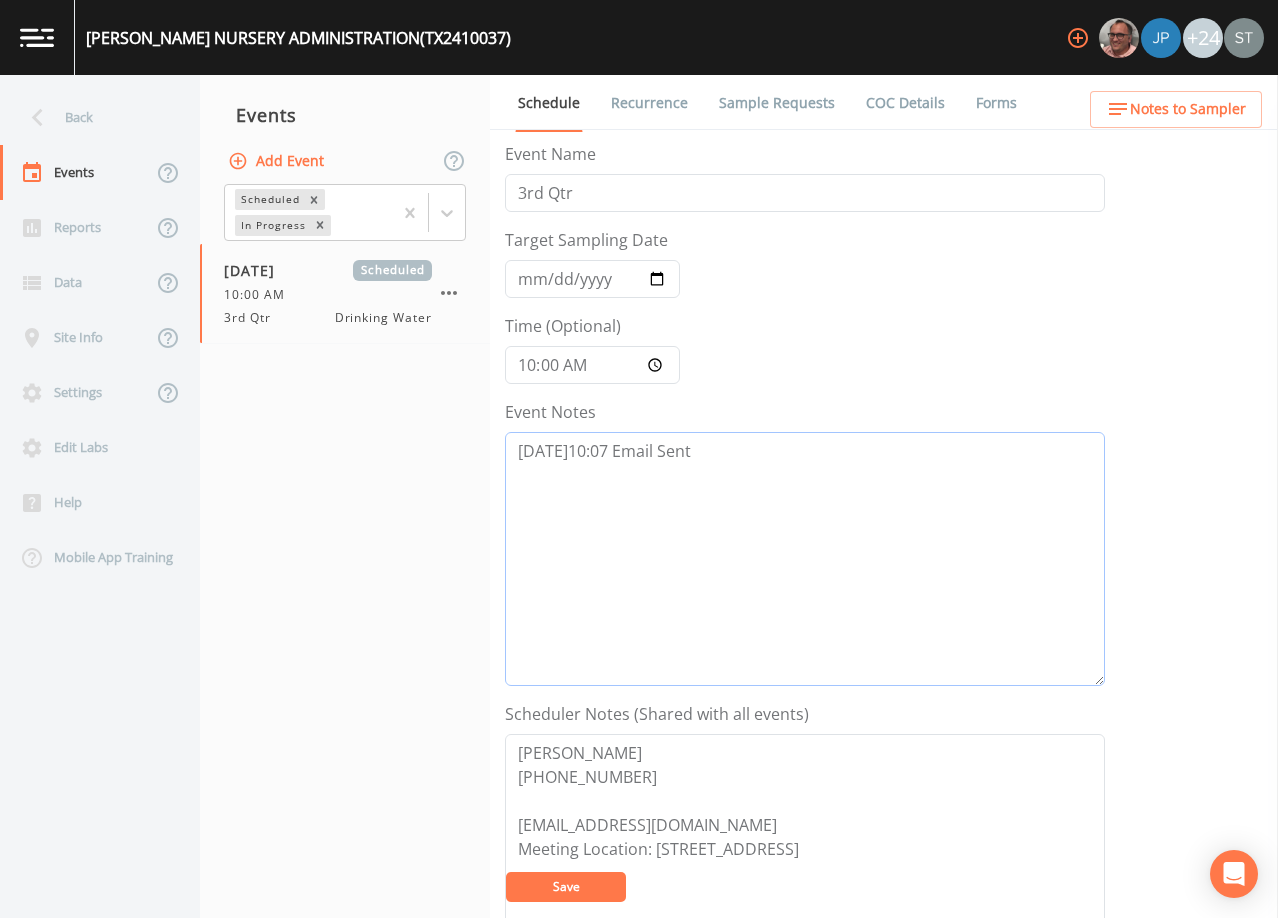 click on "[DATE]10:07 Email Sent" at bounding box center [805, 559] 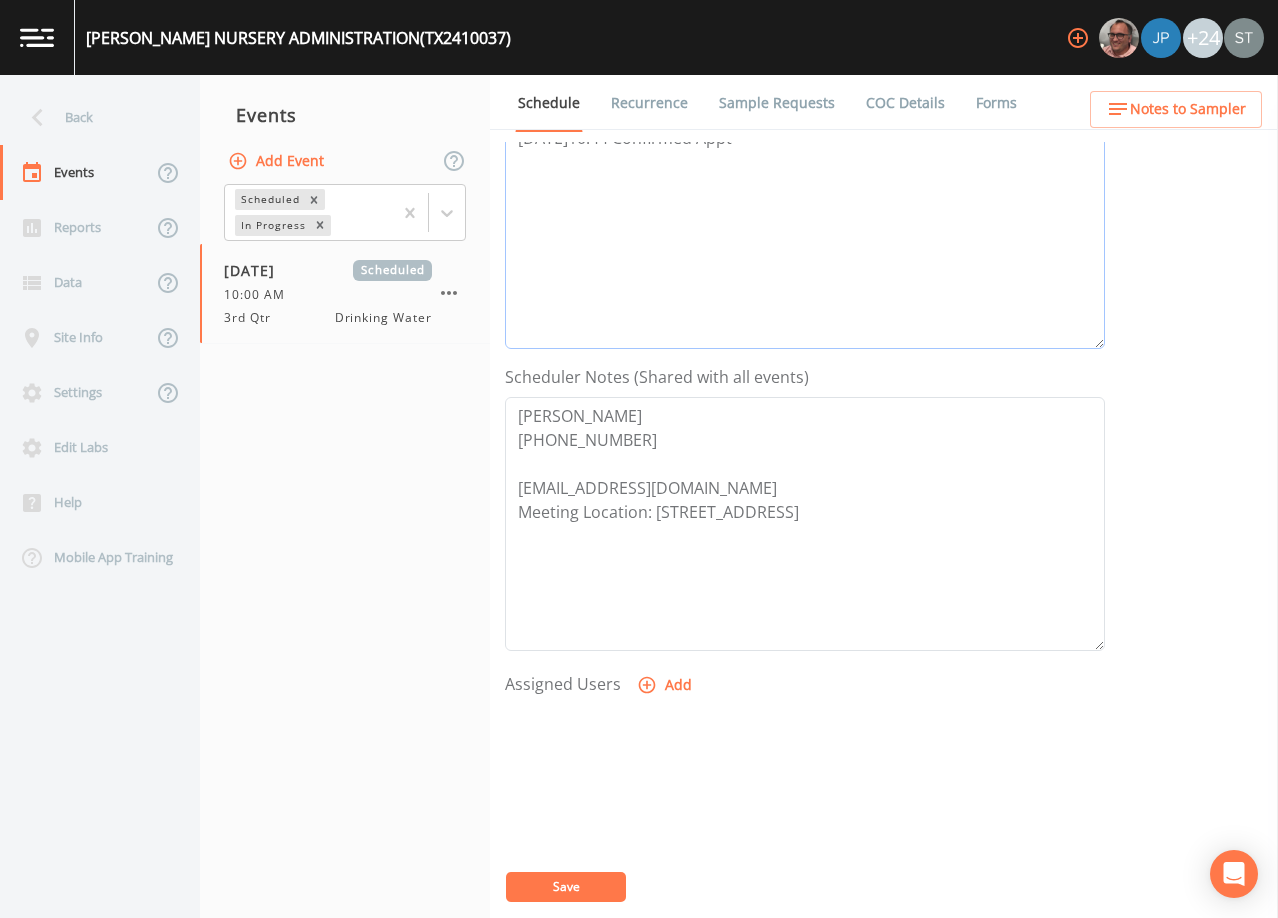scroll, scrollTop: 493, scrollLeft: 0, axis: vertical 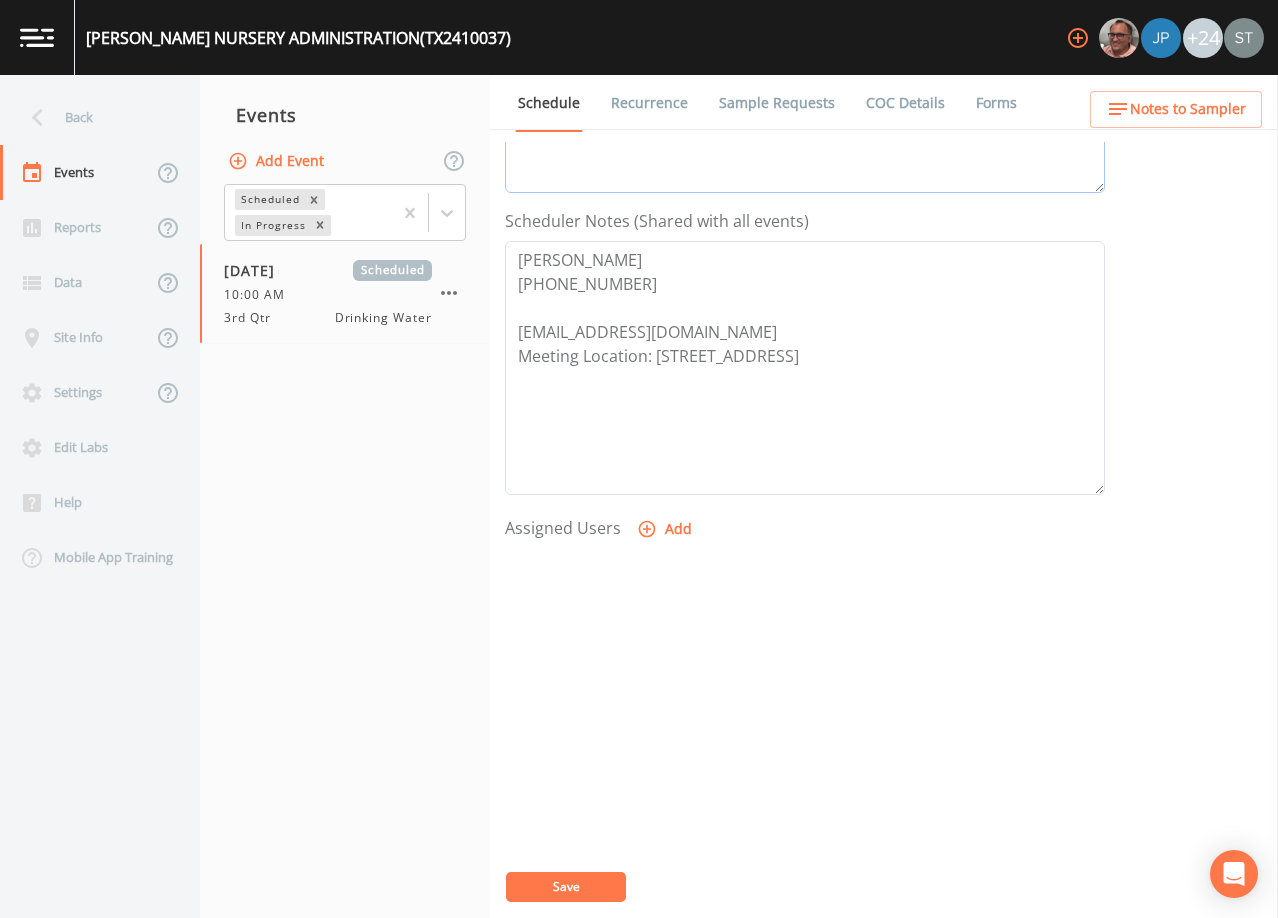 type on "[DATE]10:07 Email Sent
[DATE]10:44 Confirmed Appt" 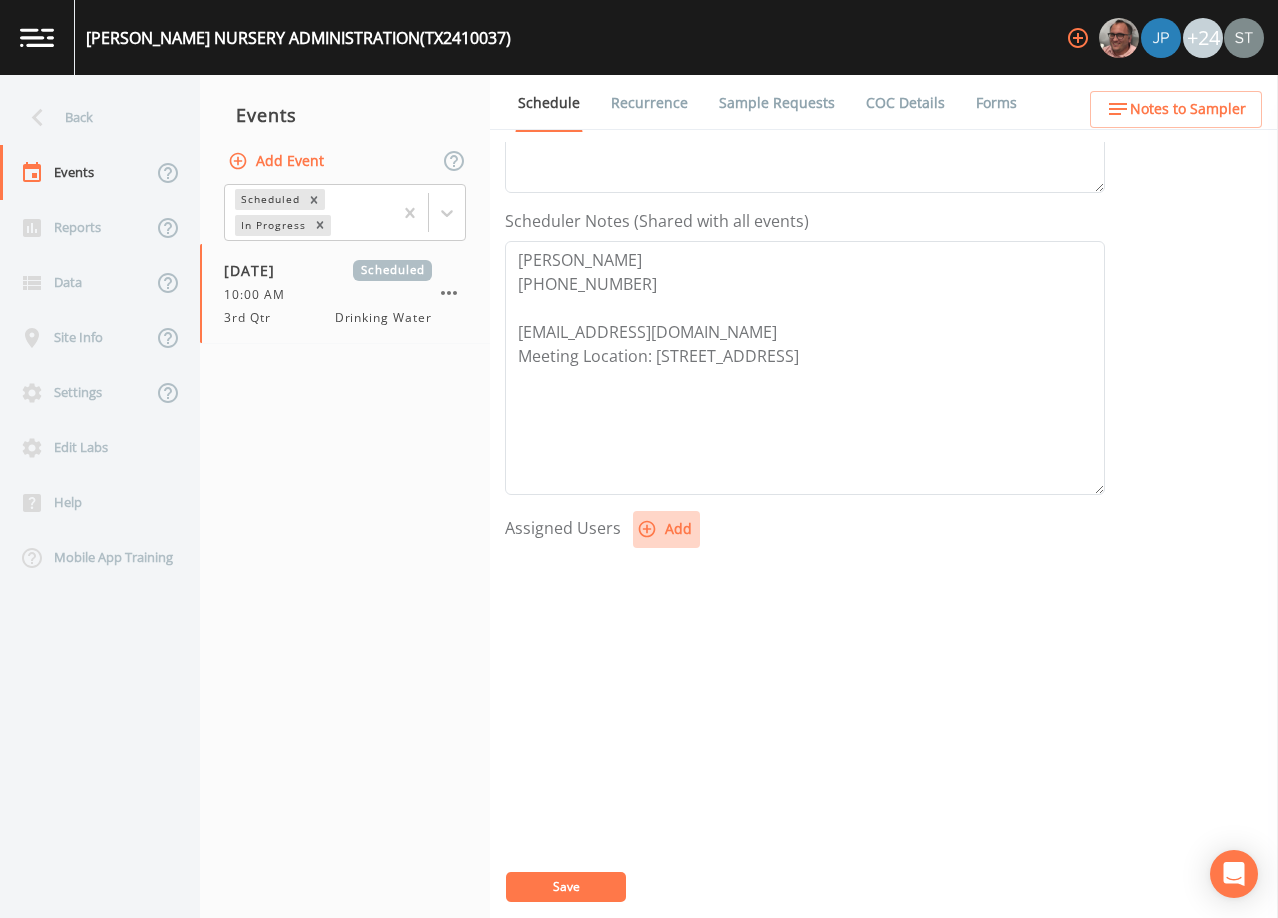 click on "Add" at bounding box center (666, 529) 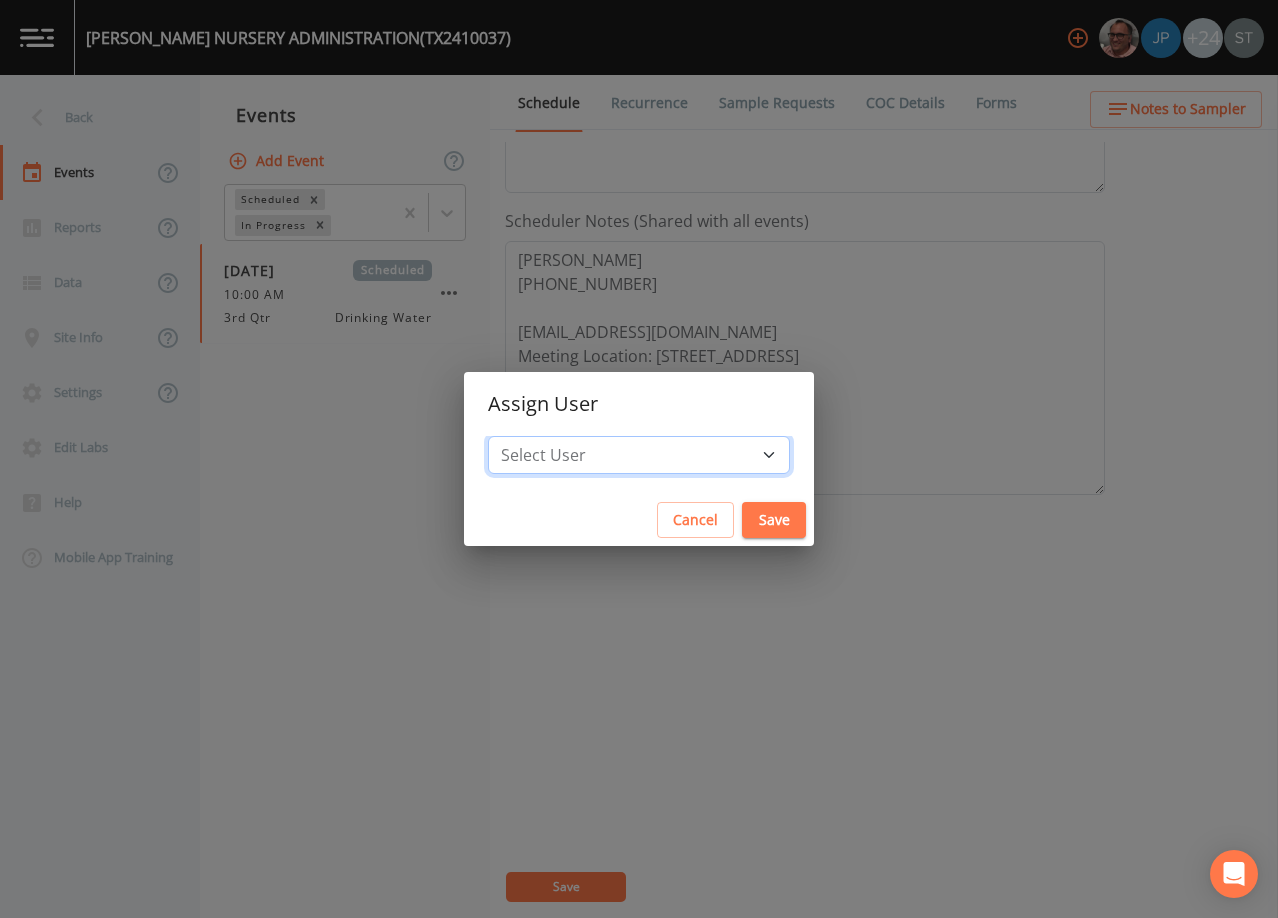 click on "Select User [PERSON_NAME] [PERSON_NAME]  [PERSON_NAME] [PERSON_NAME] [PERSON_NAME] [PERSON_NAME] [PERSON_NAME] [PERSON_NAME] [PERSON_NAME] [PERSON_NAME] [PERSON_NAME]   [PERSON_NAME] [PERSON_NAME] [PERSON_NAME] [PERSON_NAME] [PERSON_NAME] [PERSON_NAME]   [PERSON_NAME] [PERSON_NAME]   [PERSON_NAME] [PERSON_NAME] [PERSON_NAME] [PERSON_NAME] [PERSON_NAME] [PERSON_NAME] [PERSON_NAME] [PERSON_NAME]" at bounding box center [639, 455] 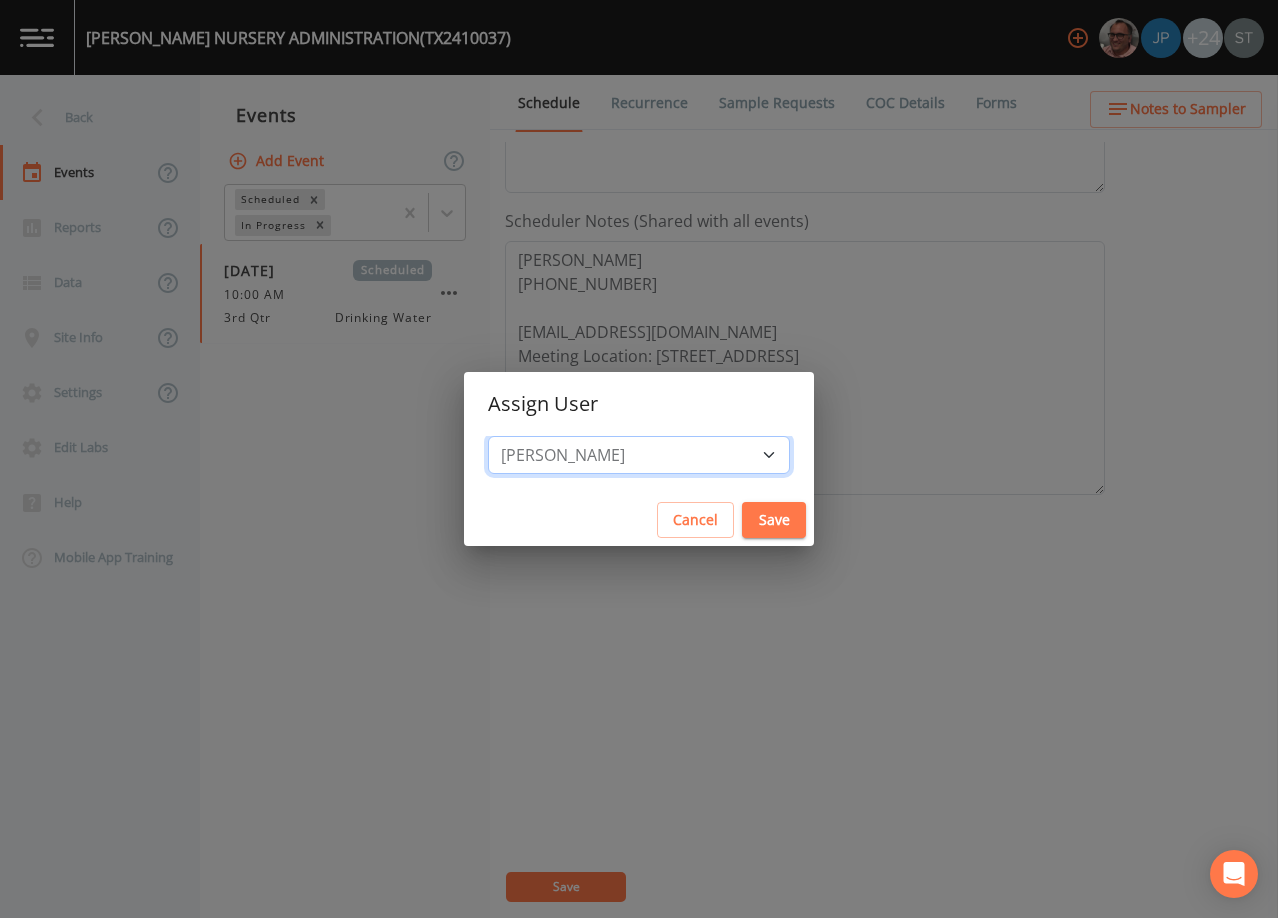 click on "Select User [PERSON_NAME] [PERSON_NAME]  [PERSON_NAME] [PERSON_NAME] [PERSON_NAME] [PERSON_NAME] [PERSON_NAME] [PERSON_NAME] [PERSON_NAME] [PERSON_NAME] [PERSON_NAME]   [PERSON_NAME] [PERSON_NAME] [PERSON_NAME] [PERSON_NAME] [PERSON_NAME] [PERSON_NAME]   [PERSON_NAME] [PERSON_NAME]   [PERSON_NAME] [PERSON_NAME] [PERSON_NAME] [PERSON_NAME] [PERSON_NAME] [PERSON_NAME] [PERSON_NAME] [PERSON_NAME]" at bounding box center [639, 455] 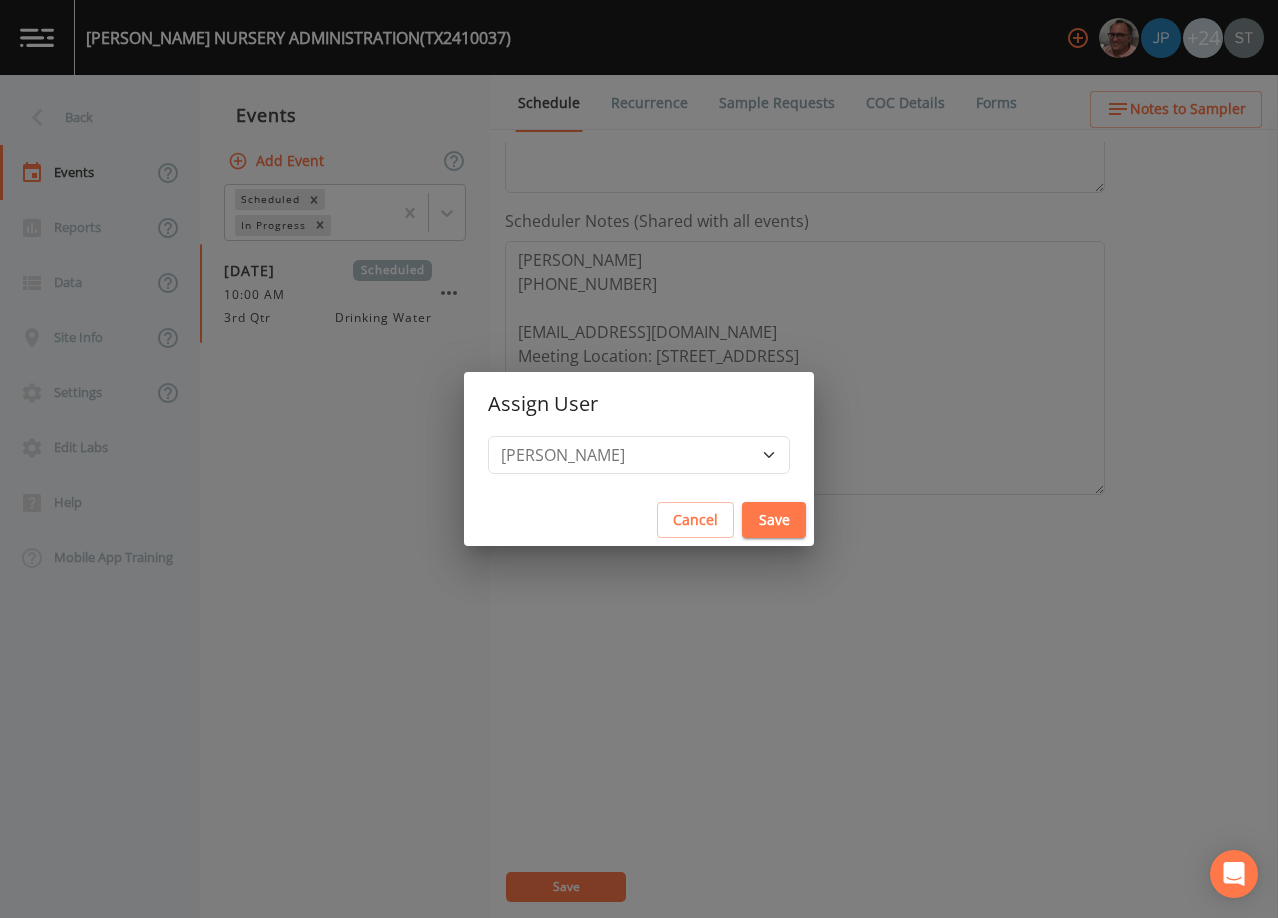 click on "Save" at bounding box center [774, 520] 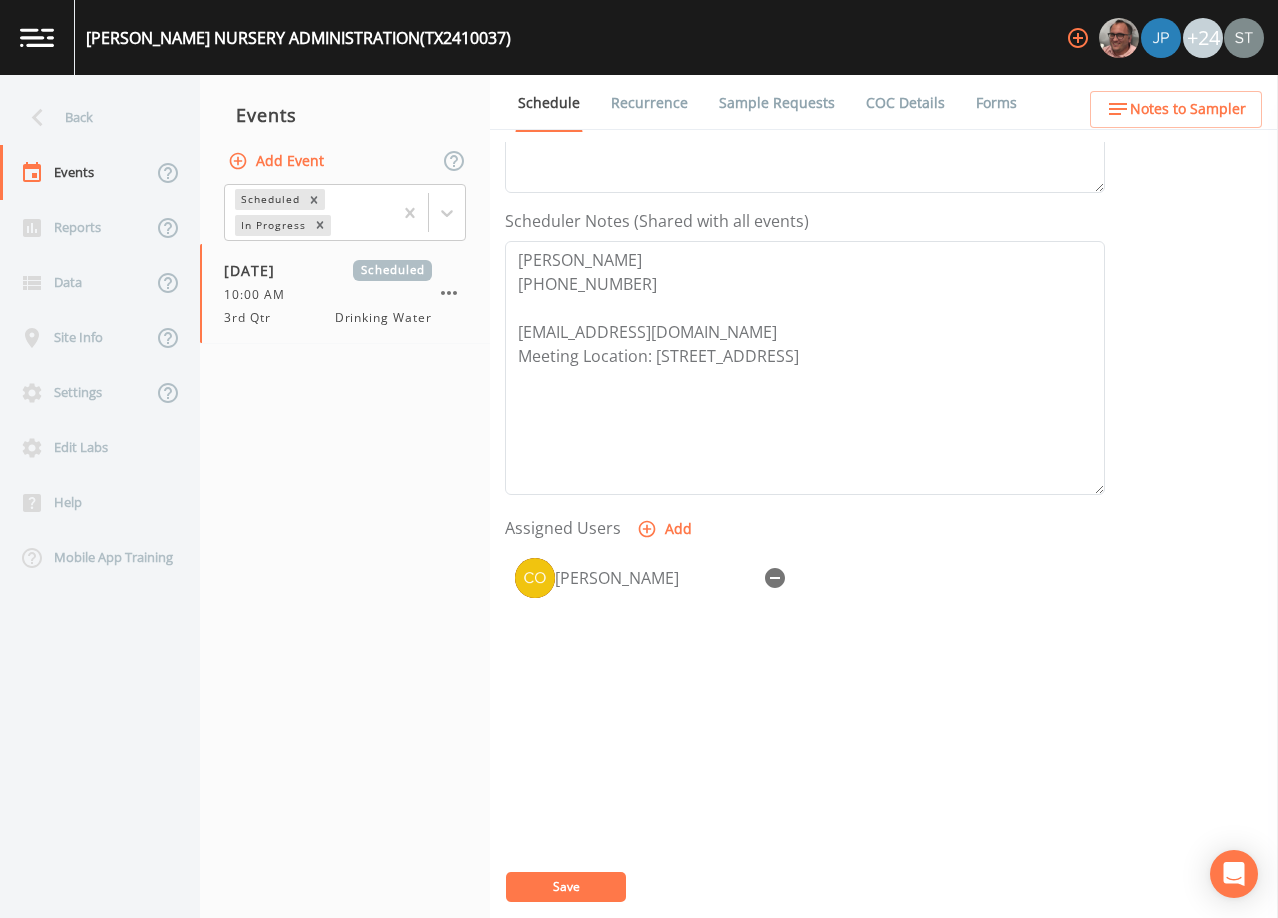 click on "Save" at bounding box center [566, 887] 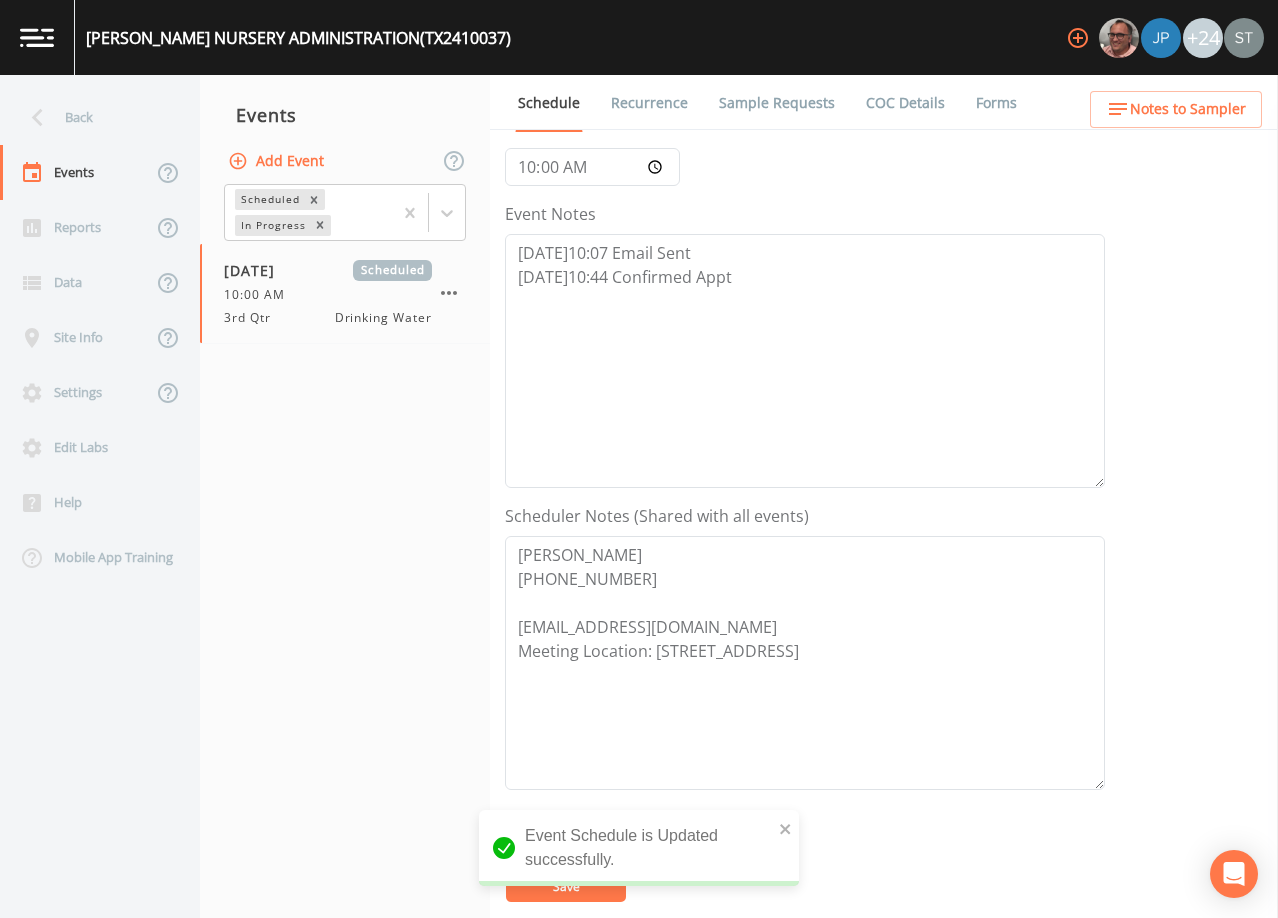 scroll, scrollTop: 193, scrollLeft: 0, axis: vertical 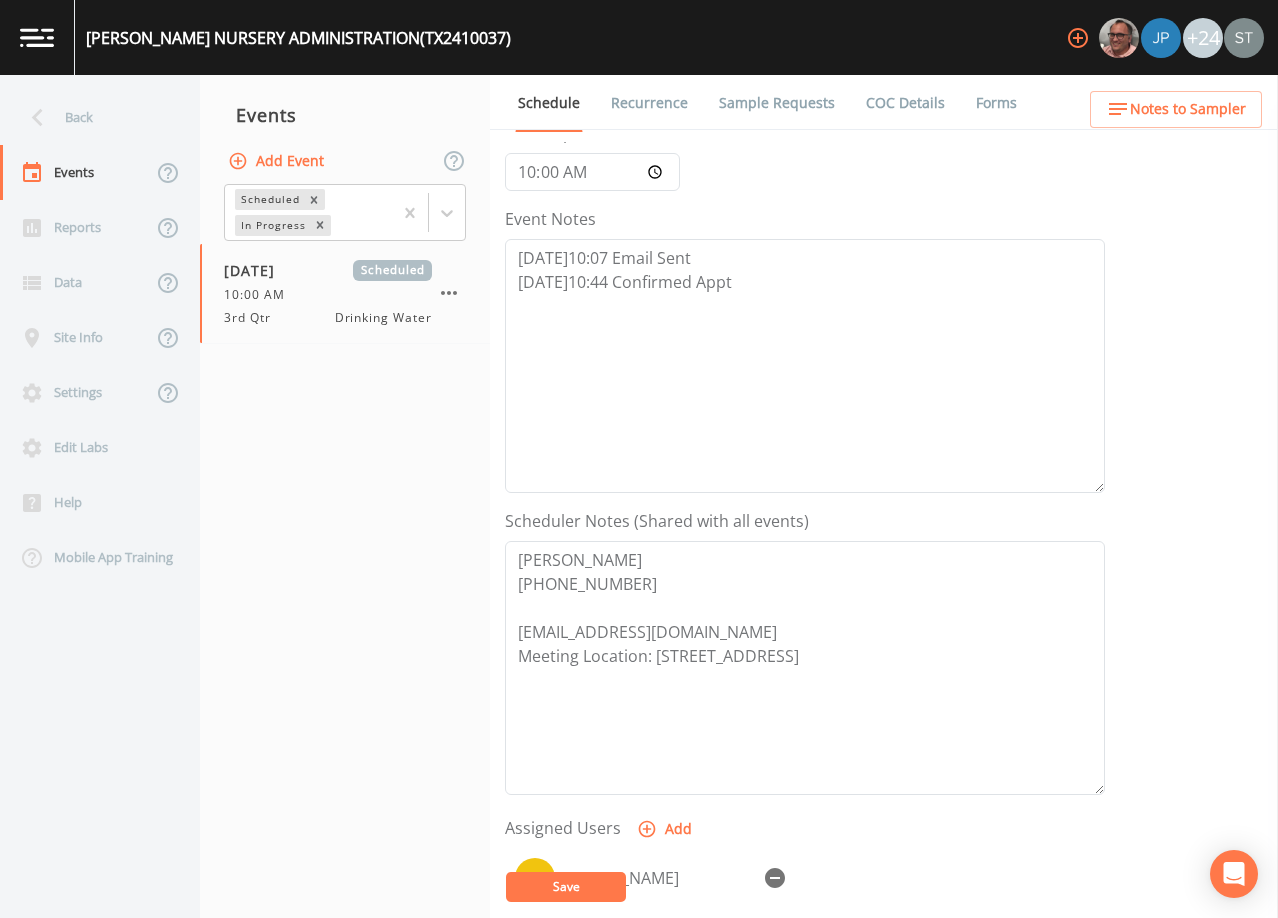 click on "Notes to Sampler" at bounding box center (1188, 109) 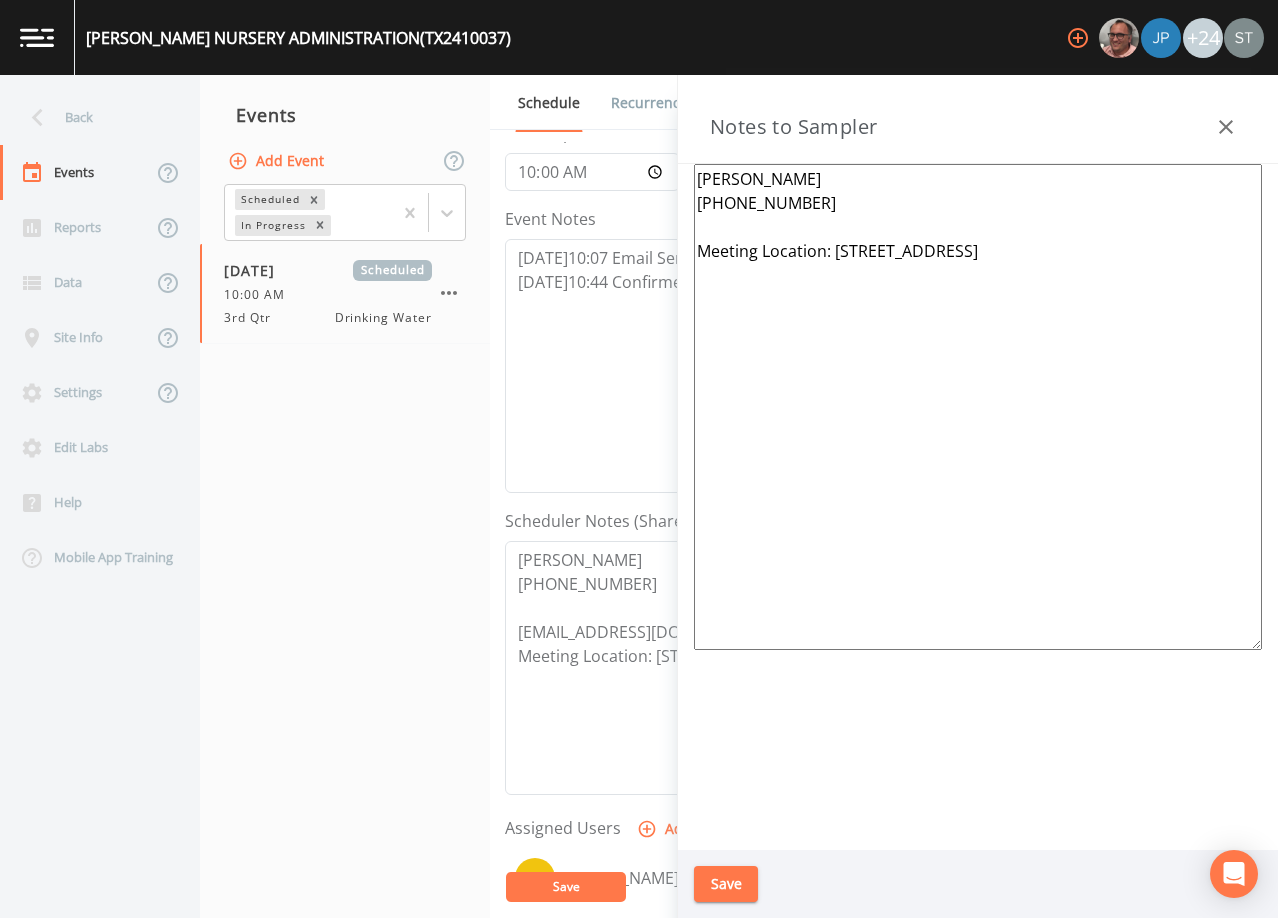 click on "[PERSON_NAME]
[PHONE_NUMBER]
Meeting Location: [STREET_ADDRESS]" at bounding box center (978, 407) 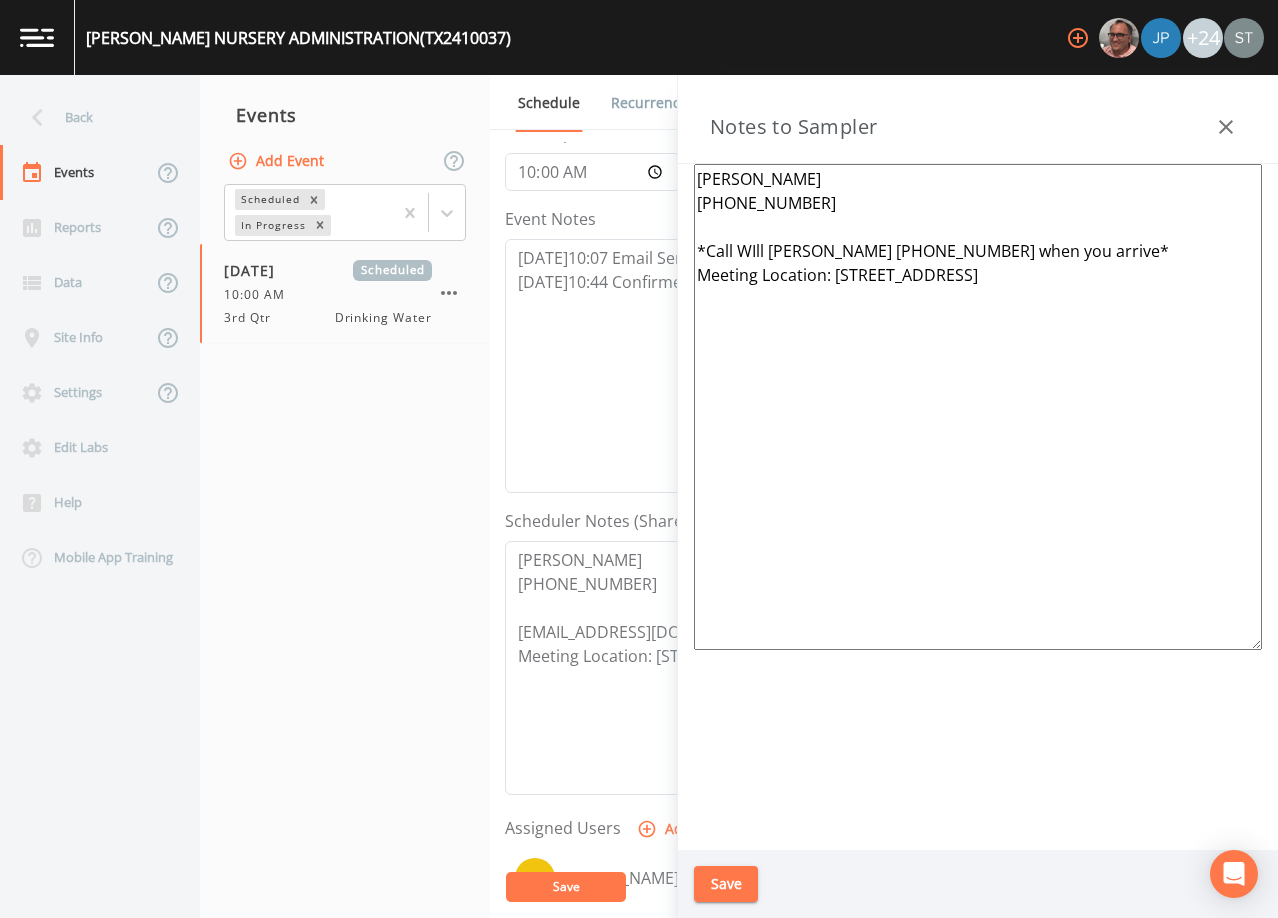 click on "[PERSON_NAME]
[PHONE_NUMBER]
*Call WIll [PERSON_NAME] [PHONE_NUMBER] when you arrive*
Meeting Location: [STREET_ADDRESS]" at bounding box center [978, 407] 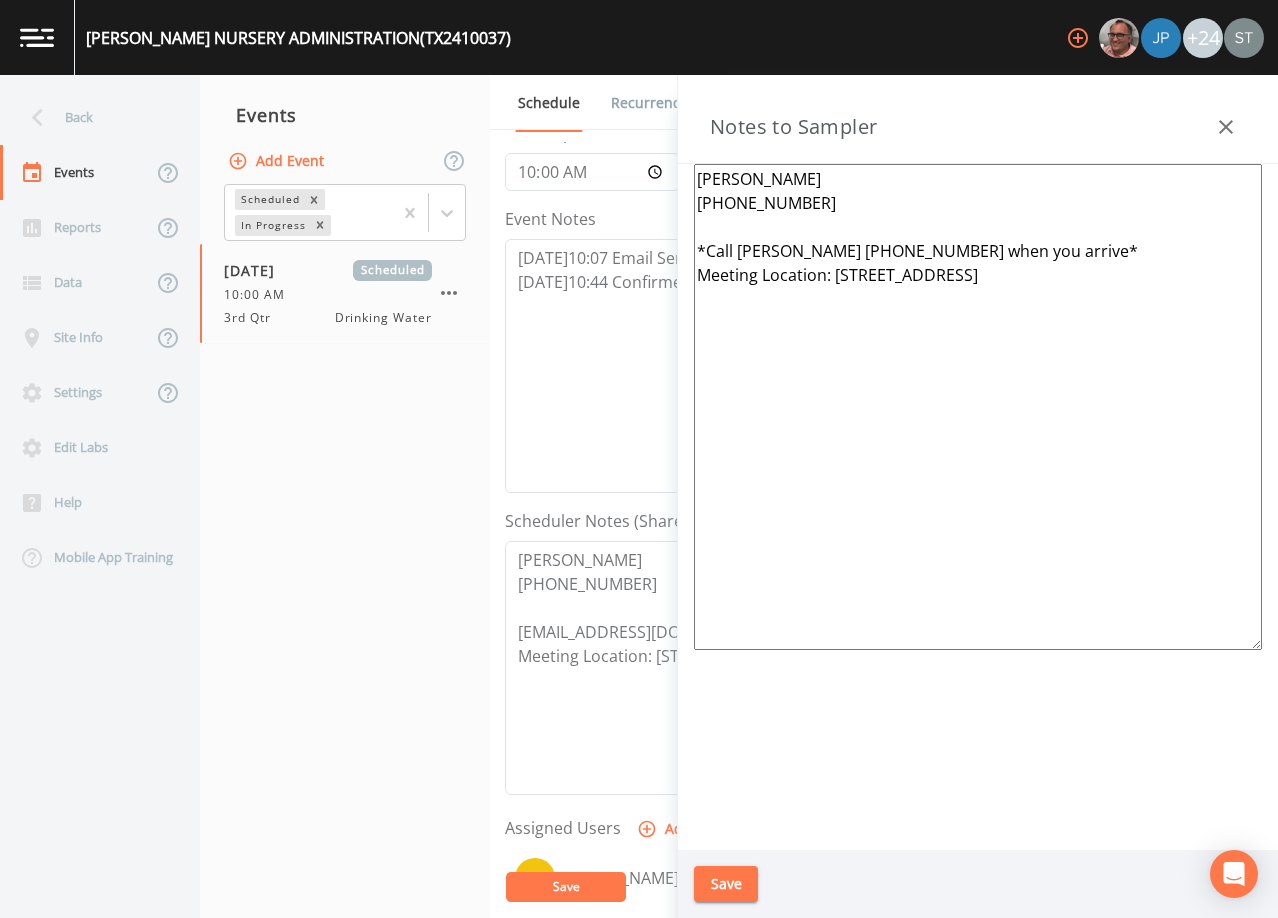 type on "[PERSON_NAME]
[PHONE_NUMBER]
*Call [PERSON_NAME] [PHONE_NUMBER] when you arrive*
Meeting Location: [STREET_ADDRESS]" 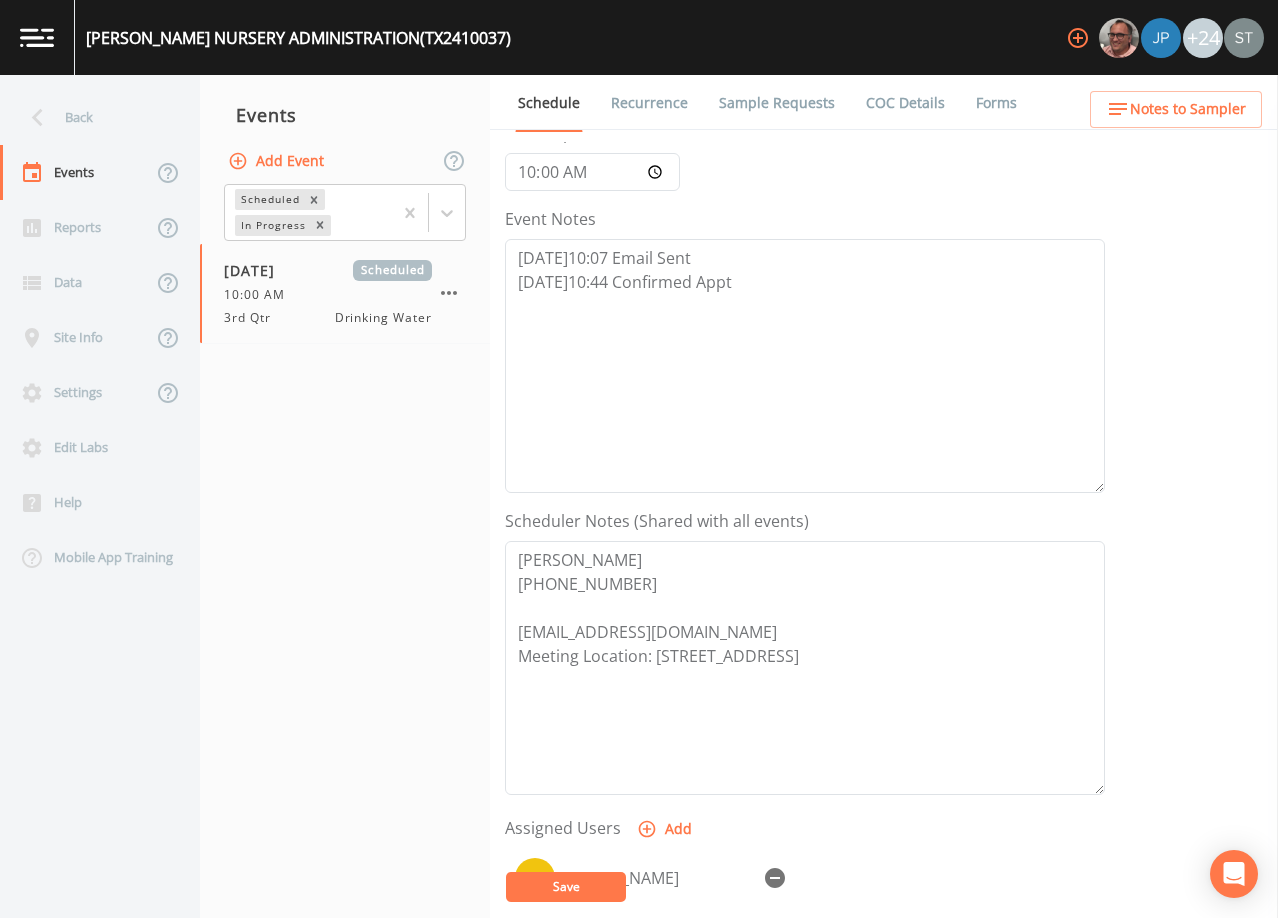 click on "Save" at bounding box center (566, 886) 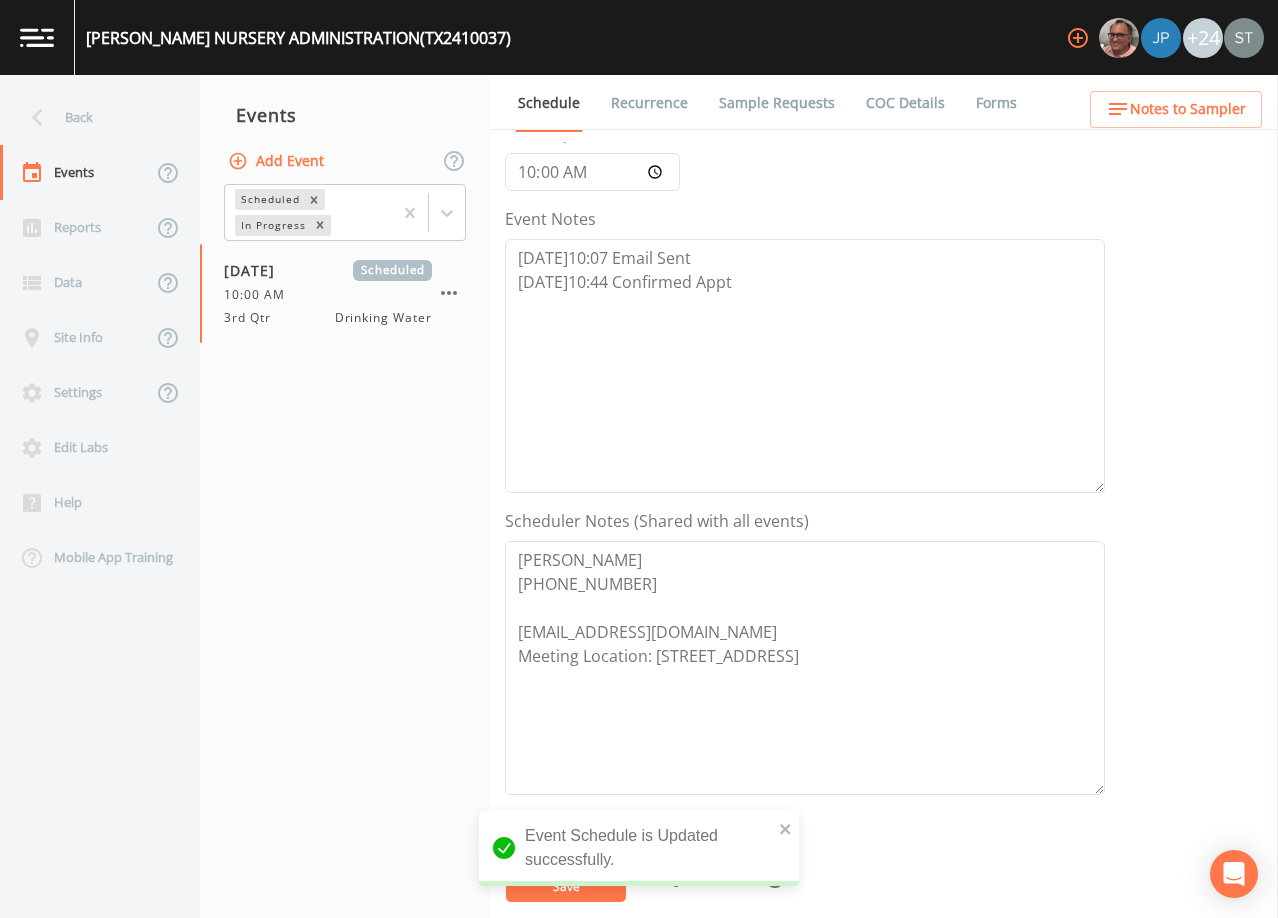 click on "Sample Requests" at bounding box center [777, 103] 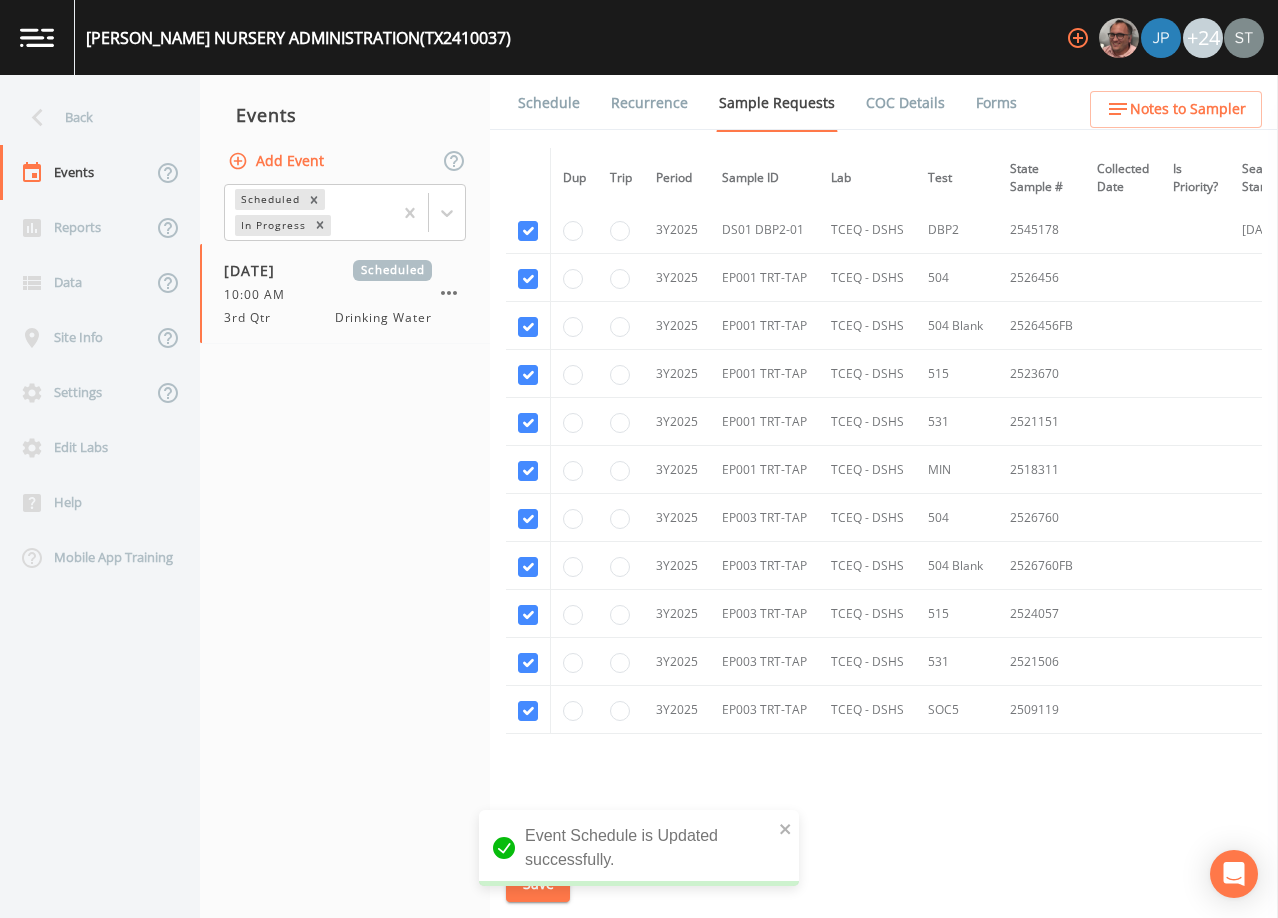 scroll, scrollTop: 1200, scrollLeft: 0, axis: vertical 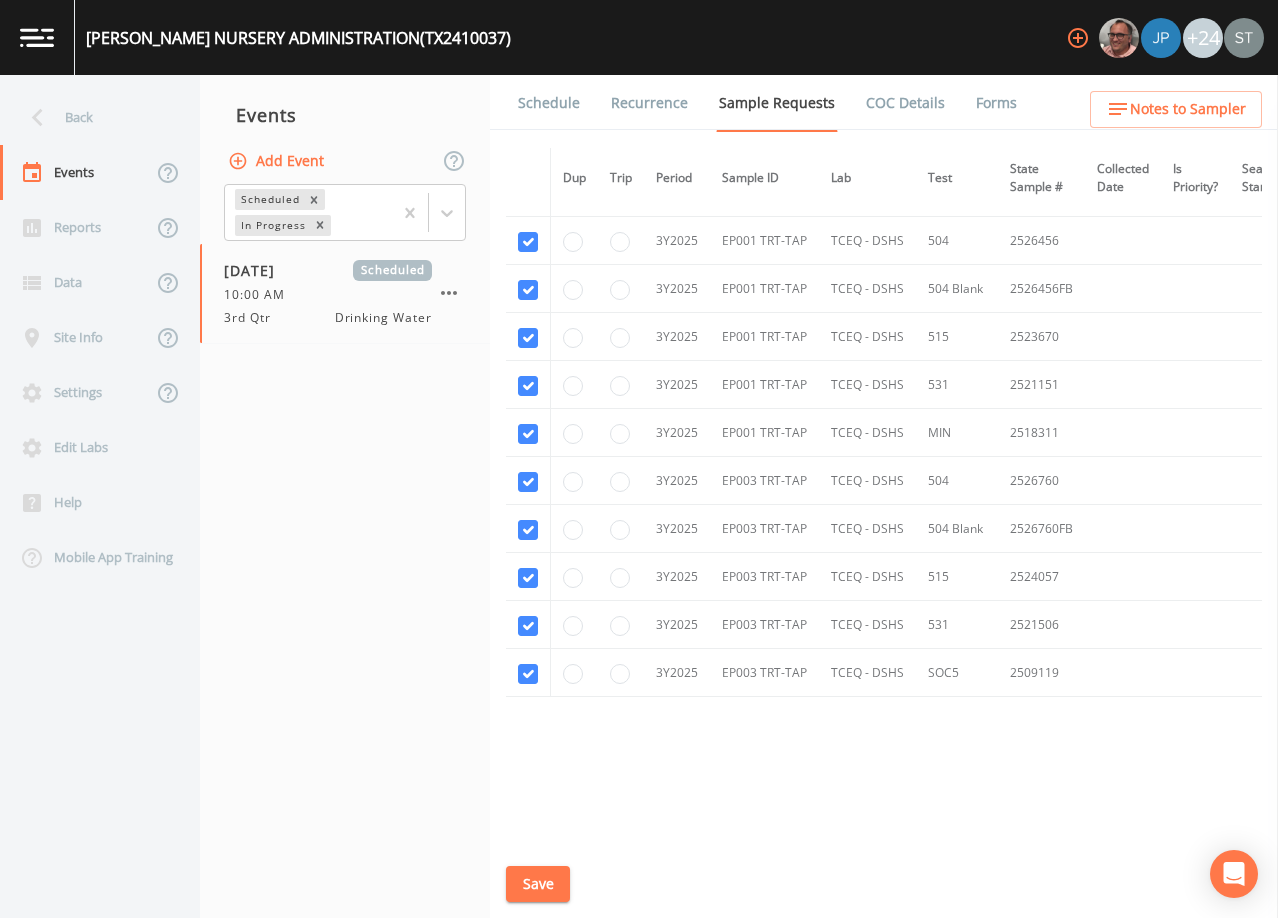 click on "Schedule" at bounding box center [549, 103] 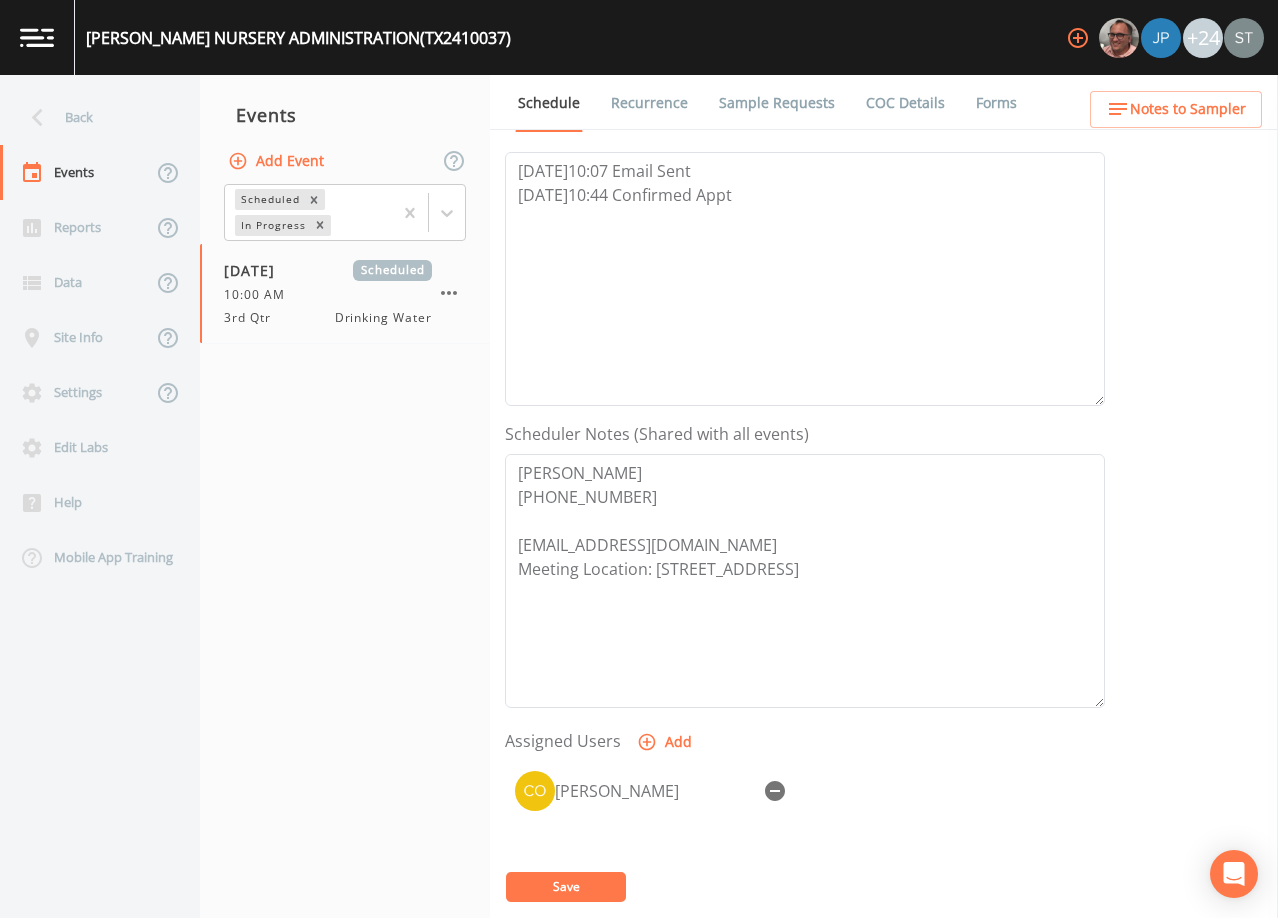 scroll, scrollTop: 300, scrollLeft: 0, axis: vertical 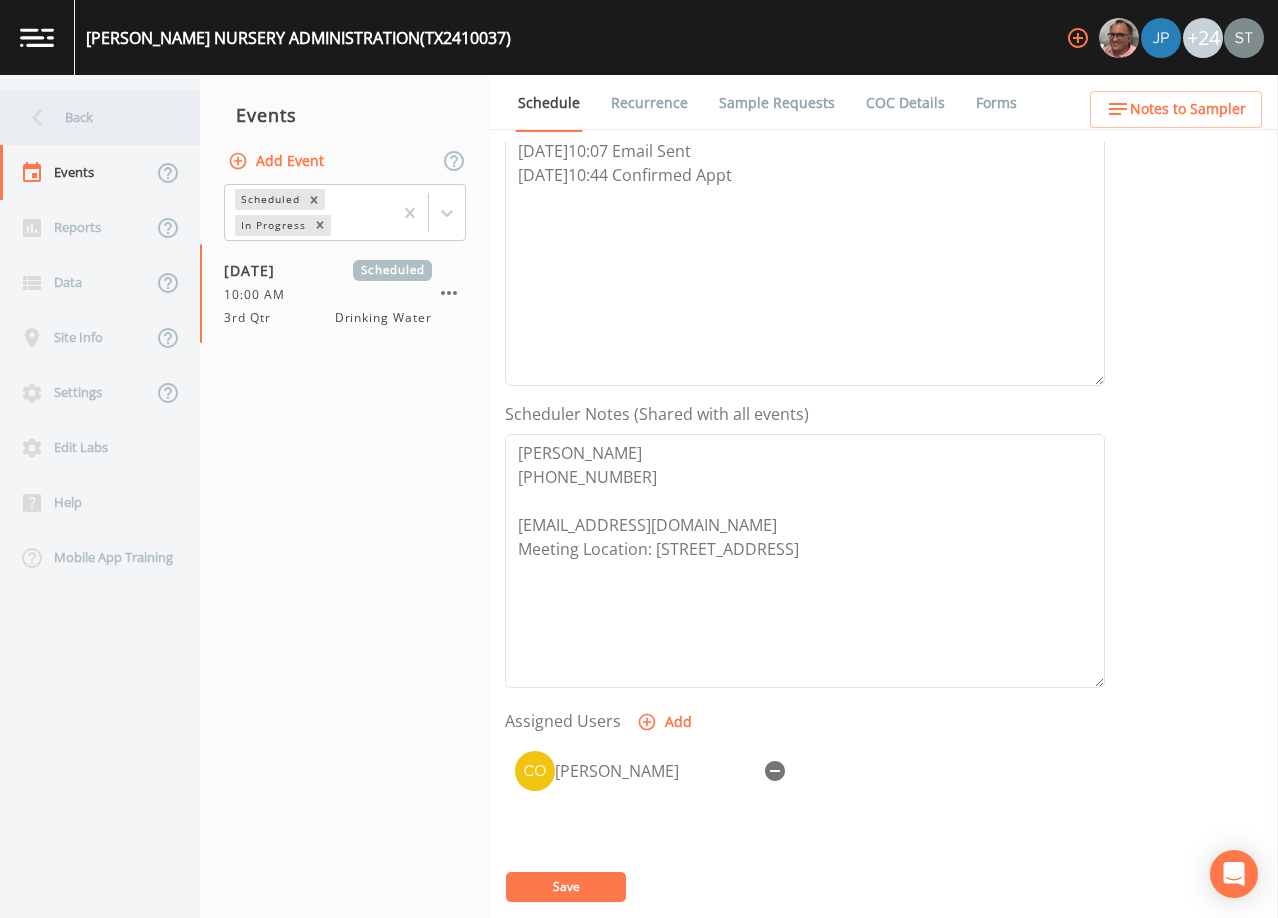 click on "Back" at bounding box center (90, 117) 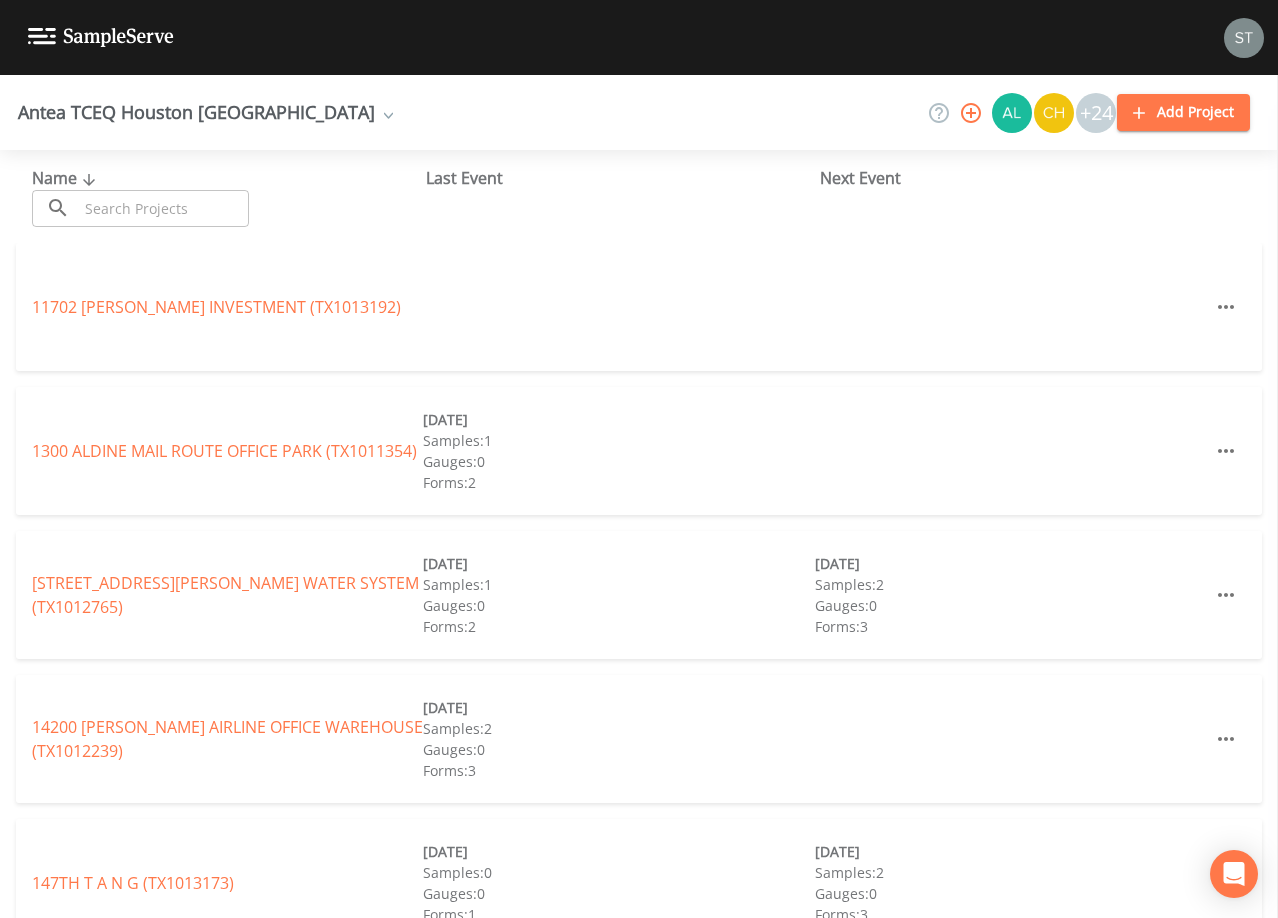 drag, startPoint x: 221, startPoint y: 210, endPoint x: 212, endPoint y: 193, distance: 19.235384 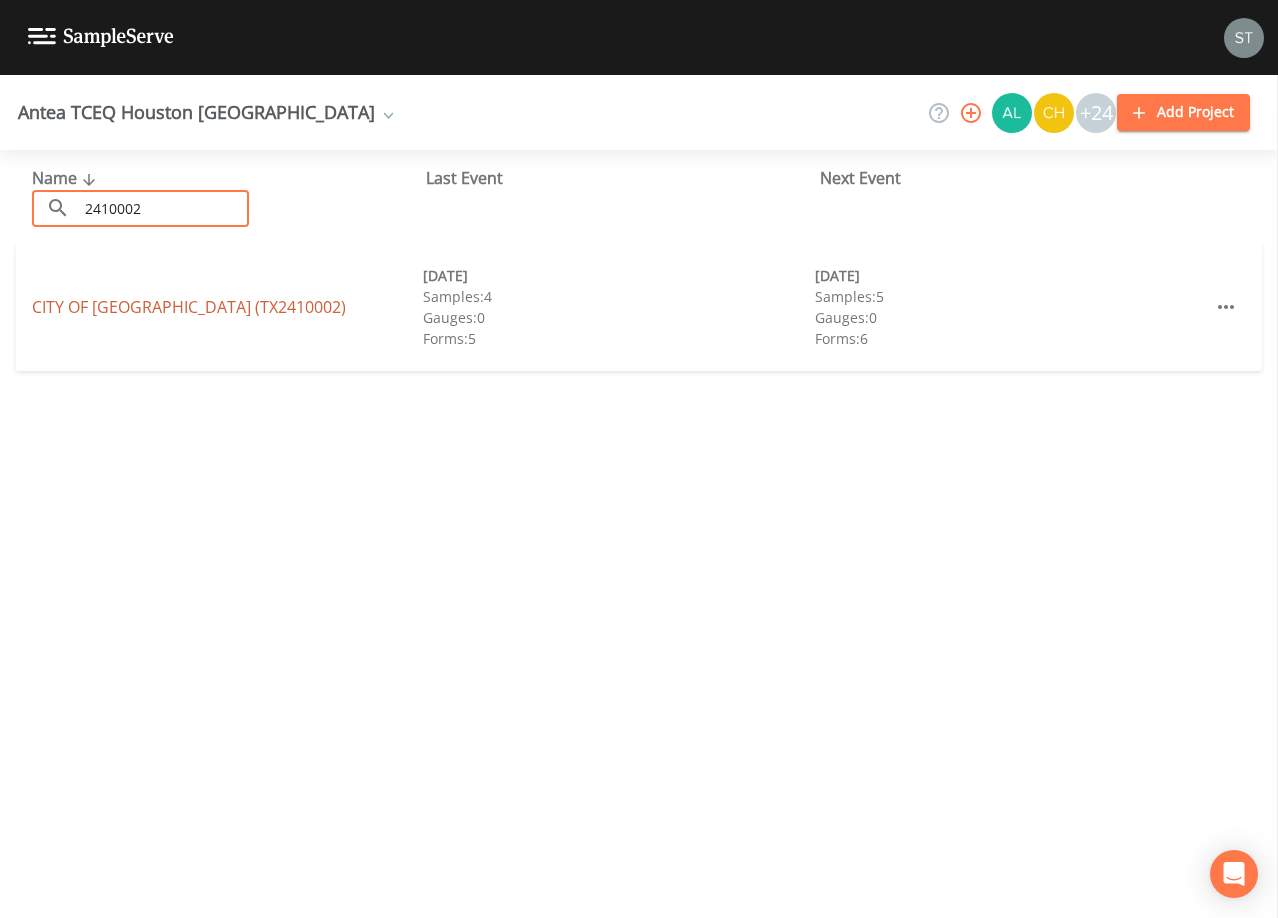 type on "2410002" 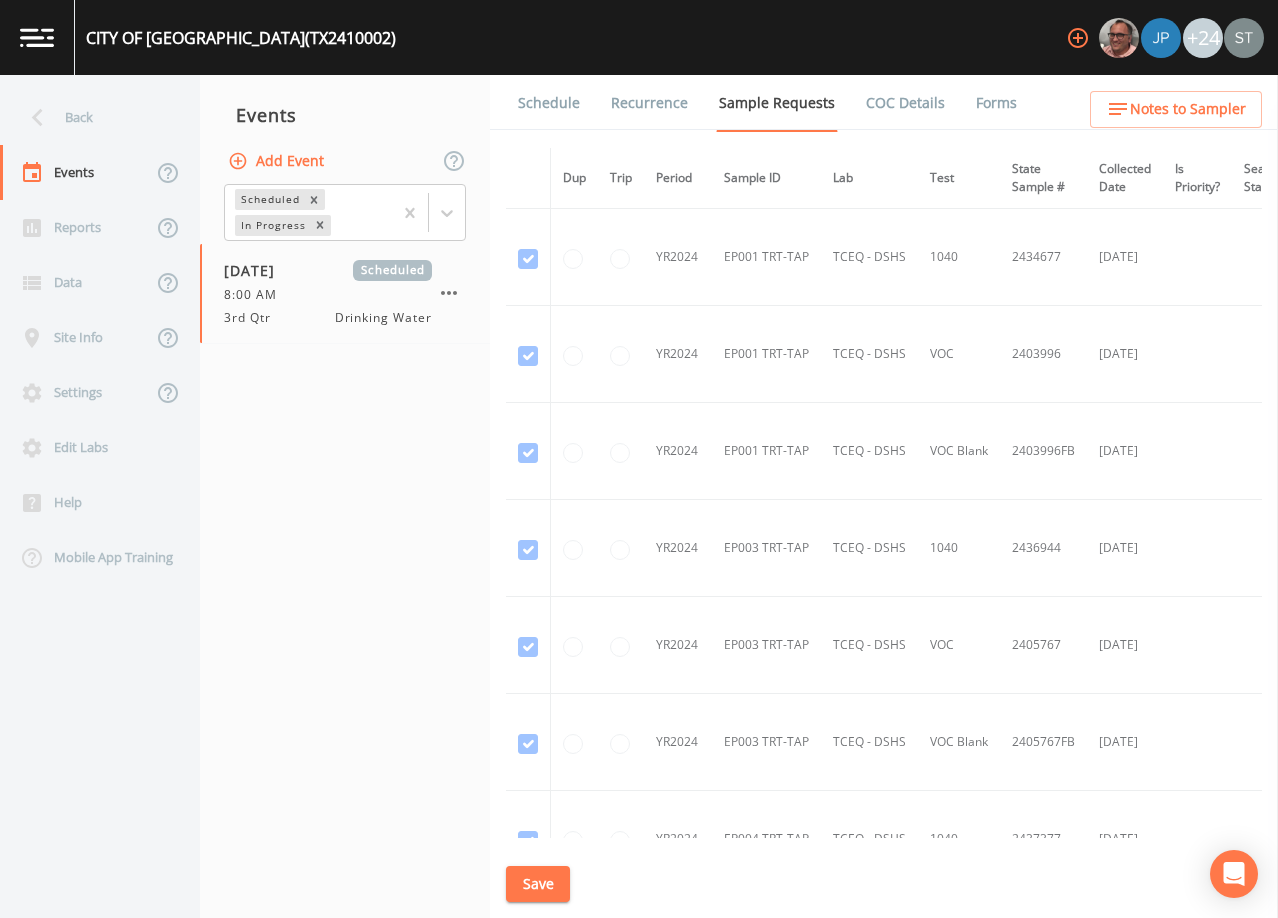 click on "Schedule" at bounding box center (549, 103) 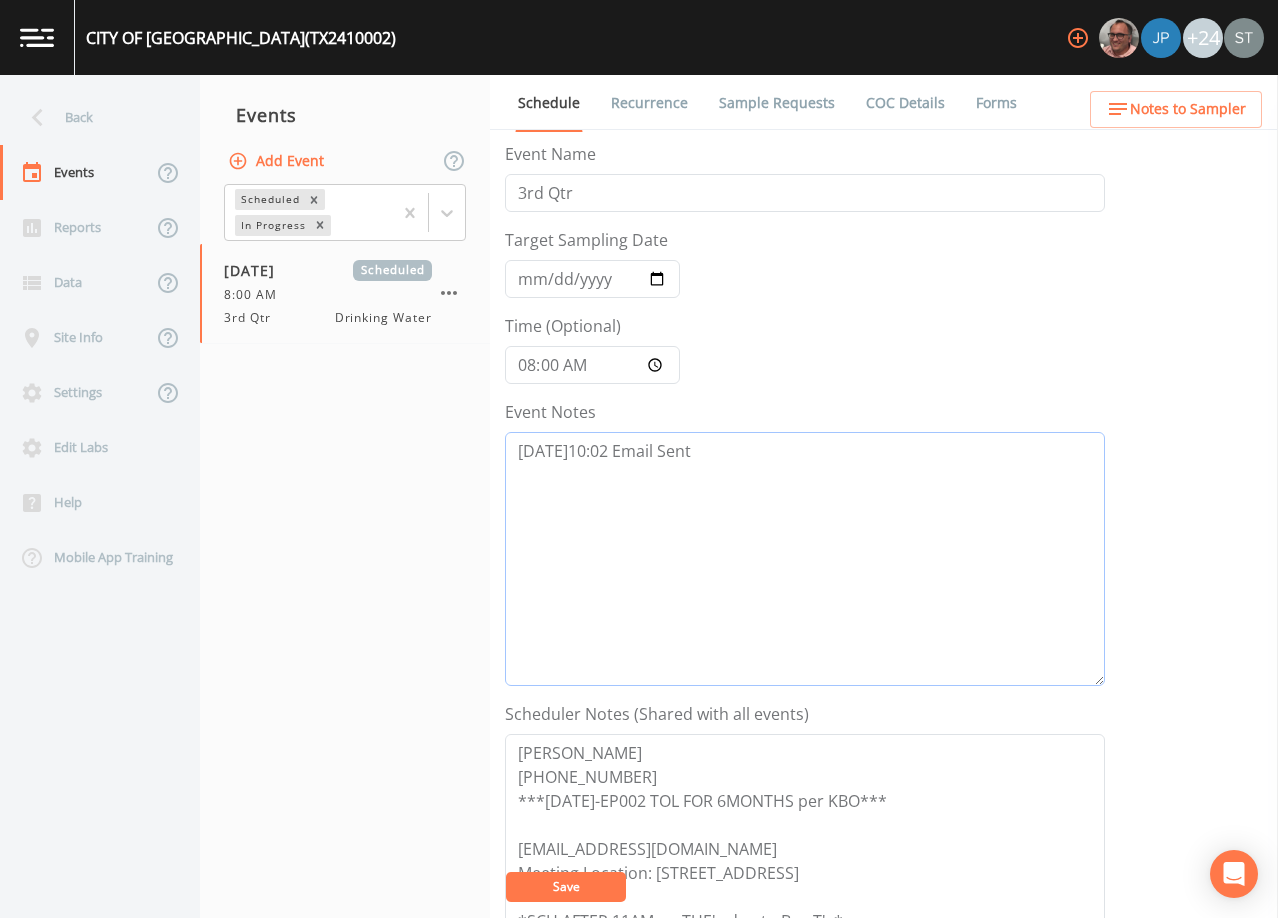 click on "[DATE]10:02 Email Sent" at bounding box center [805, 559] 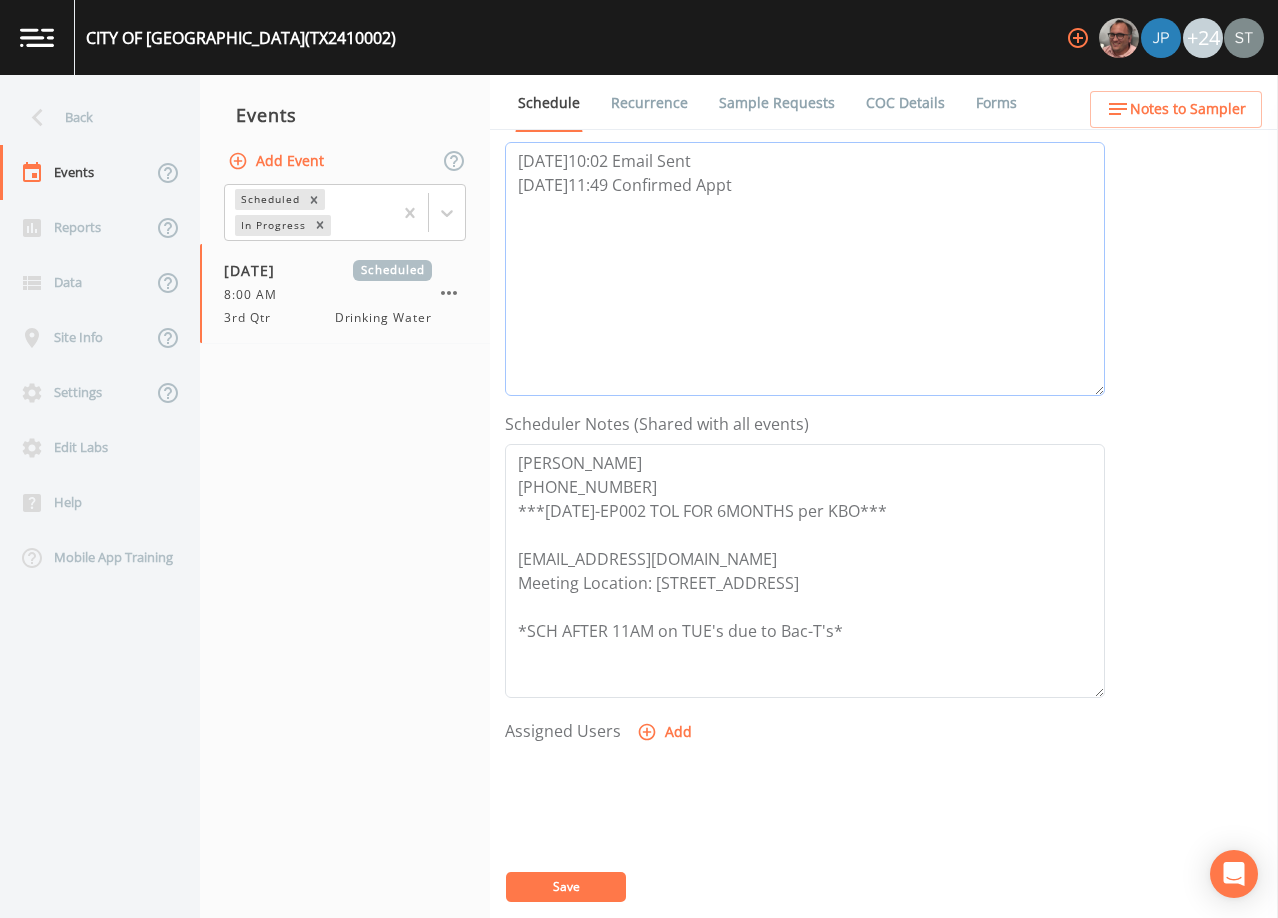 scroll, scrollTop: 400, scrollLeft: 0, axis: vertical 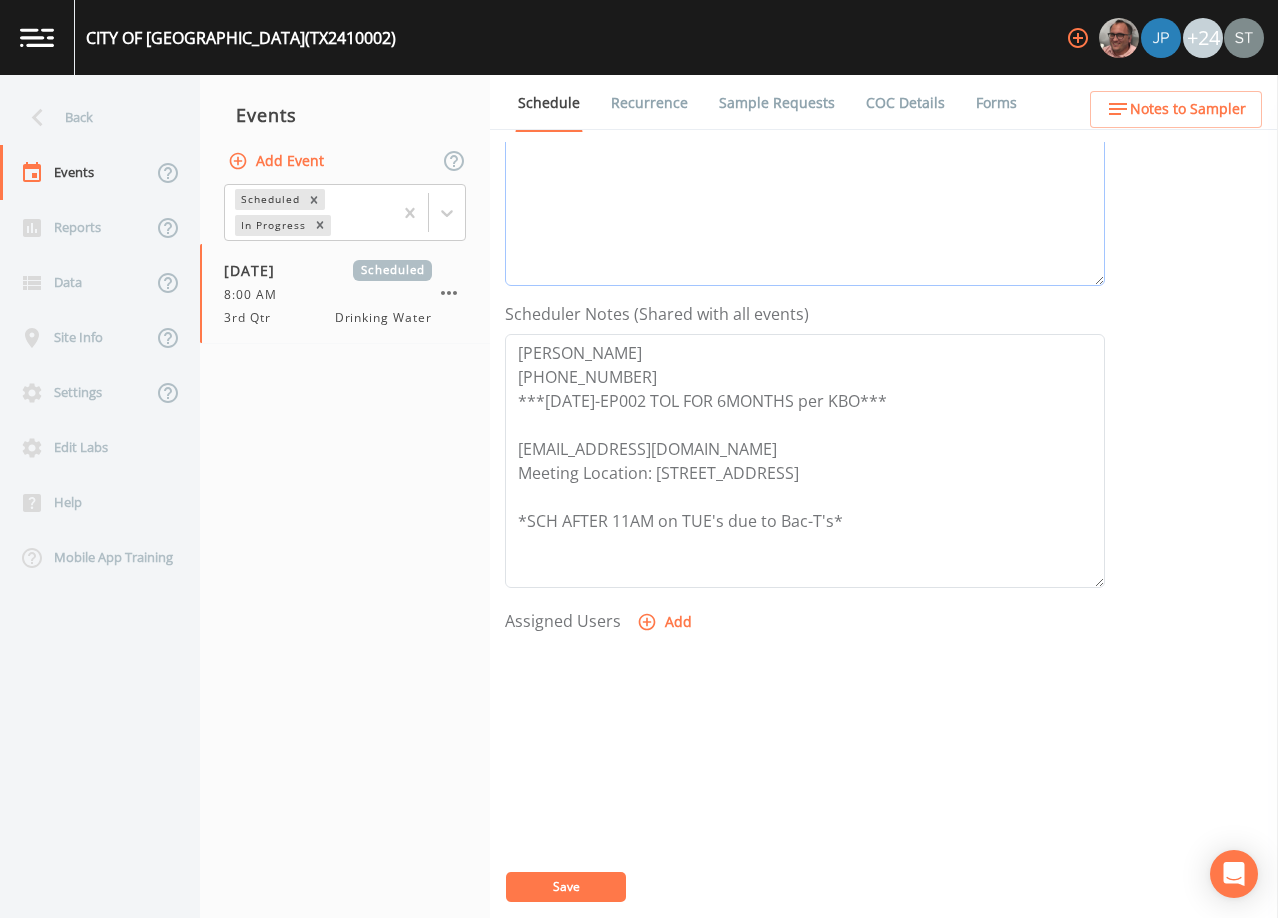 type on "[DATE]10:02 Email Sent
[DATE]11:49 Confirmed Appt" 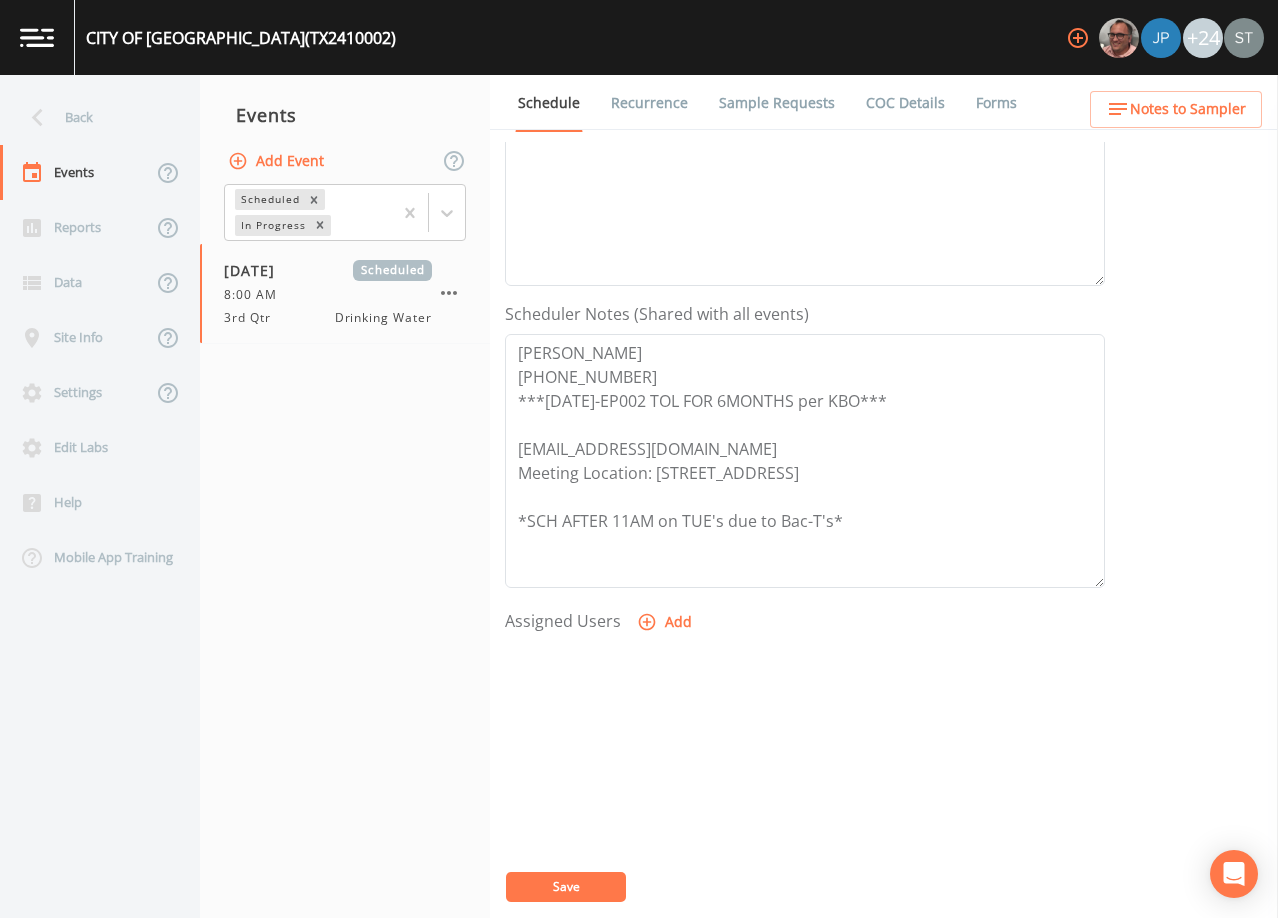 click on "Add" at bounding box center [666, 622] 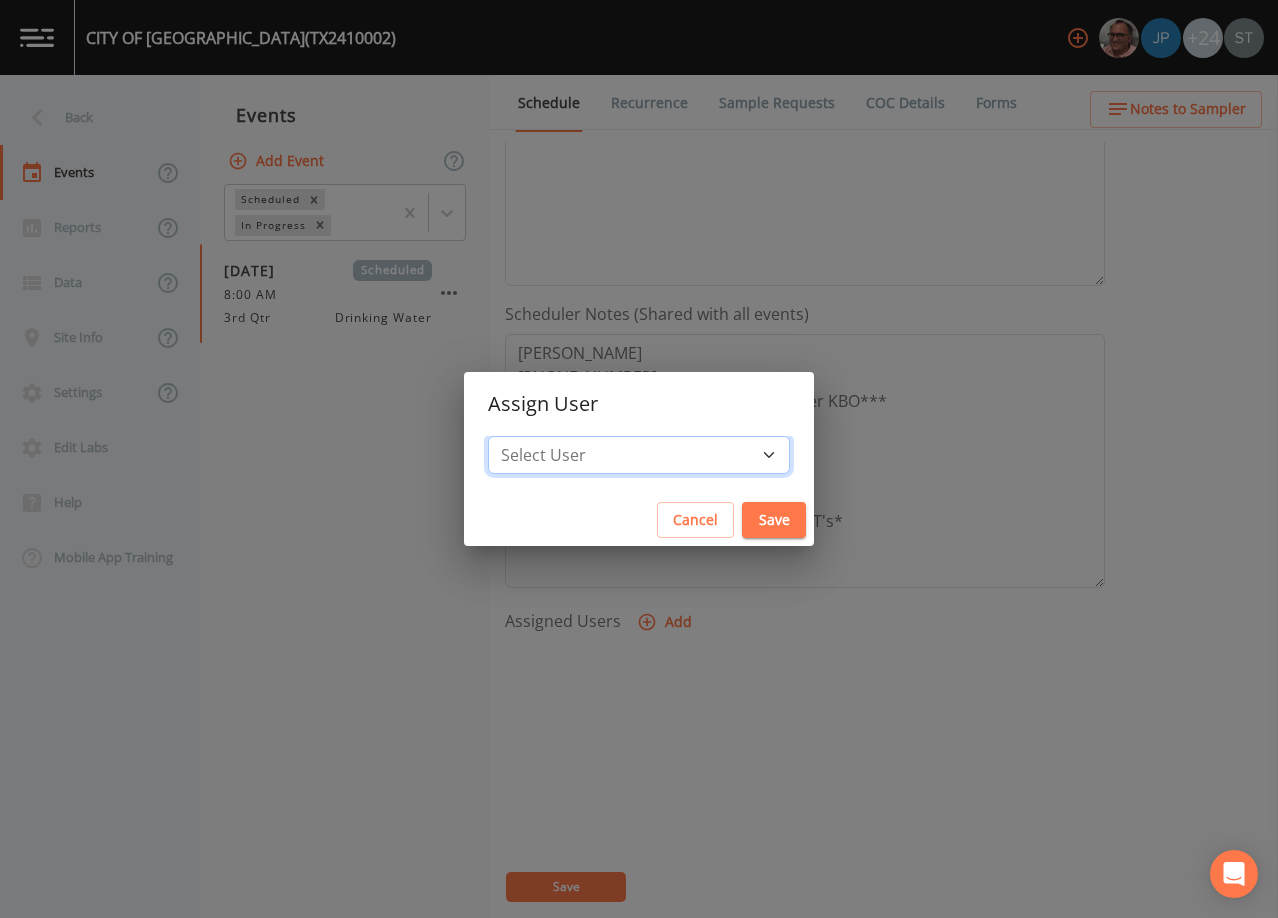 click on "Select User [PERSON_NAME] [PERSON_NAME]  [PERSON_NAME] [PERSON_NAME] [PERSON_NAME] [PERSON_NAME] [PERSON_NAME] [PERSON_NAME] [PERSON_NAME] [PERSON_NAME]   [PERSON_NAME] [PERSON_NAME] [PERSON_NAME] [PERSON_NAME] [PERSON_NAME] [PERSON_NAME] [PERSON_NAME]   [PERSON_NAME] [PERSON_NAME]   [PERSON_NAME] [PERSON_NAME] [PERSON_NAME] [PERSON_NAME] [PERSON_NAME] [PERSON_NAME] [PERSON_NAME] [PERSON_NAME]" at bounding box center [639, 455] 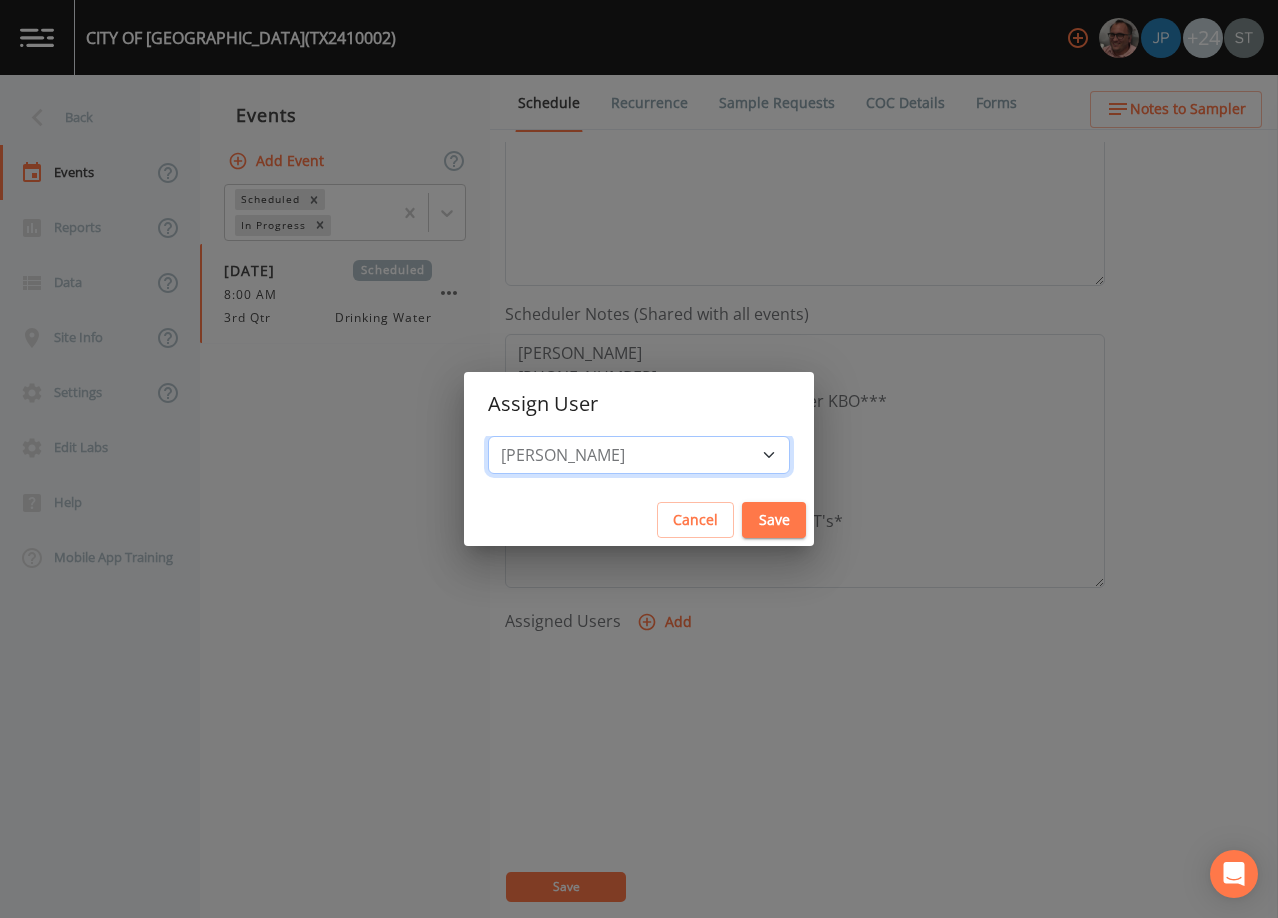 click on "Select User [PERSON_NAME] [PERSON_NAME]  [PERSON_NAME] [PERSON_NAME] [PERSON_NAME] [PERSON_NAME] [PERSON_NAME] [PERSON_NAME] [PERSON_NAME] [PERSON_NAME]   [PERSON_NAME] [PERSON_NAME] [PERSON_NAME] [PERSON_NAME] [PERSON_NAME] [PERSON_NAME] [PERSON_NAME]   [PERSON_NAME] [PERSON_NAME]   [PERSON_NAME] [PERSON_NAME] [PERSON_NAME] [PERSON_NAME] [PERSON_NAME] [PERSON_NAME] [PERSON_NAME] [PERSON_NAME]" at bounding box center (639, 455) 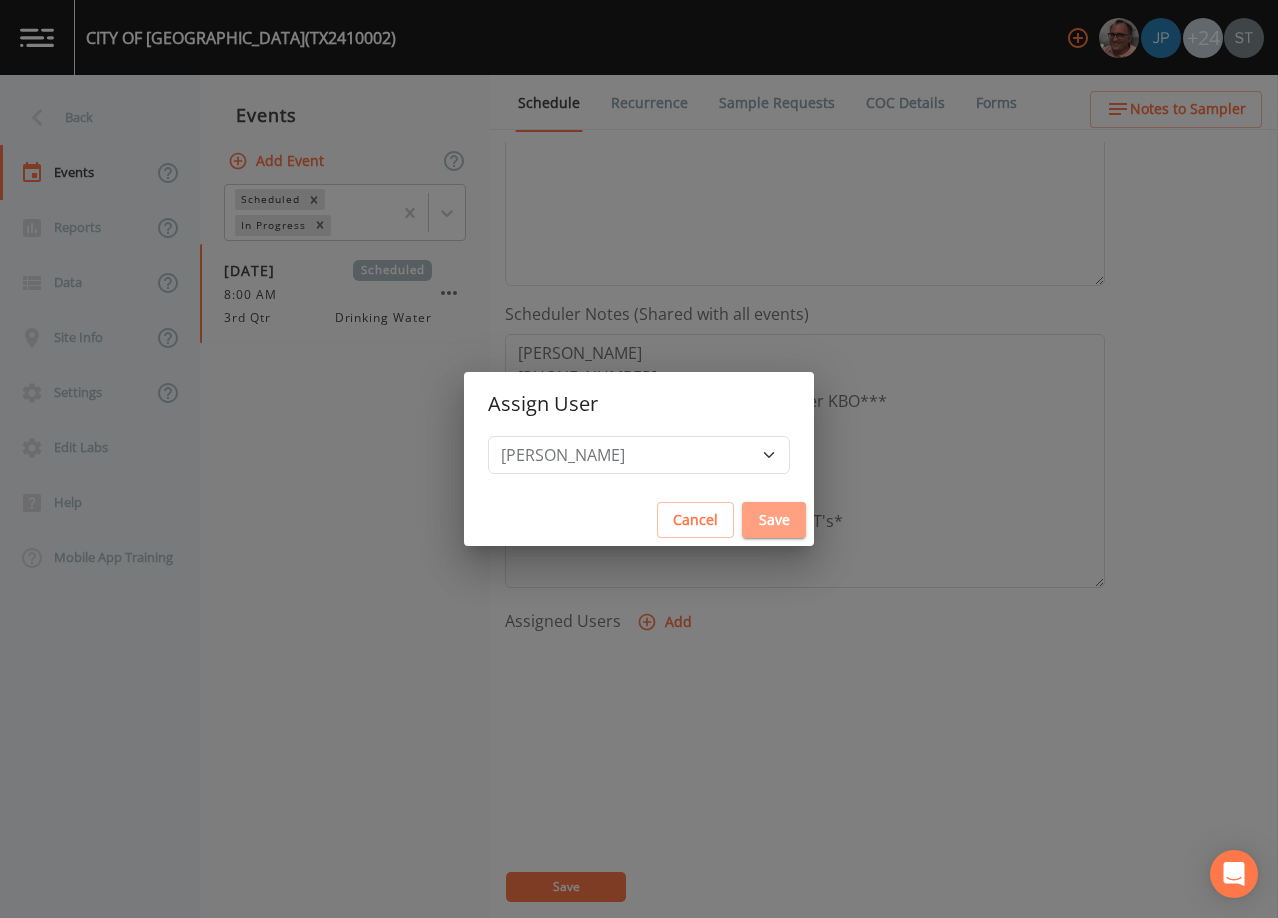 drag, startPoint x: 726, startPoint y: 528, endPoint x: 658, endPoint y: 730, distance: 213.13846 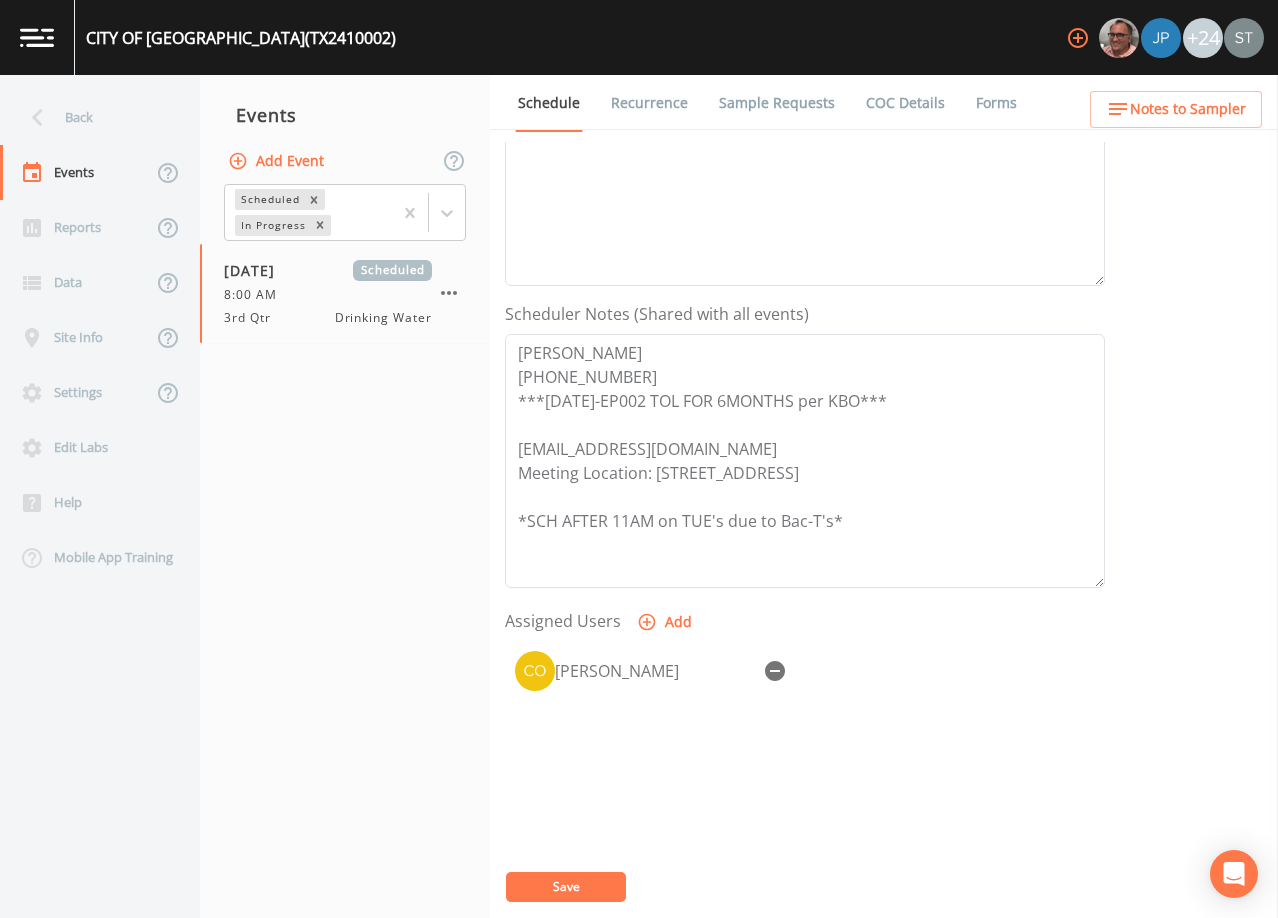 click on "Save" at bounding box center (566, 887) 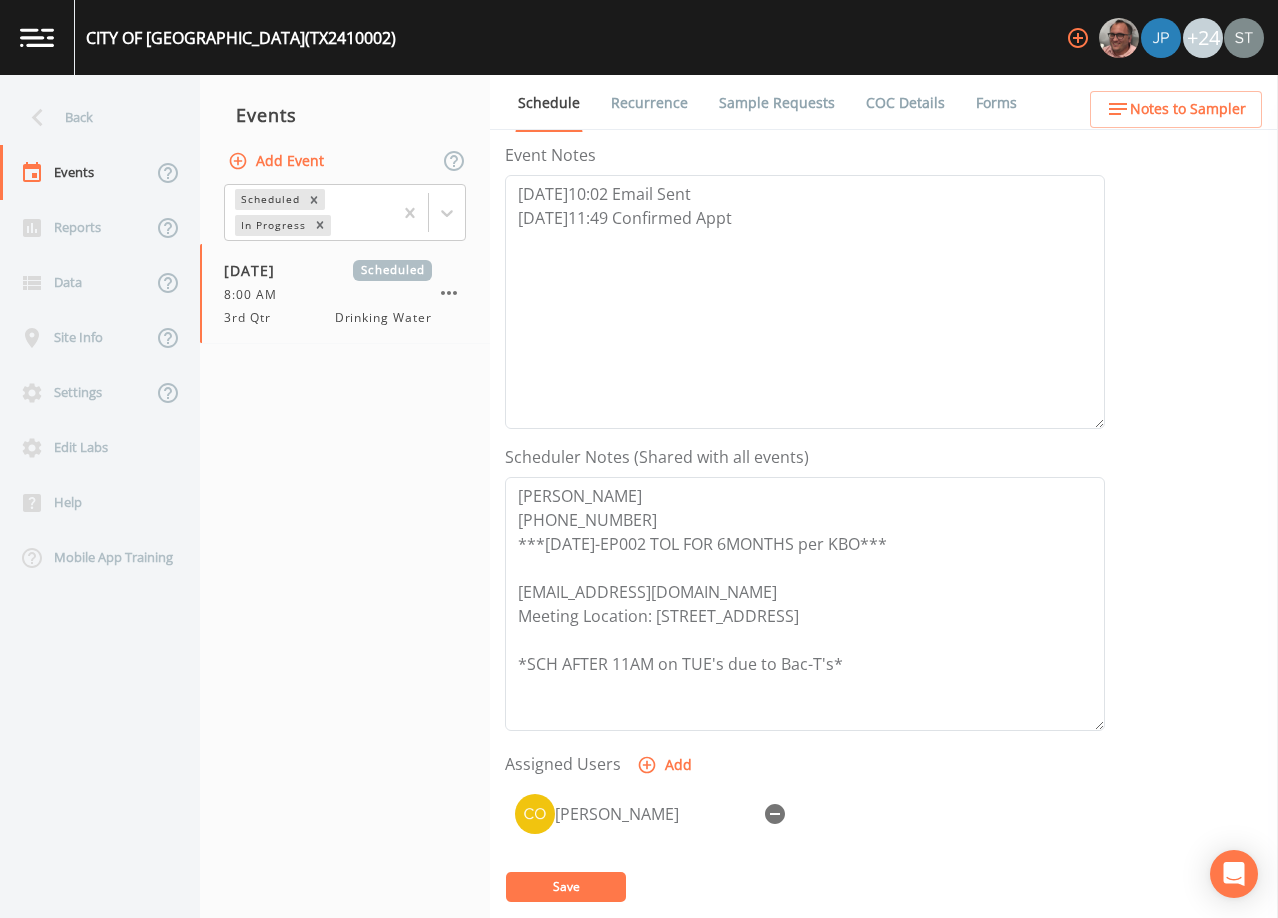 scroll, scrollTop: 300, scrollLeft: 0, axis: vertical 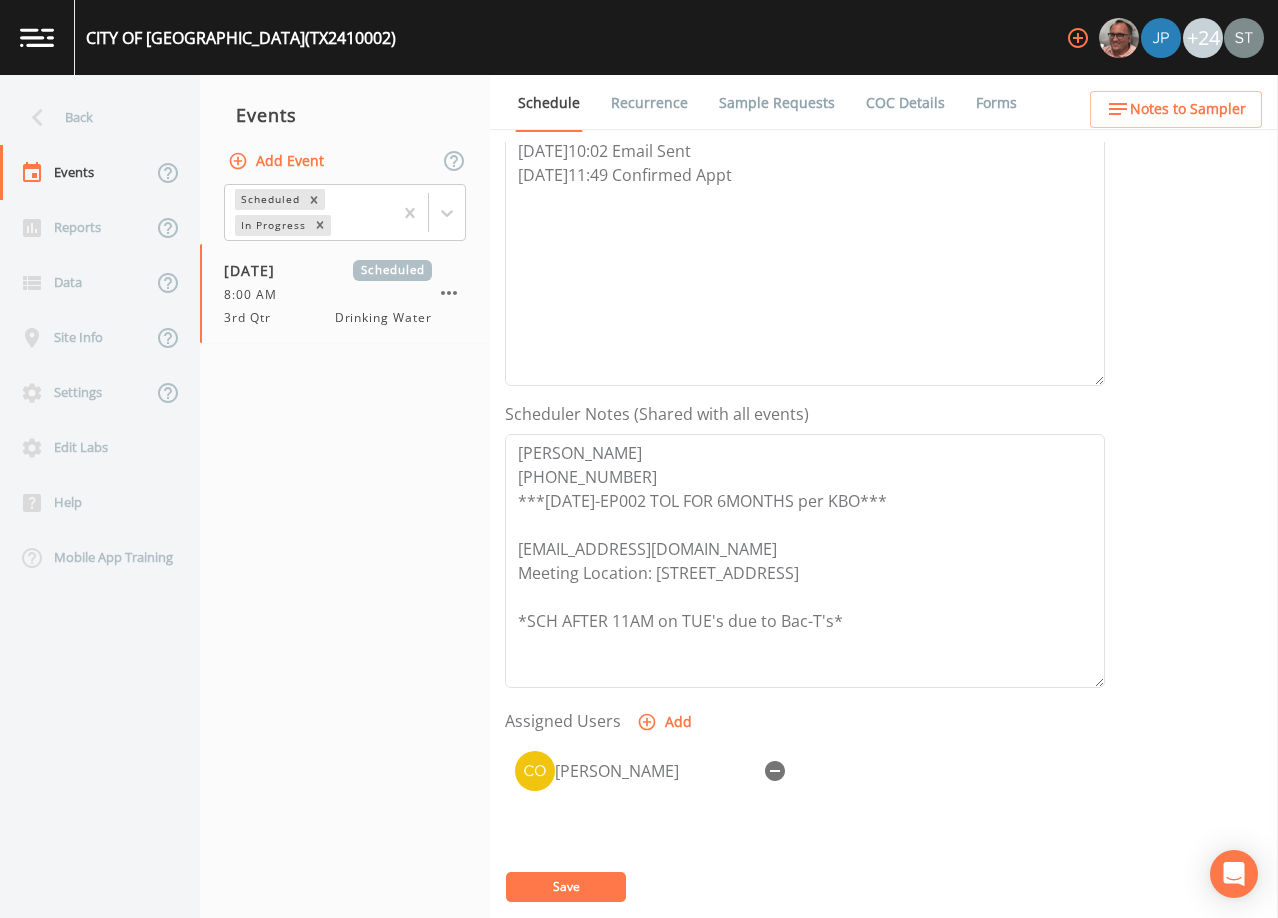 click on "Save" at bounding box center (566, 886) 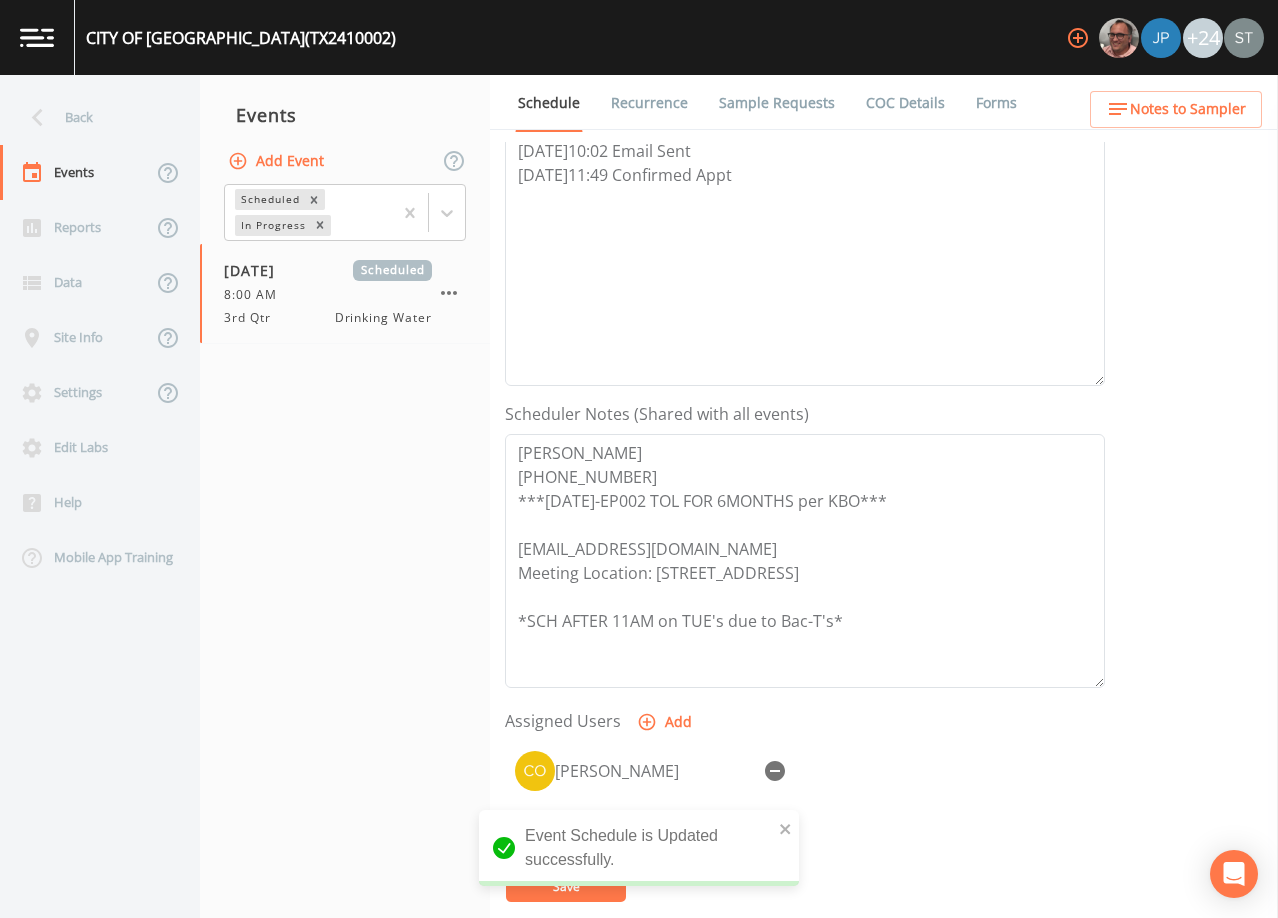 click on "Notes to Sampler" at bounding box center [1176, 109] 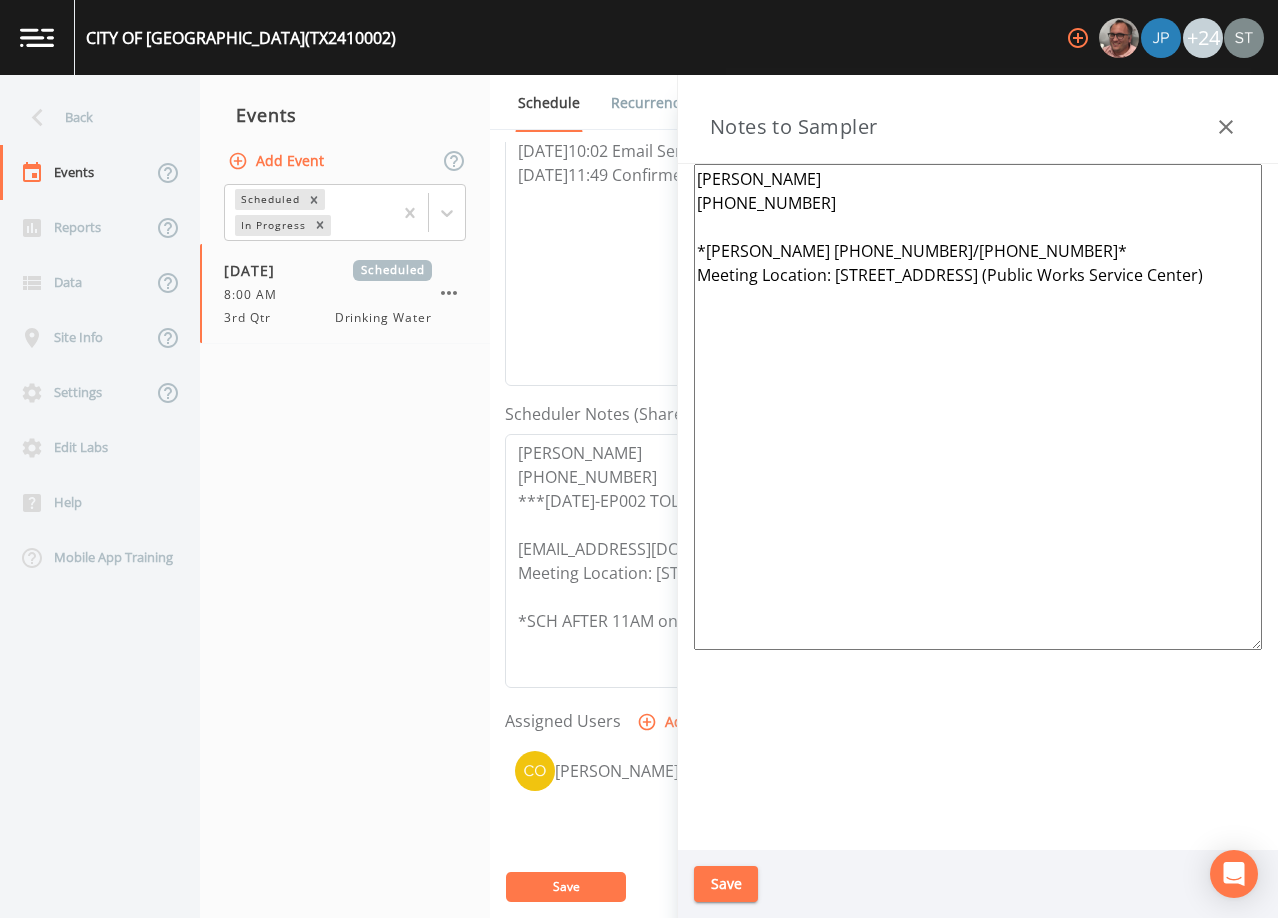 drag, startPoint x: 1112, startPoint y: 252, endPoint x: 689, endPoint y: 255, distance: 423.01065 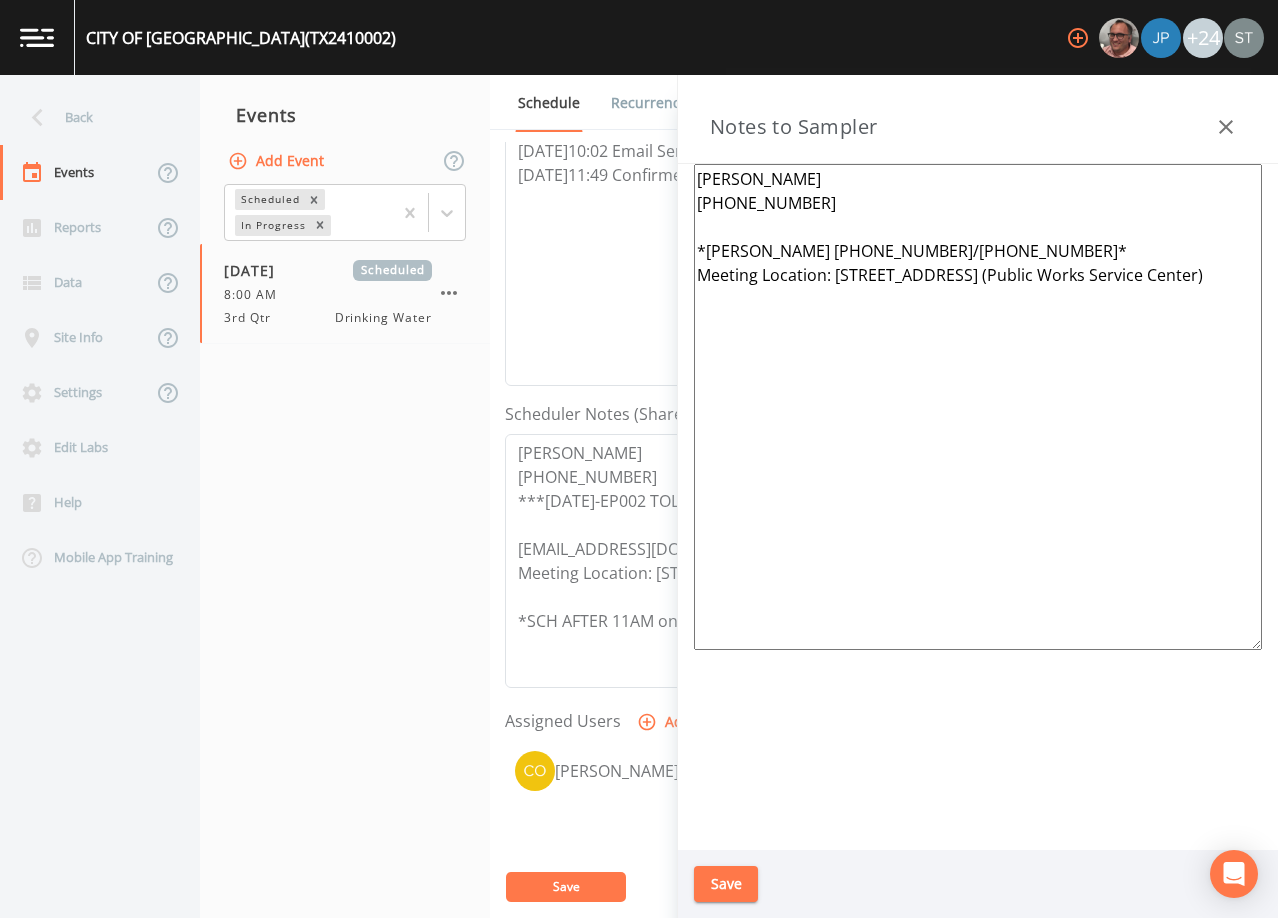 click on "[PERSON_NAME]
[PHONE_NUMBER]
*[PERSON_NAME] [PHONE_NUMBER]/[PHONE_NUMBER]*
Meeting Location: [STREET_ADDRESS] (Public Works Service Center)" at bounding box center (978, 407) 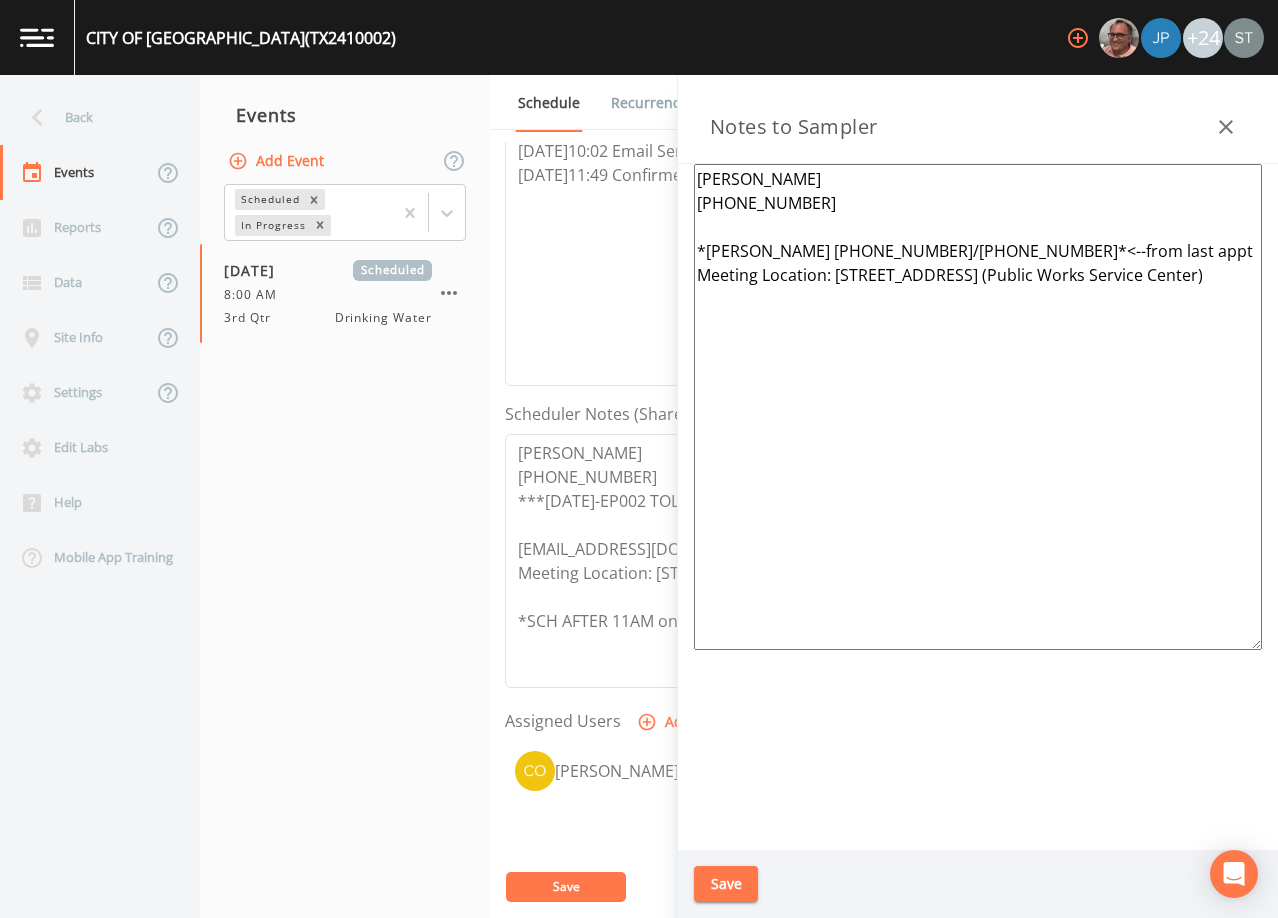 click on "[PERSON_NAME]
[PHONE_NUMBER]
*[PERSON_NAME] [PHONE_NUMBER]/[PHONE_NUMBER]*<--from last appt
Meeting Location: [STREET_ADDRESS] (Public Works Service Center)" at bounding box center [978, 407] 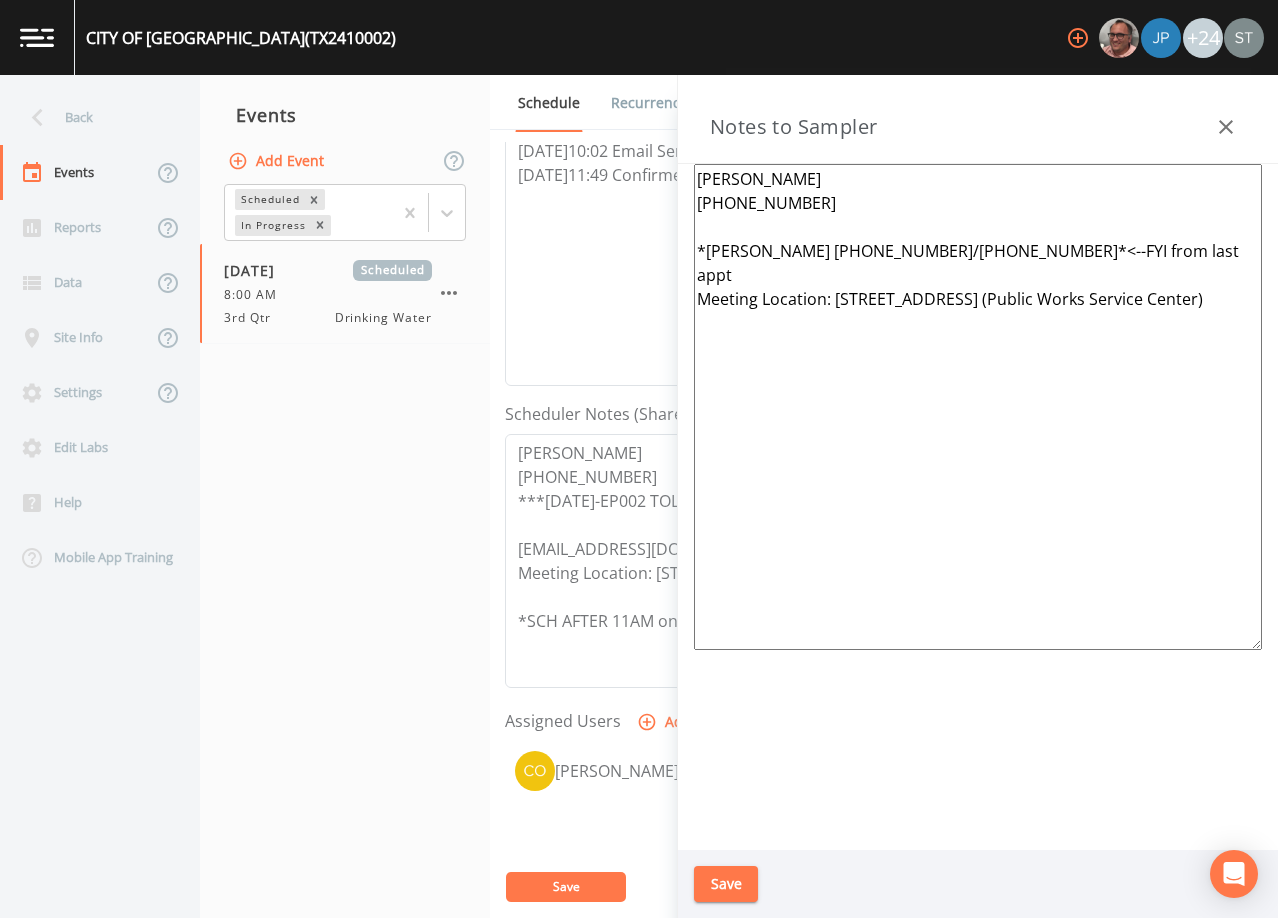 click on "[PERSON_NAME]
[PHONE_NUMBER]
*[PERSON_NAME] [PHONE_NUMBER]/[PHONE_NUMBER]*<--FYI from last appt
Meeting Location: [STREET_ADDRESS] (Public Works Service Center)" at bounding box center (978, 407) 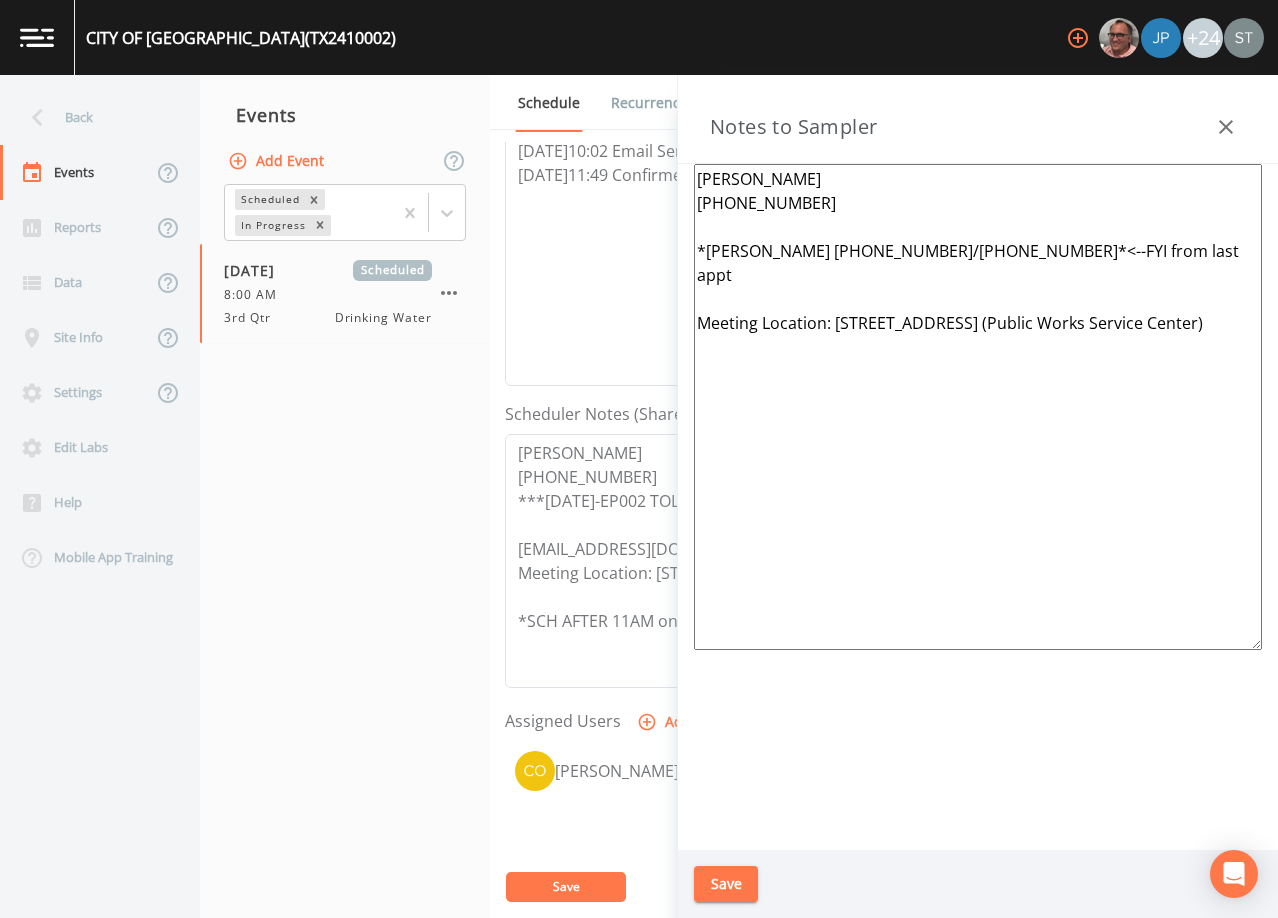 type on "[PERSON_NAME]
[PHONE_NUMBER]
*[PERSON_NAME] [PHONE_NUMBER]/[PHONE_NUMBER]*<--FYI from last appt
Meeting Location: [STREET_ADDRESS] (Public Works Service Center)" 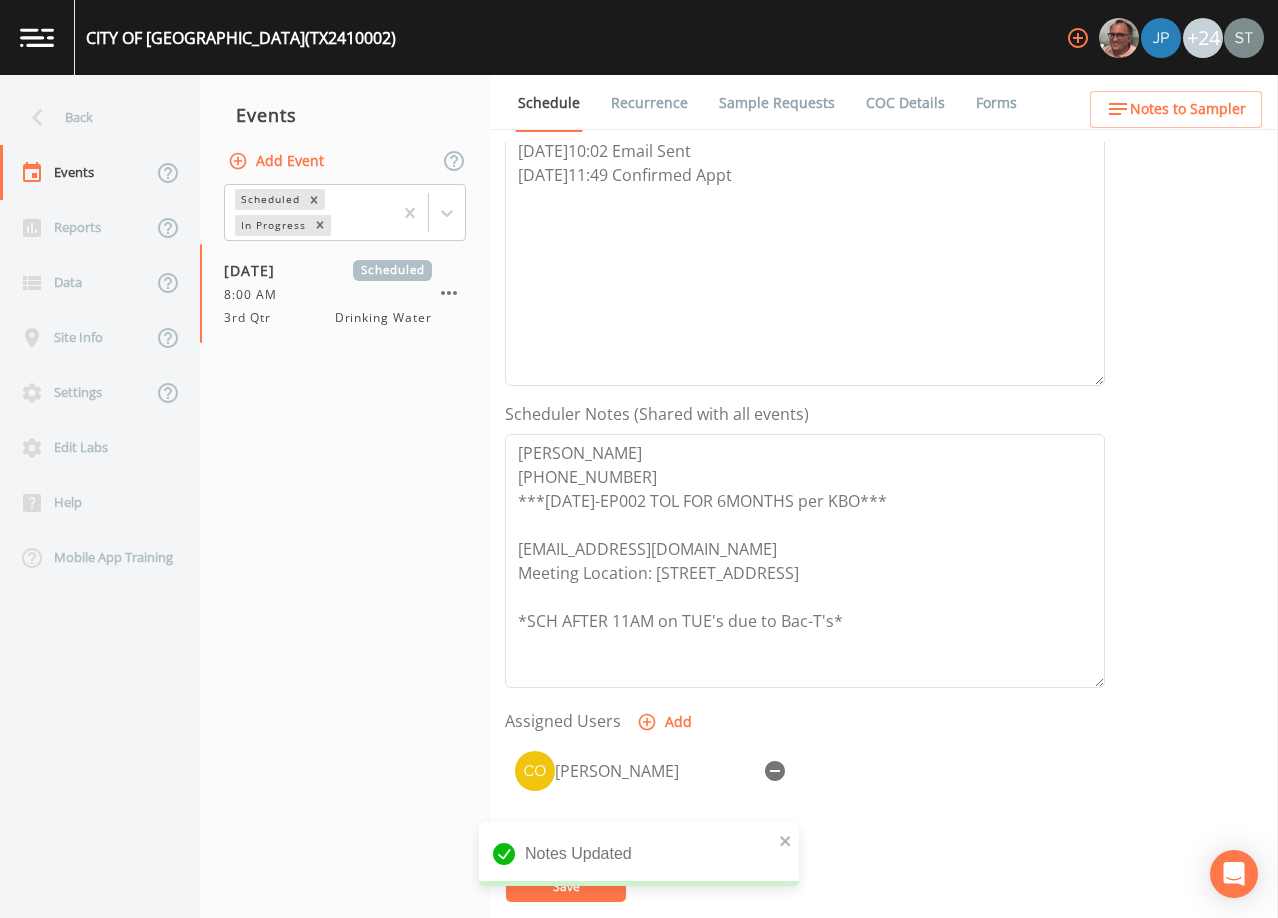 click on "Notes to Sampler" at bounding box center [1188, 109] 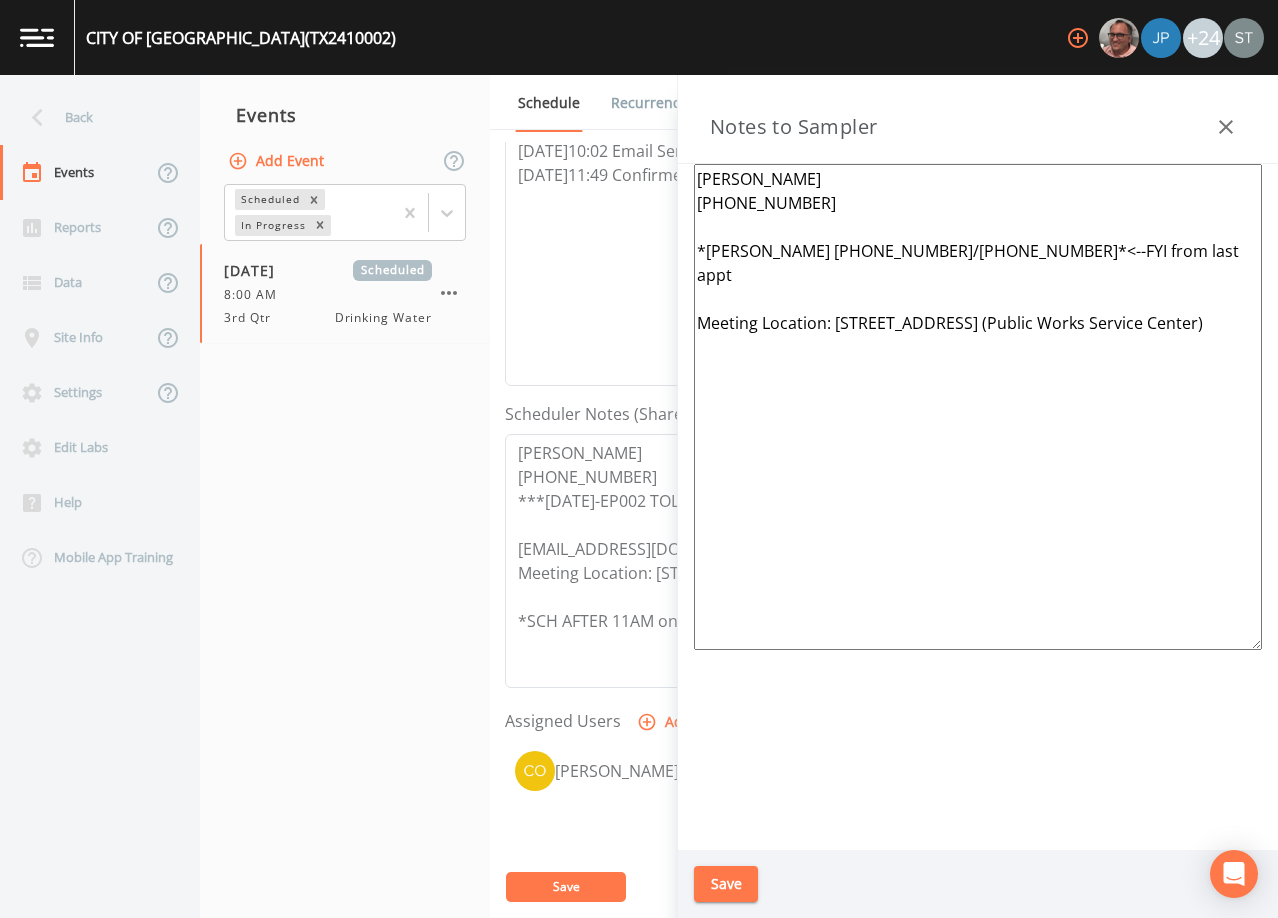 click 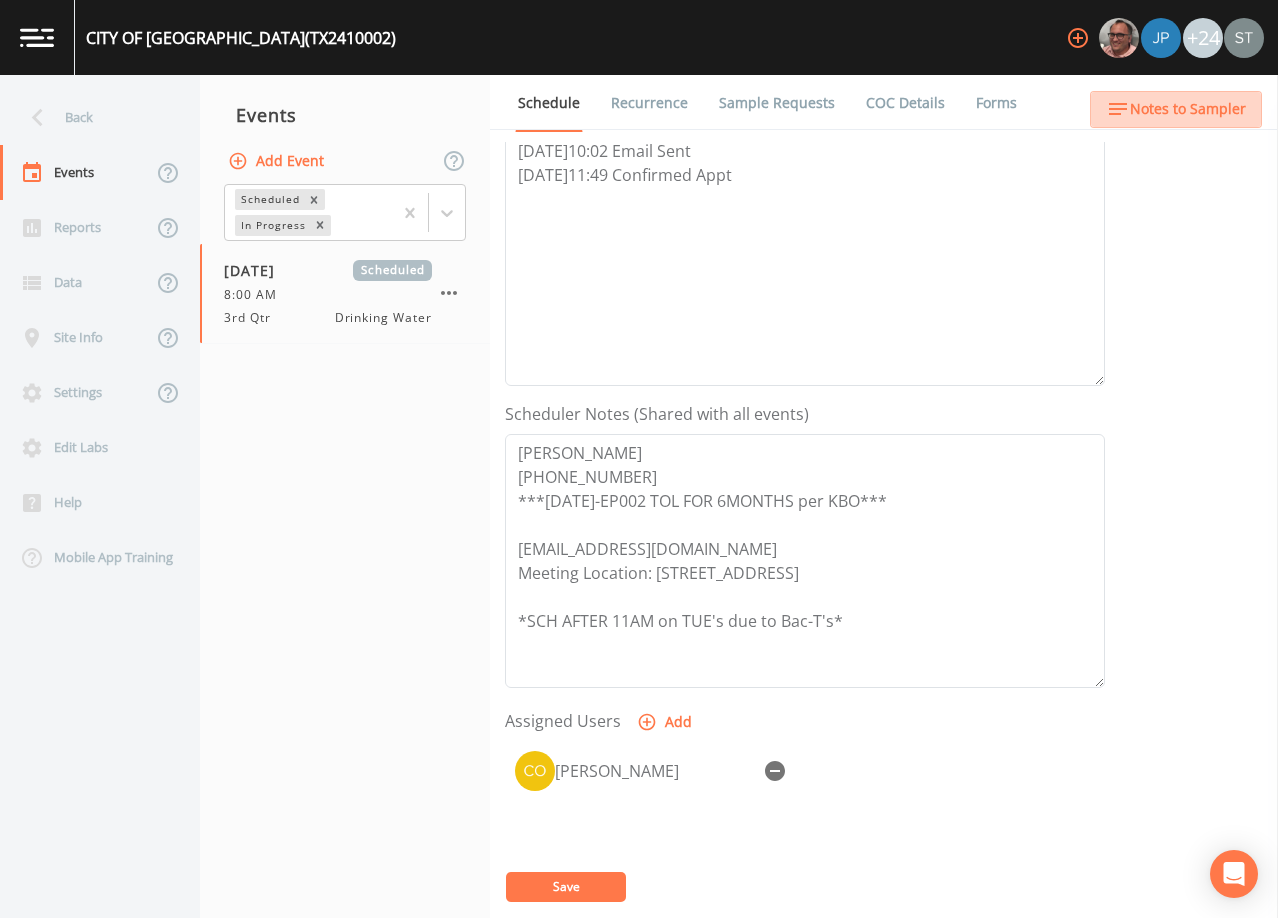 click on "Notes to Sampler" at bounding box center (1188, 109) 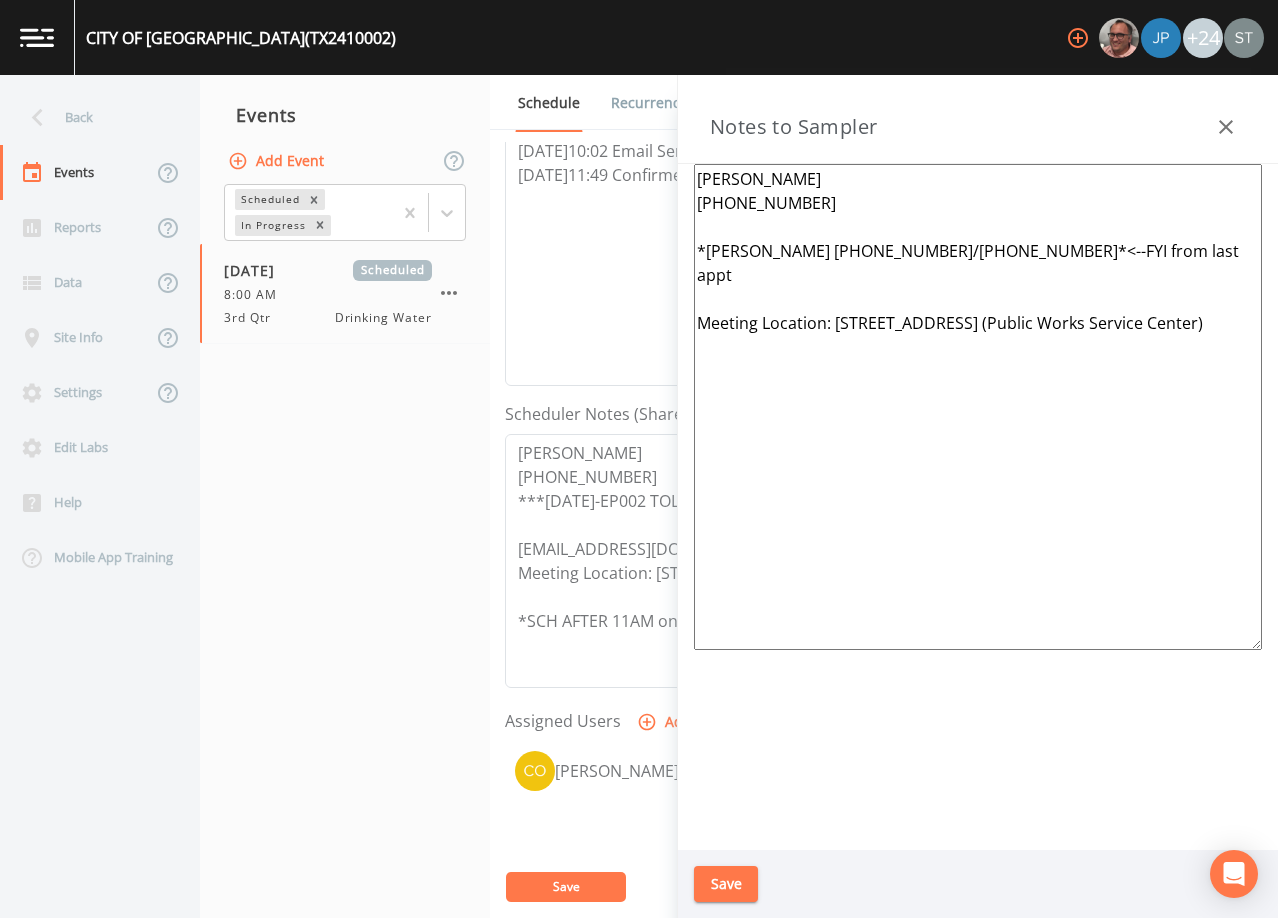 click 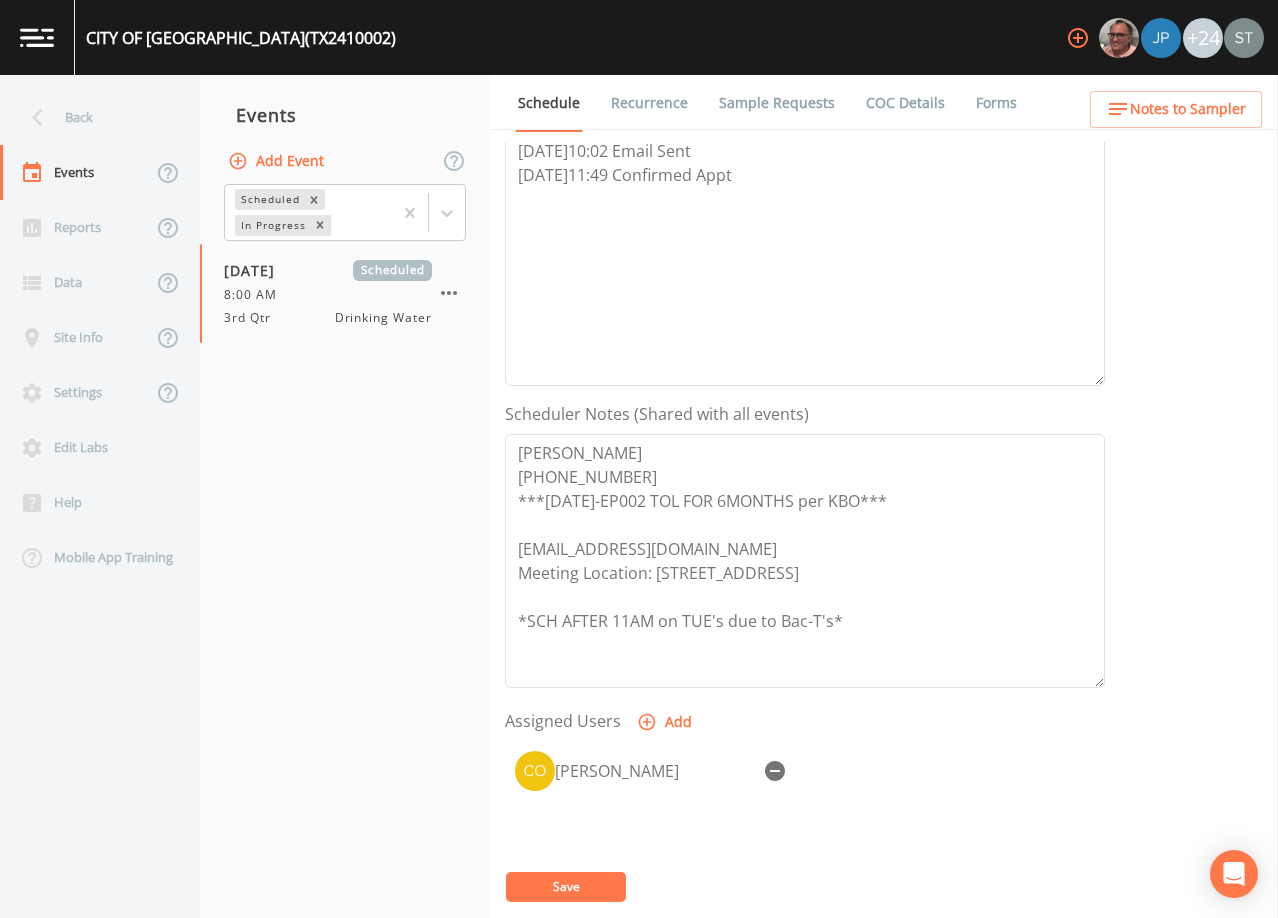 click on "Save" at bounding box center (566, 887) 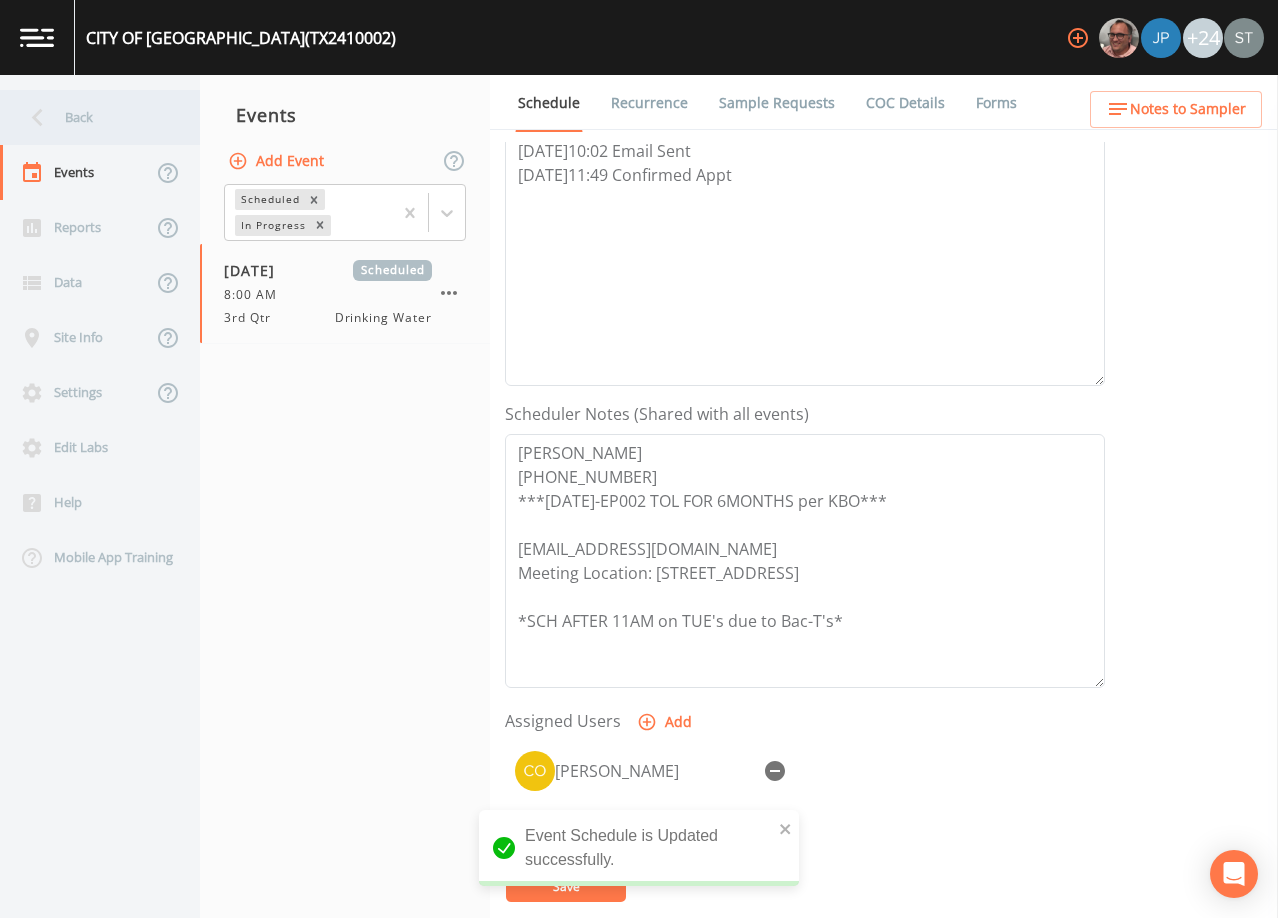 click on "Back" at bounding box center (90, 117) 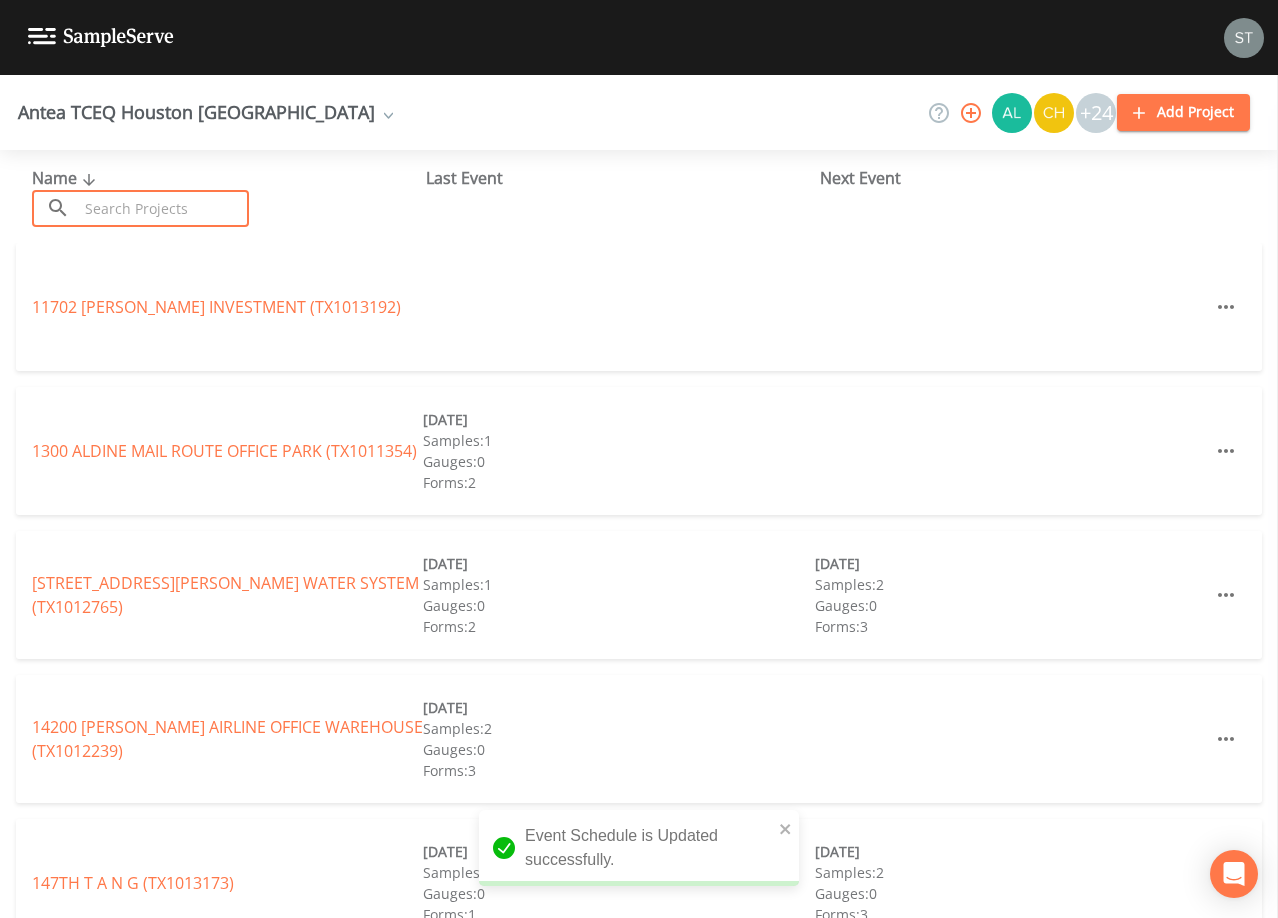 drag, startPoint x: 123, startPoint y: 203, endPoint x: 129, endPoint y: 194, distance: 10.816654 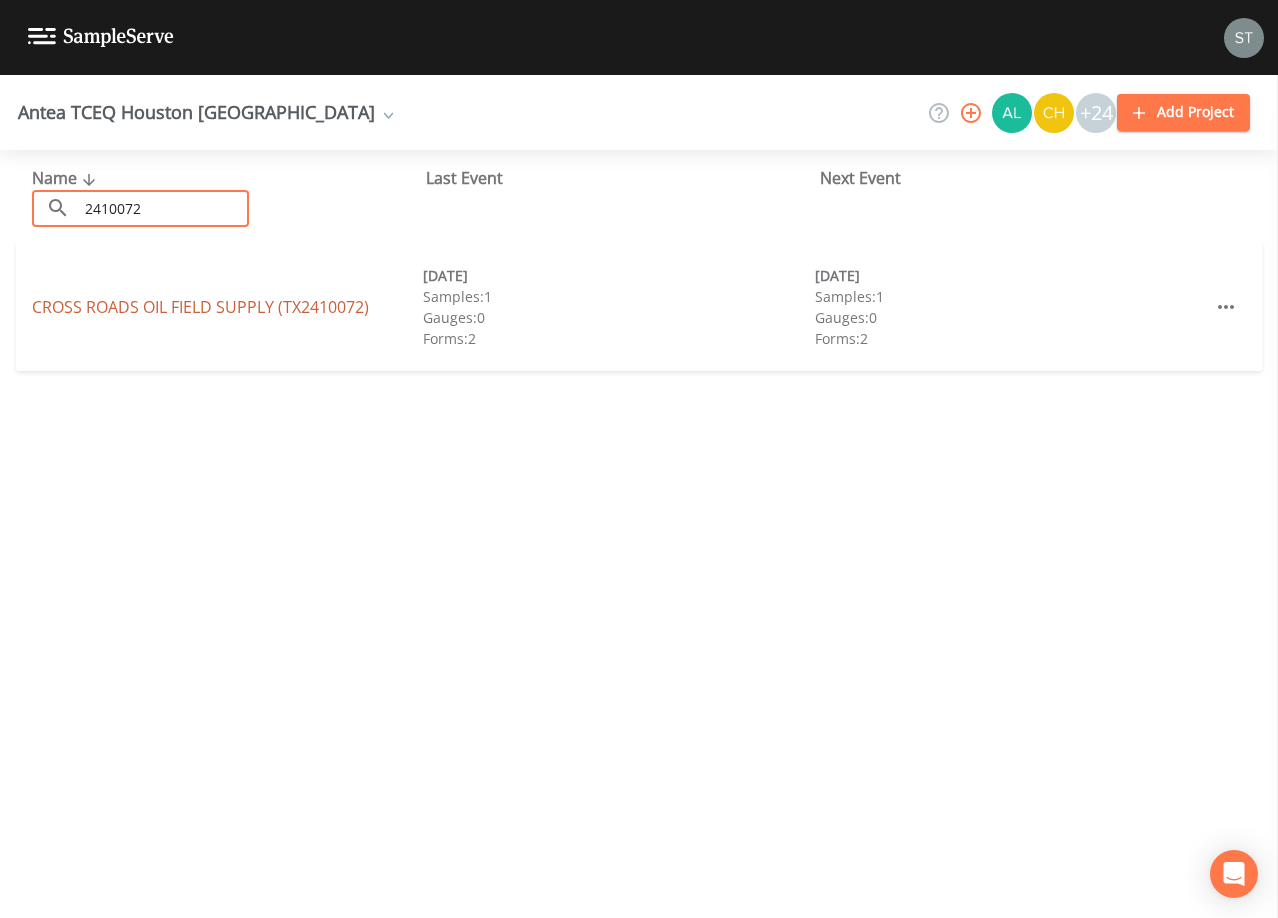 type on "2410072" 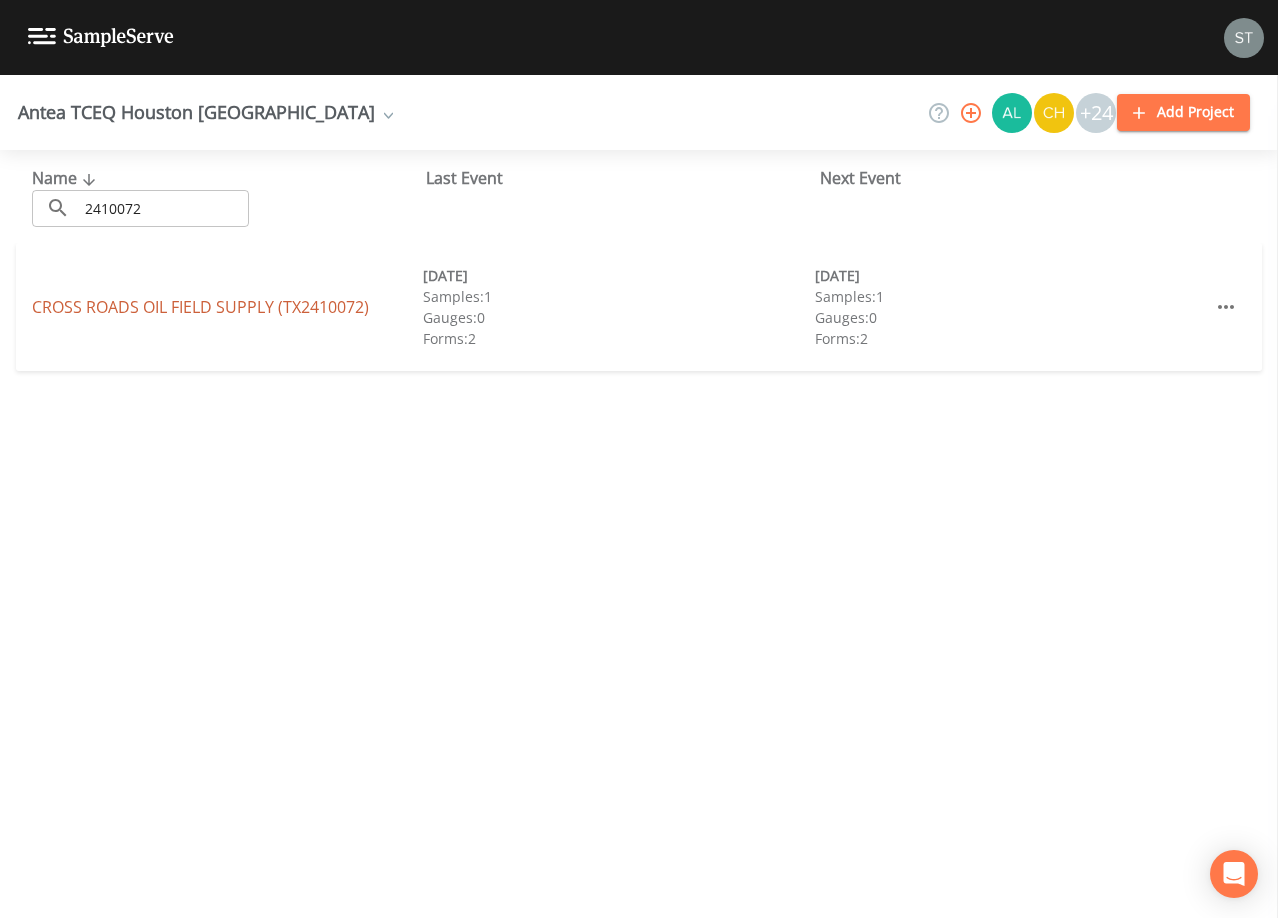 click on "CROSS ROADS OIL FIELD SUPPLY   (TX2410072)" at bounding box center (200, 307) 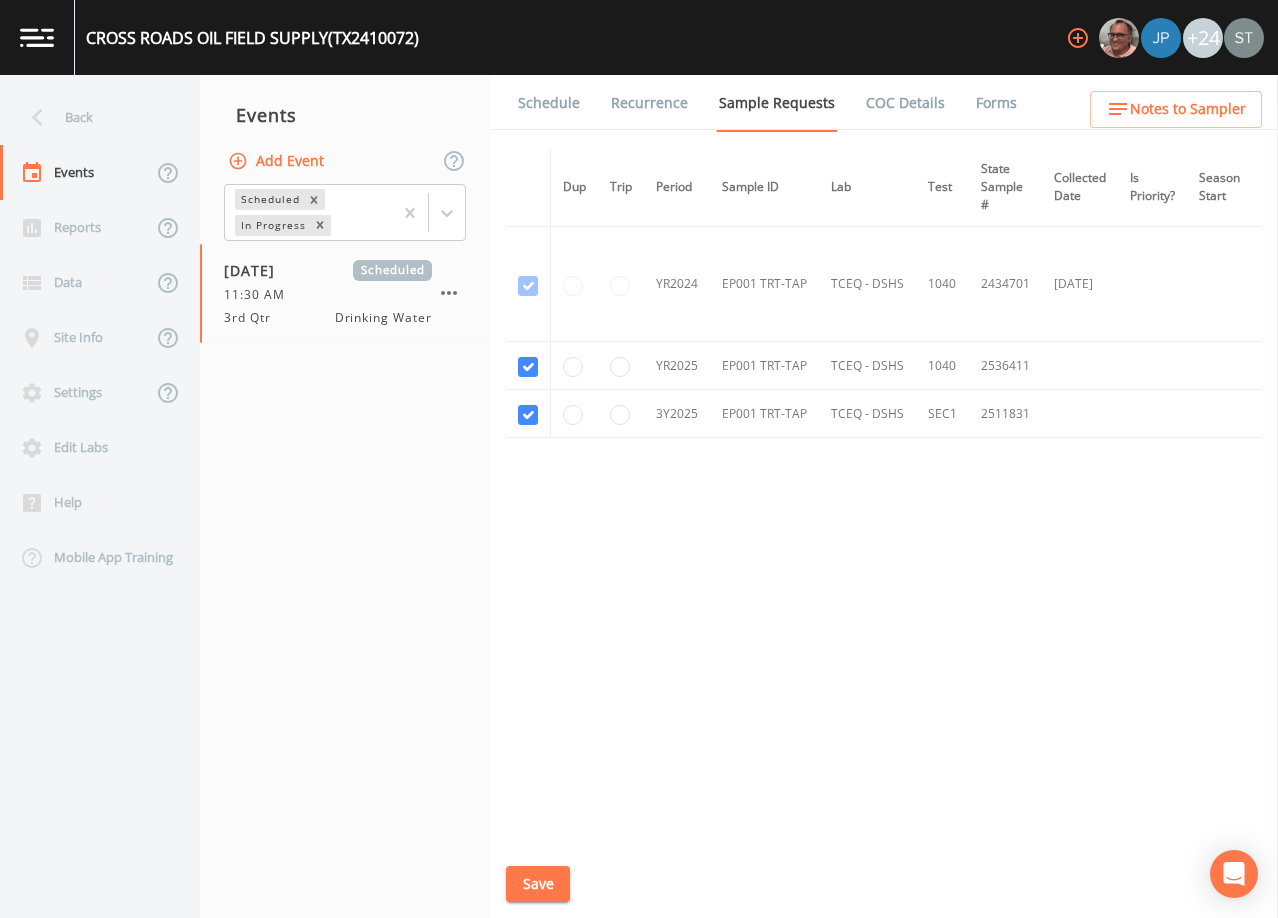click on "Schedule" at bounding box center [549, 103] 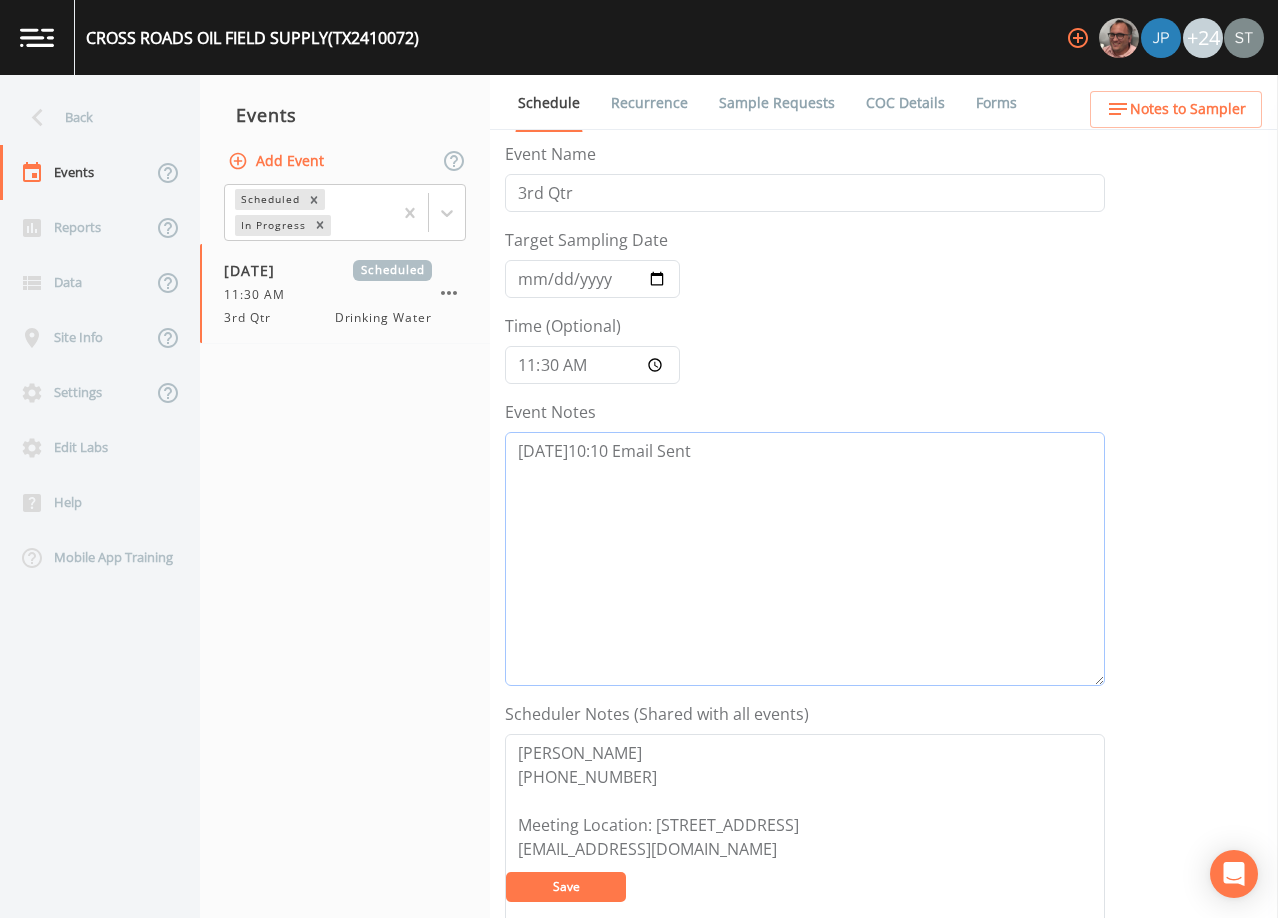 click on "[DATE]10:10 Email Sent" at bounding box center (805, 559) 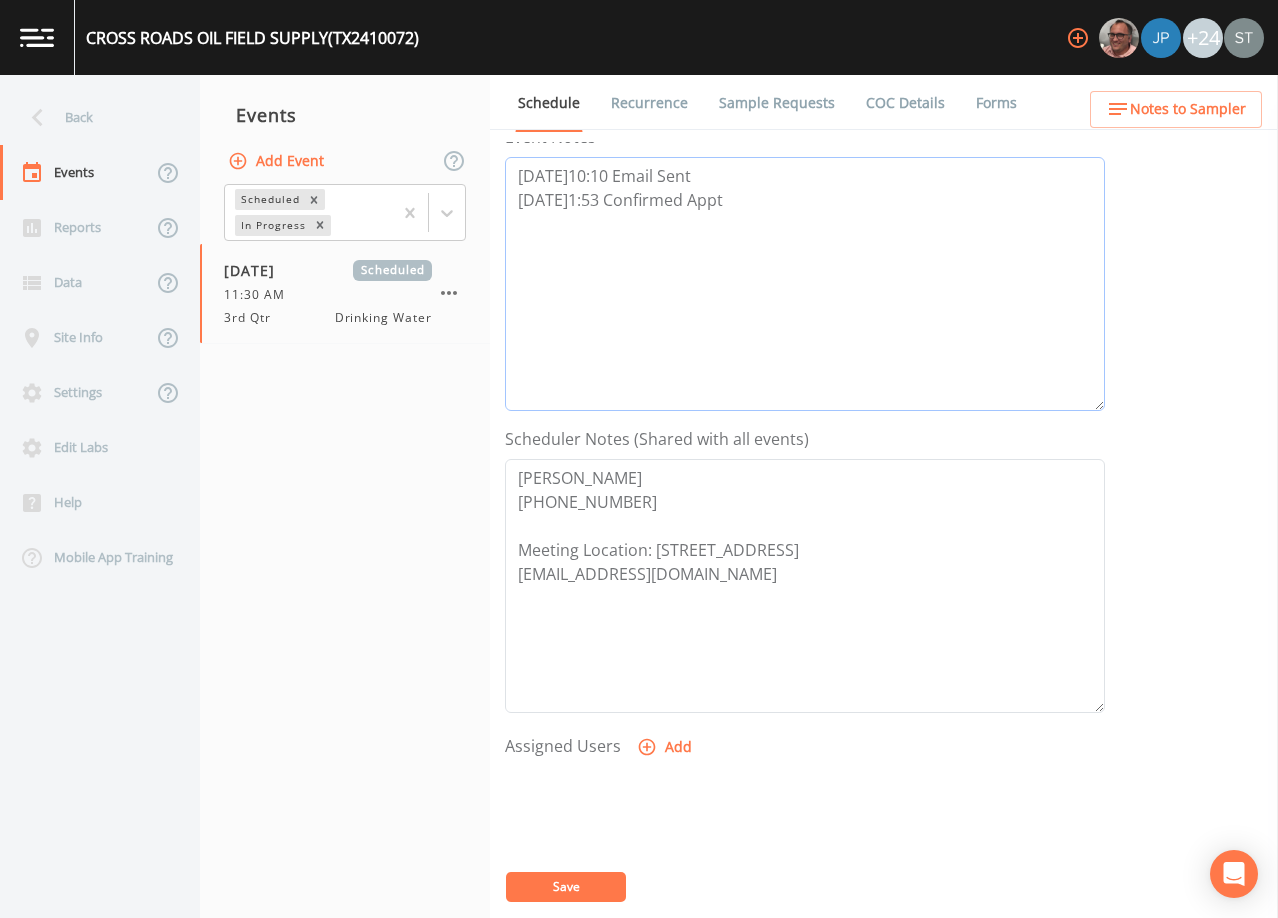 scroll, scrollTop: 300, scrollLeft: 0, axis: vertical 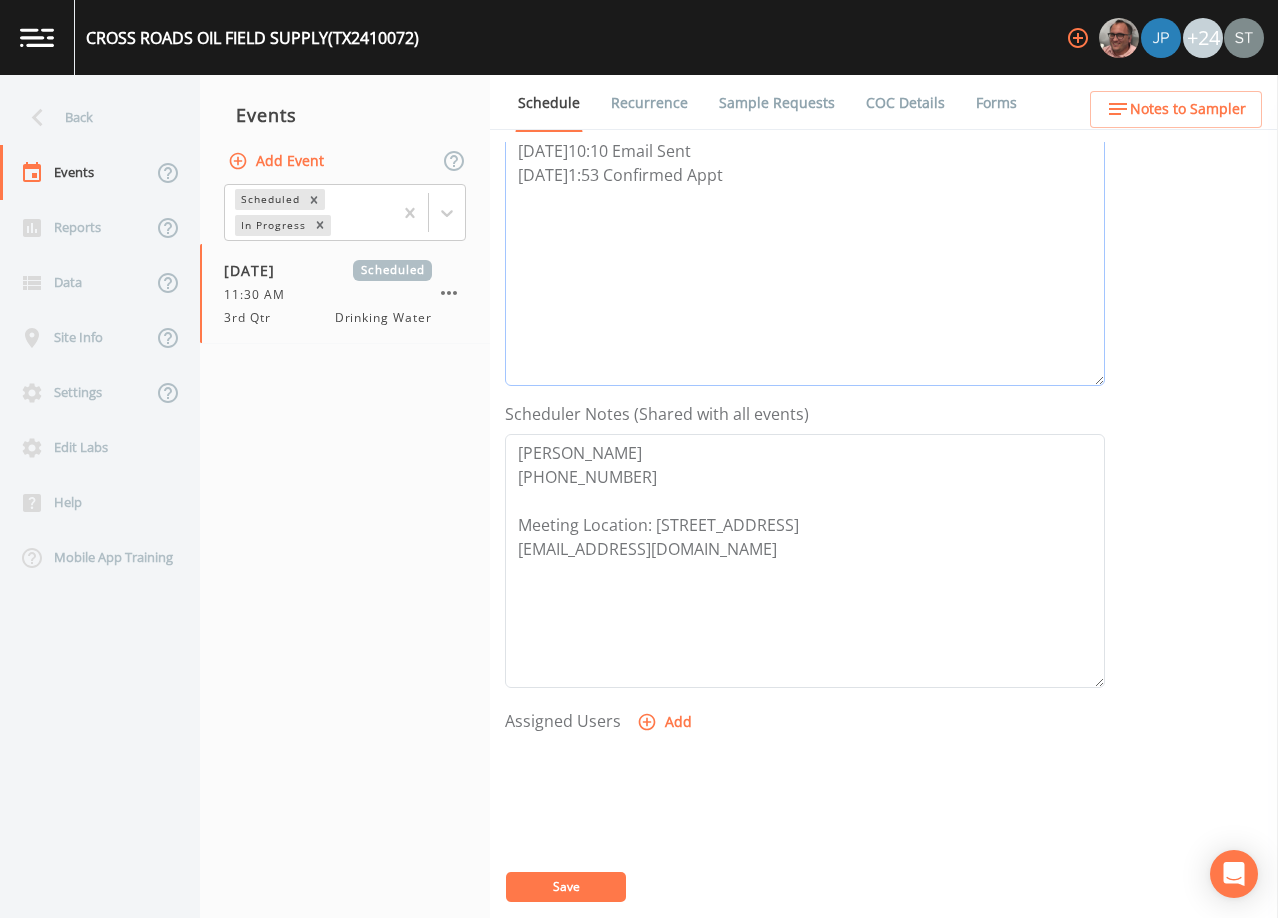 type on "[DATE]10:10 Email Sent
[DATE]1:53 Confirmed Appt" 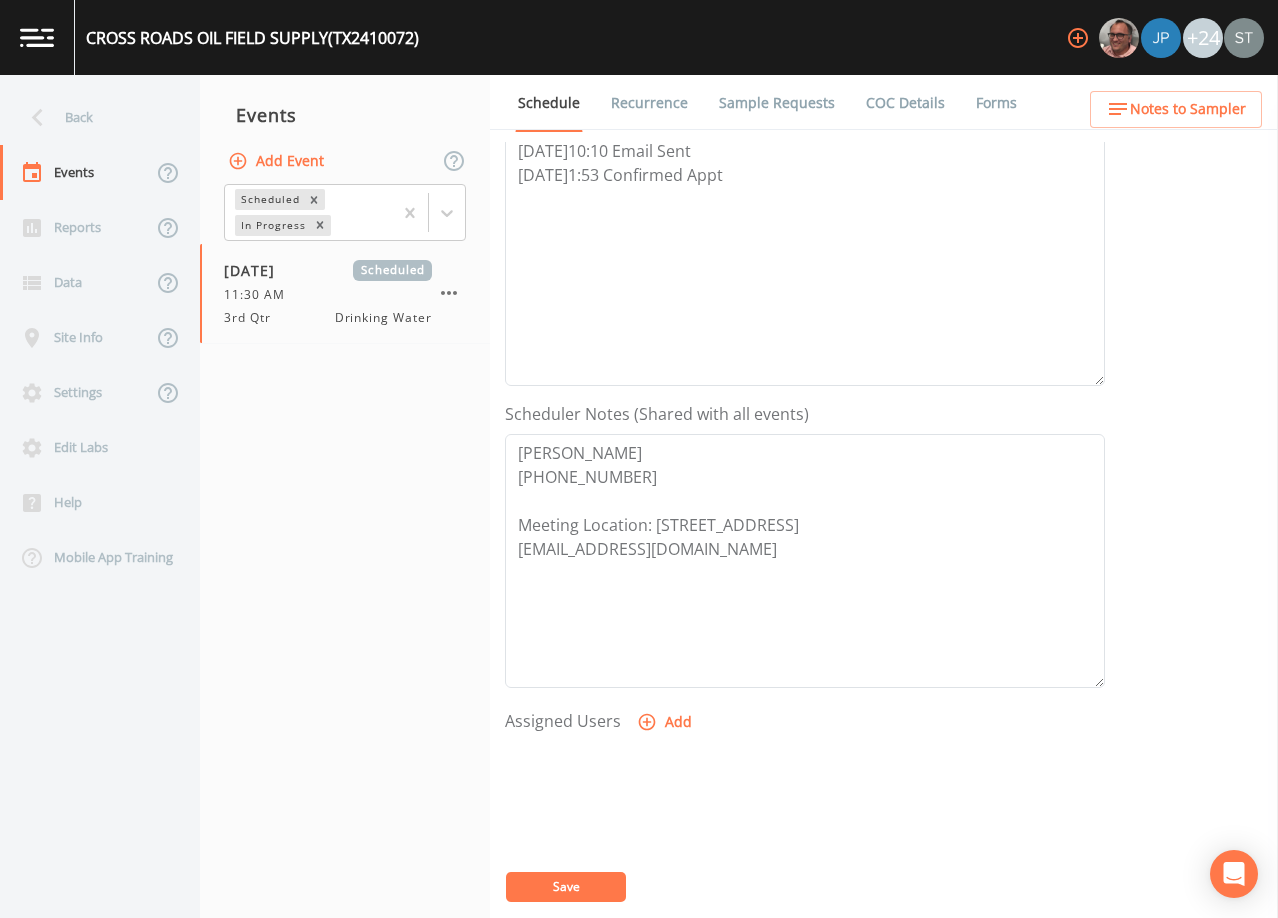 click 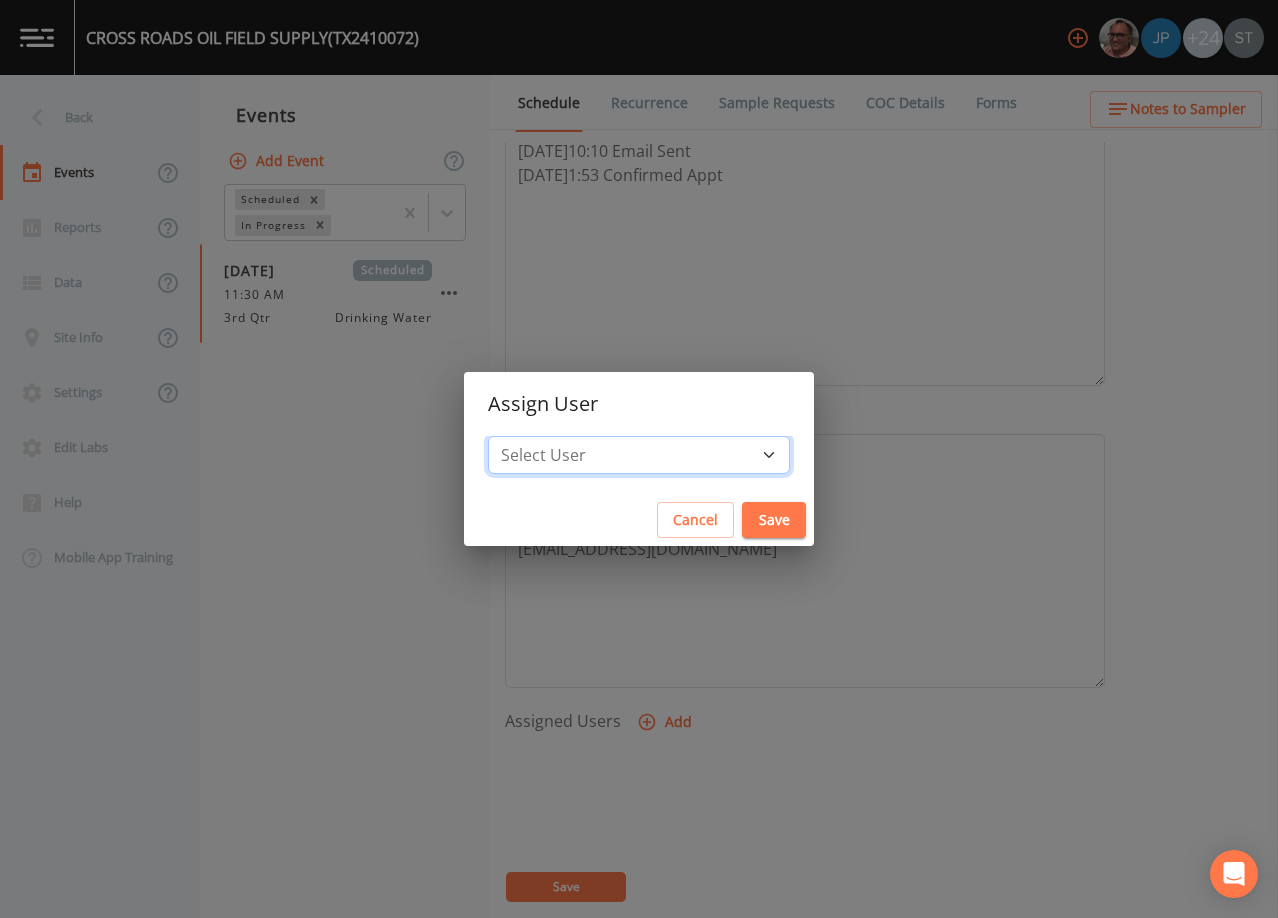 click on "Select User [PERSON_NAME] [PERSON_NAME]  [PERSON_NAME] [PERSON_NAME] [PERSON_NAME] [PERSON_NAME] [PERSON_NAME] [PERSON_NAME] [PERSON_NAME] [PERSON_NAME] [PERSON_NAME]   [PERSON_NAME] [PERSON_NAME] [PERSON_NAME] [PERSON_NAME] [PERSON_NAME] [PERSON_NAME]   [PERSON_NAME] [PERSON_NAME]   [PERSON_NAME] [PERSON_NAME] [PERSON_NAME] [PERSON_NAME] [PERSON_NAME] [PERSON_NAME] [PERSON_NAME] [PERSON_NAME]" at bounding box center [639, 455] 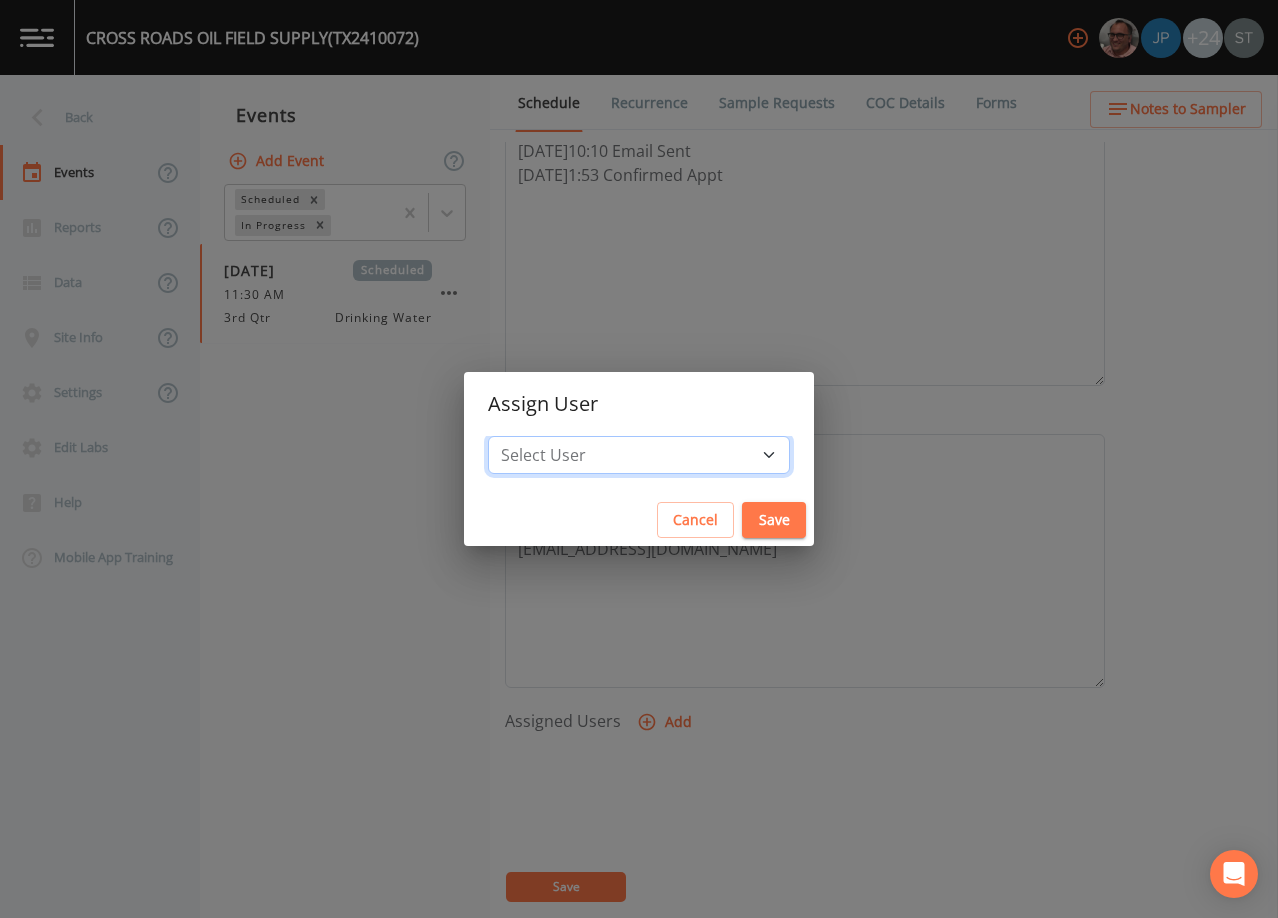 select on "7dc39629-d690-4ad7-981f-00477f03d06a" 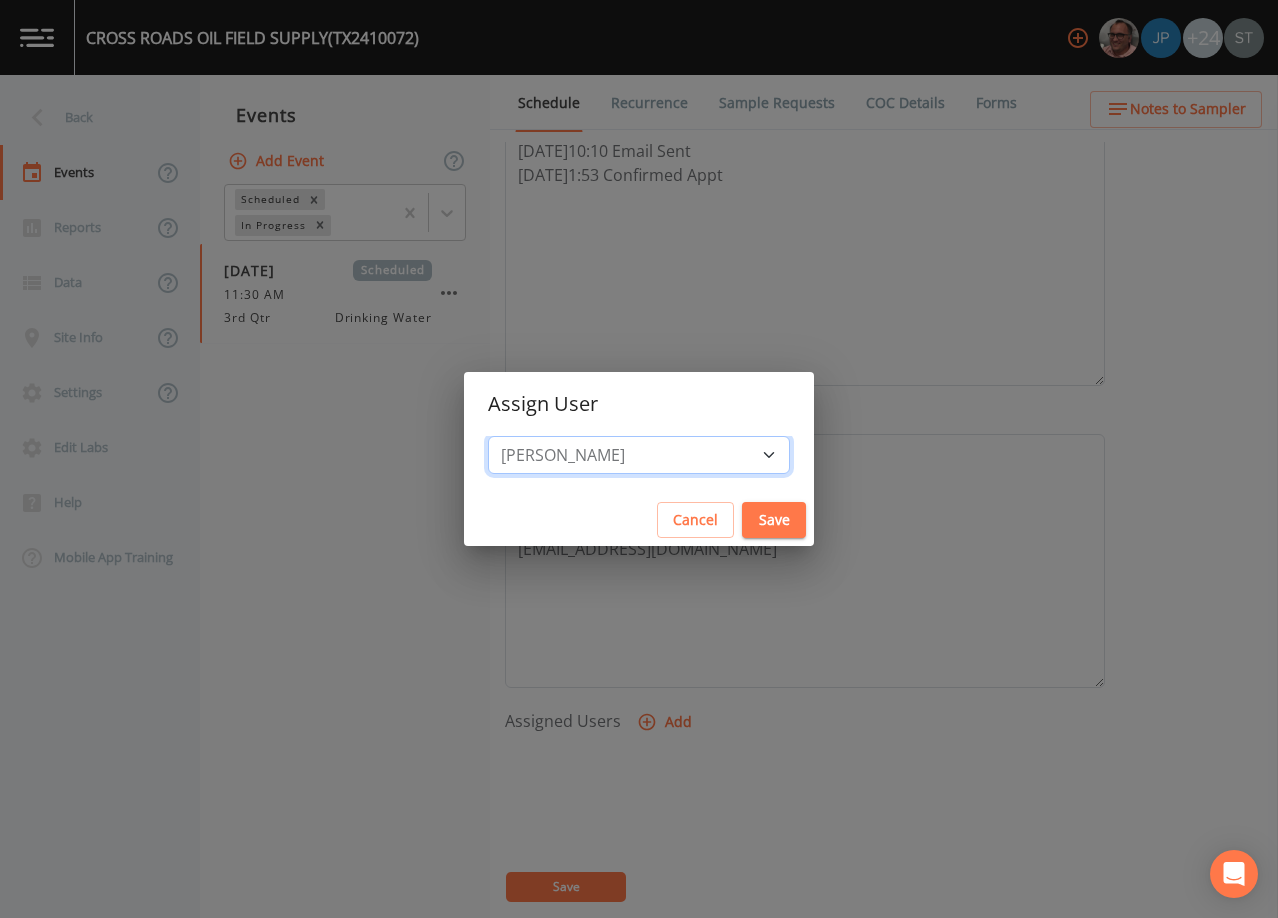 click on "Select User [PERSON_NAME] [PERSON_NAME]  [PERSON_NAME] [PERSON_NAME] [PERSON_NAME] [PERSON_NAME] [PERSON_NAME] [PERSON_NAME] [PERSON_NAME] [PERSON_NAME] [PERSON_NAME]   [PERSON_NAME] [PERSON_NAME] [PERSON_NAME] [PERSON_NAME] [PERSON_NAME] [PERSON_NAME]   [PERSON_NAME] [PERSON_NAME]   [PERSON_NAME] [PERSON_NAME] [PERSON_NAME] [PERSON_NAME] [PERSON_NAME] [PERSON_NAME] [PERSON_NAME] [PERSON_NAME]" at bounding box center (639, 455) 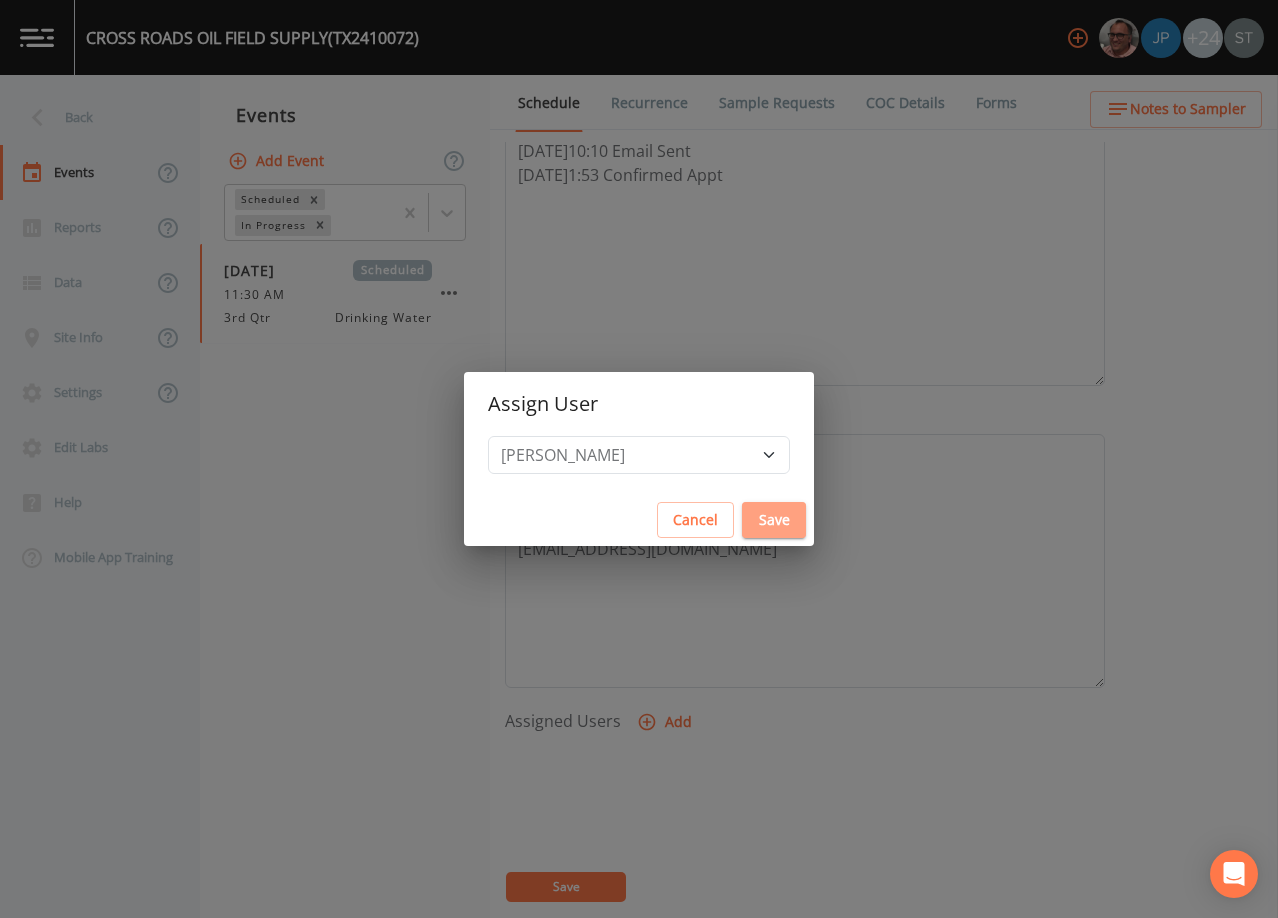 drag, startPoint x: 727, startPoint y: 520, endPoint x: 672, endPoint y: 730, distance: 217.08293 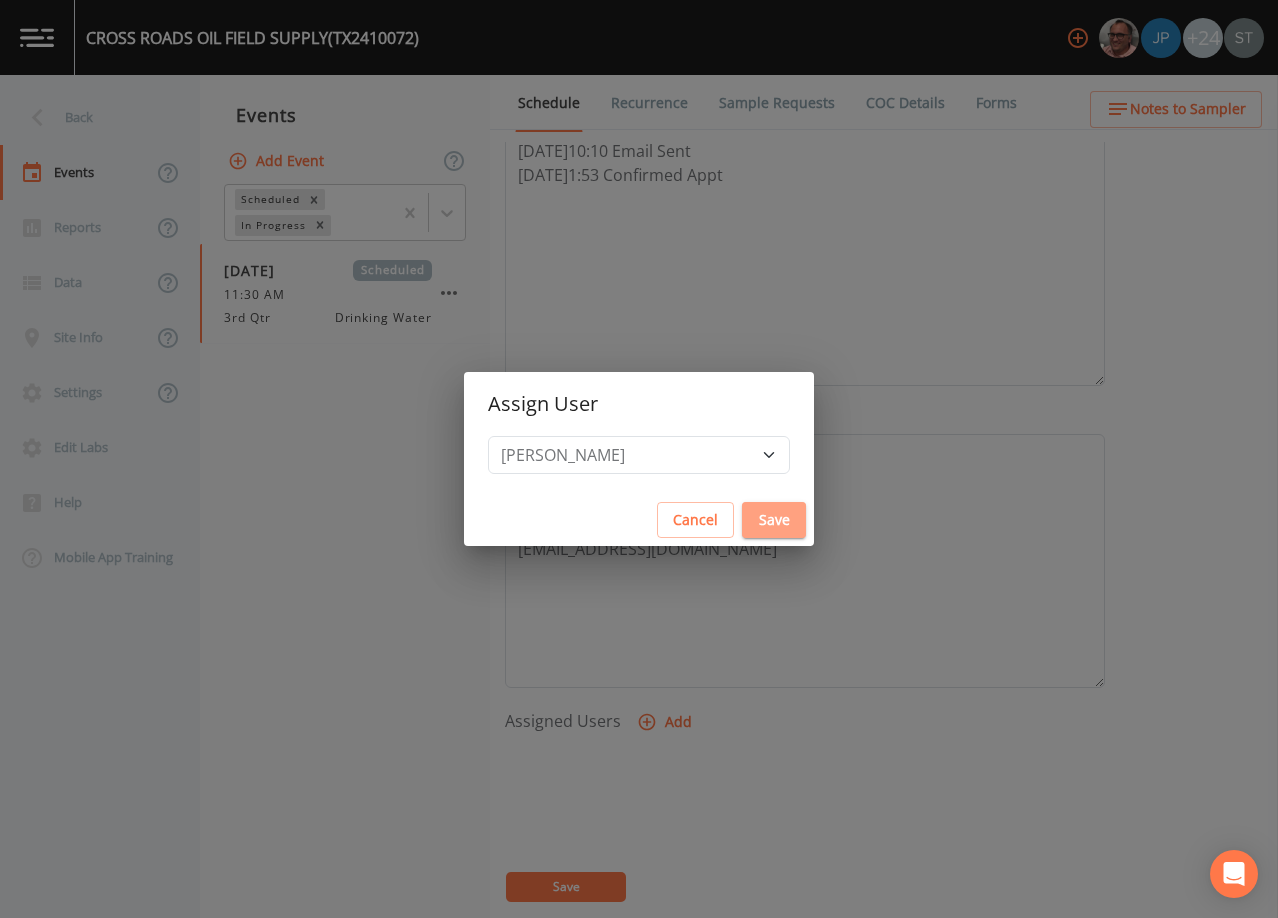 click on "Save" at bounding box center [774, 520] 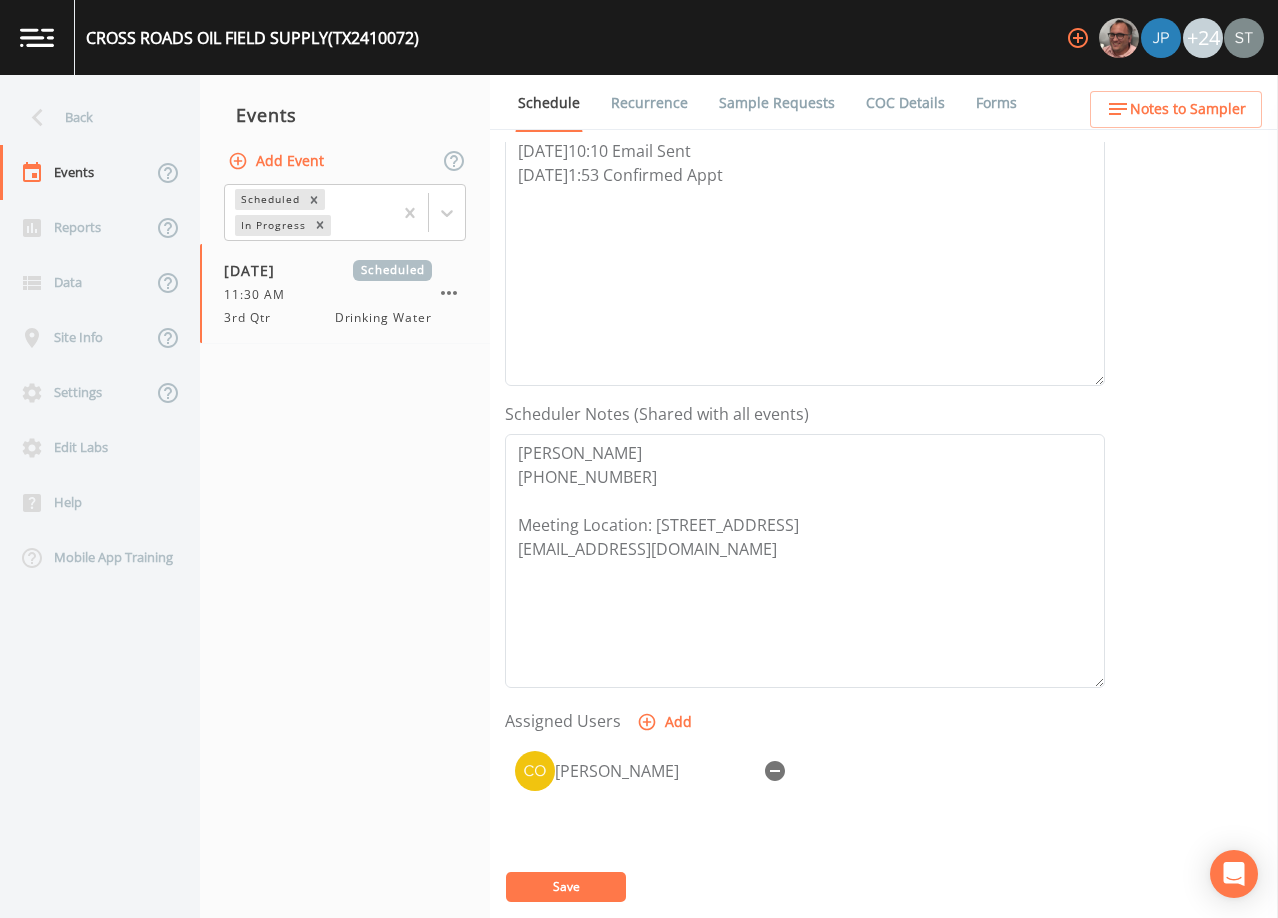 click on "Save" at bounding box center [566, 887] 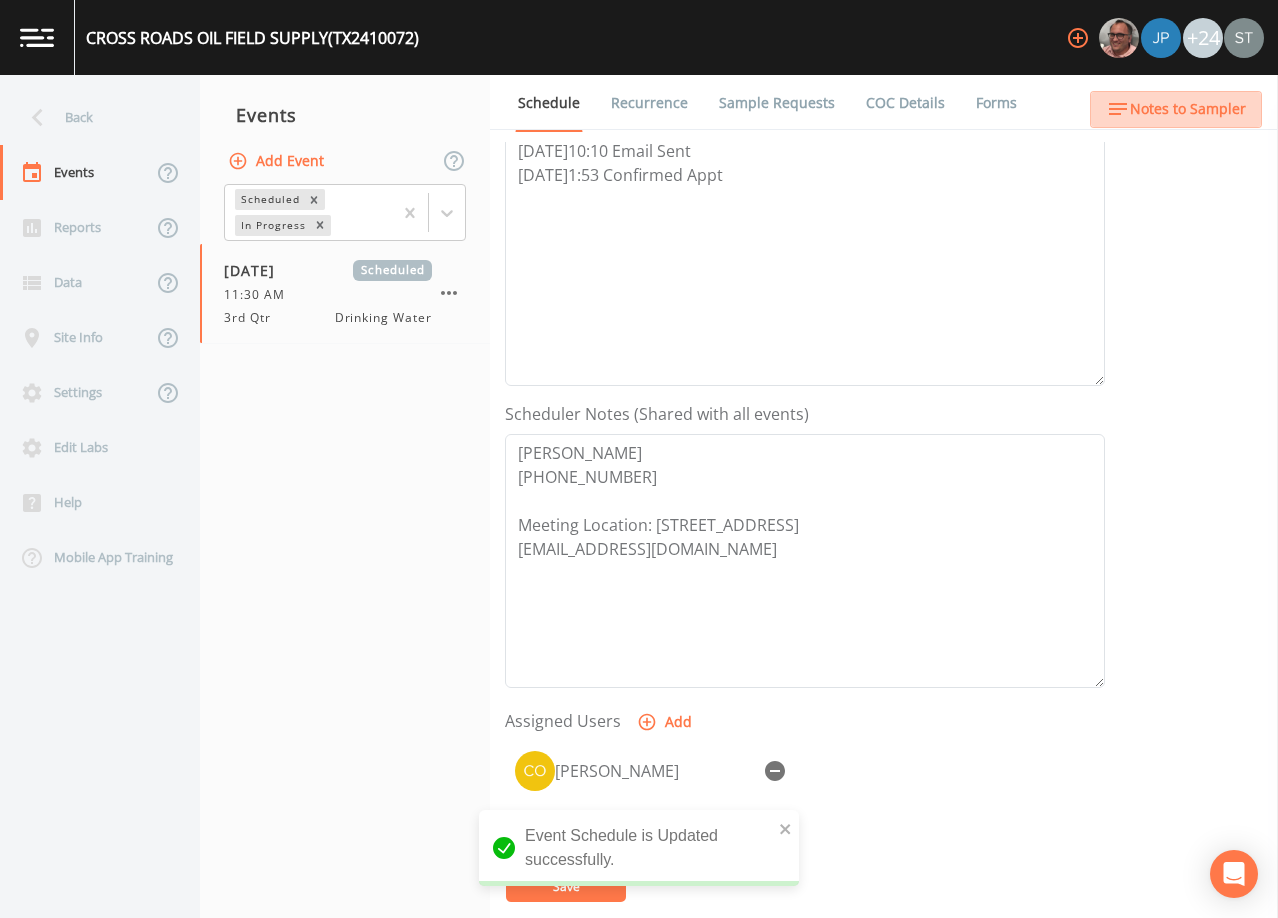 click on "Notes to Sampler" at bounding box center (1188, 109) 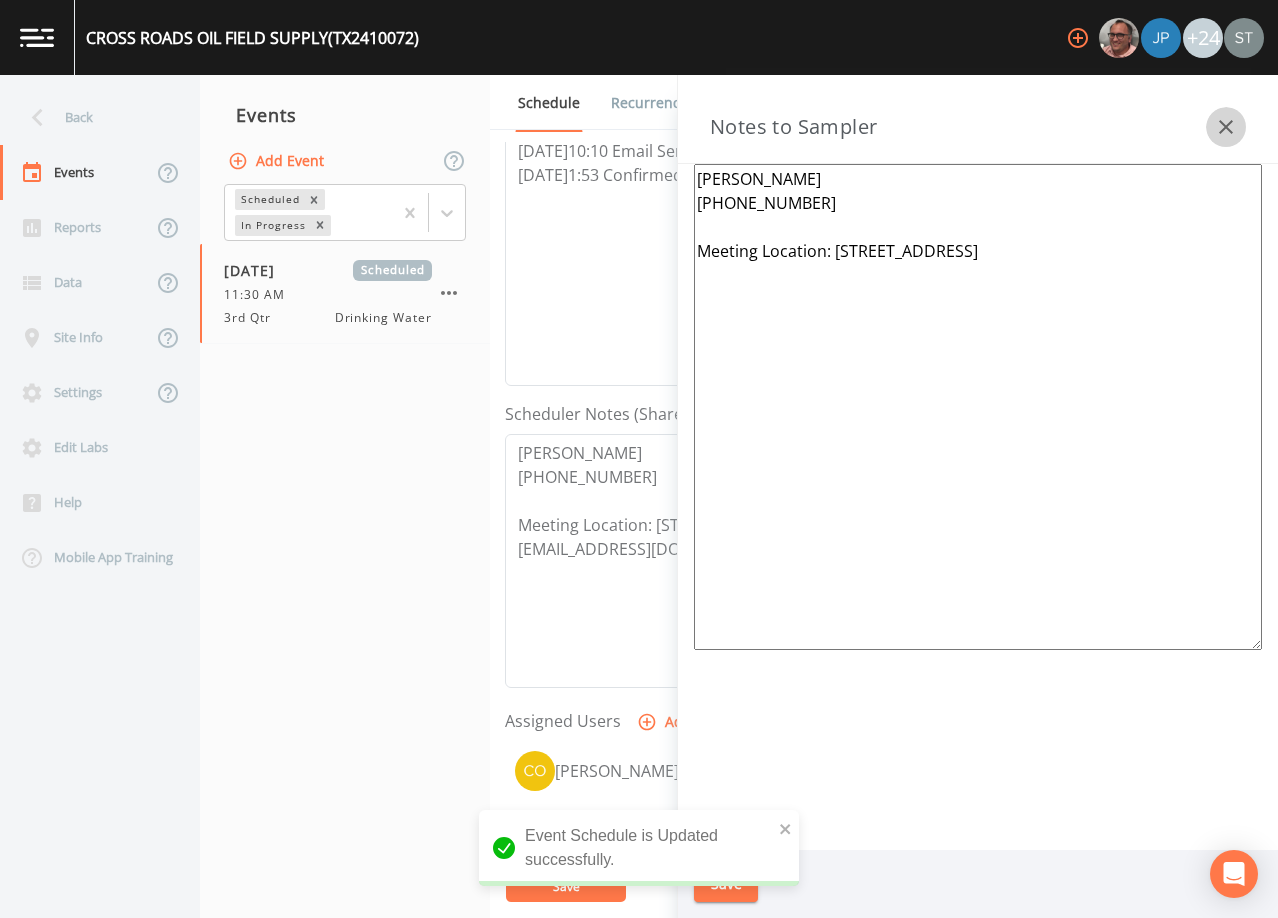 click 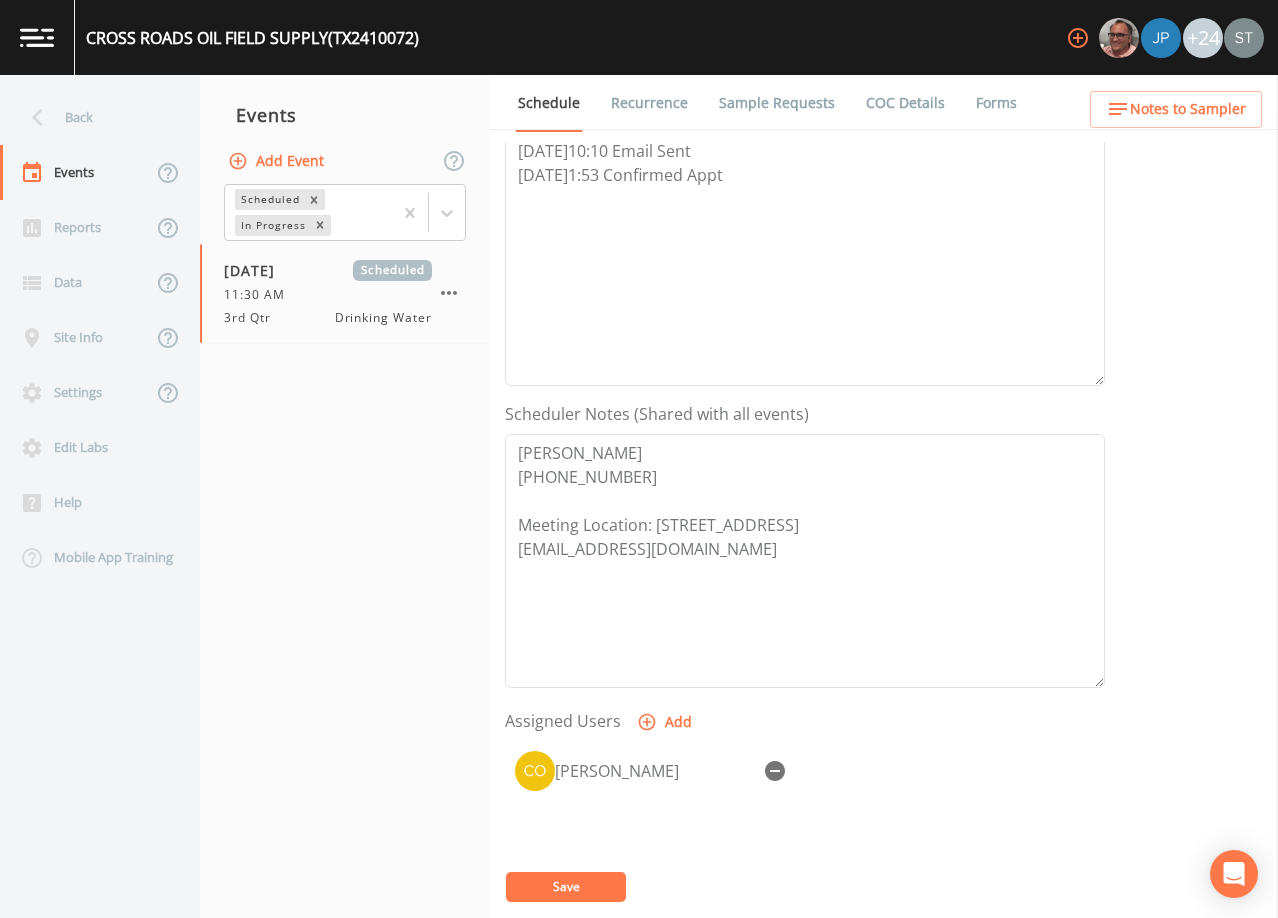 click on "Save" at bounding box center [566, 886] 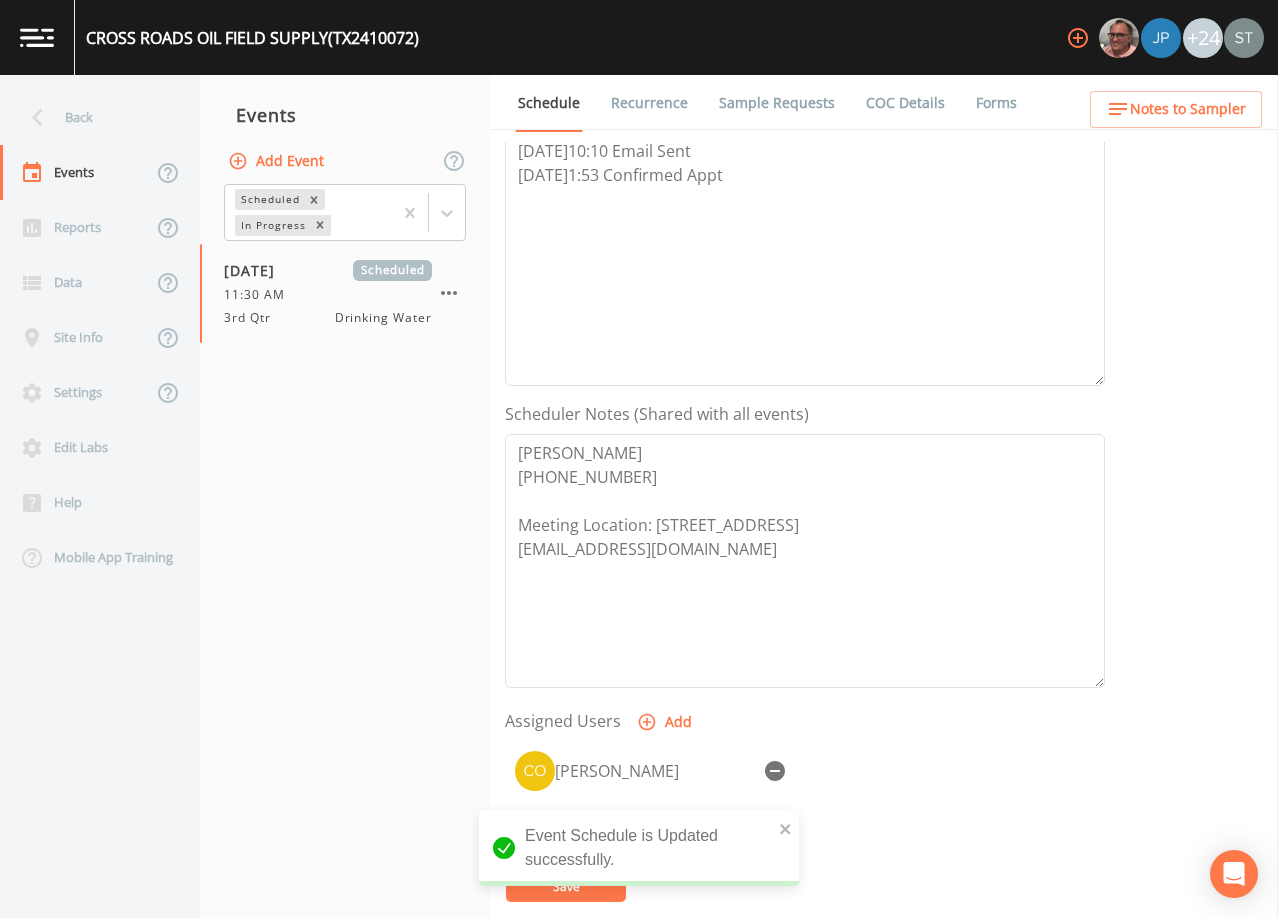 drag, startPoint x: 754, startPoint y: 105, endPoint x: 639, endPoint y: 94, distance: 115.52489 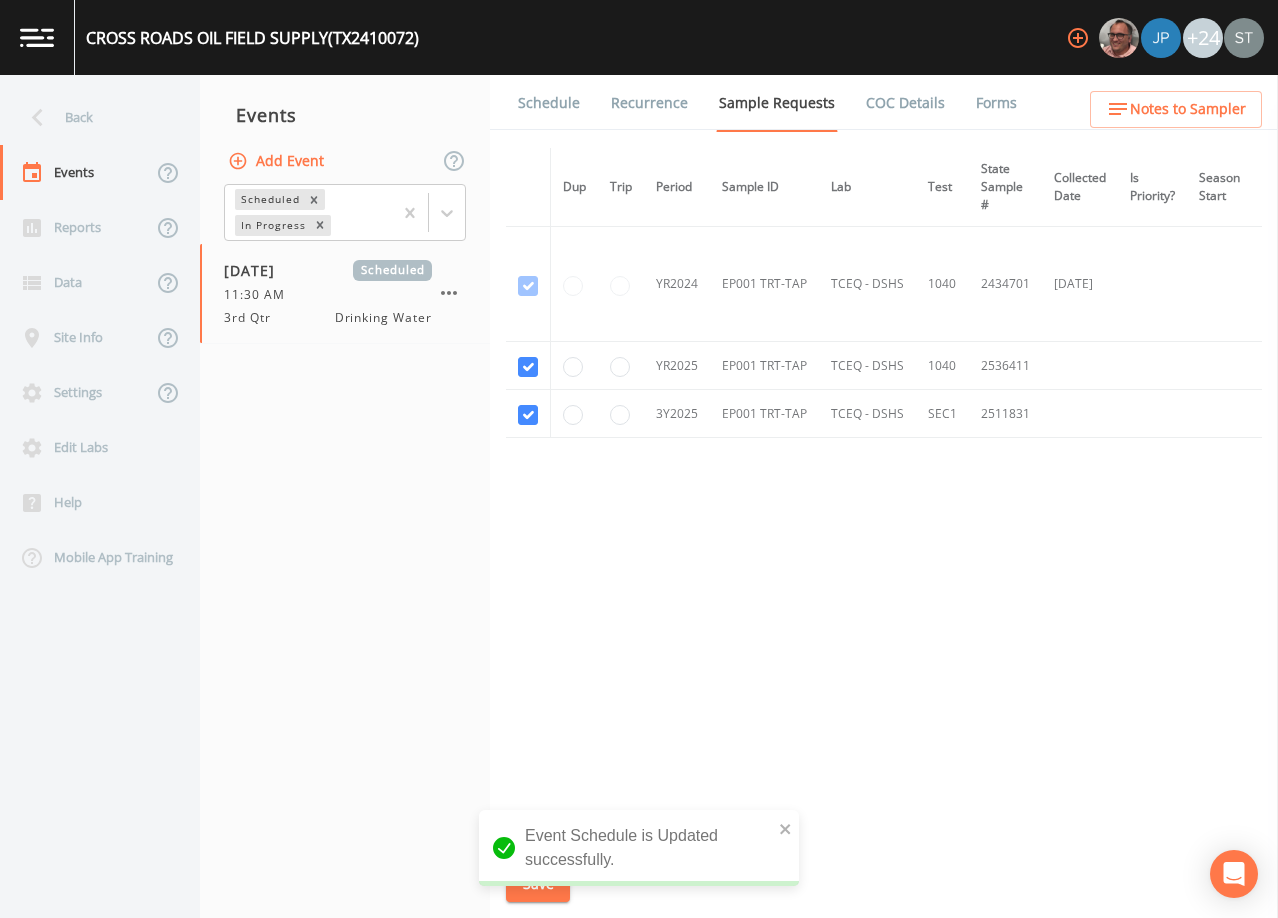 click on "Schedule" at bounding box center (549, 103) 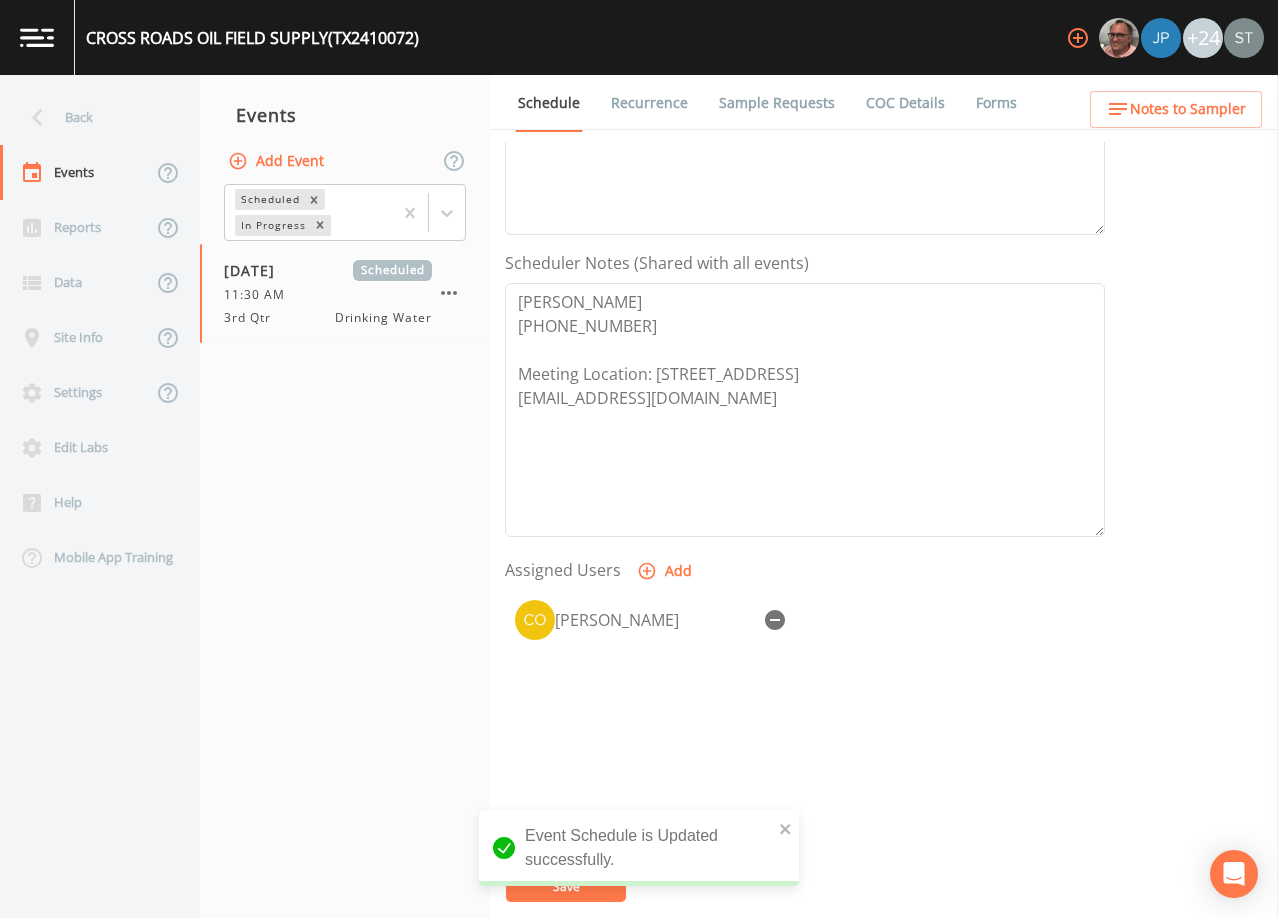 scroll, scrollTop: 493, scrollLeft: 0, axis: vertical 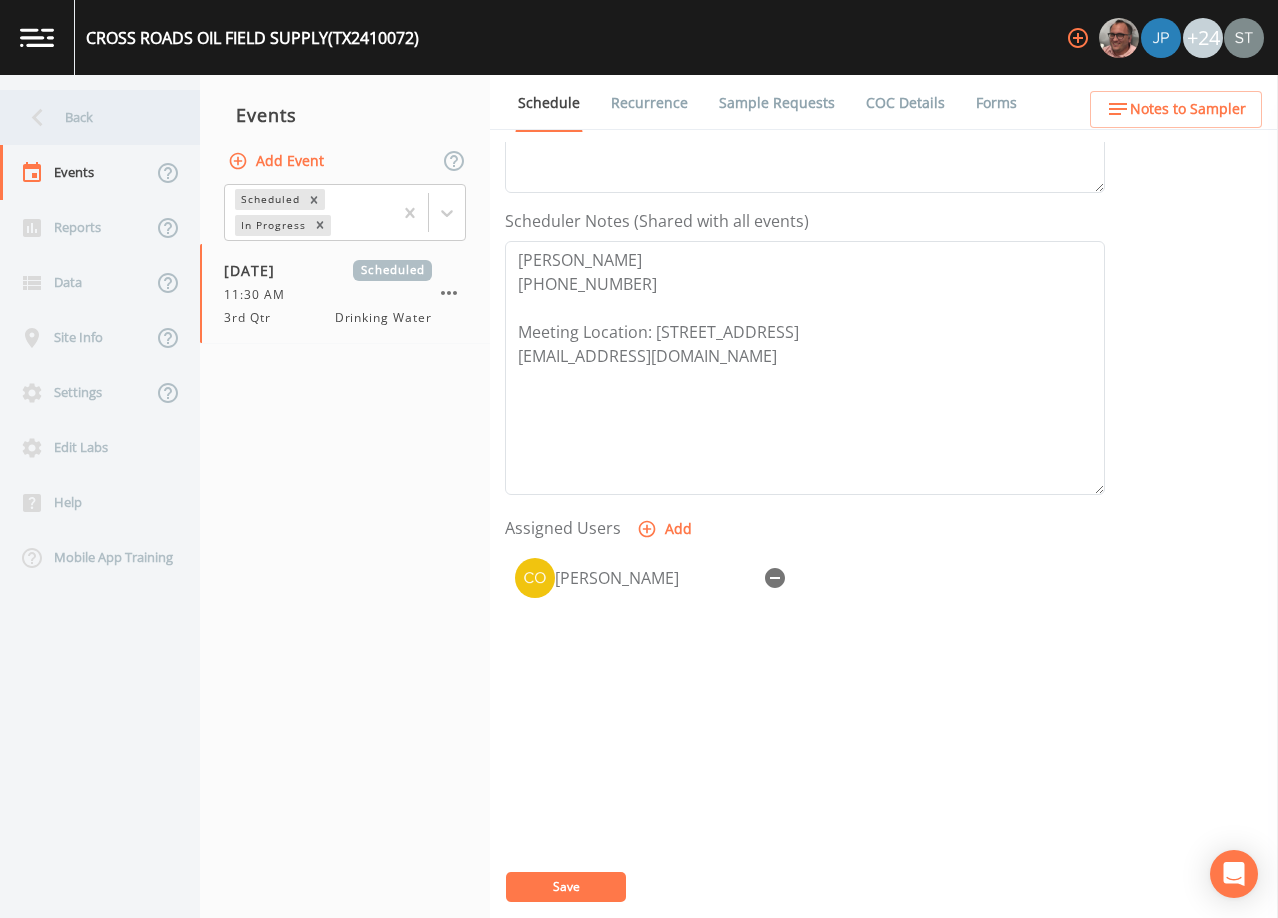 click on "Back" at bounding box center (90, 117) 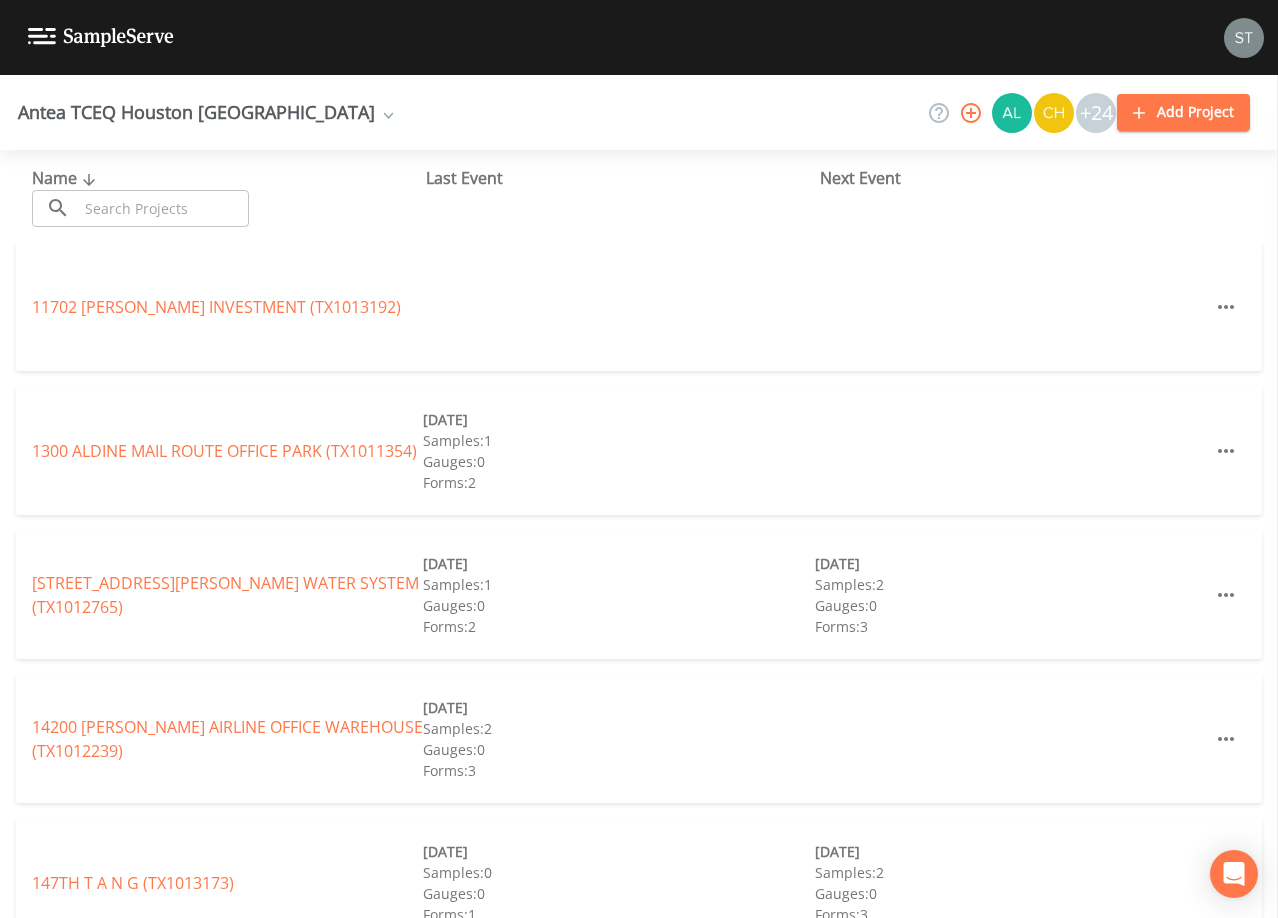 click at bounding box center [1244, 38] 